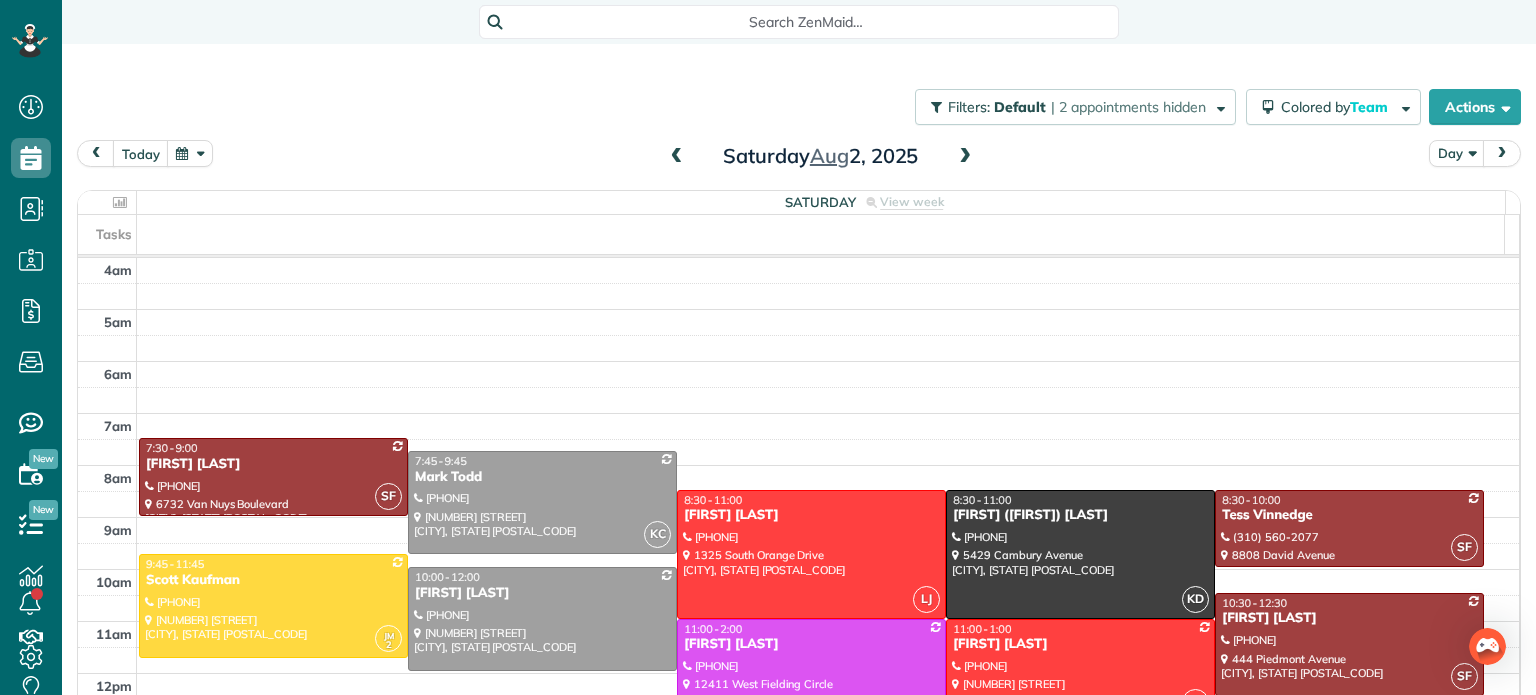 scroll, scrollTop: 0, scrollLeft: 0, axis: both 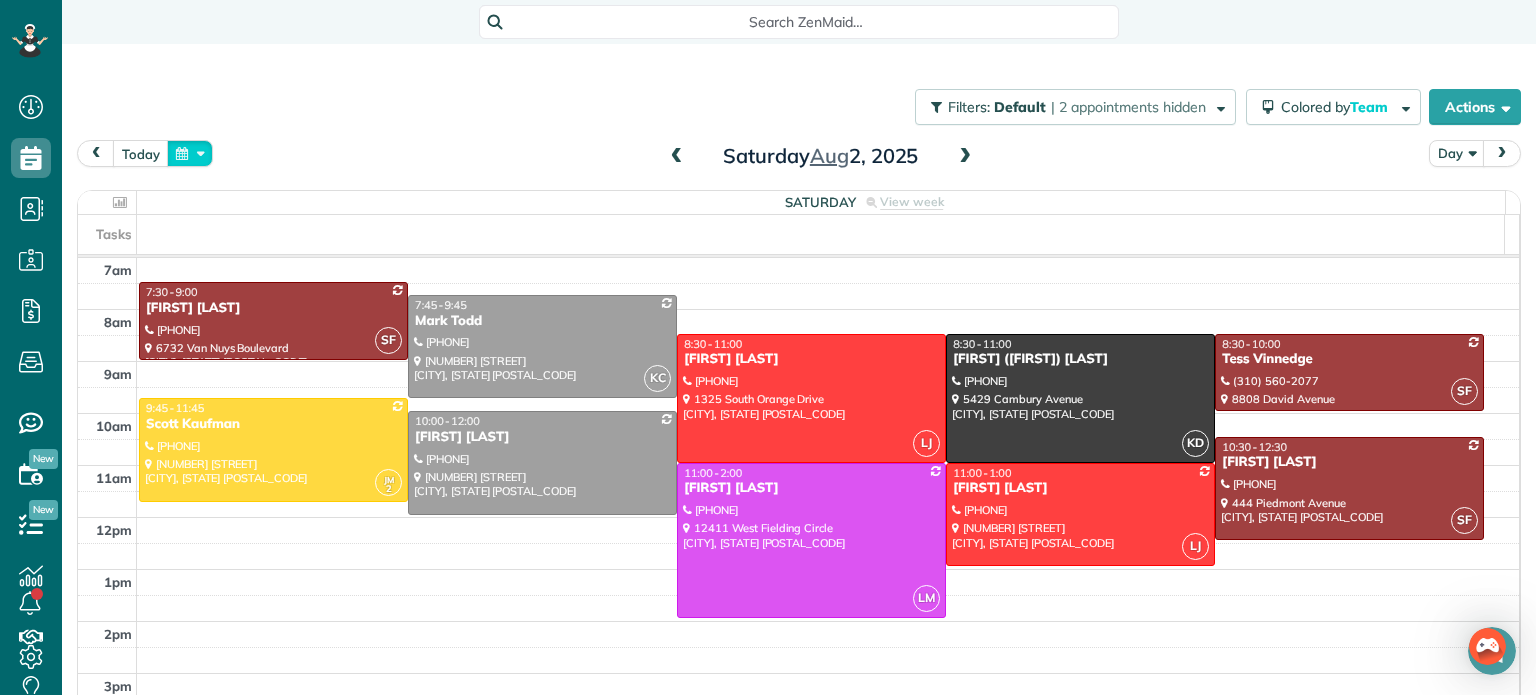 click at bounding box center (190, 153) 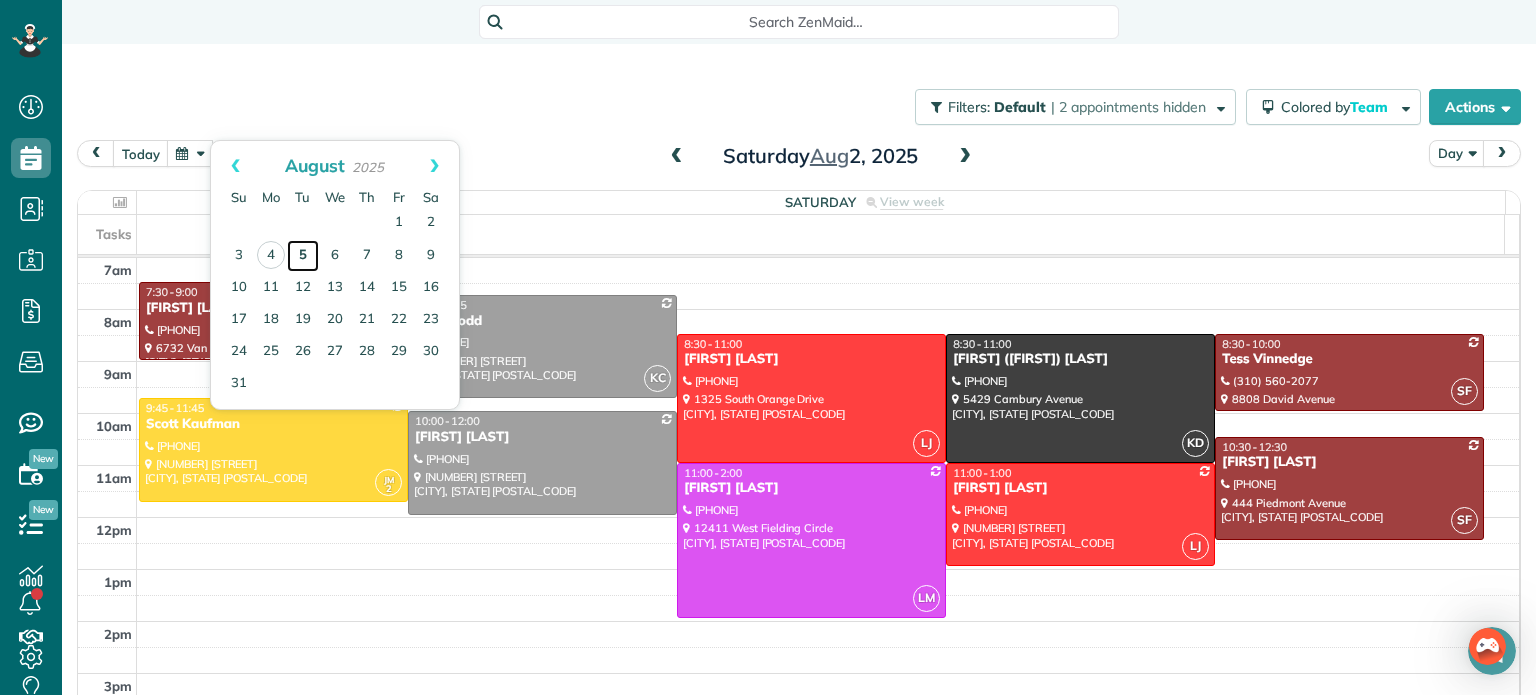 click on "5" at bounding box center [303, 256] 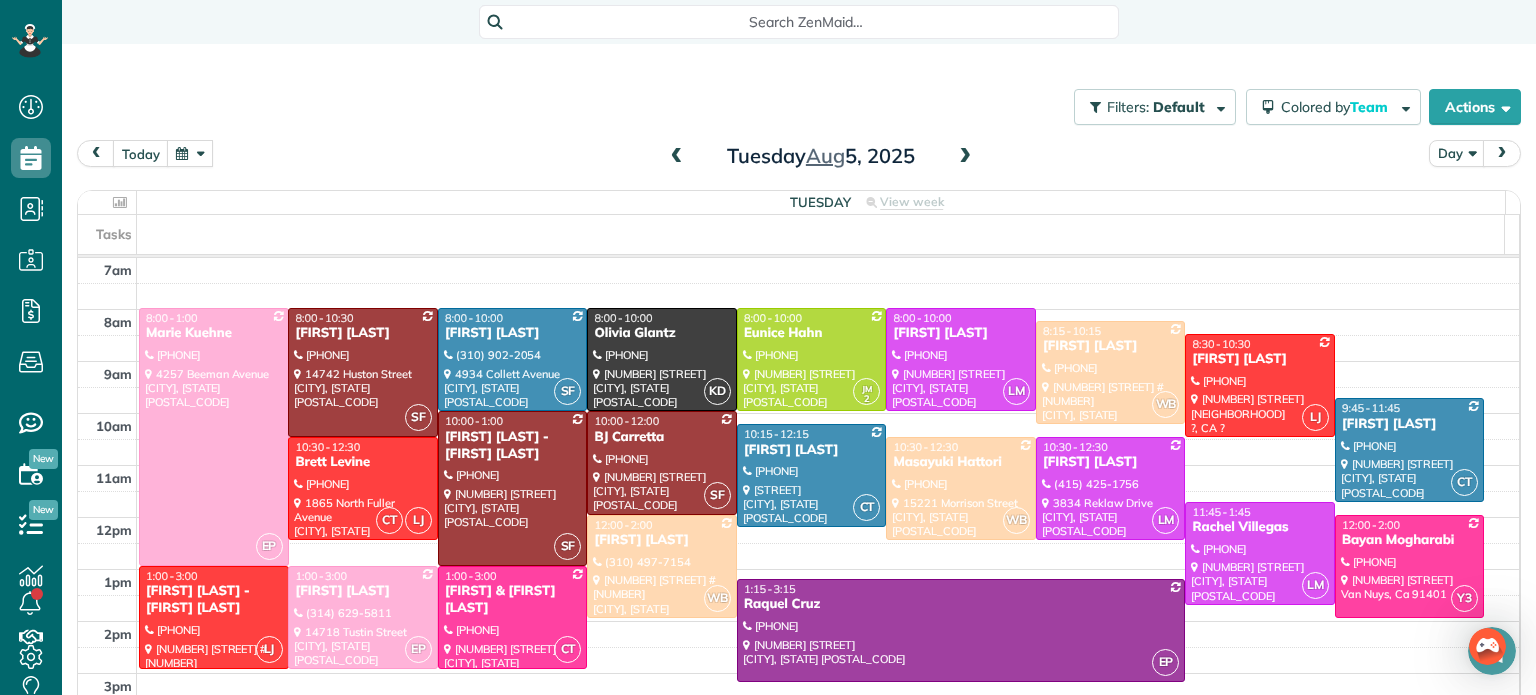 click on "Filters:   Default
|  2 appointments hidden
Colored by  Team
Color by Cleaner
Color by Team
Color by Status
Color by Recurrence
Color by Paid/Unpaid
Filters  Default
Schedule Changes
Actions
Create Appointment
Create Task
Clock In/Out
Send Work Orders
Print Route Sheets
Today's Emails/Texts
View Metrics" at bounding box center [799, 107] 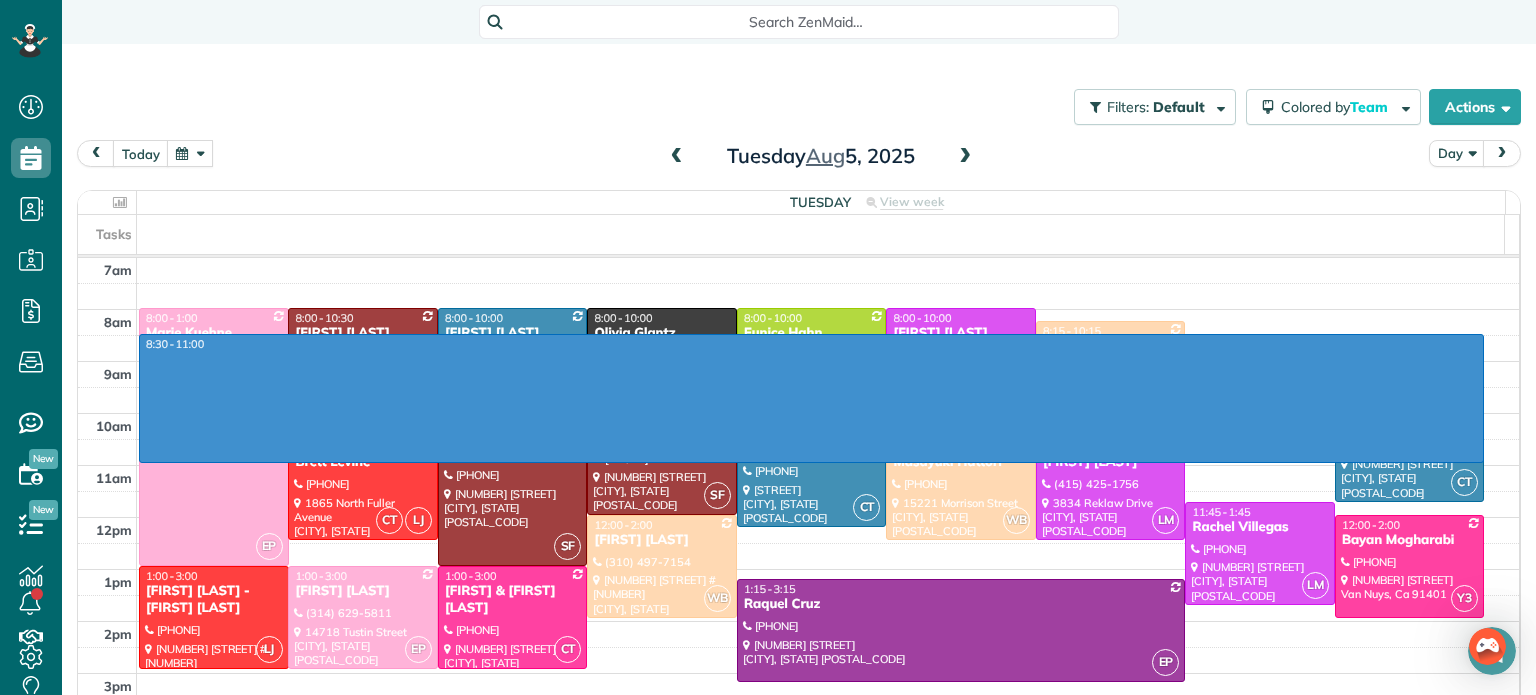 drag, startPoint x: 1362, startPoint y: 336, endPoint x: 1344, endPoint y: 453, distance: 118.37652 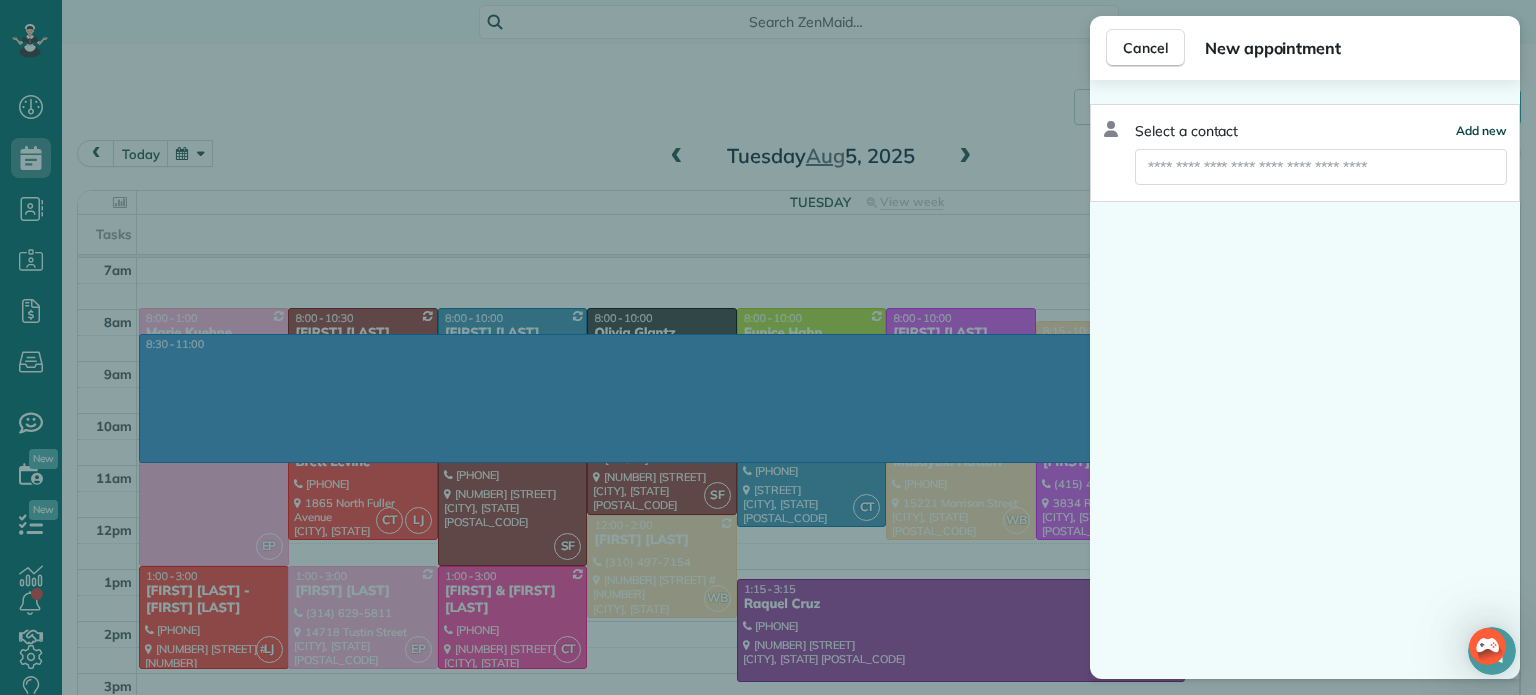 click on "Add new" at bounding box center (1481, 130) 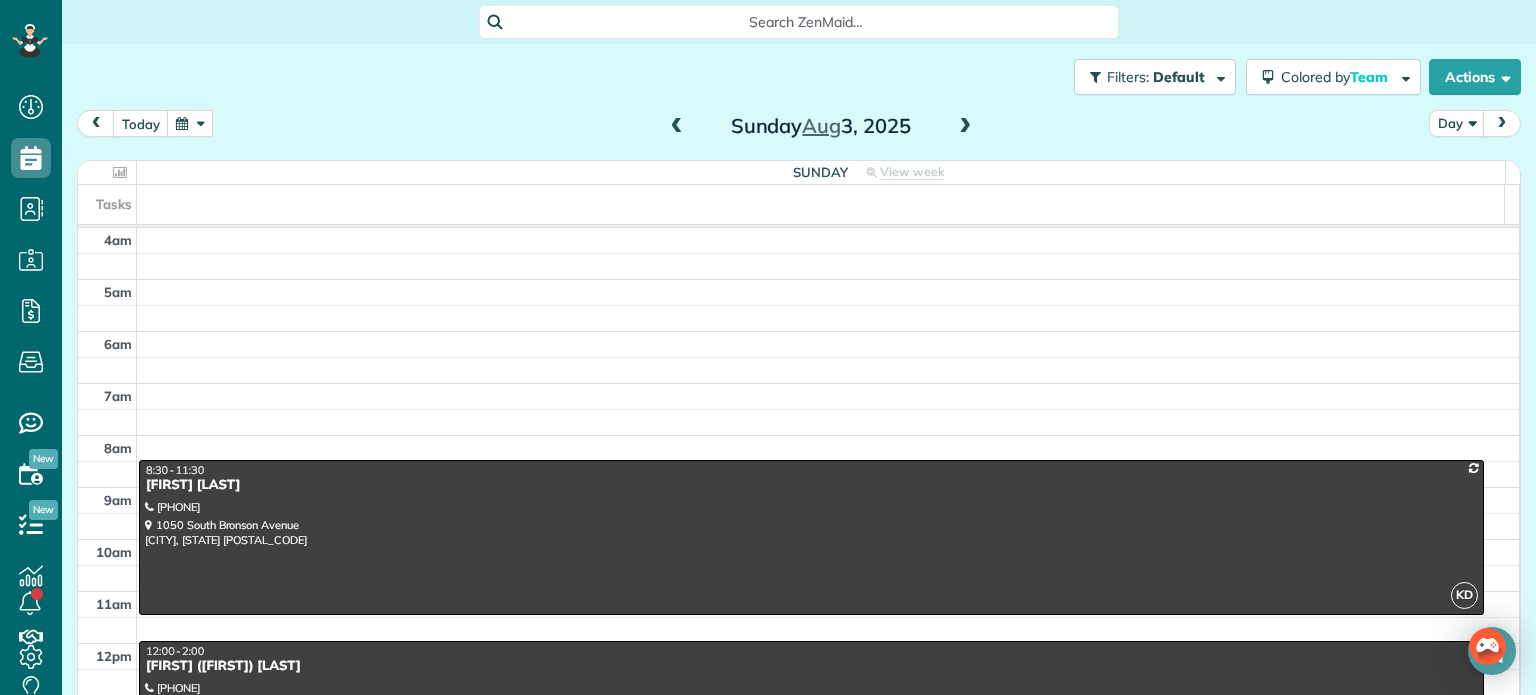 scroll, scrollTop: 0, scrollLeft: 0, axis: both 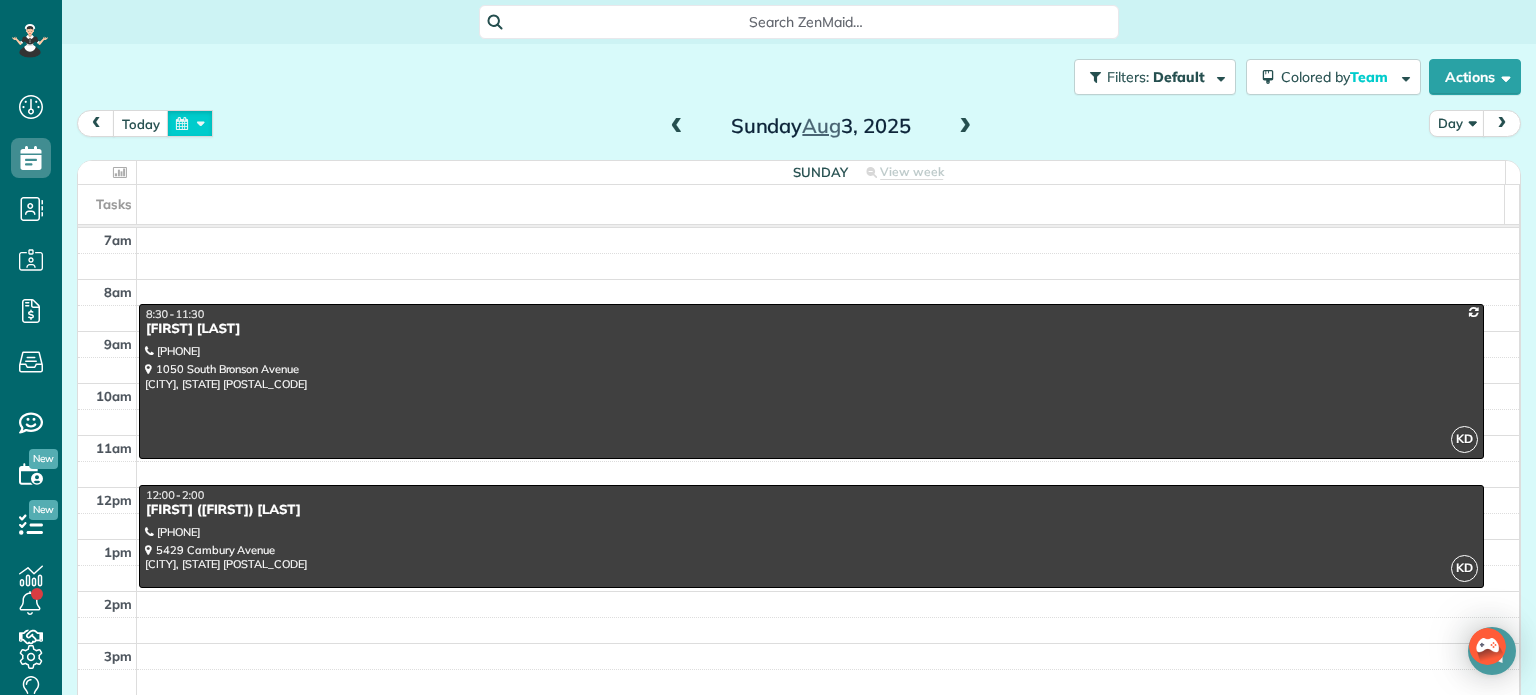 click at bounding box center (190, 123) 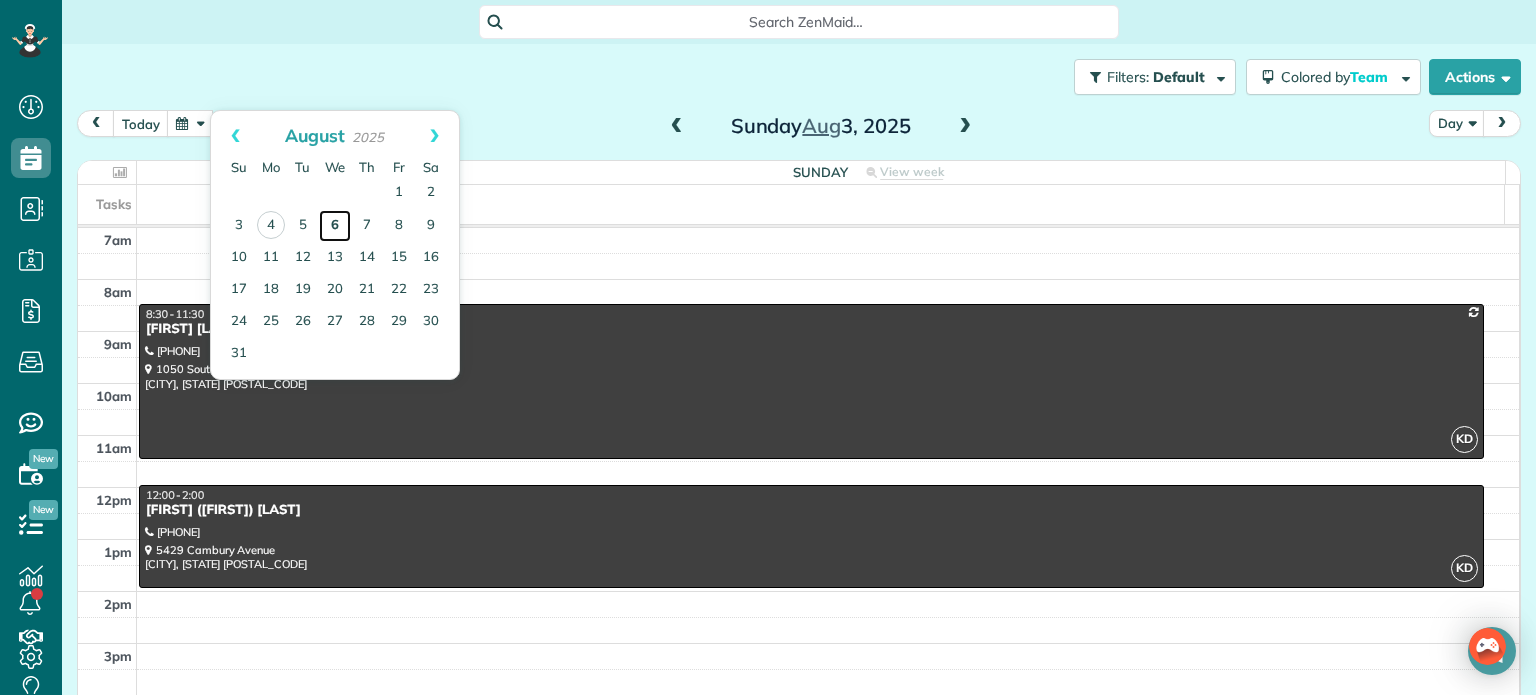 click on "6" at bounding box center [335, 226] 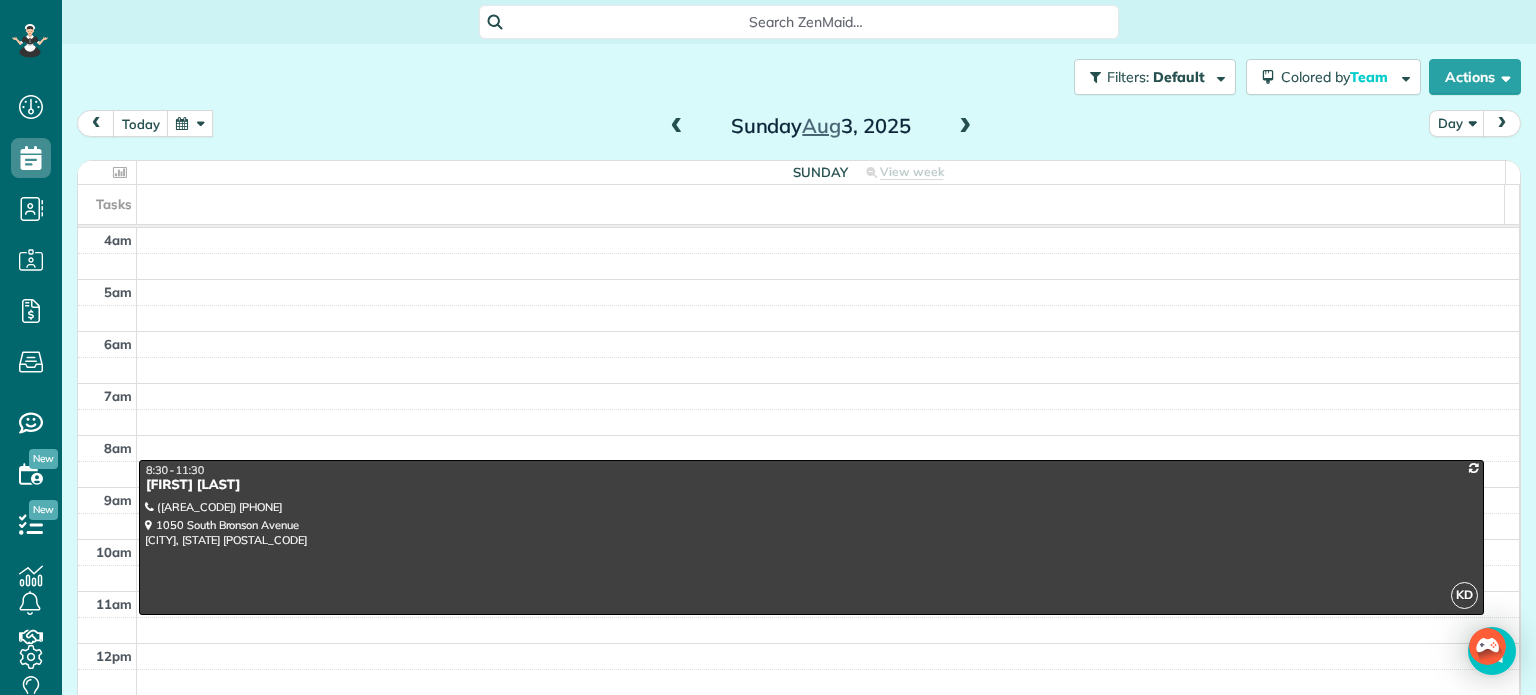 scroll, scrollTop: 0, scrollLeft: 0, axis: both 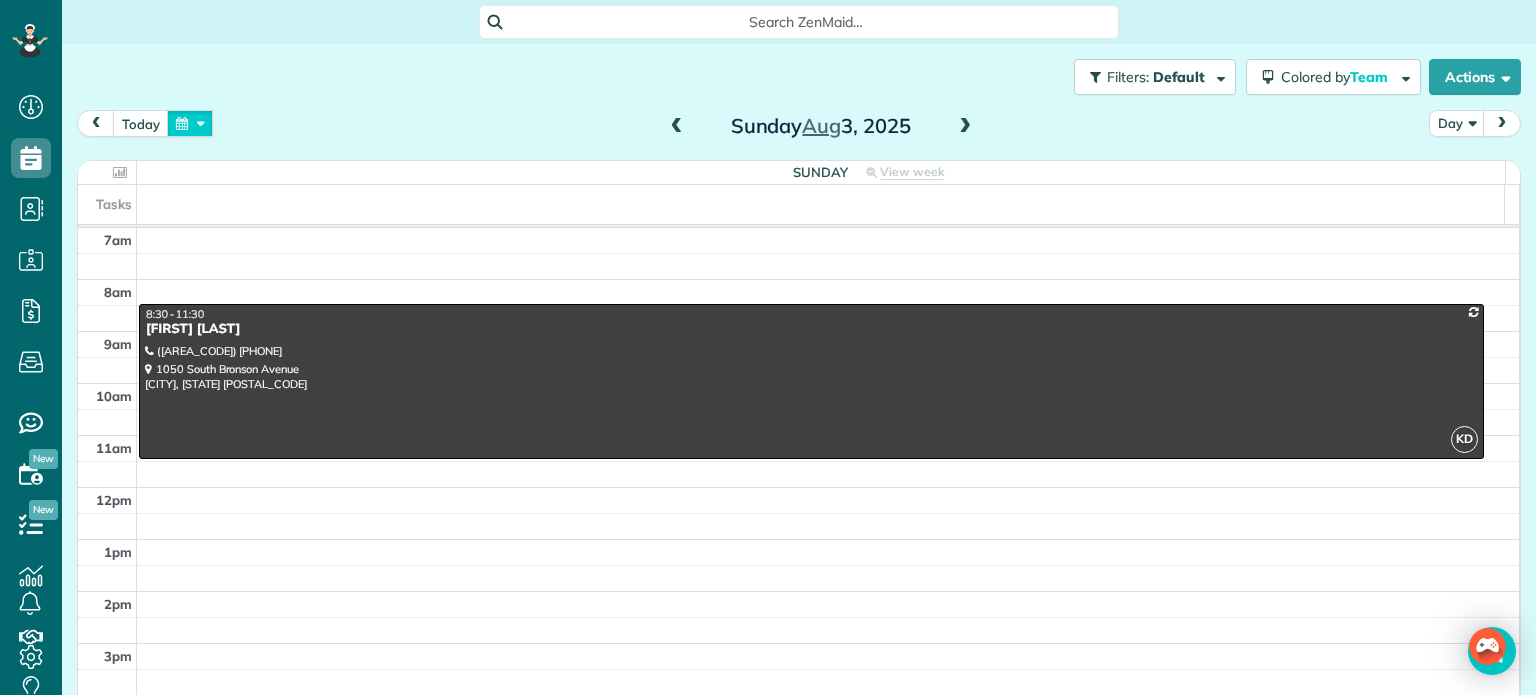 click at bounding box center (190, 123) 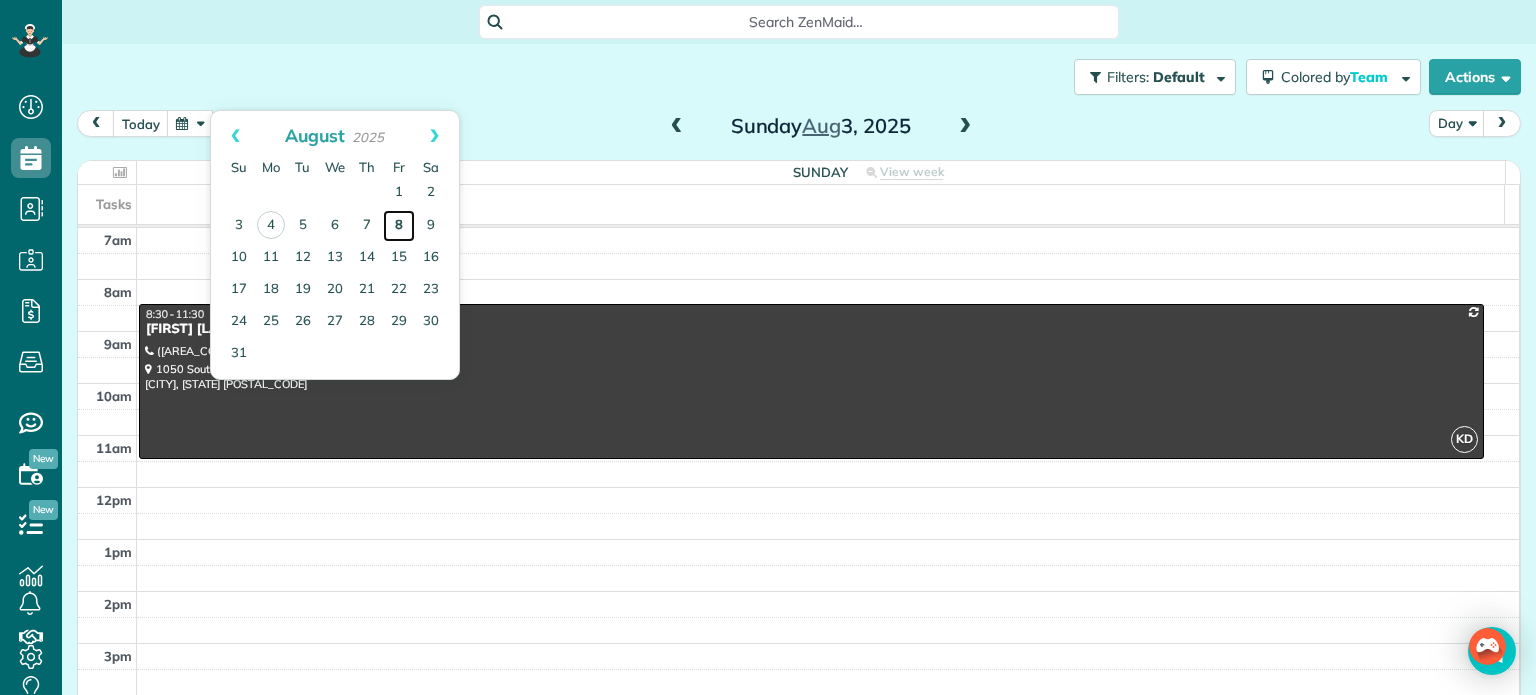 click on "8" at bounding box center (399, 226) 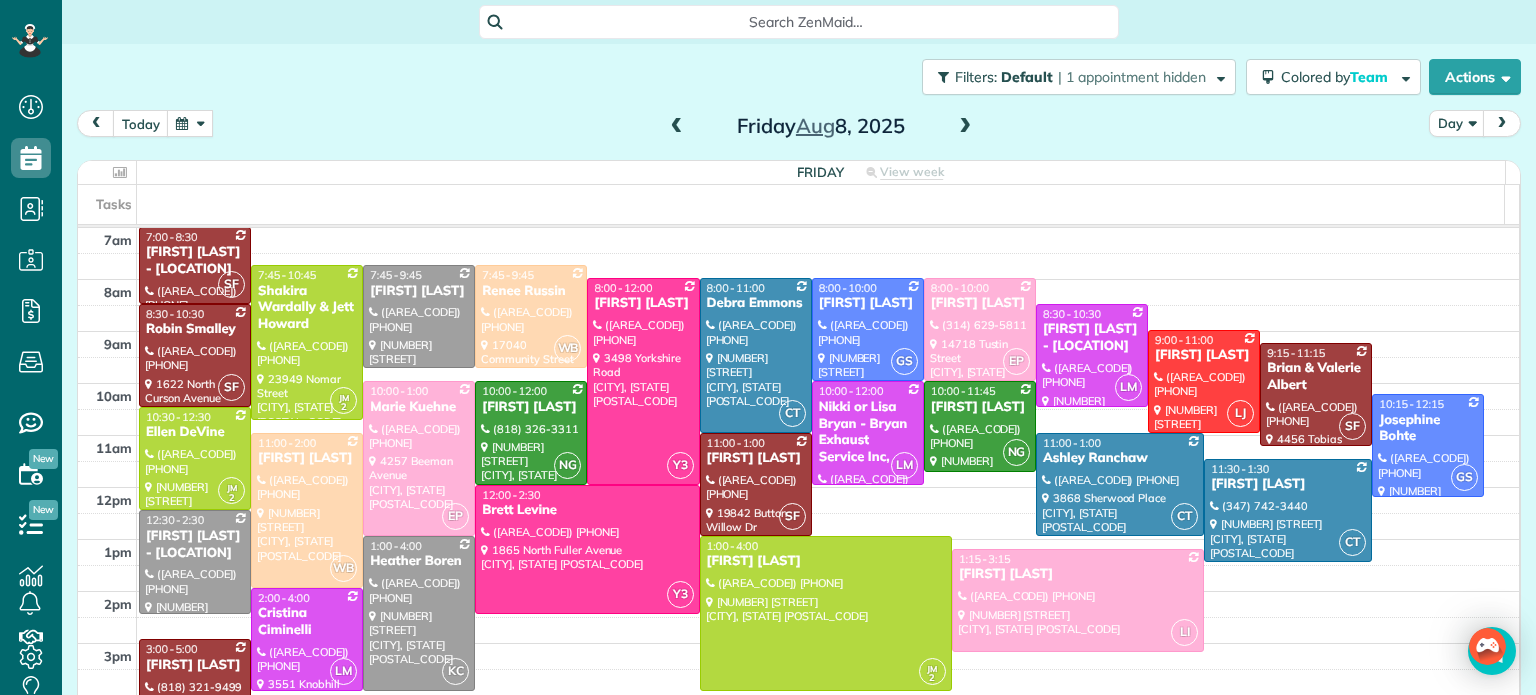 click on "Filters:   Default
|  1 appointment hidden
Colored by  Team
Color by Cleaner
Color by Team
Color by Status
Color by Recurrence
Color by Paid/Unpaid
Filters  Default
Schedule Changes
Actions
Create Appointment
Create Task
Clock In/Out
Send Work Orders
Print Route Sheets
Today's Emails/Texts
View Metrics" at bounding box center [799, 77] 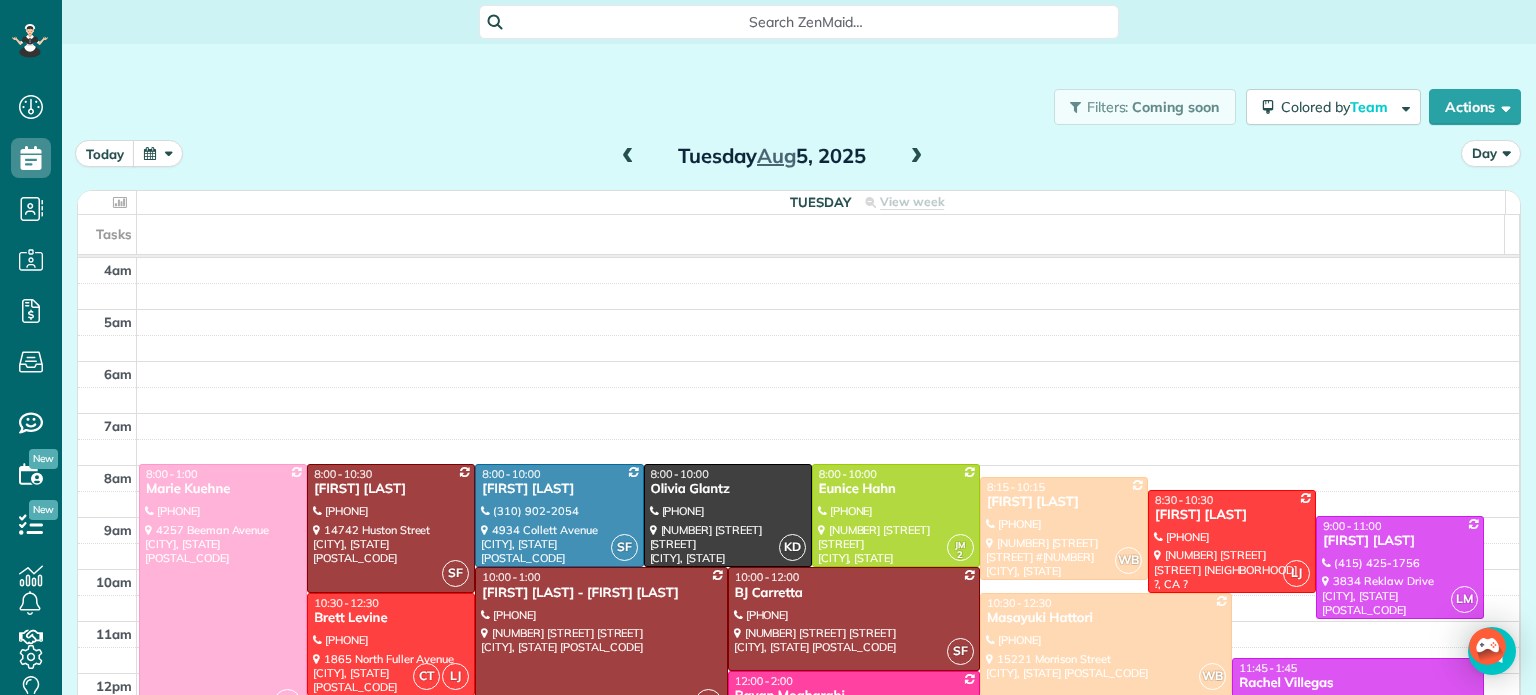 scroll, scrollTop: 0, scrollLeft: 0, axis: both 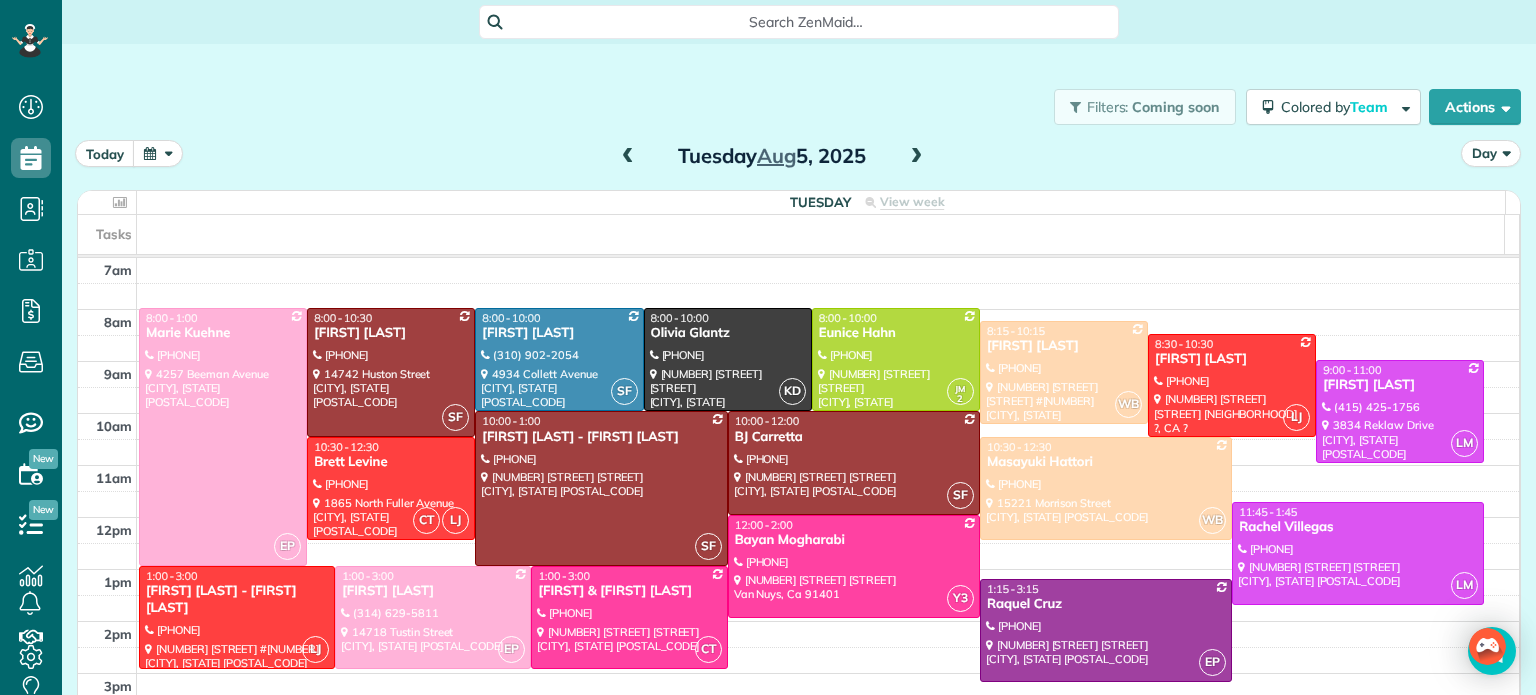 click at bounding box center [158, 153] 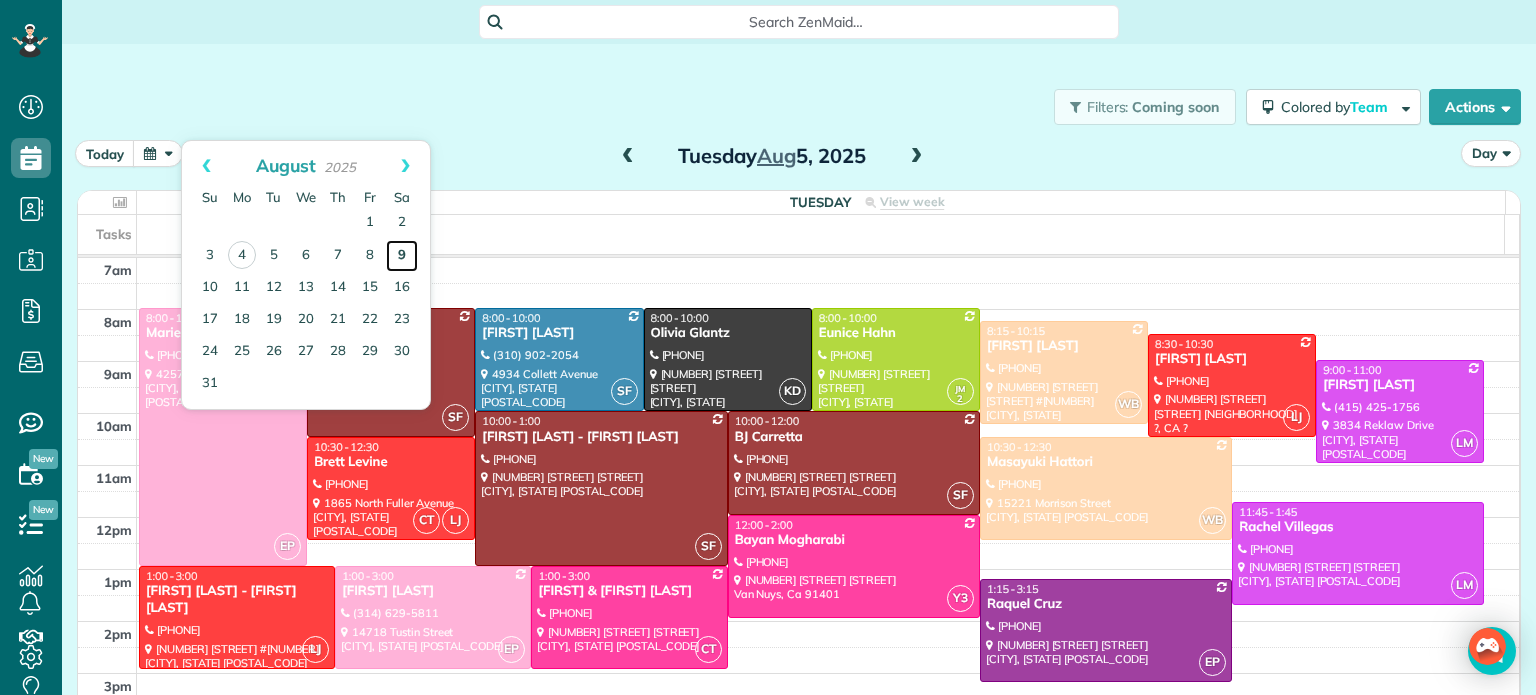 click on "9" at bounding box center (402, 256) 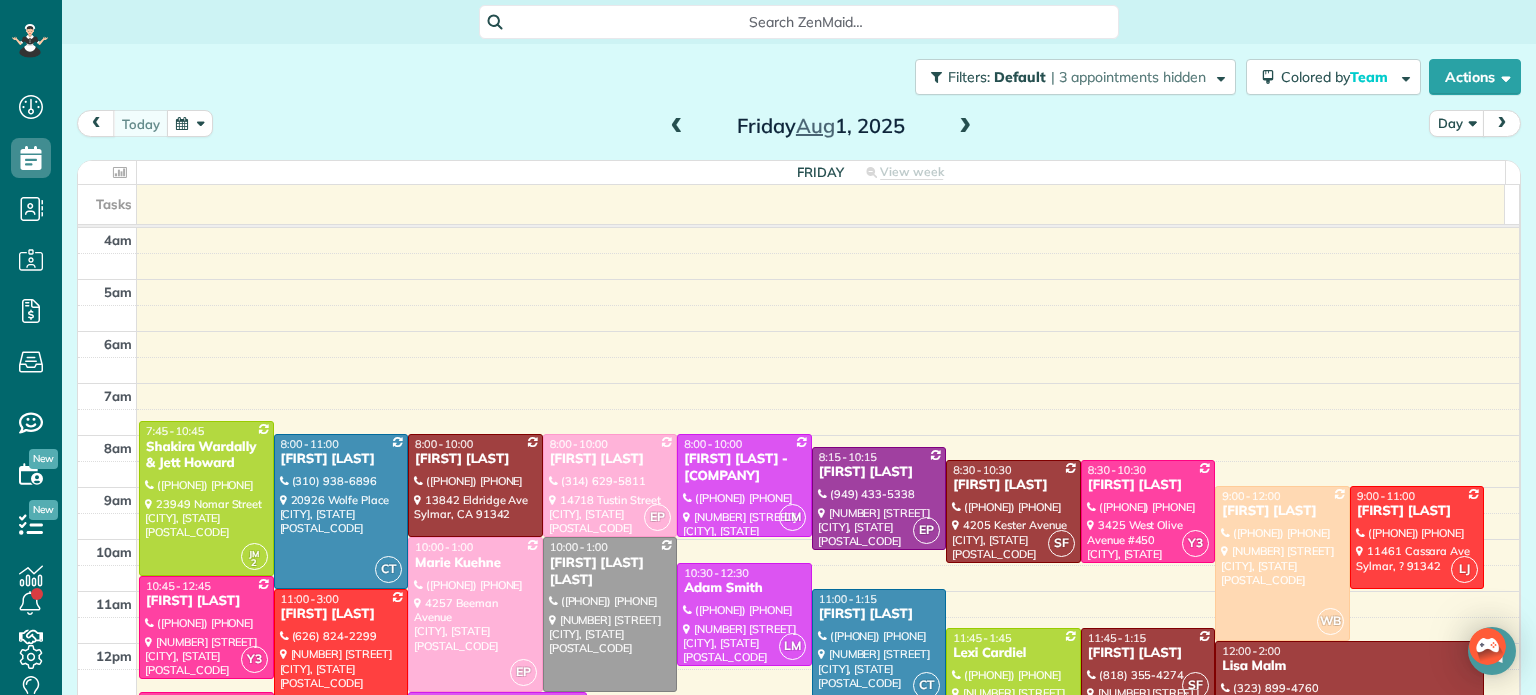 scroll, scrollTop: 0, scrollLeft: 0, axis: both 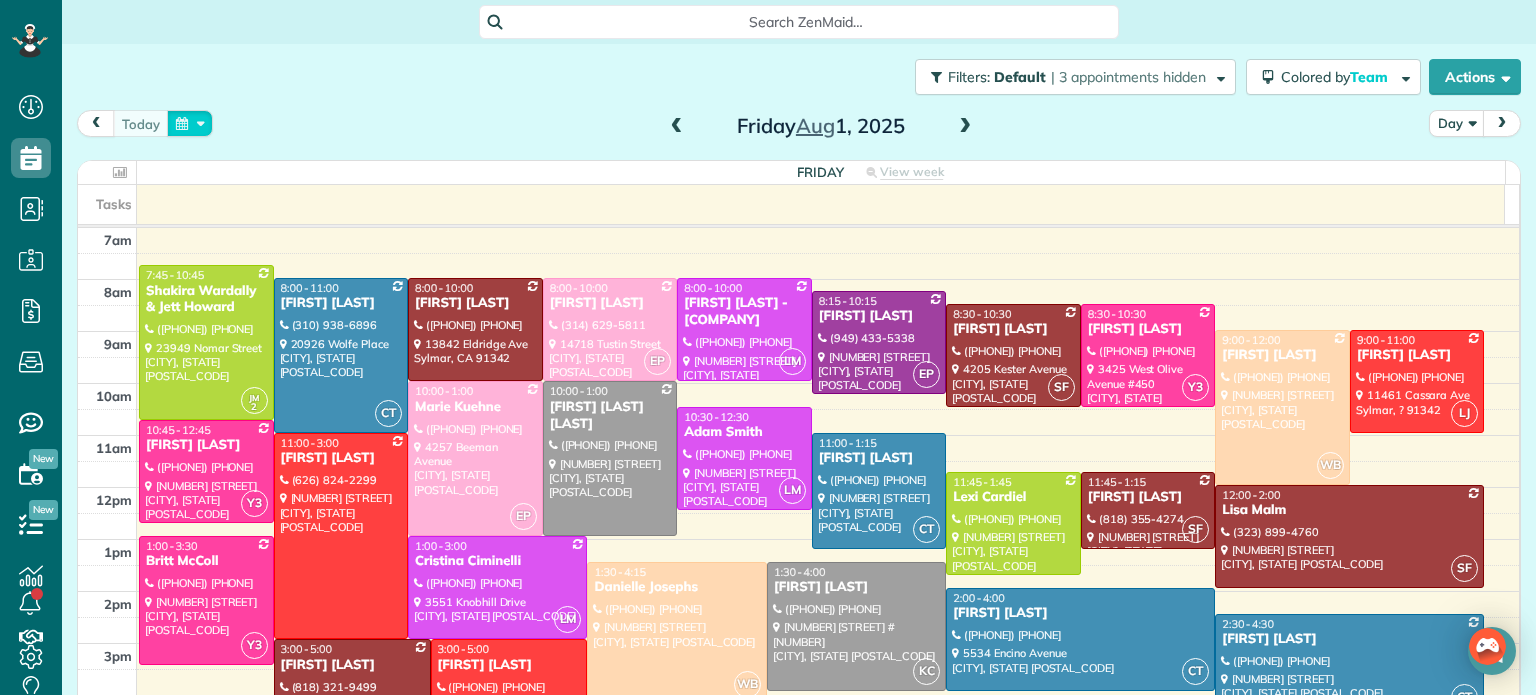 click at bounding box center [190, 123] 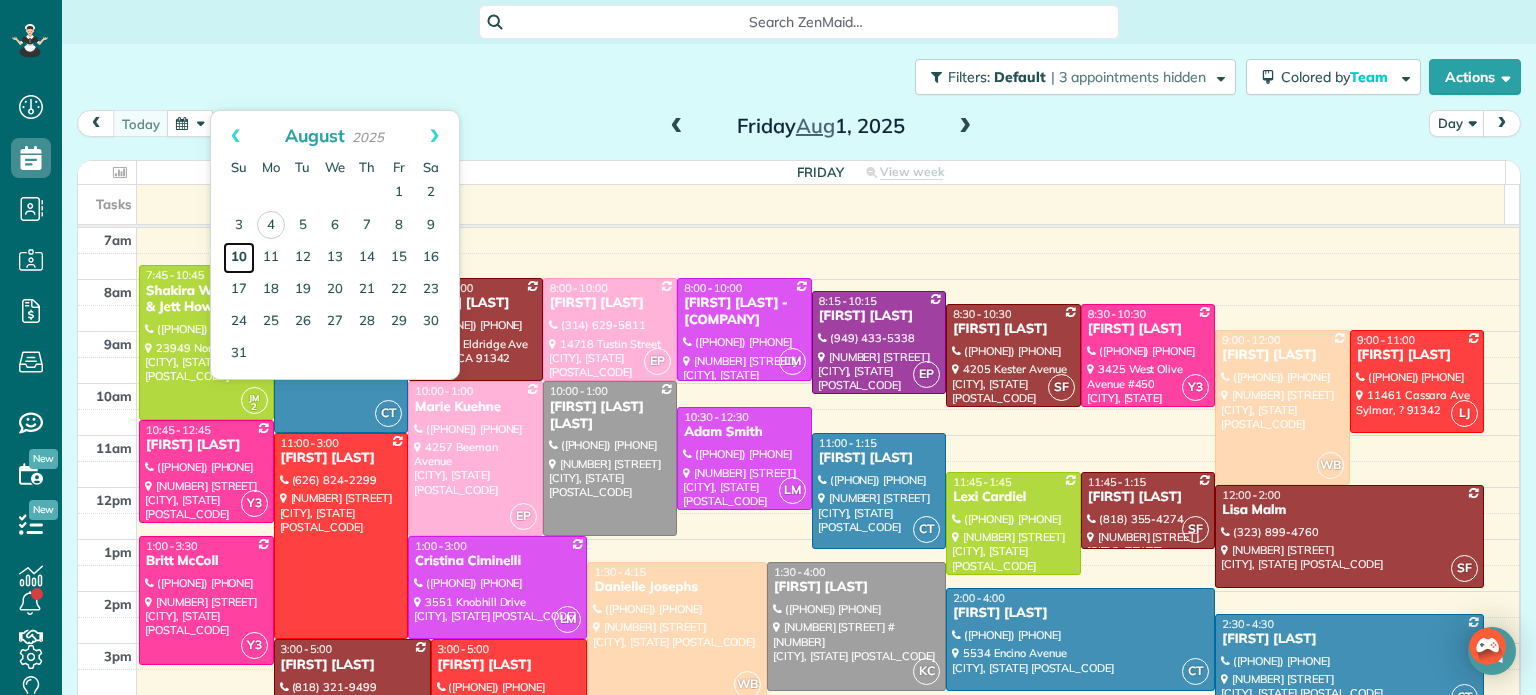 click on "10" at bounding box center (239, 258) 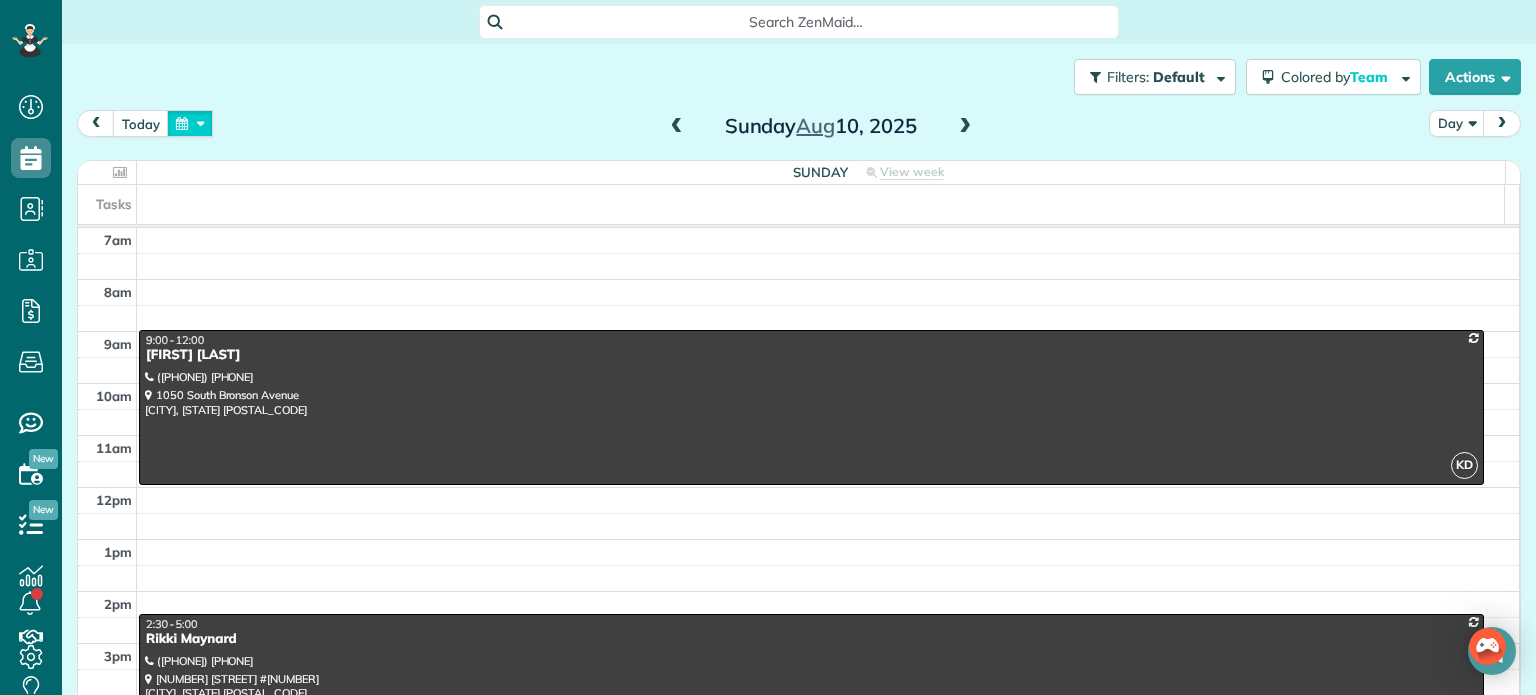 click at bounding box center (190, 123) 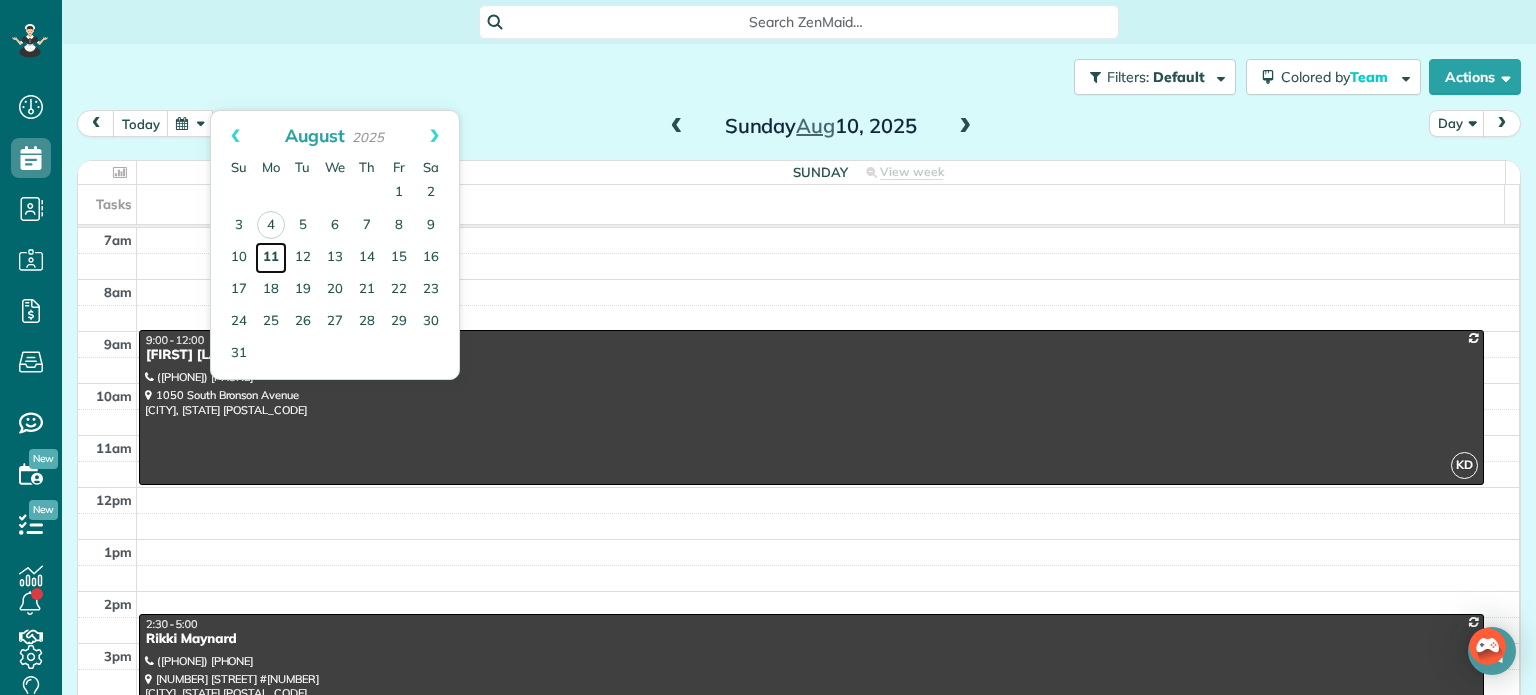click on "11" at bounding box center [271, 258] 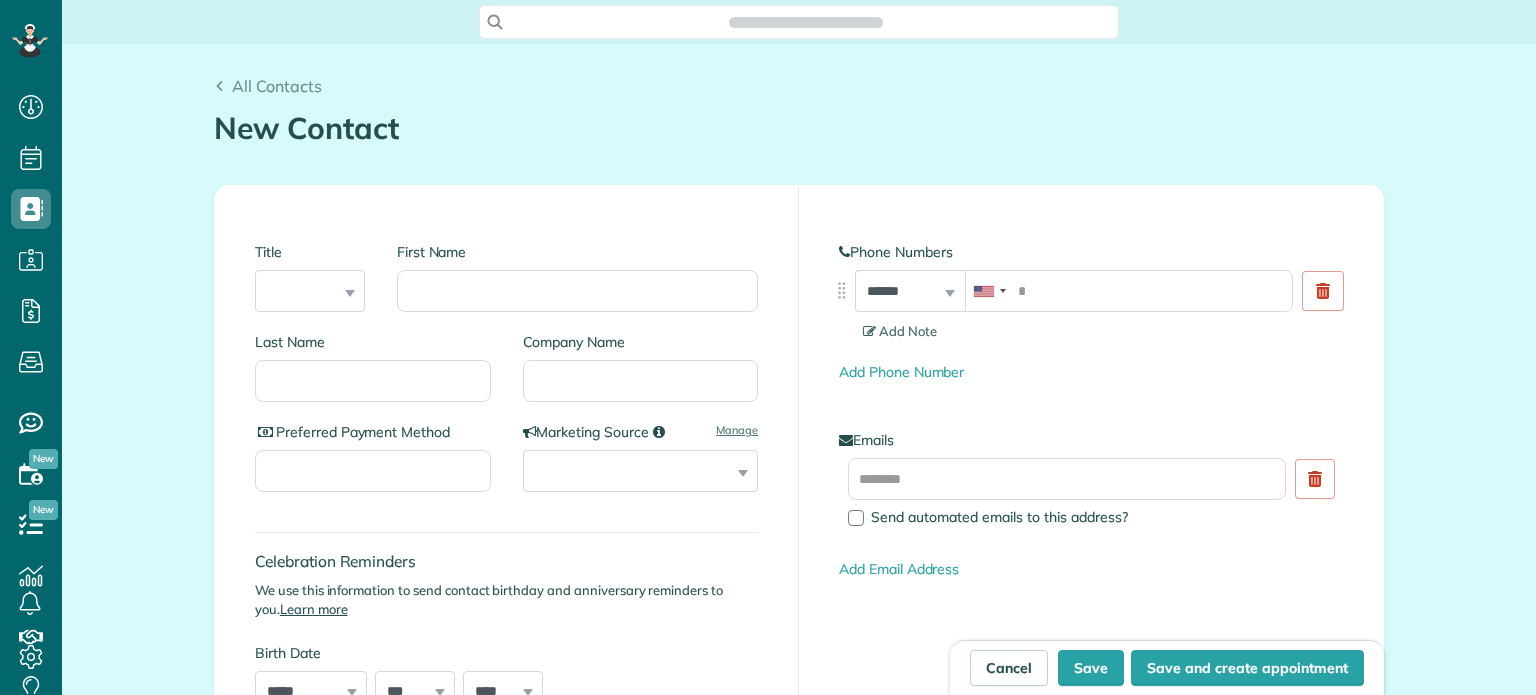scroll, scrollTop: 0, scrollLeft: 0, axis: both 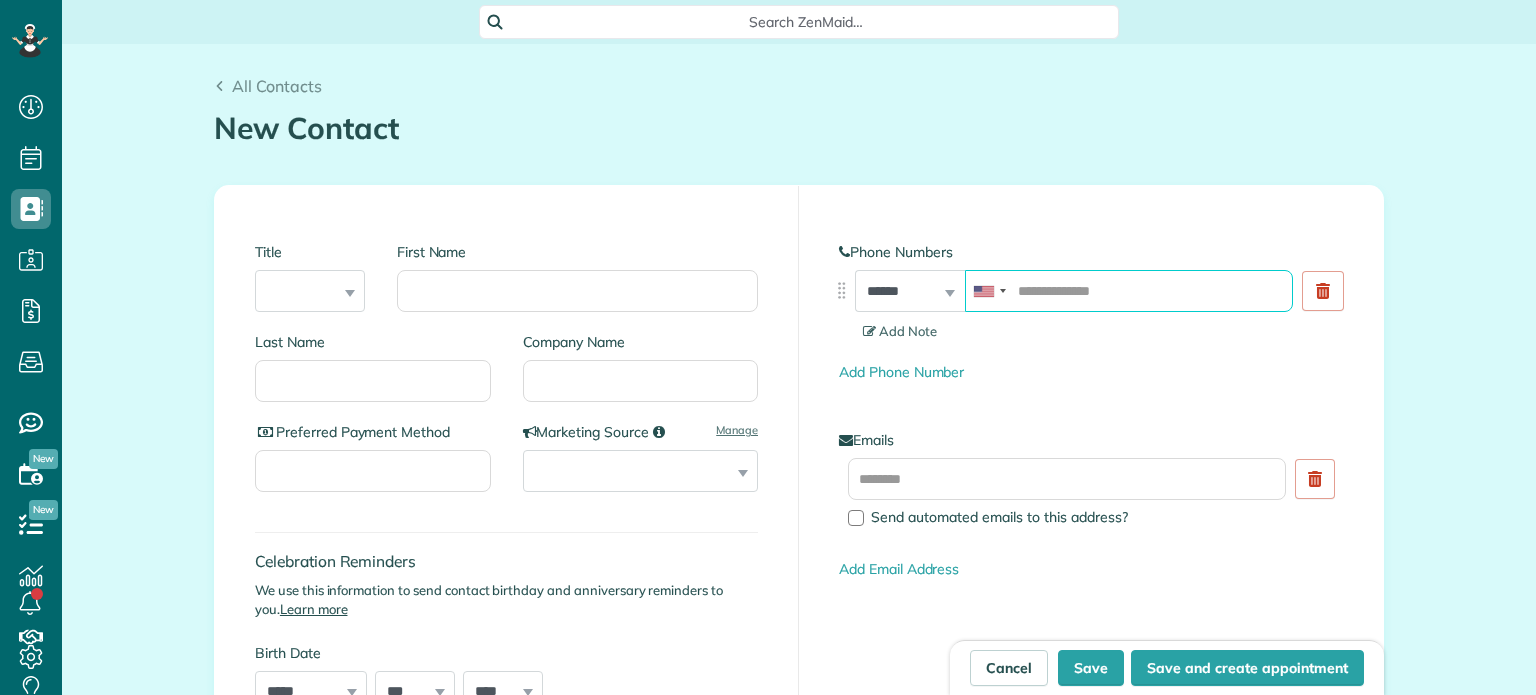 click at bounding box center (1129, 291) 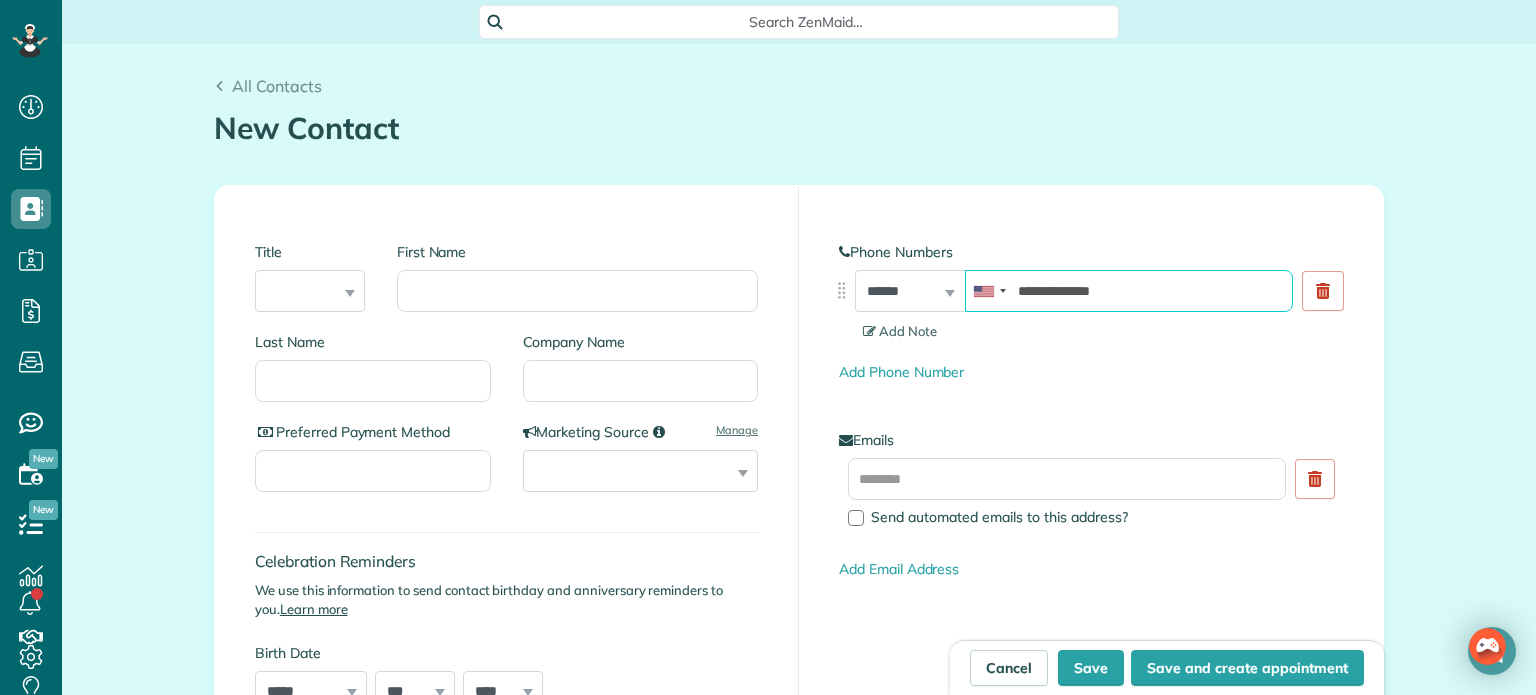type on "**********" 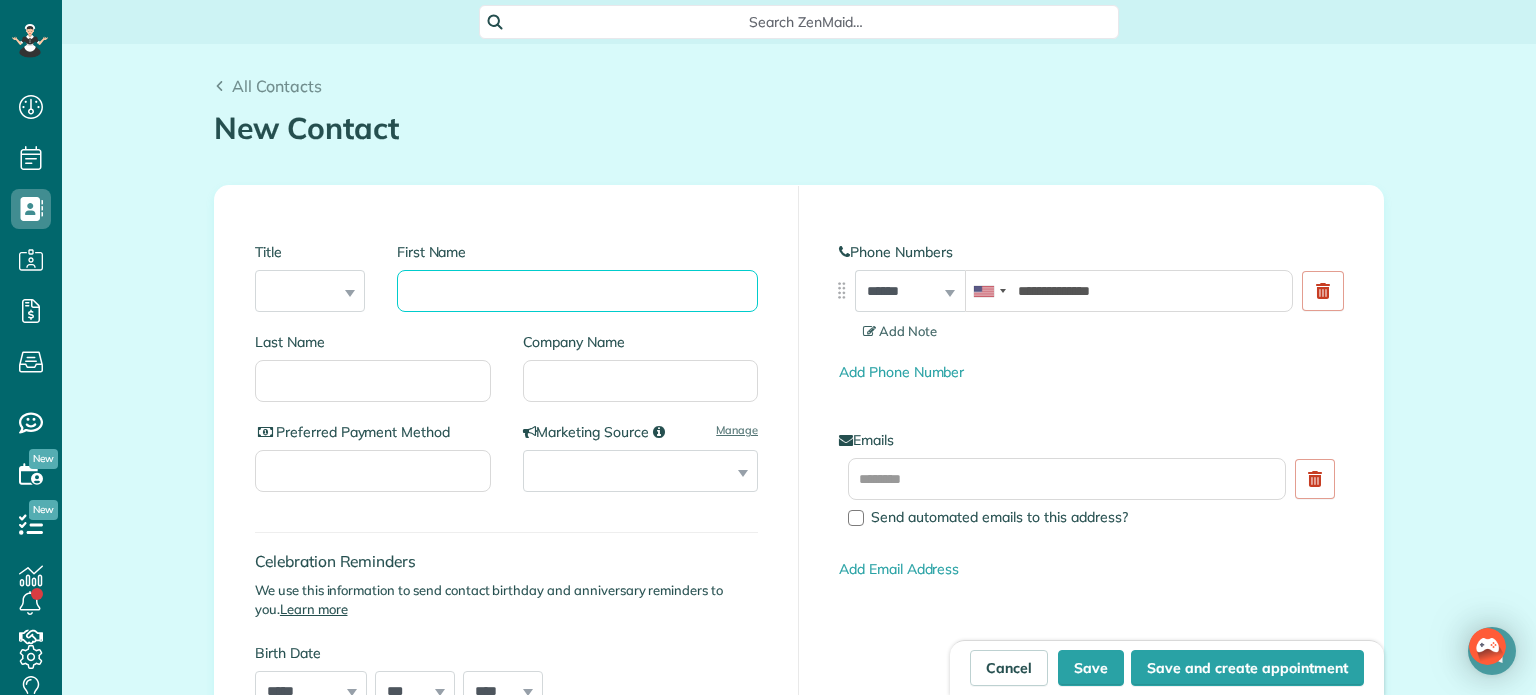 click on "First Name" at bounding box center [577, 291] 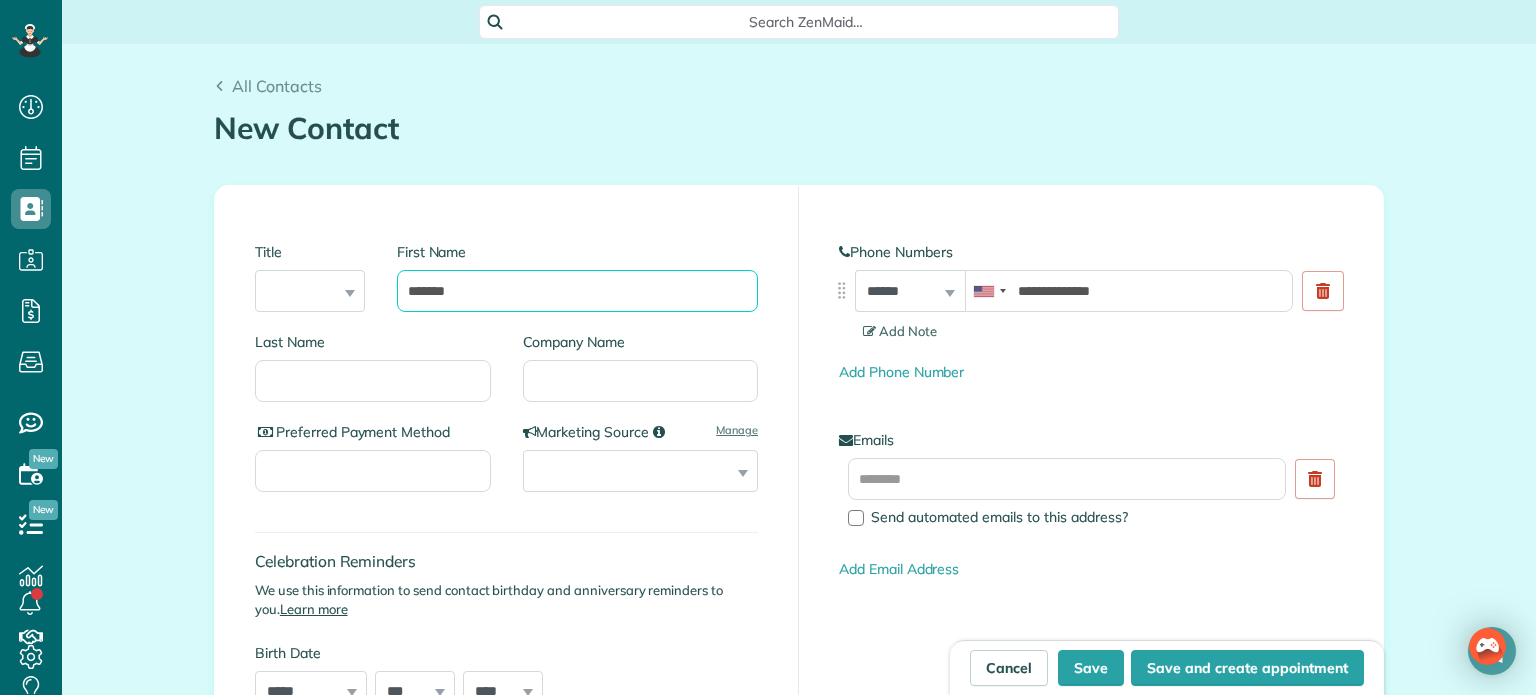 type on "*******" 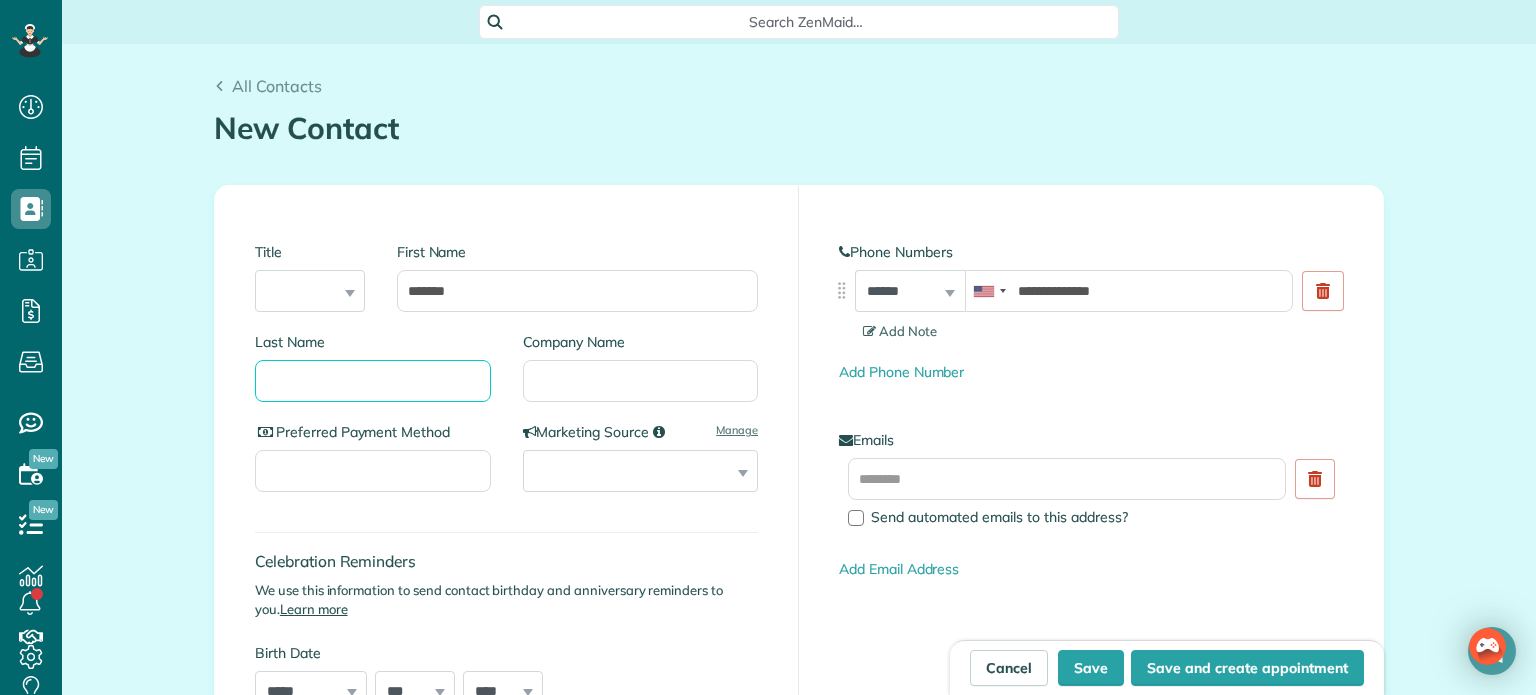 click on "Last Name" at bounding box center [373, 381] 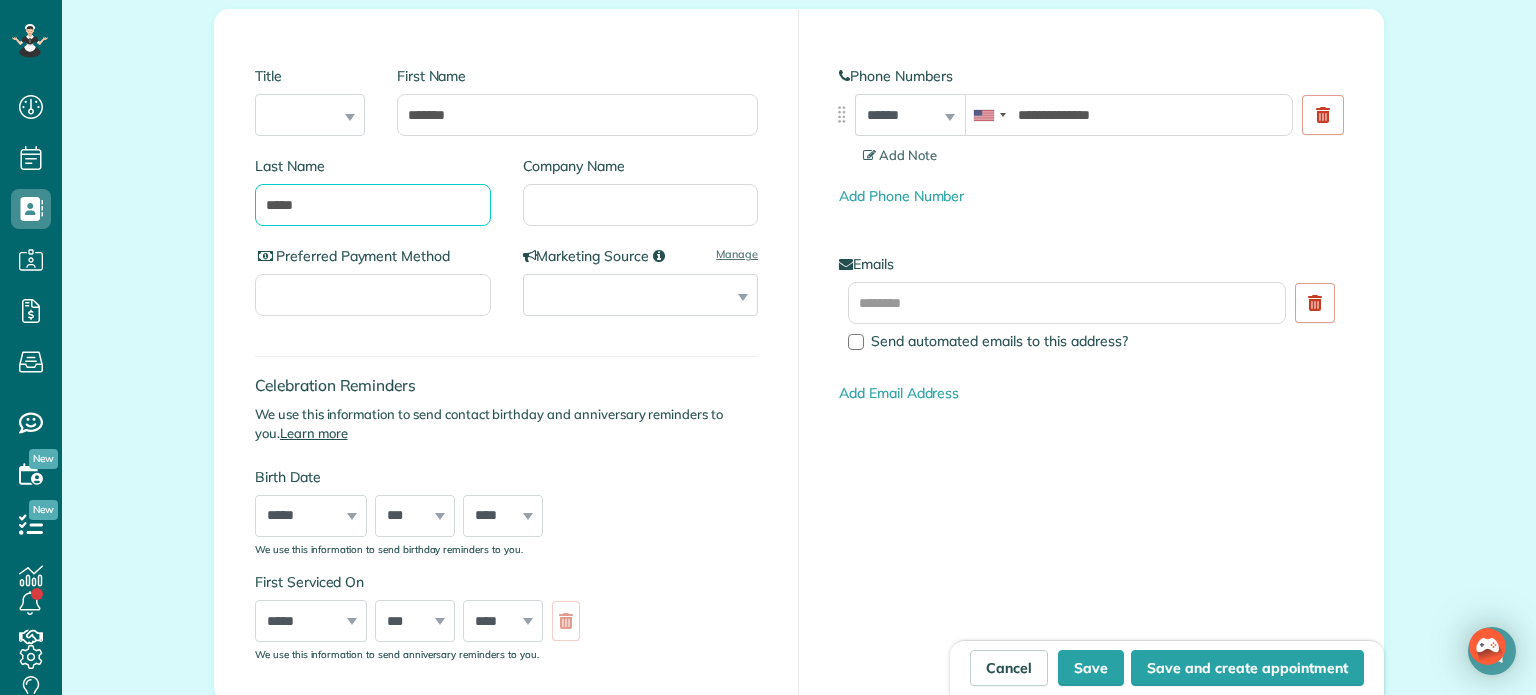 scroll, scrollTop: 212, scrollLeft: 0, axis: vertical 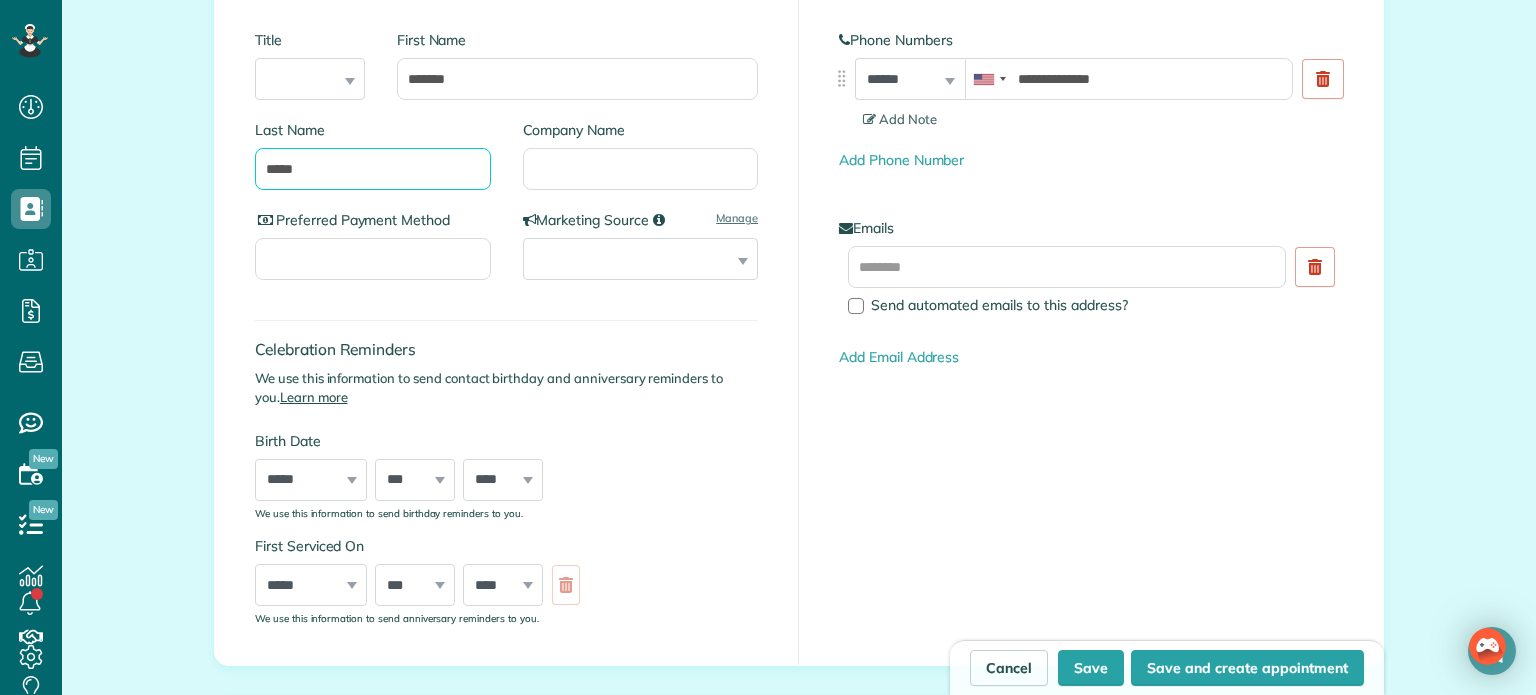 type on "*****" 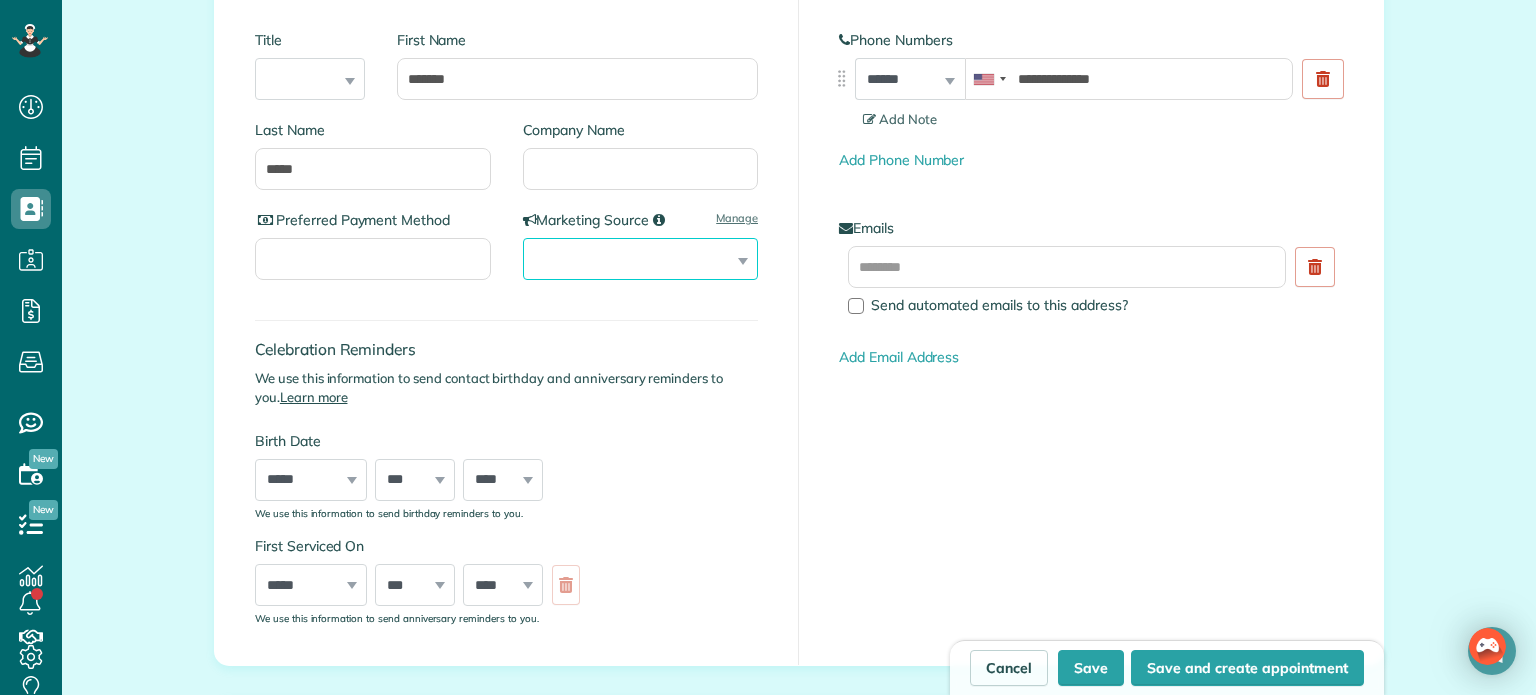 click on "**********" at bounding box center (641, 259) 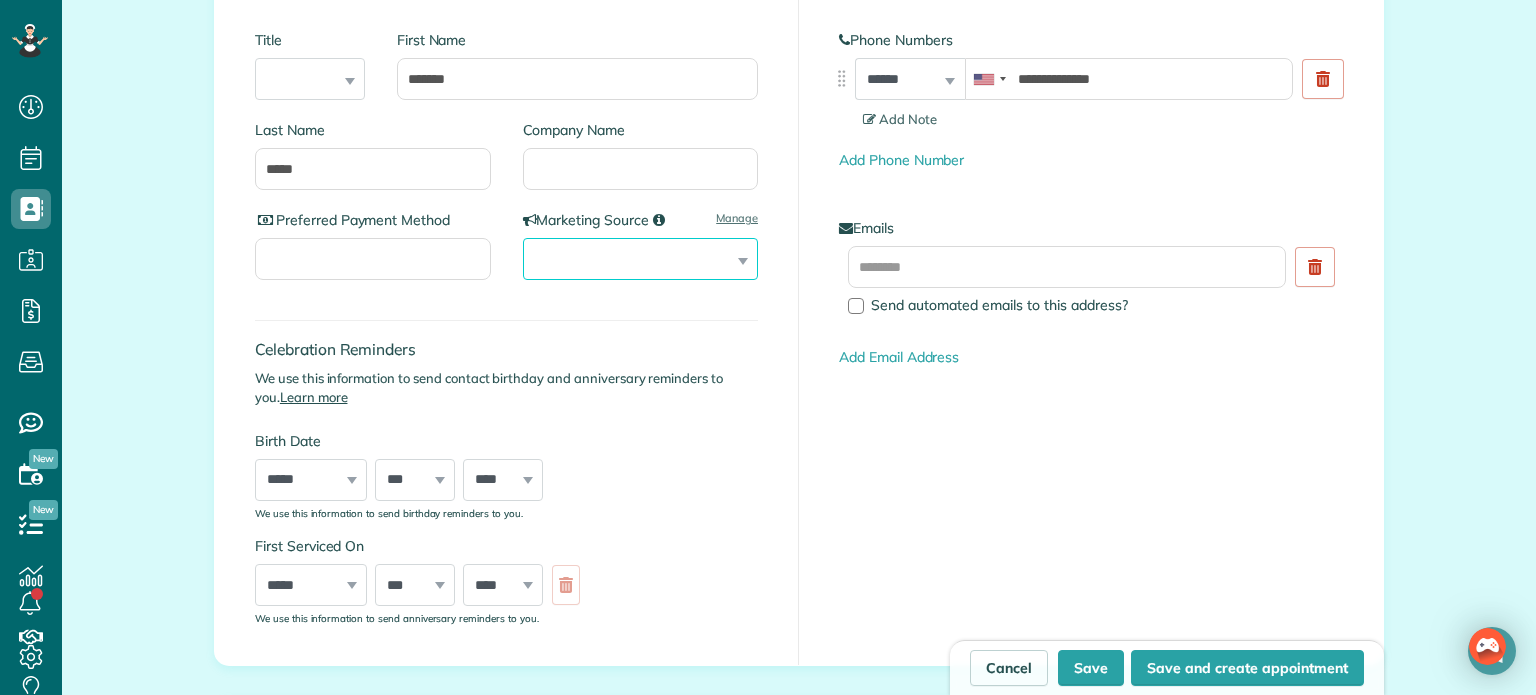 select on "********" 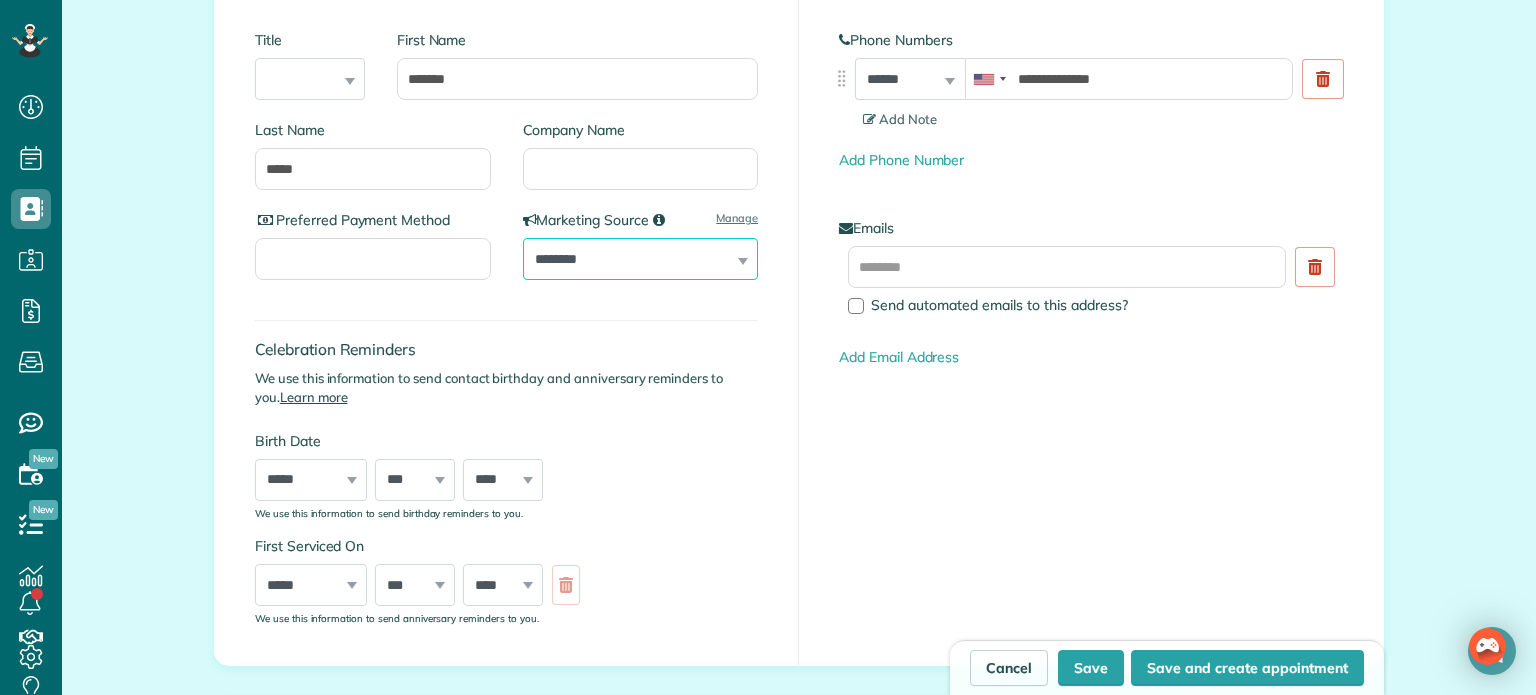 click on "**********" at bounding box center (641, 259) 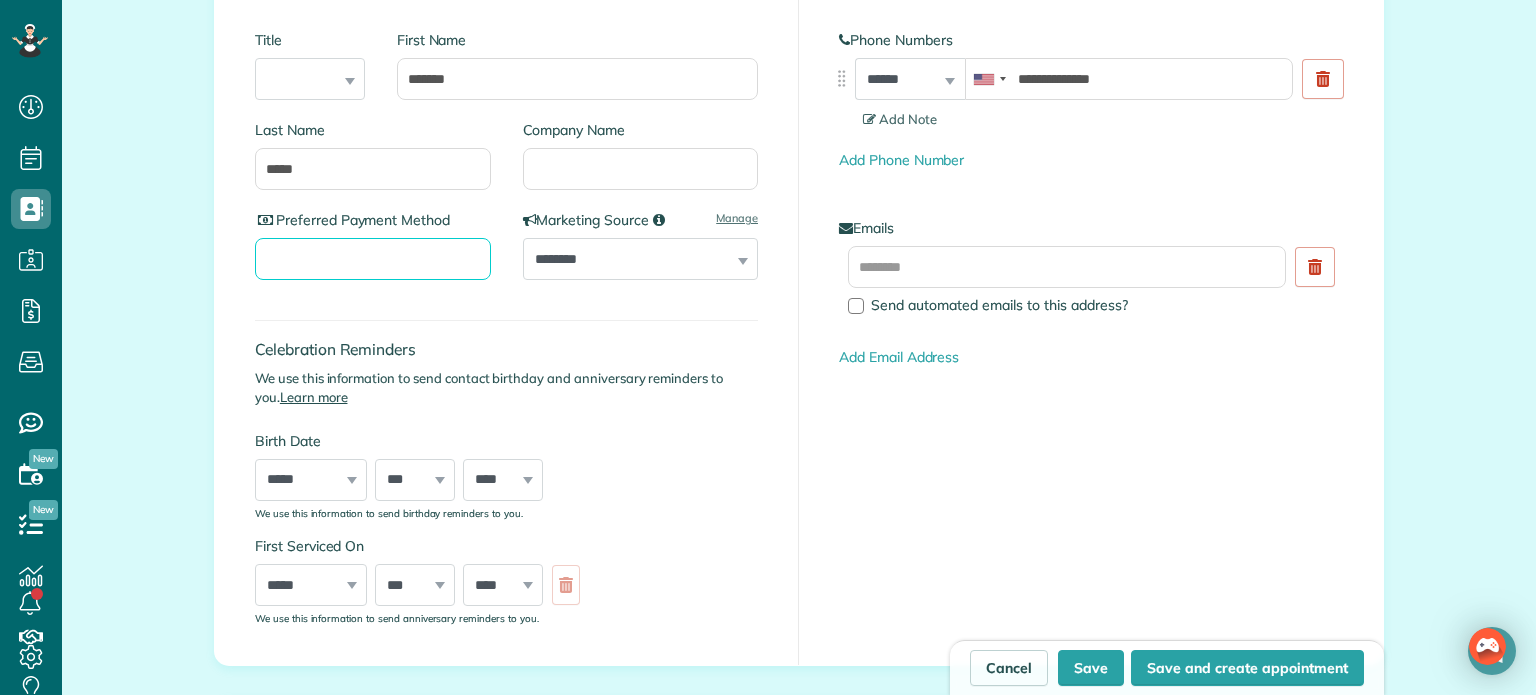 click on "Preferred Payment Method" at bounding box center (373, 259) 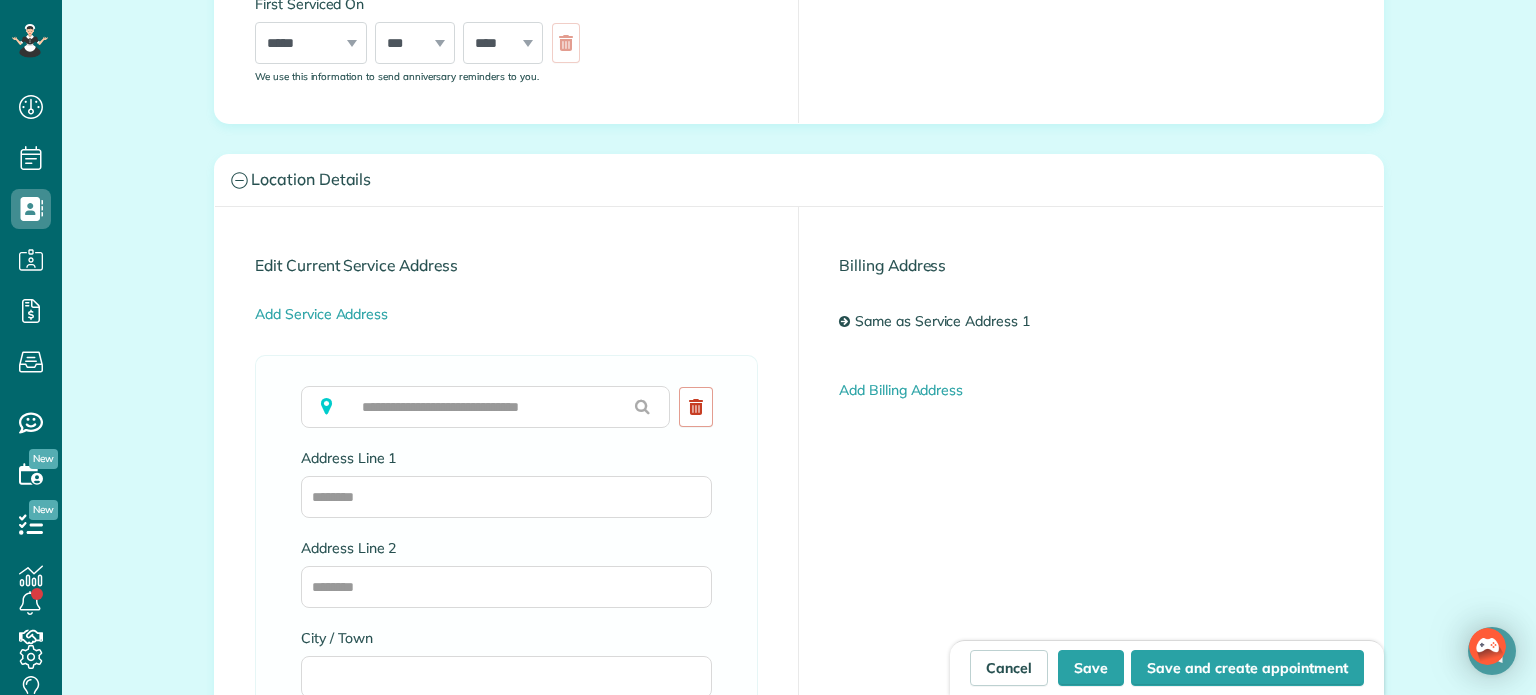 scroll, scrollTop: 804, scrollLeft: 0, axis: vertical 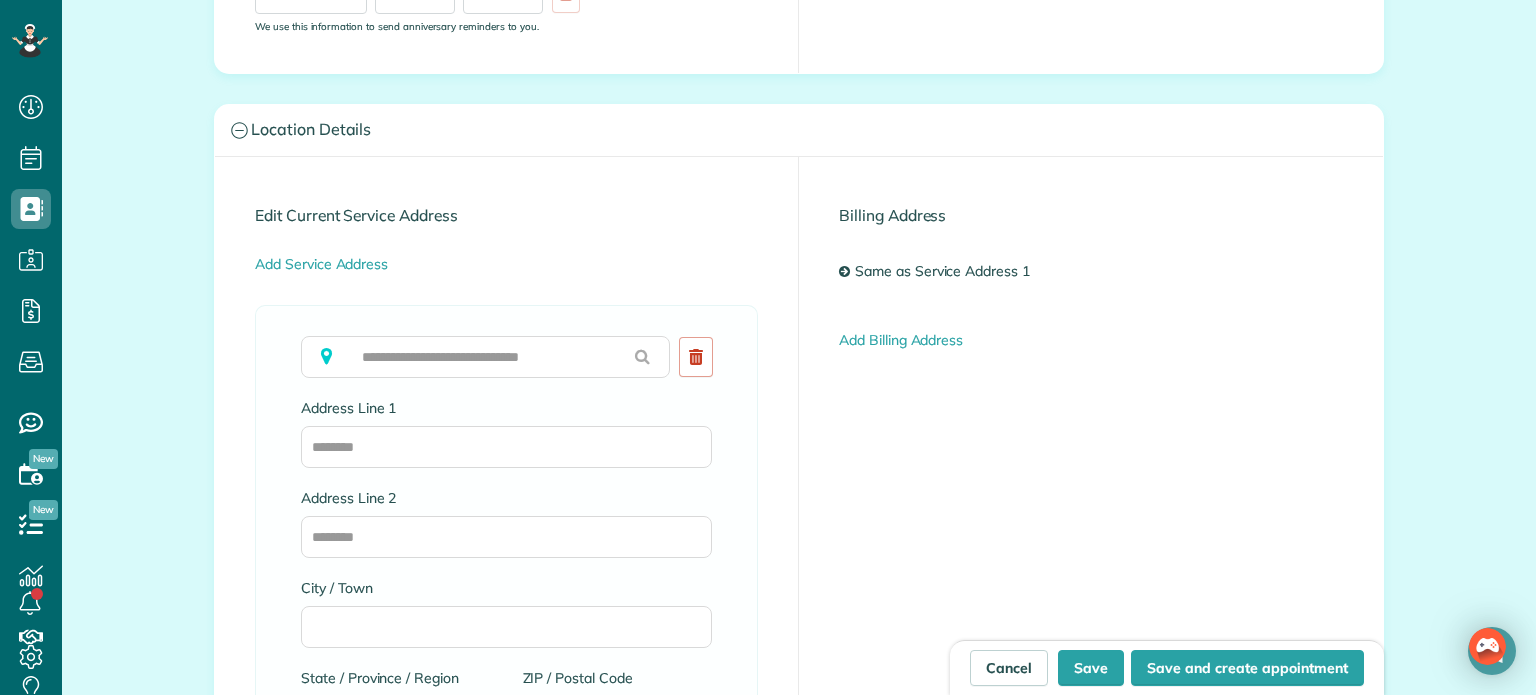 type on "*****" 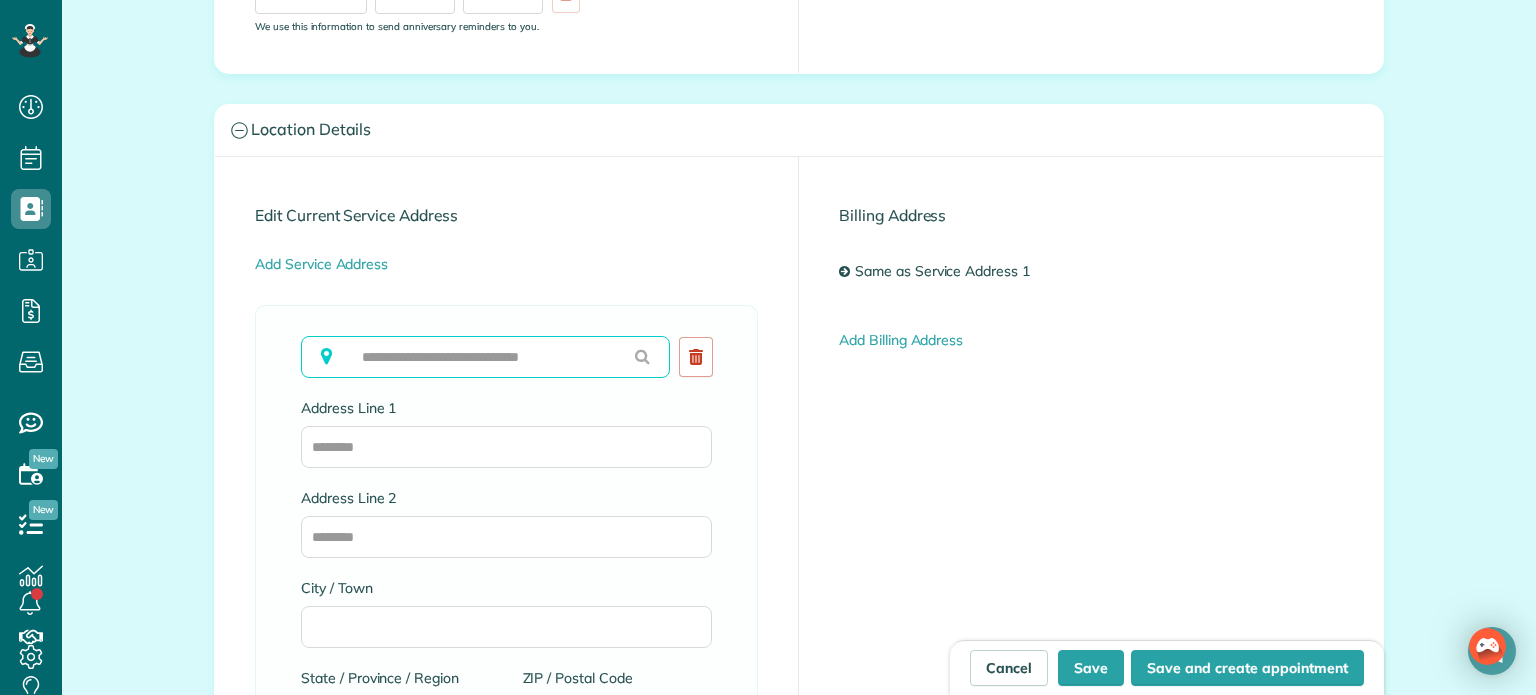 click at bounding box center [485, 357] 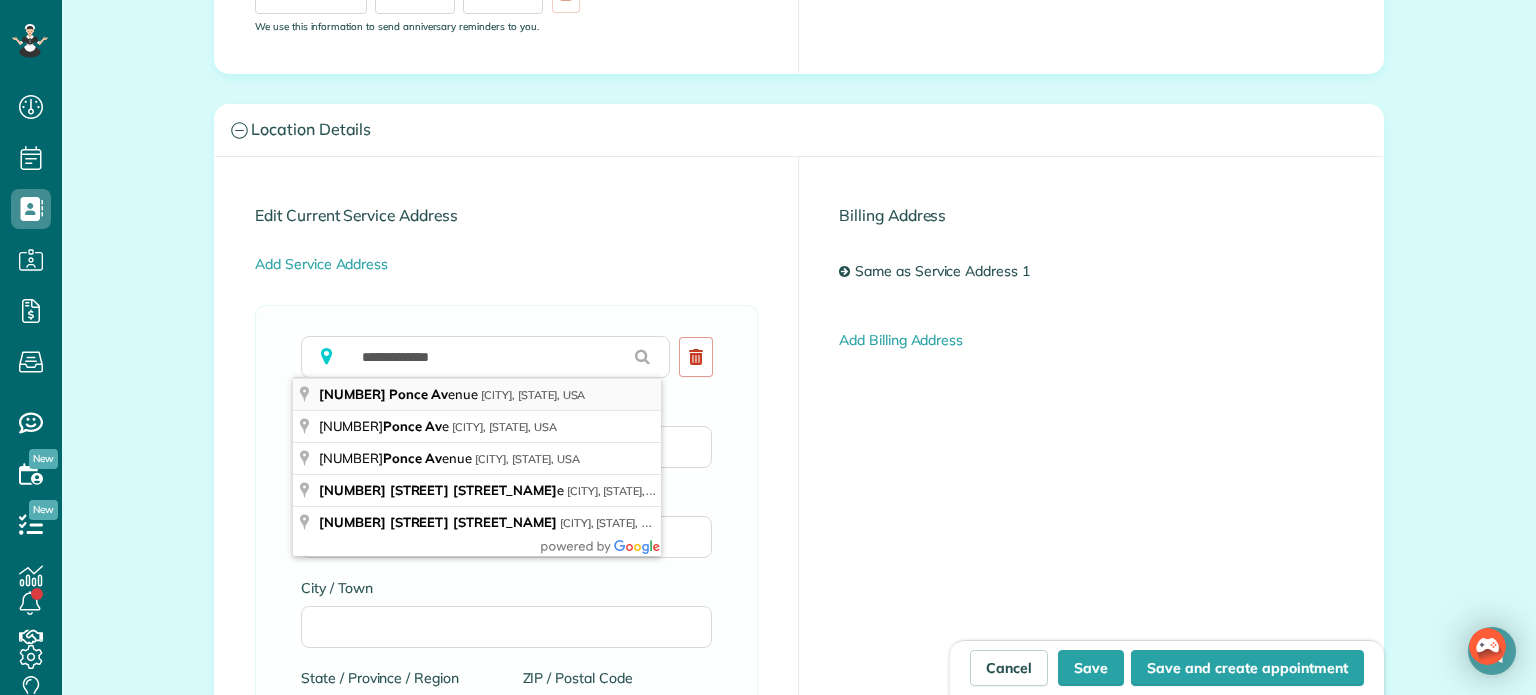 type on "**********" 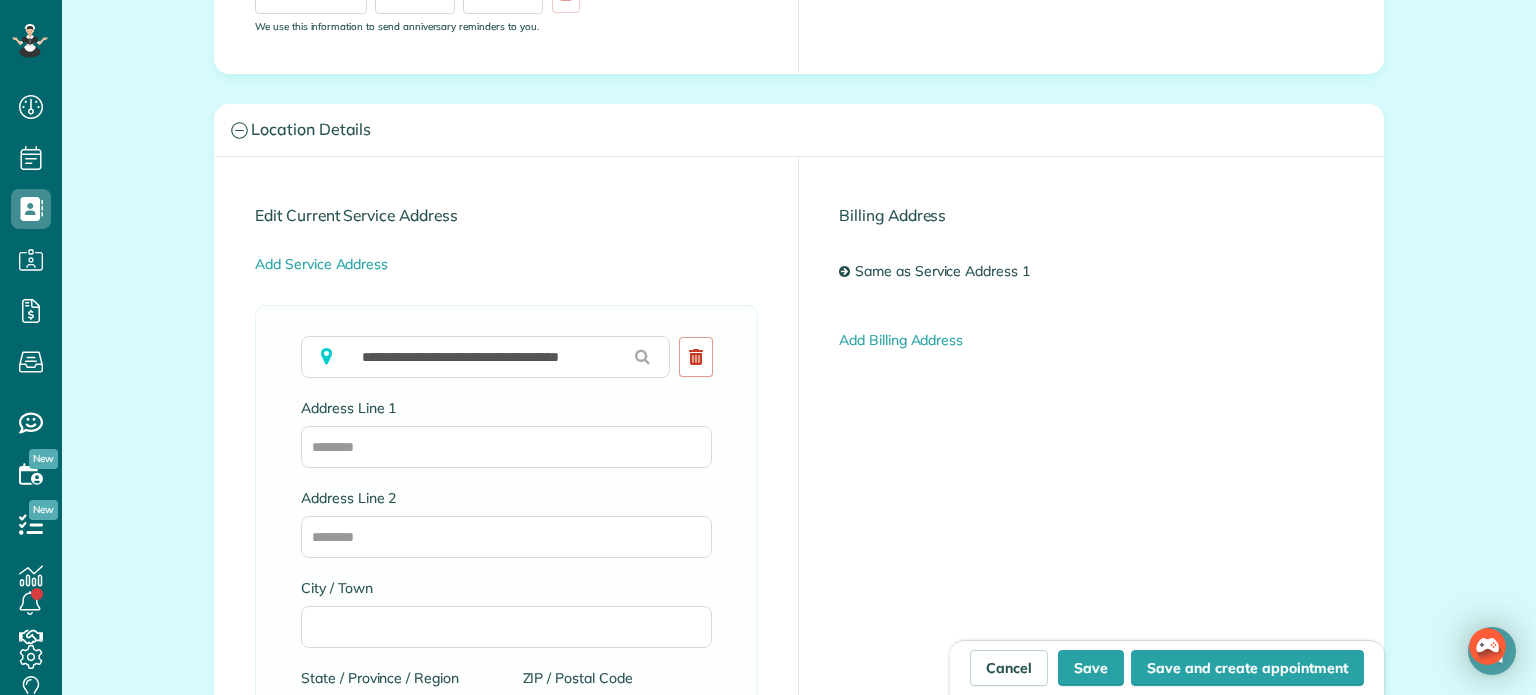 type on "**********" 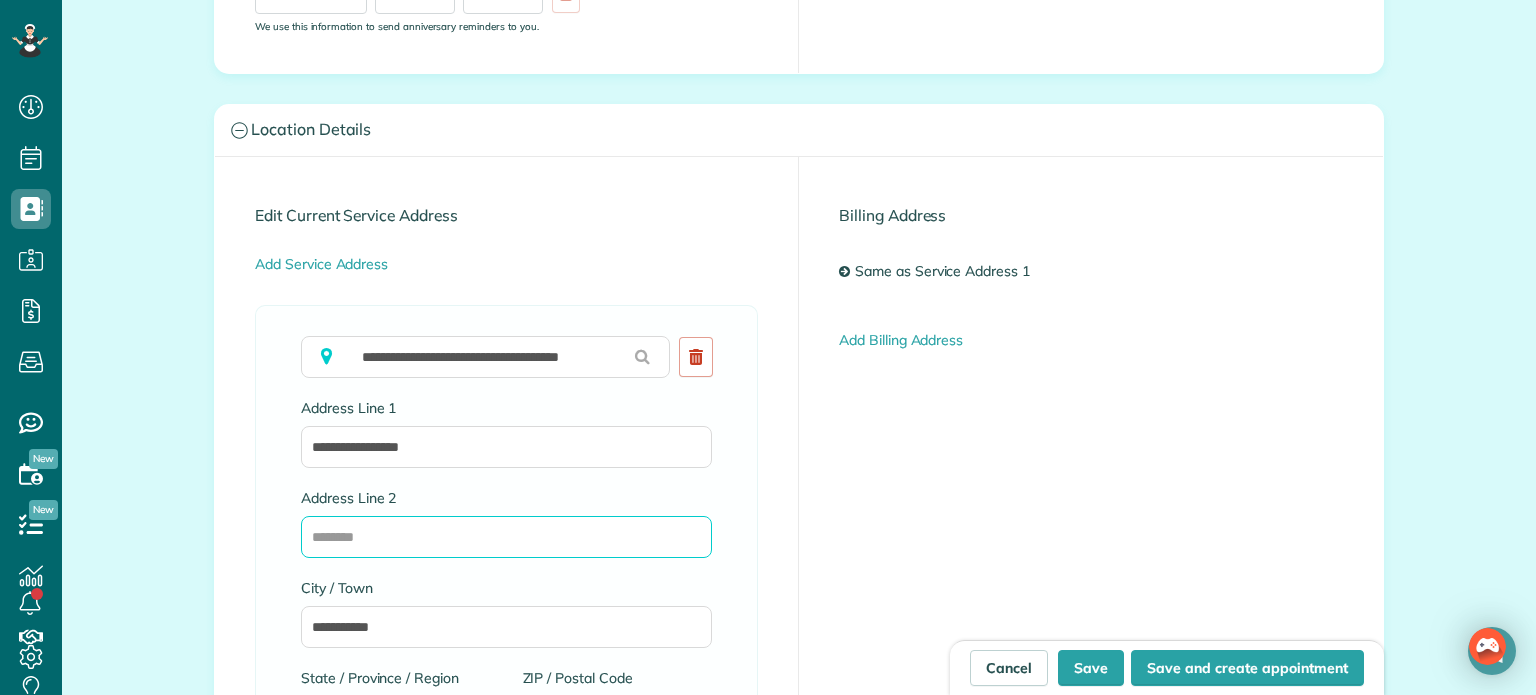 click on "Address Line 2" at bounding box center (506, 537) 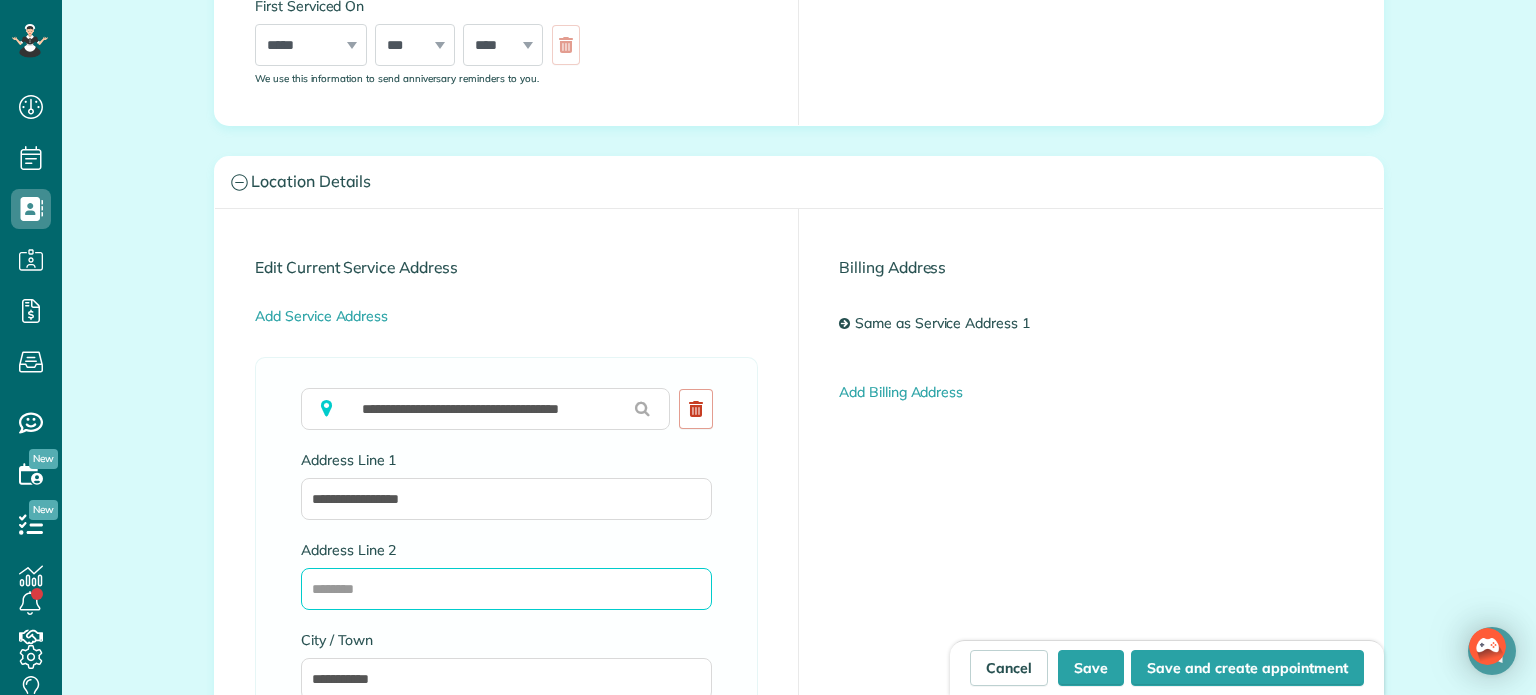 scroll, scrollTop: 882, scrollLeft: 0, axis: vertical 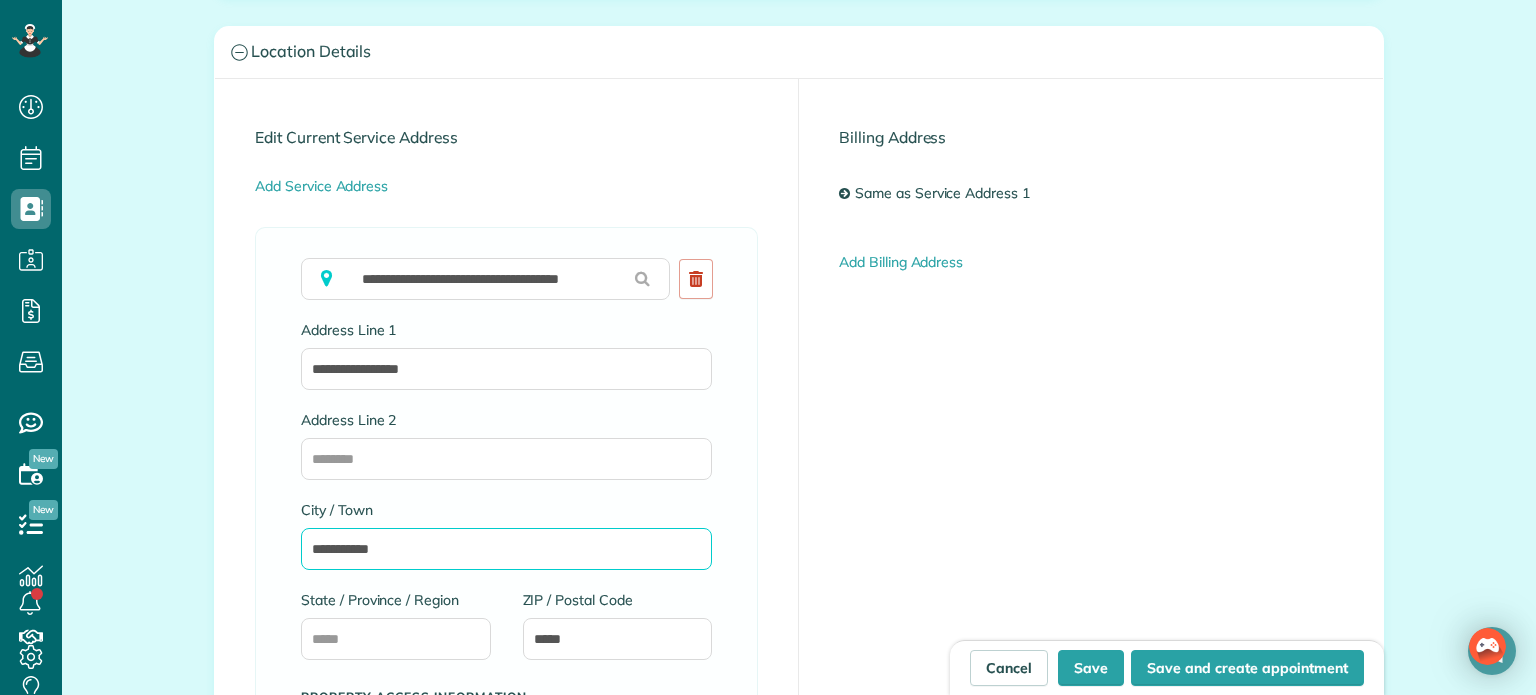 click on "**********" at bounding box center [506, 549] 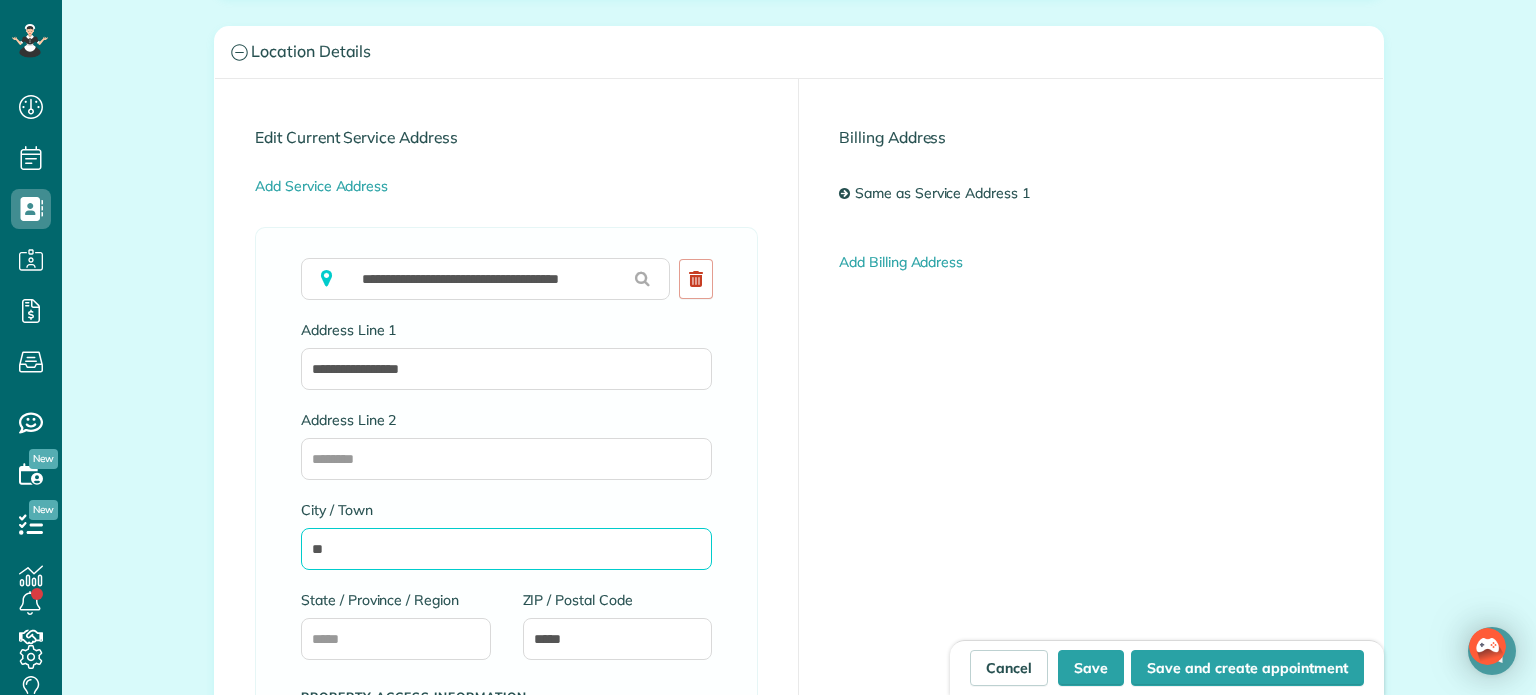 type on "*" 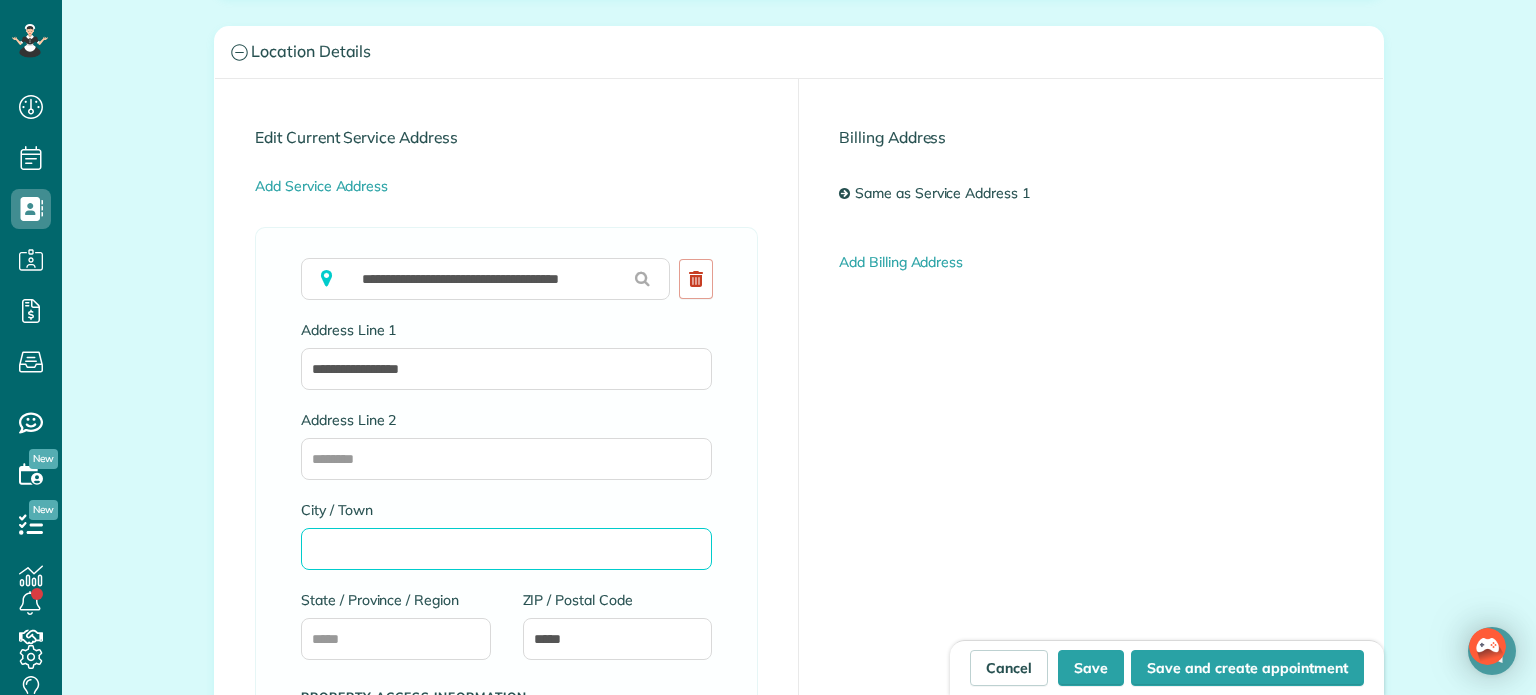 type on "*" 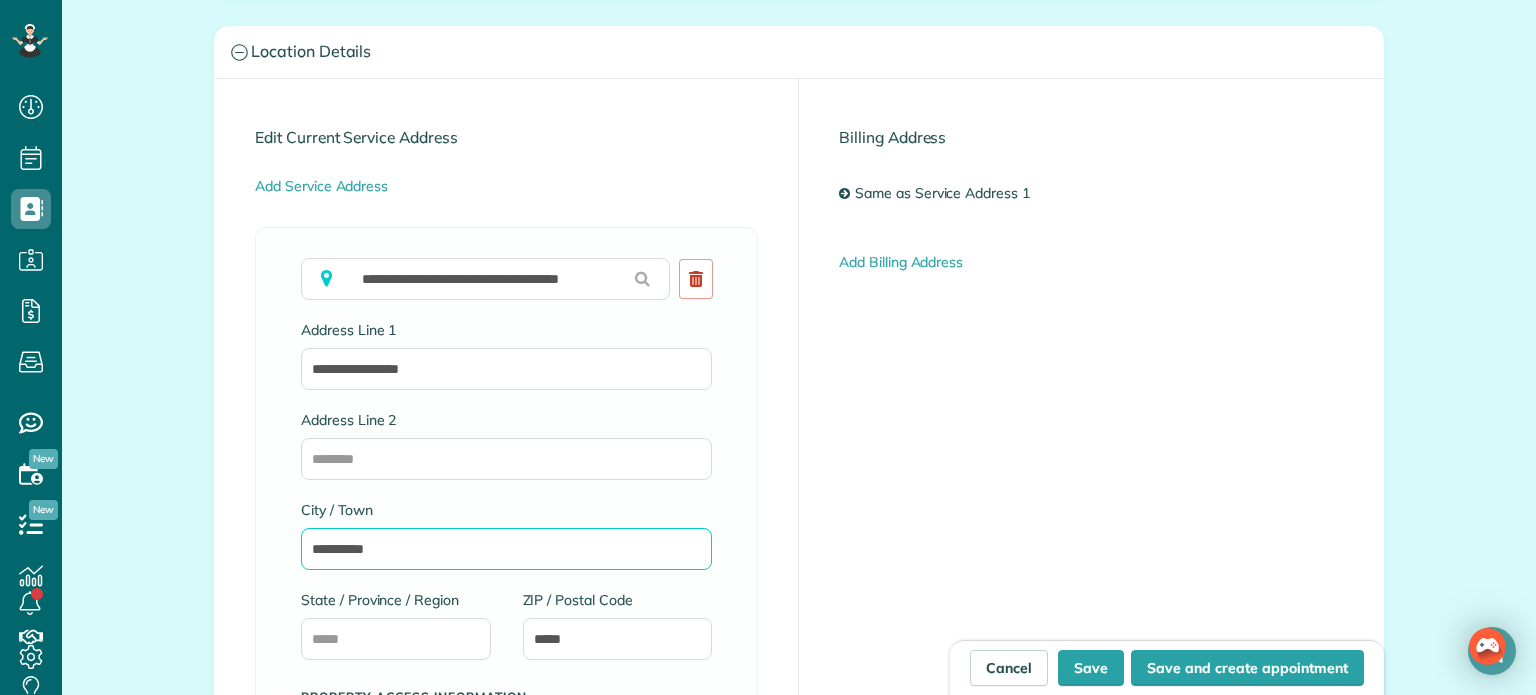 type on "**********" 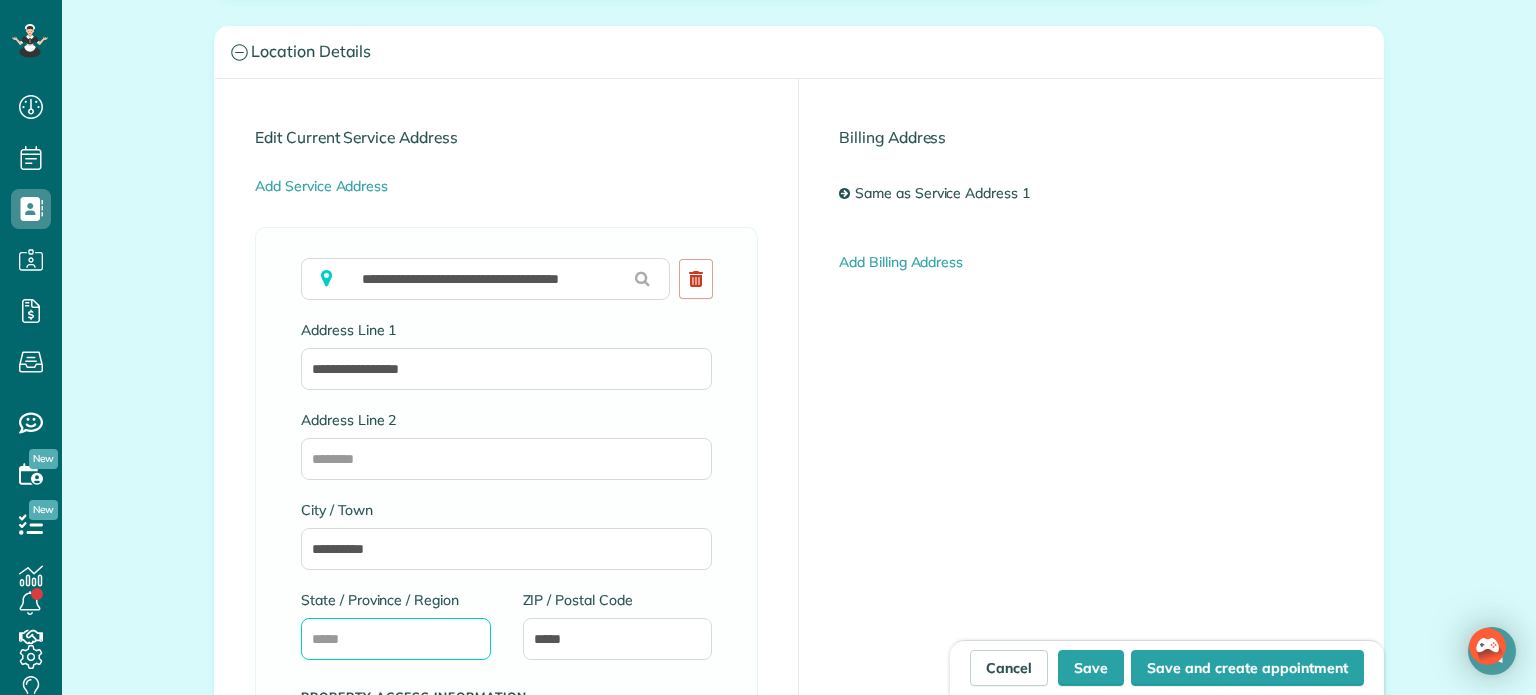 click on "State / Province / Region" at bounding box center (396, 639) 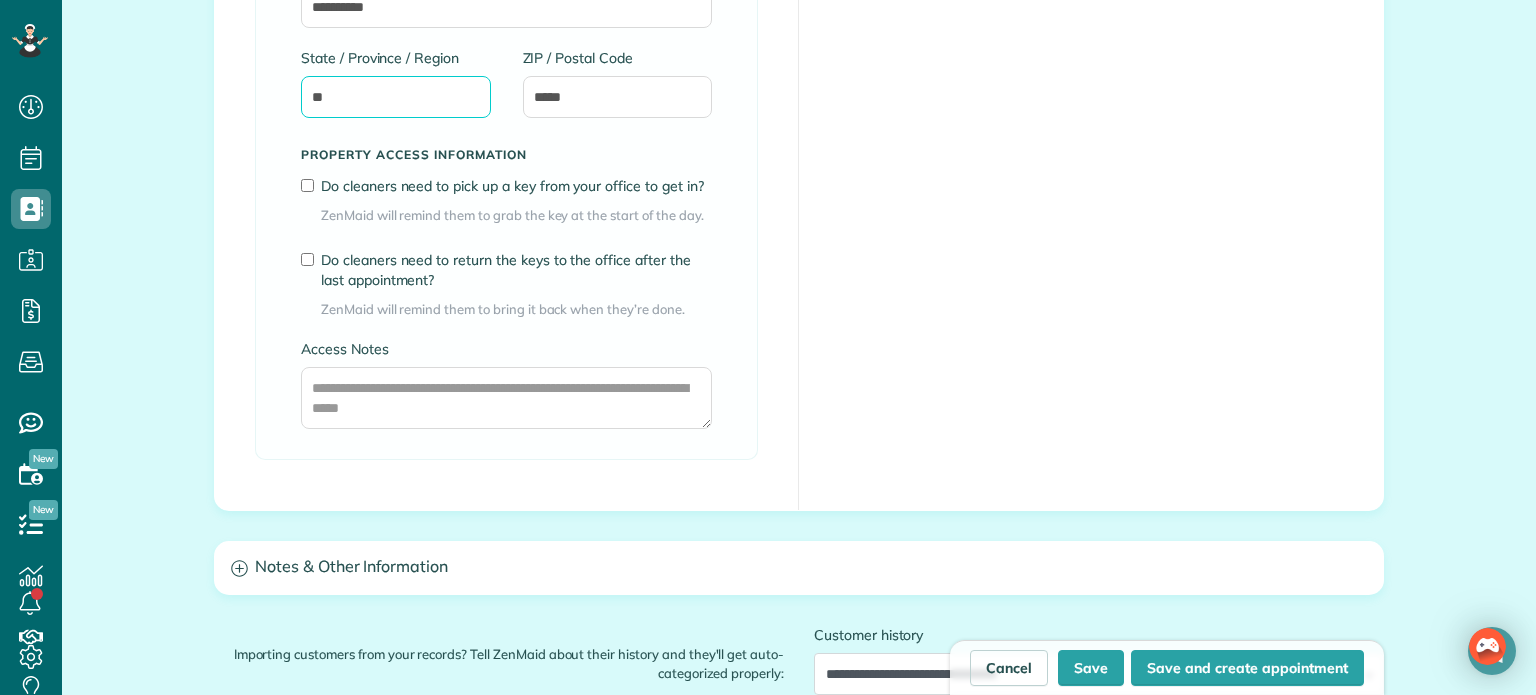 scroll, scrollTop: 1508, scrollLeft: 0, axis: vertical 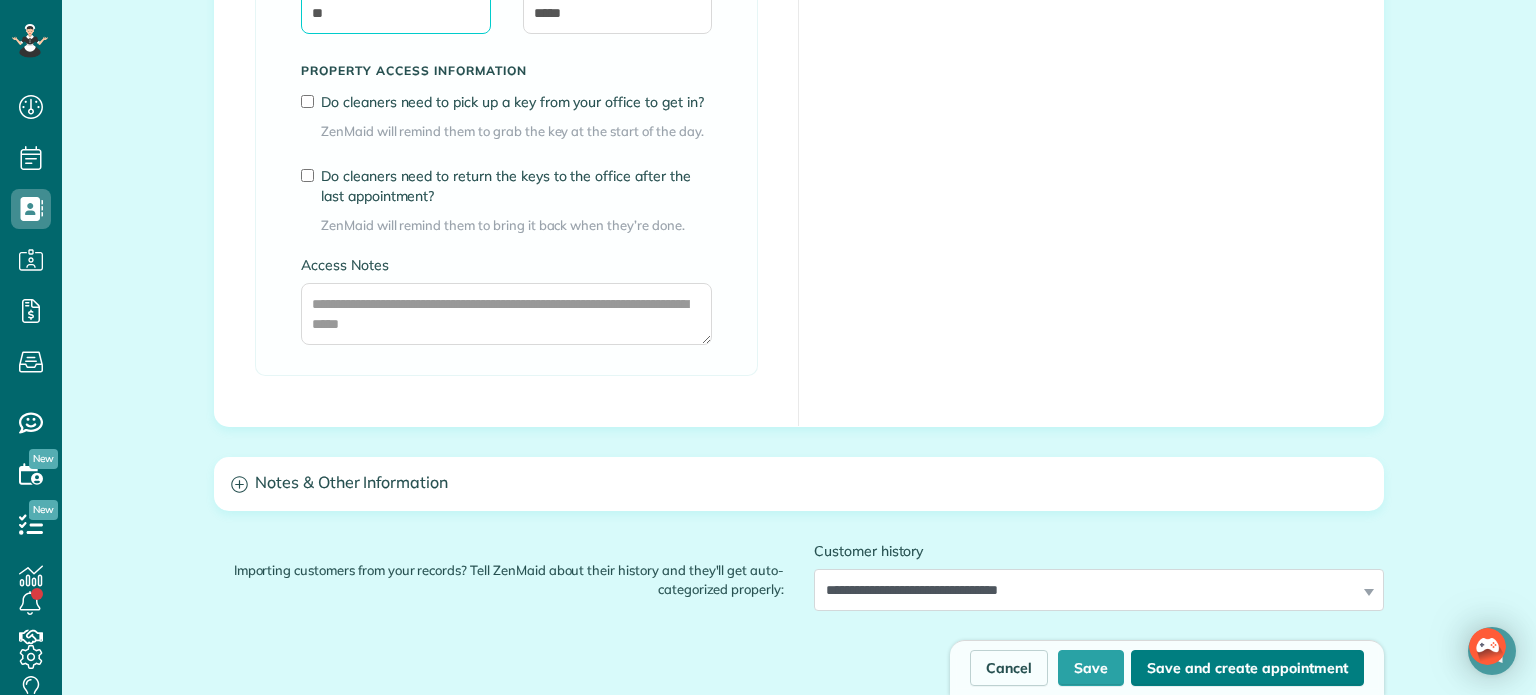 type on "**" 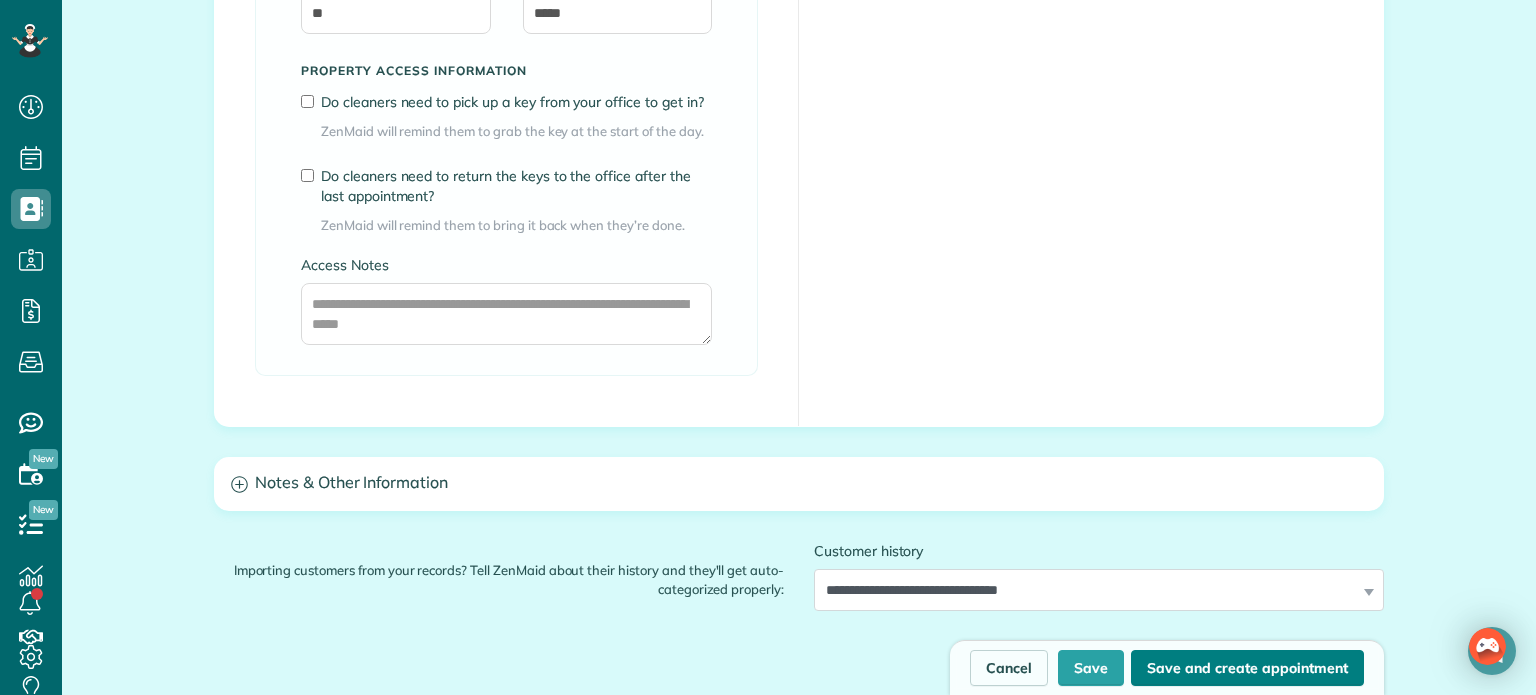 click on "Save and create appointment" at bounding box center (1247, 668) 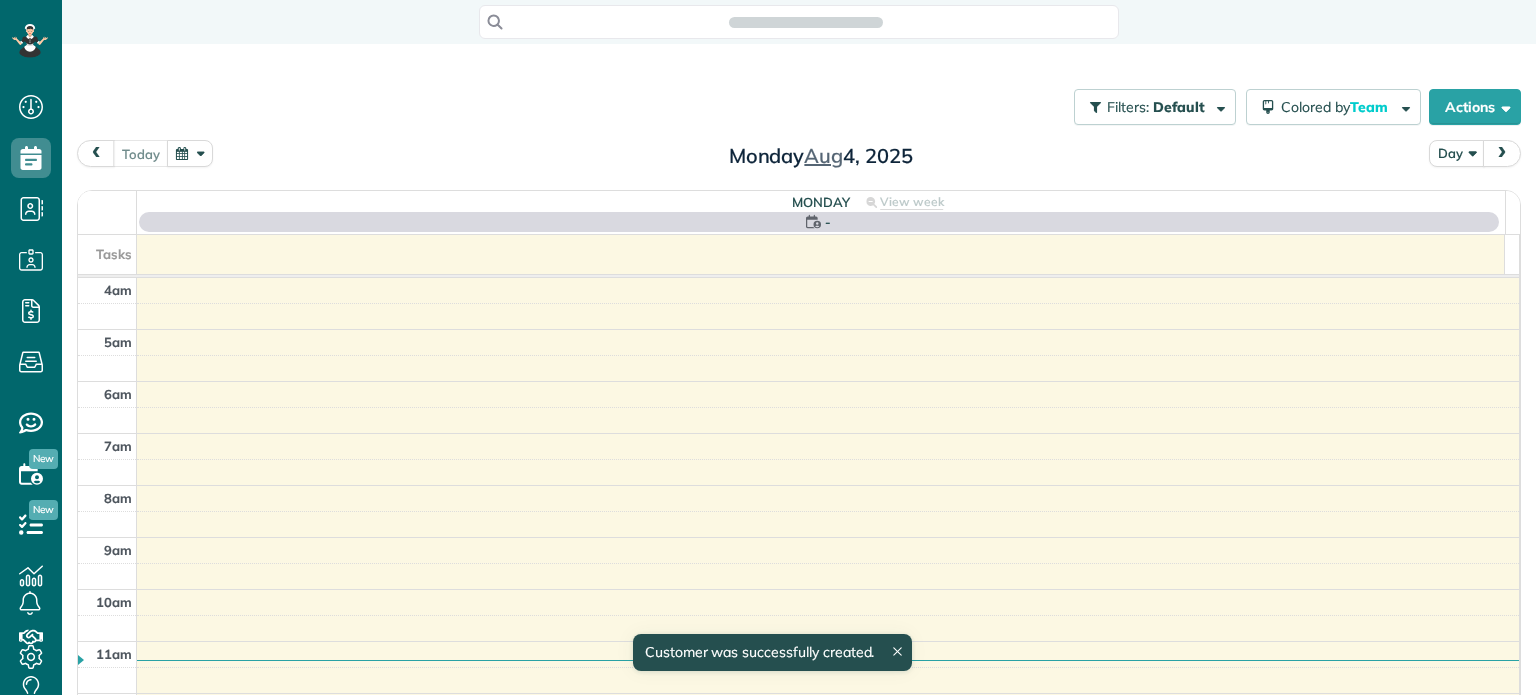 scroll, scrollTop: 0, scrollLeft: 0, axis: both 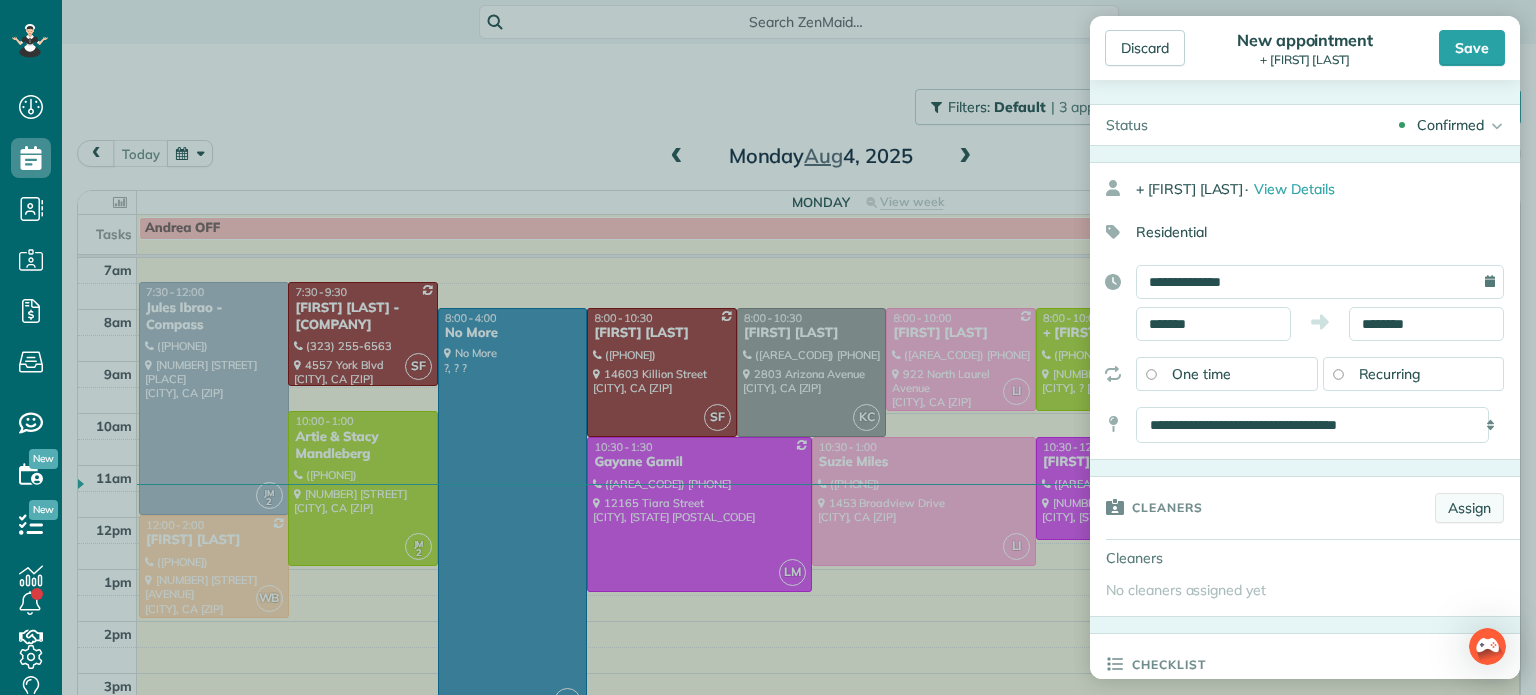 click on "Assign" at bounding box center (1469, 508) 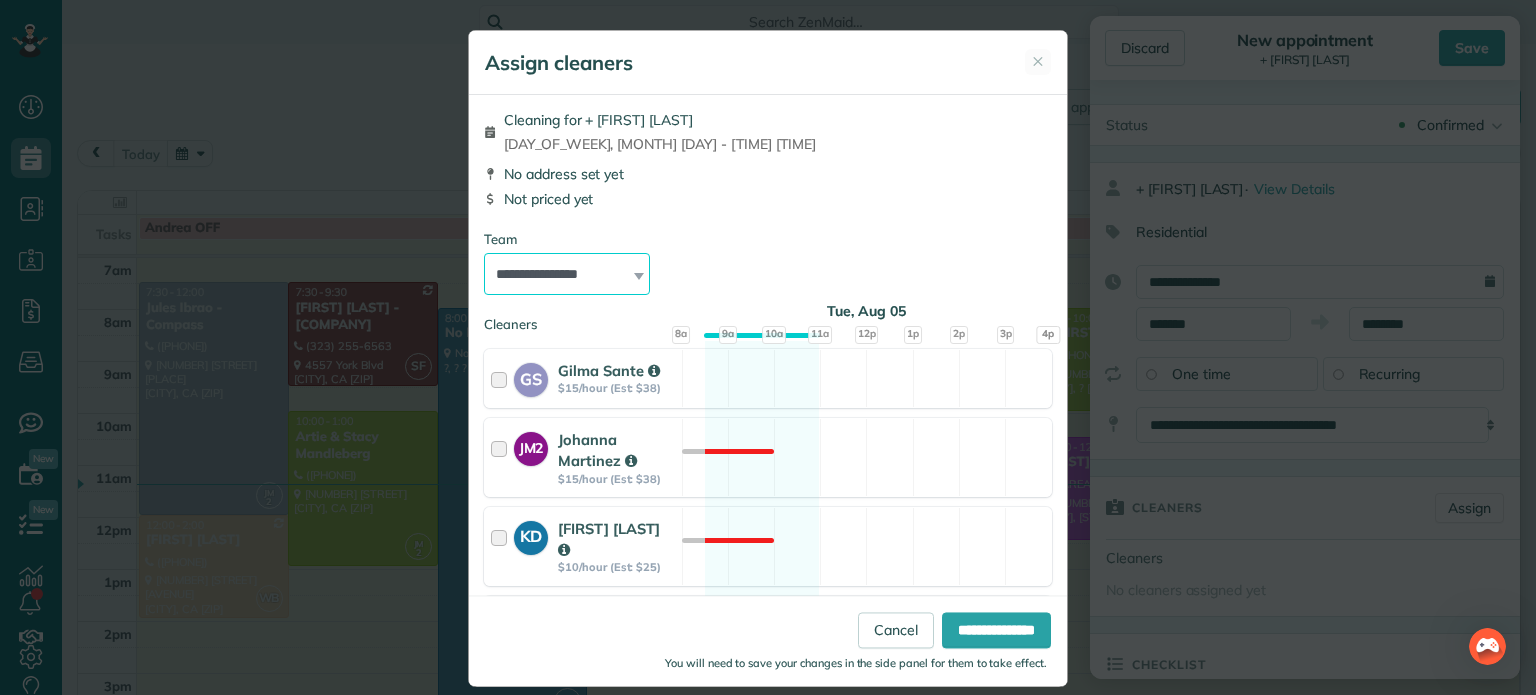 click on "**********" at bounding box center (567, 274) 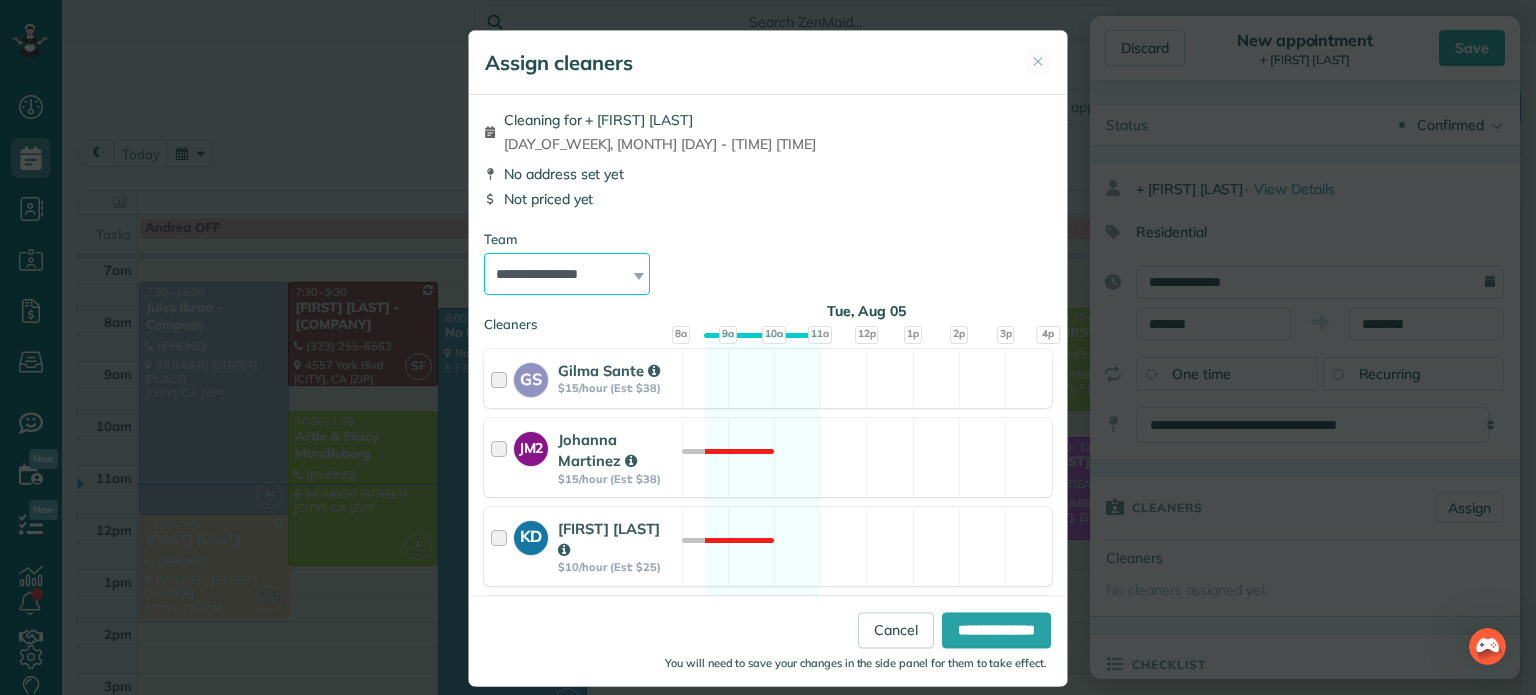 select on "****" 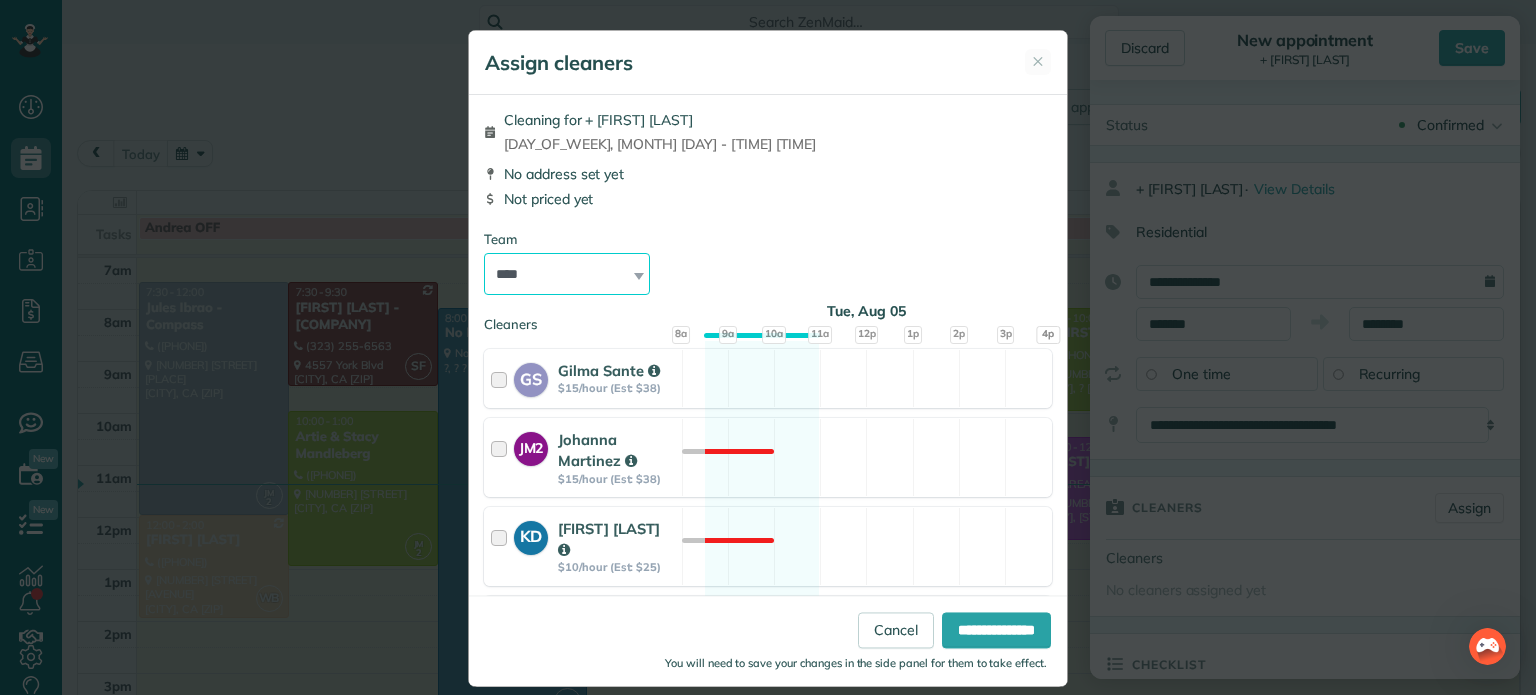 click on "**********" at bounding box center [567, 274] 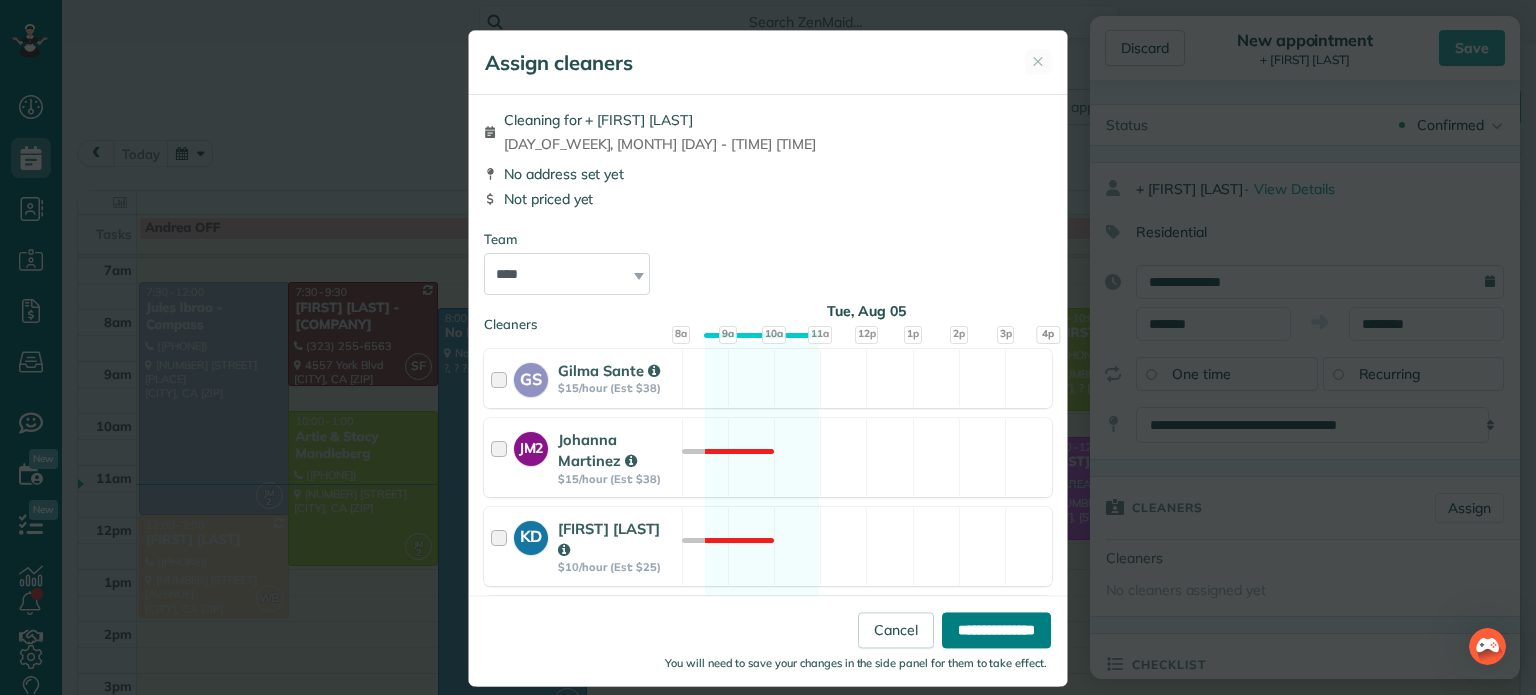 click on "**********" at bounding box center [996, 631] 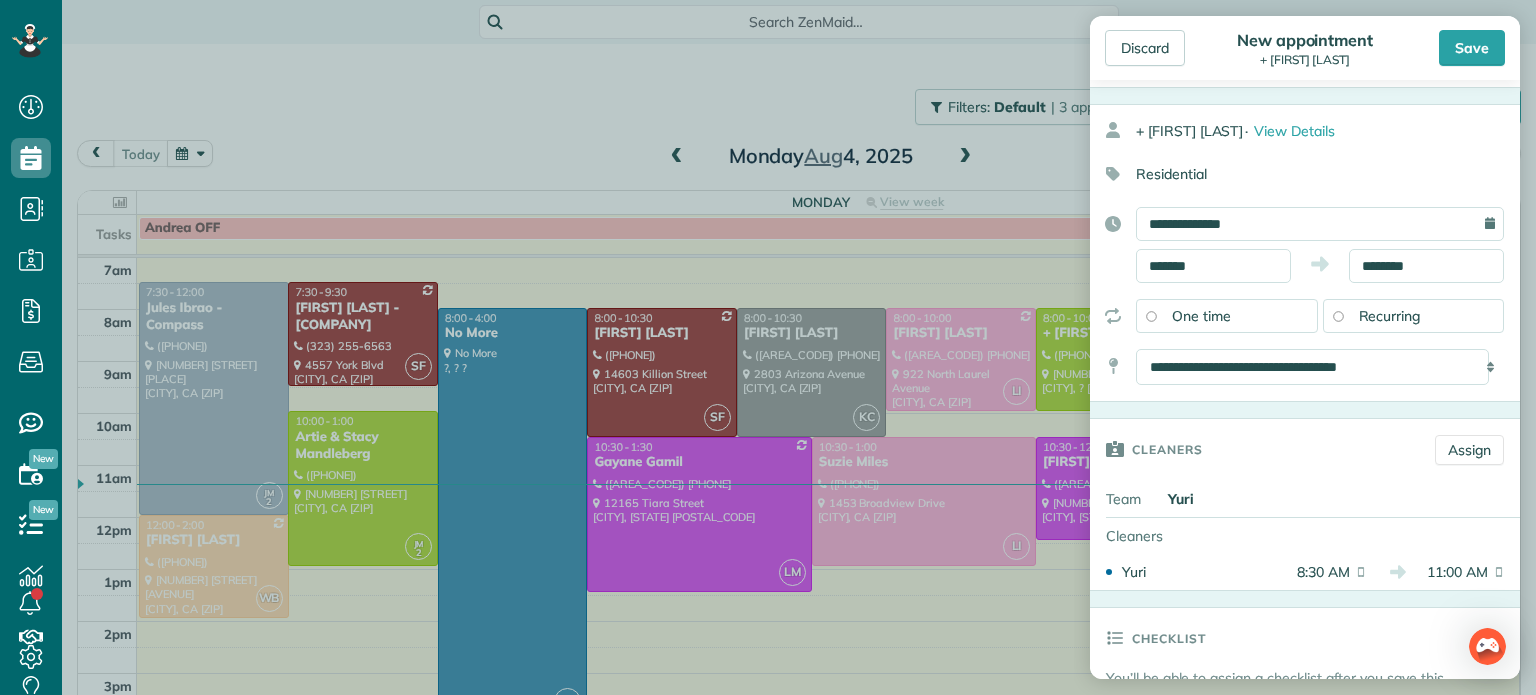 scroll, scrollTop: 72, scrollLeft: 0, axis: vertical 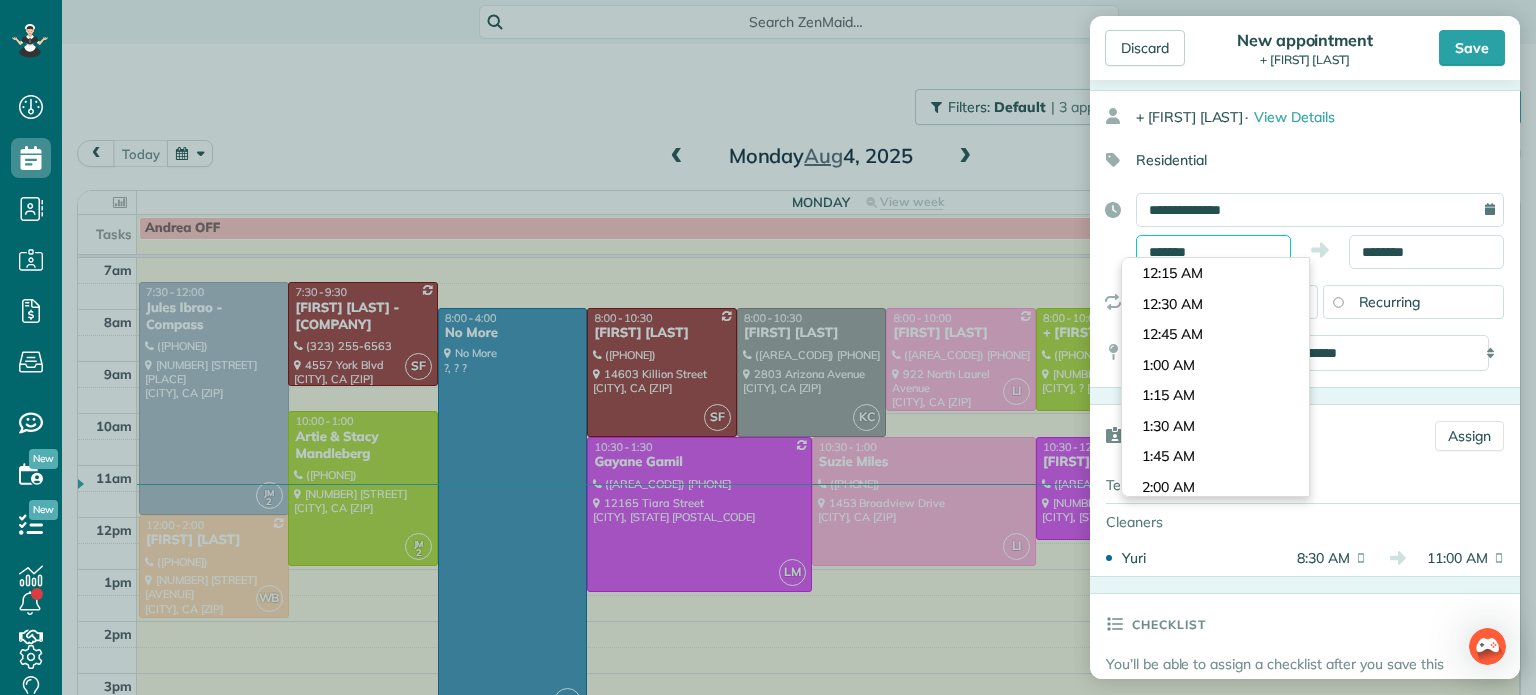 click on "*******" at bounding box center (1213, 252) 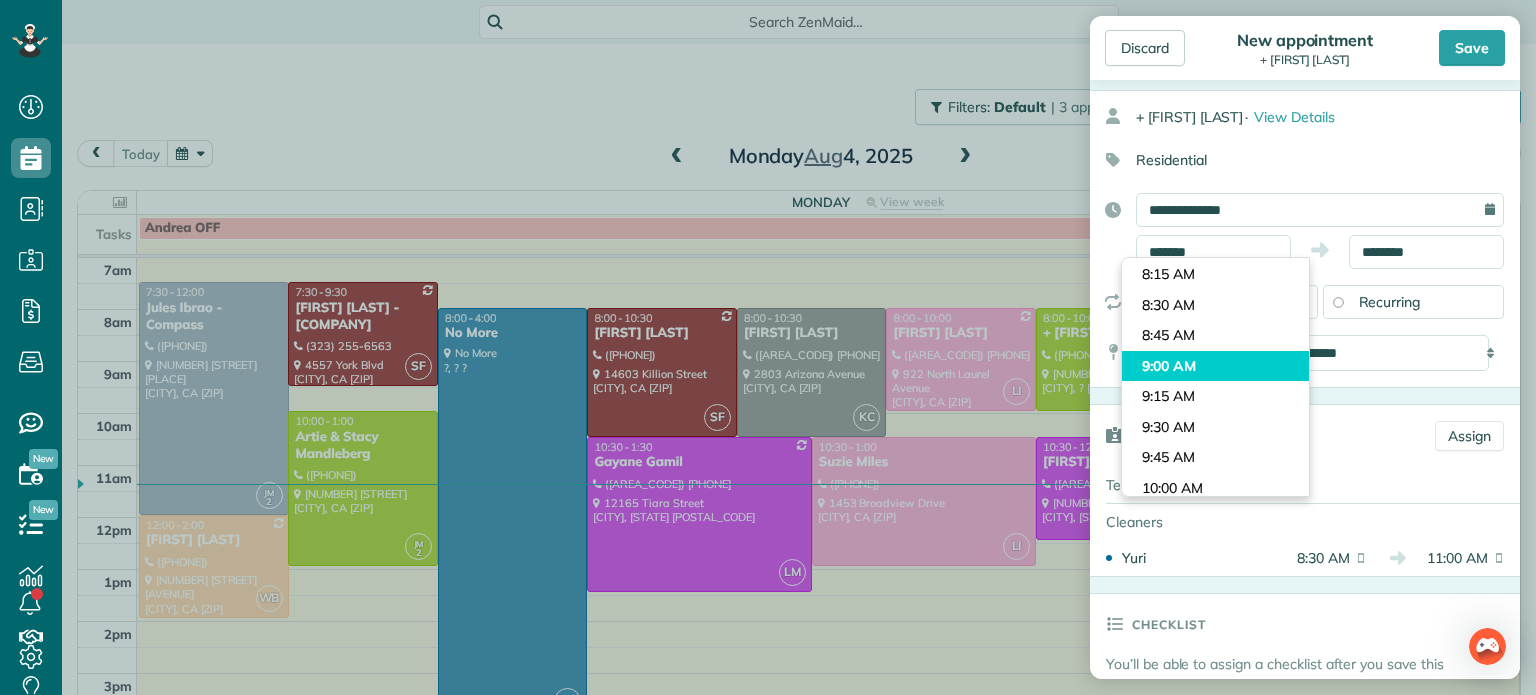 type on "*******" 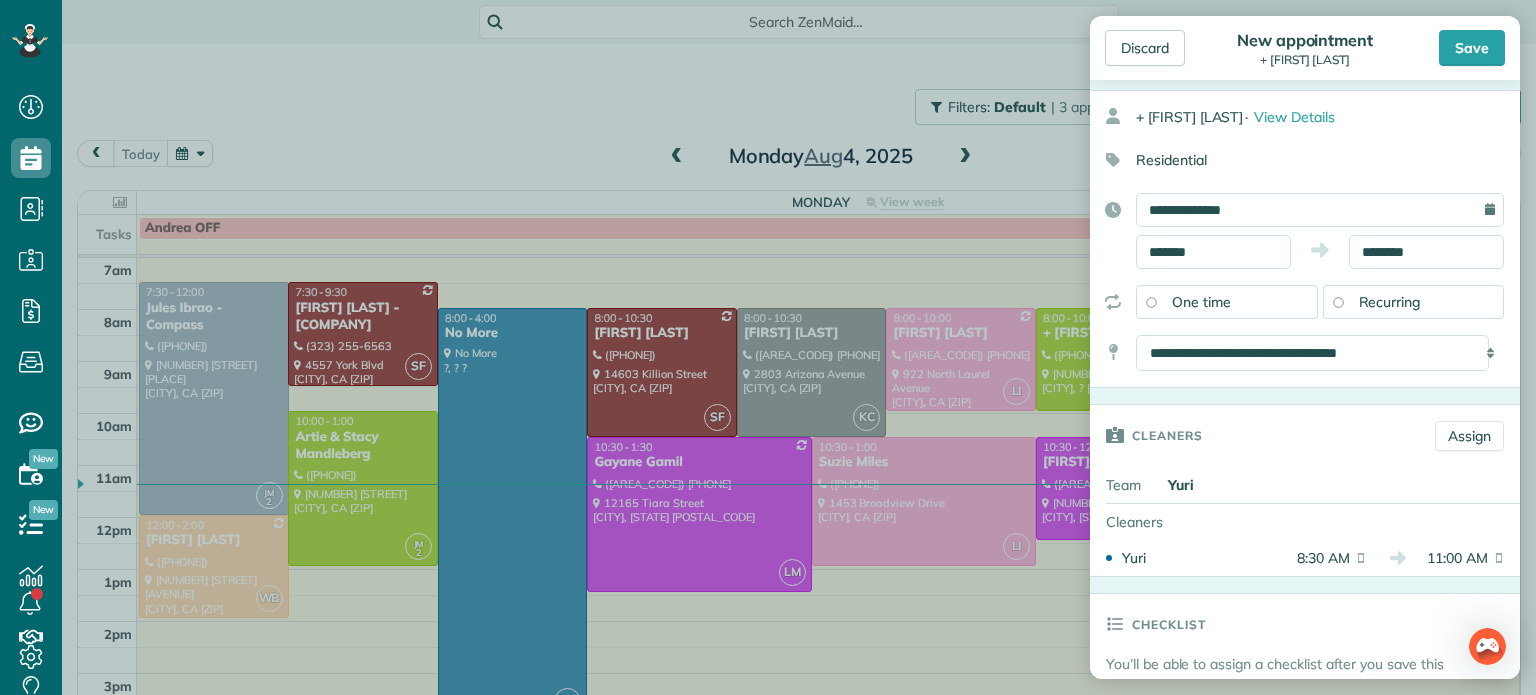 click on "Dashboard
Scheduling
Calendar View
List View
Dispatch View - Weekly scheduling (Beta)" at bounding box center (768, 347) 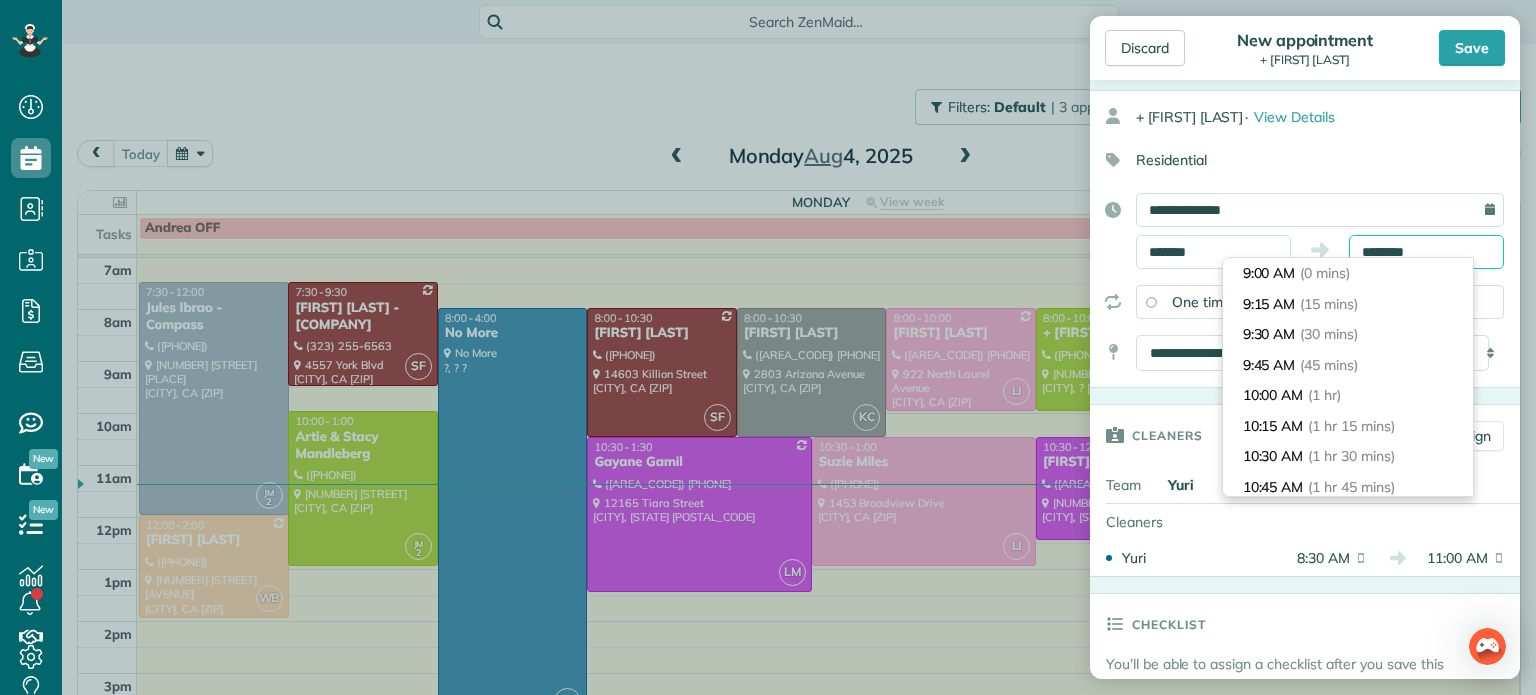 scroll, scrollTop: 213, scrollLeft: 0, axis: vertical 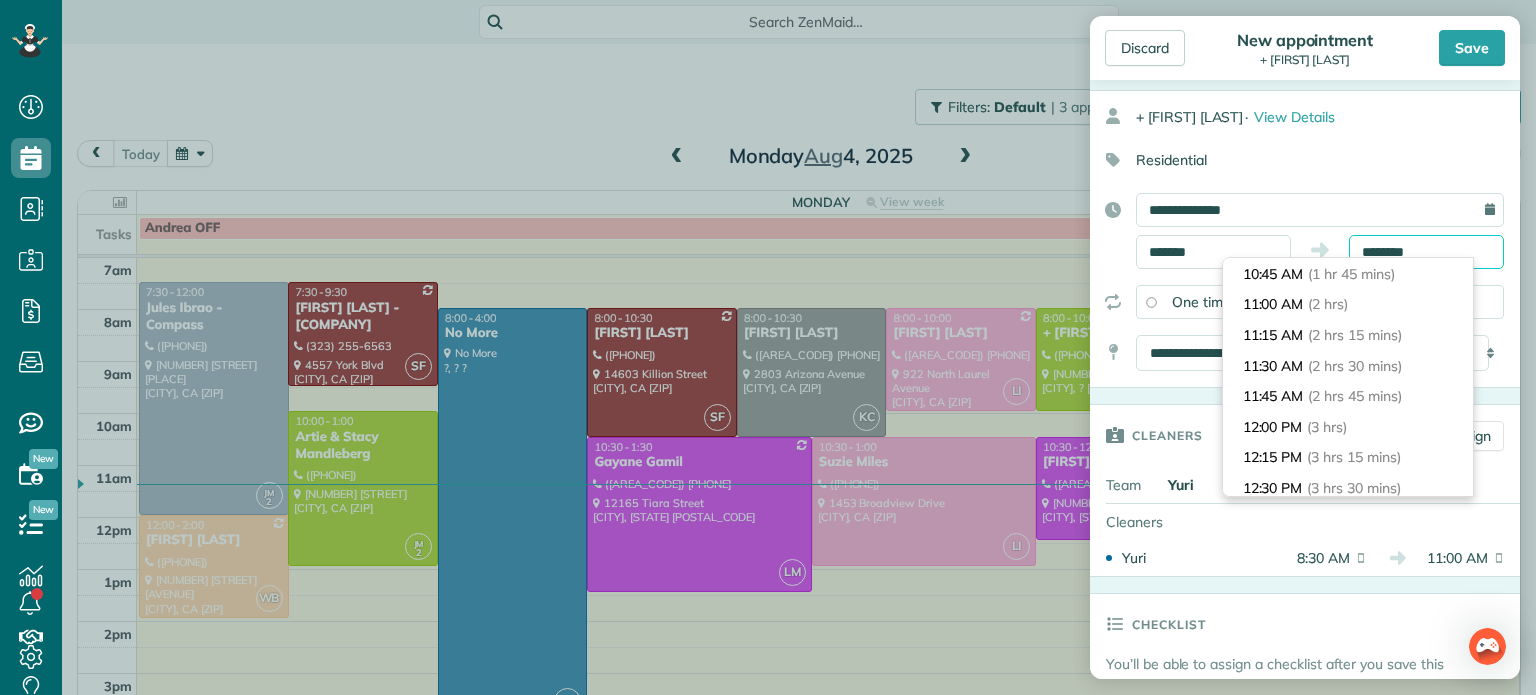 click on "********" at bounding box center [1426, 252] 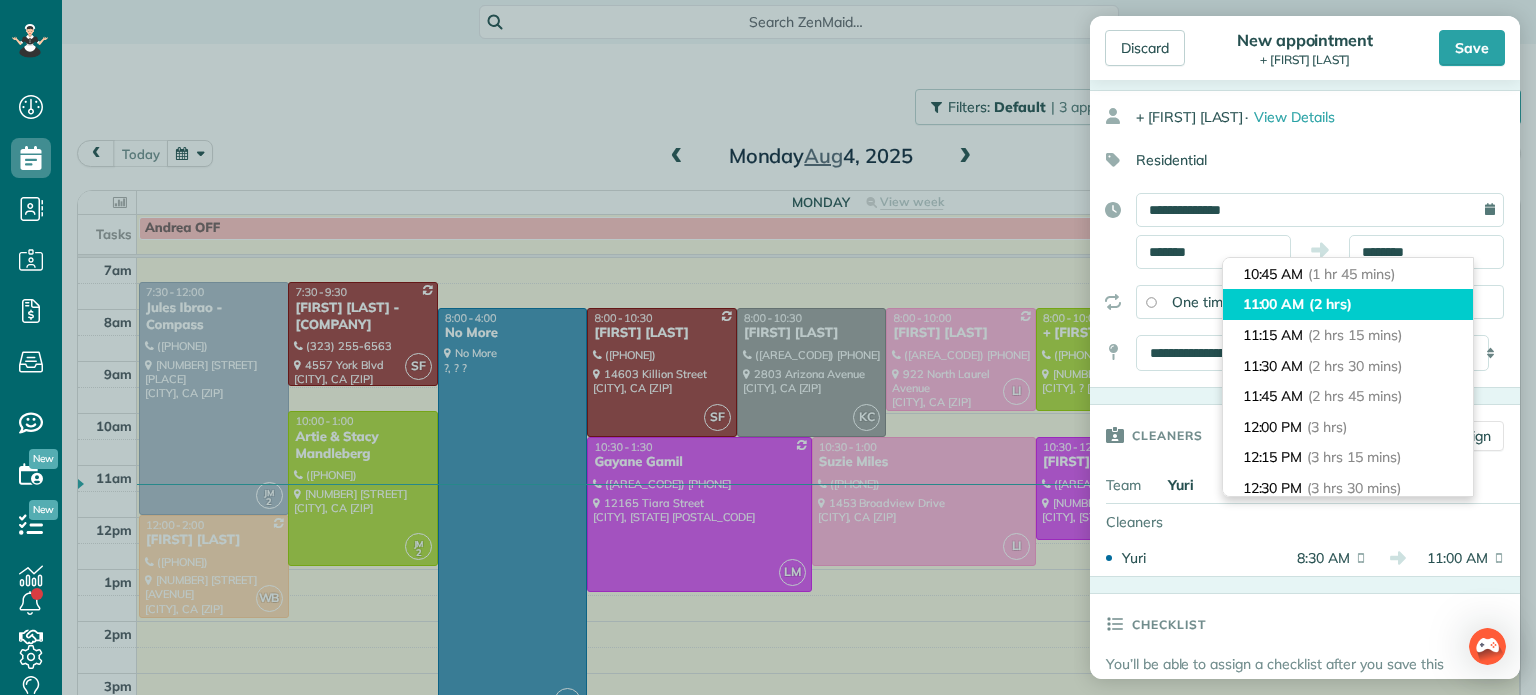 click on "11:00 AM  (2 hrs)" at bounding box center (1348, 304) 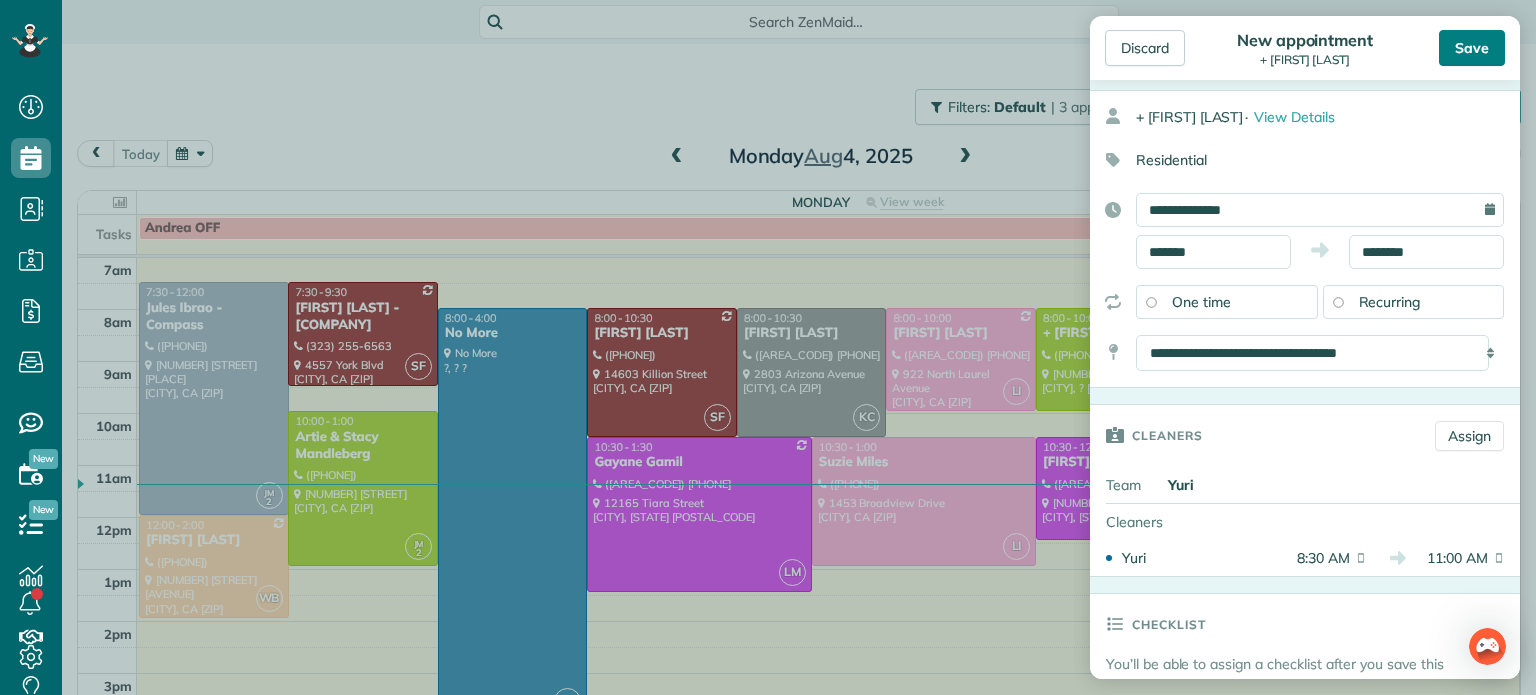 click on "Save" at bounding box center [1472, 48] 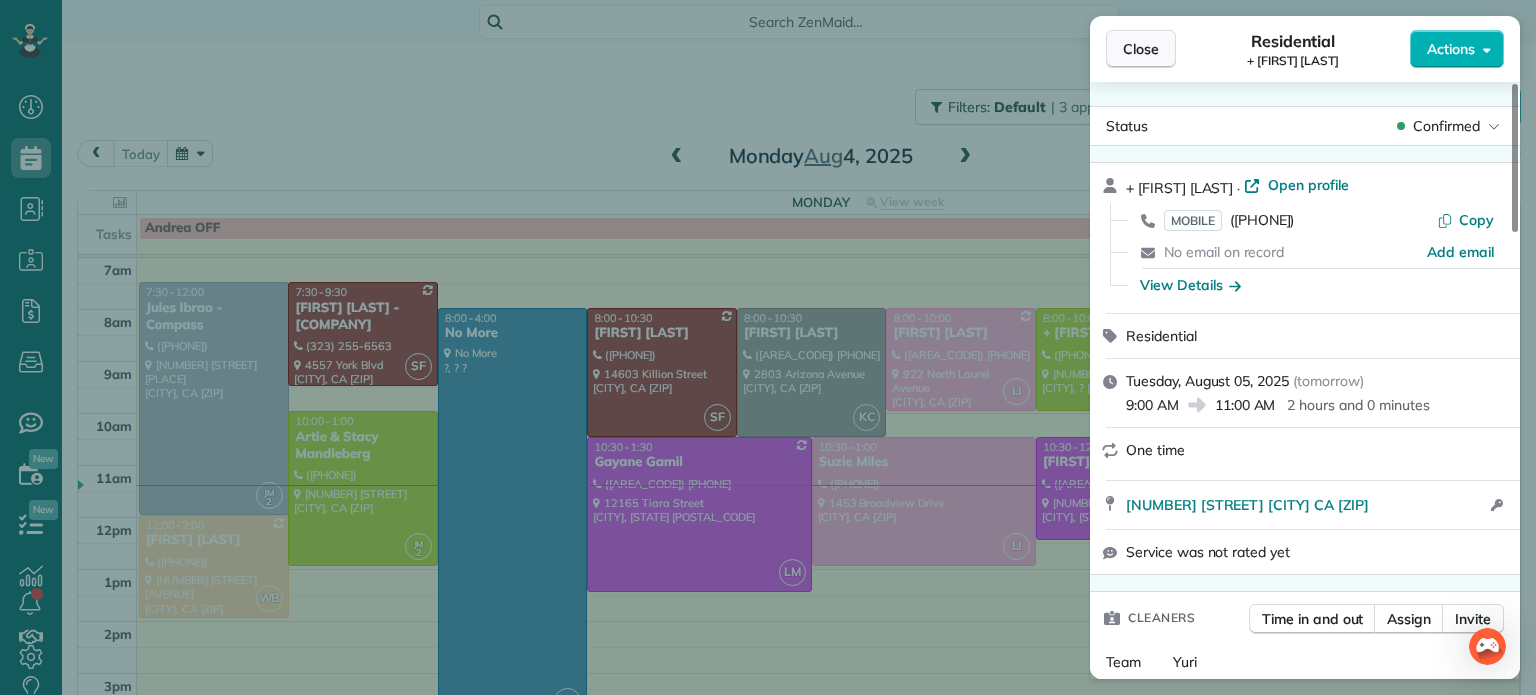 click on "Close" at bounding box center (1141, 49) 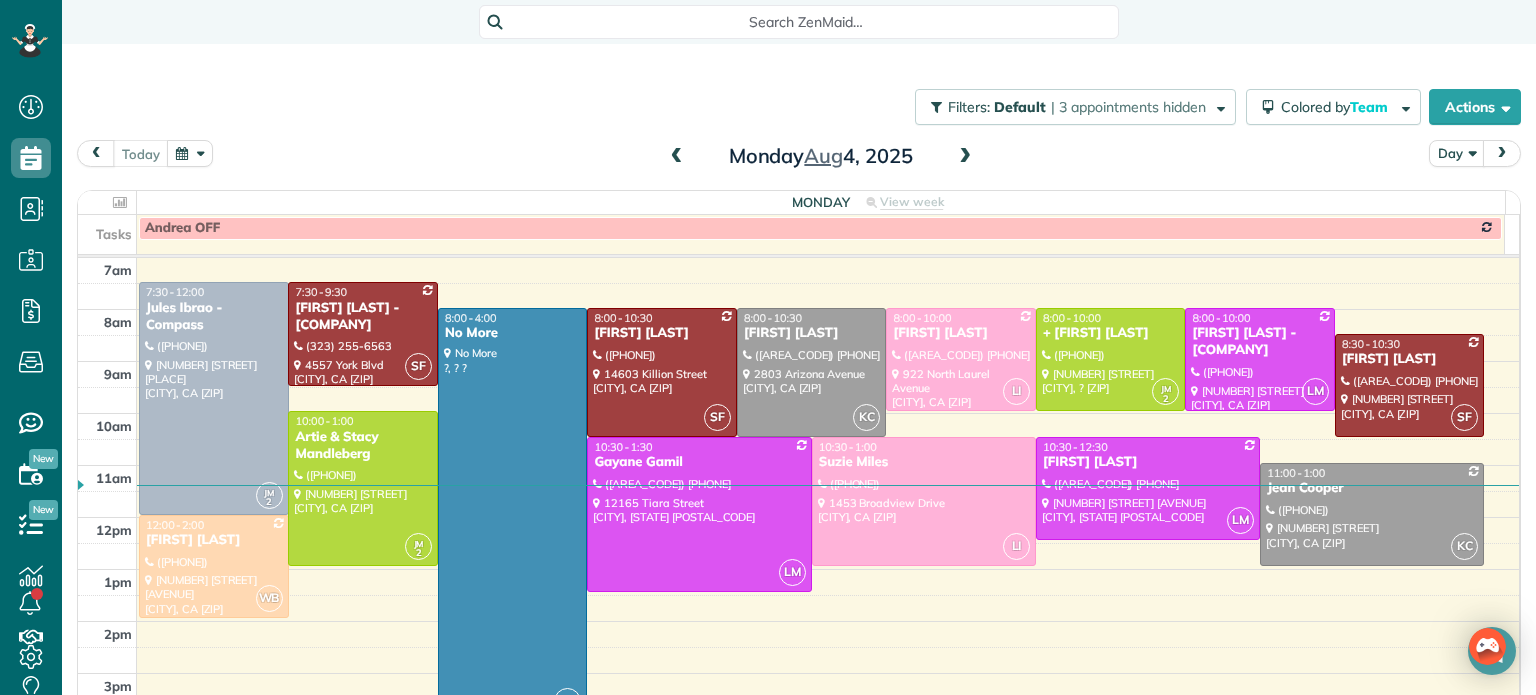 click at bounding box center [965, 157] 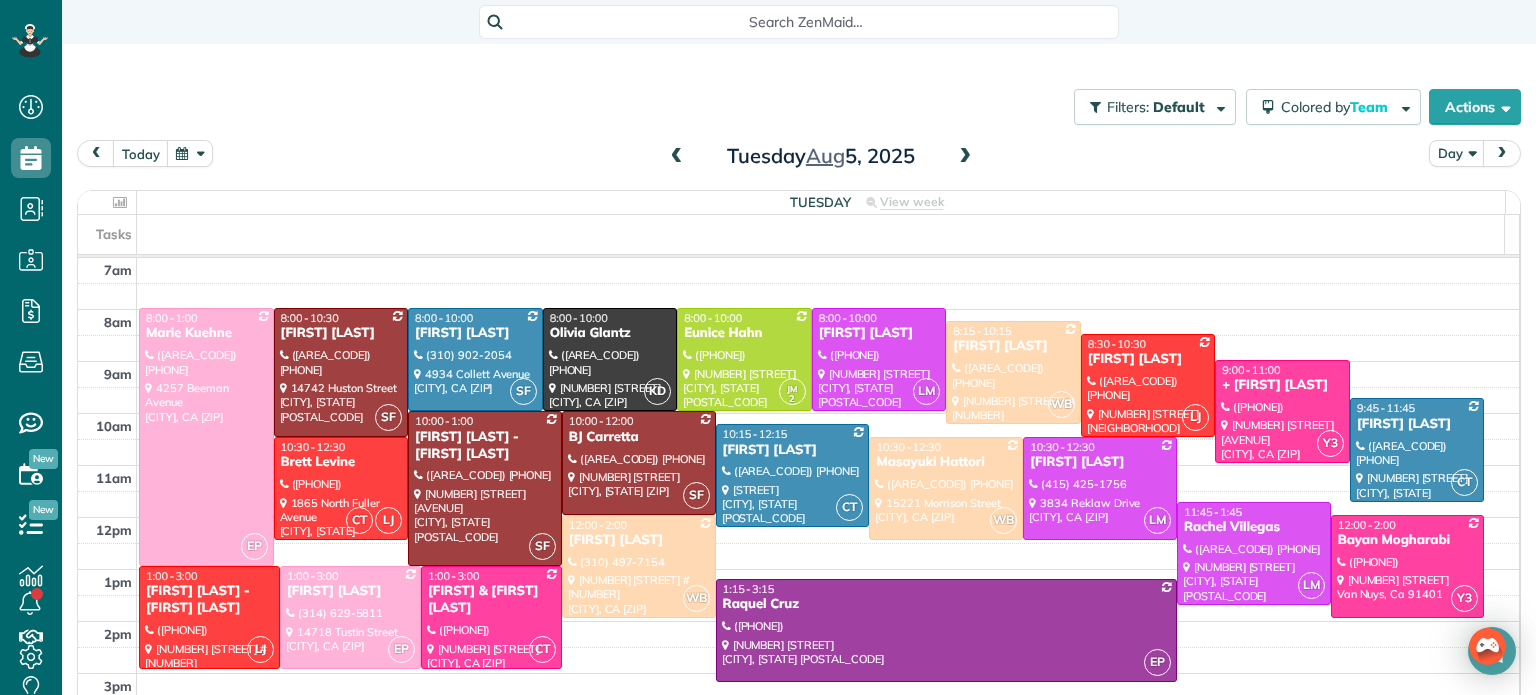 click on "Filters:   Default
|  3 appointments hidden
Colored by  Team
Color by Cleaner
Color by Team
Color by Status
Color by Recurrence
Color by Paid/Unpaid
Filters  Default
Schedule Changes
Actions
Create Appointment
Create Task
Clock In/Out
Send Work Orders
Print Route Sheets
Today's Emails/Texts
View Metrics" at bounding box center [799, 107] 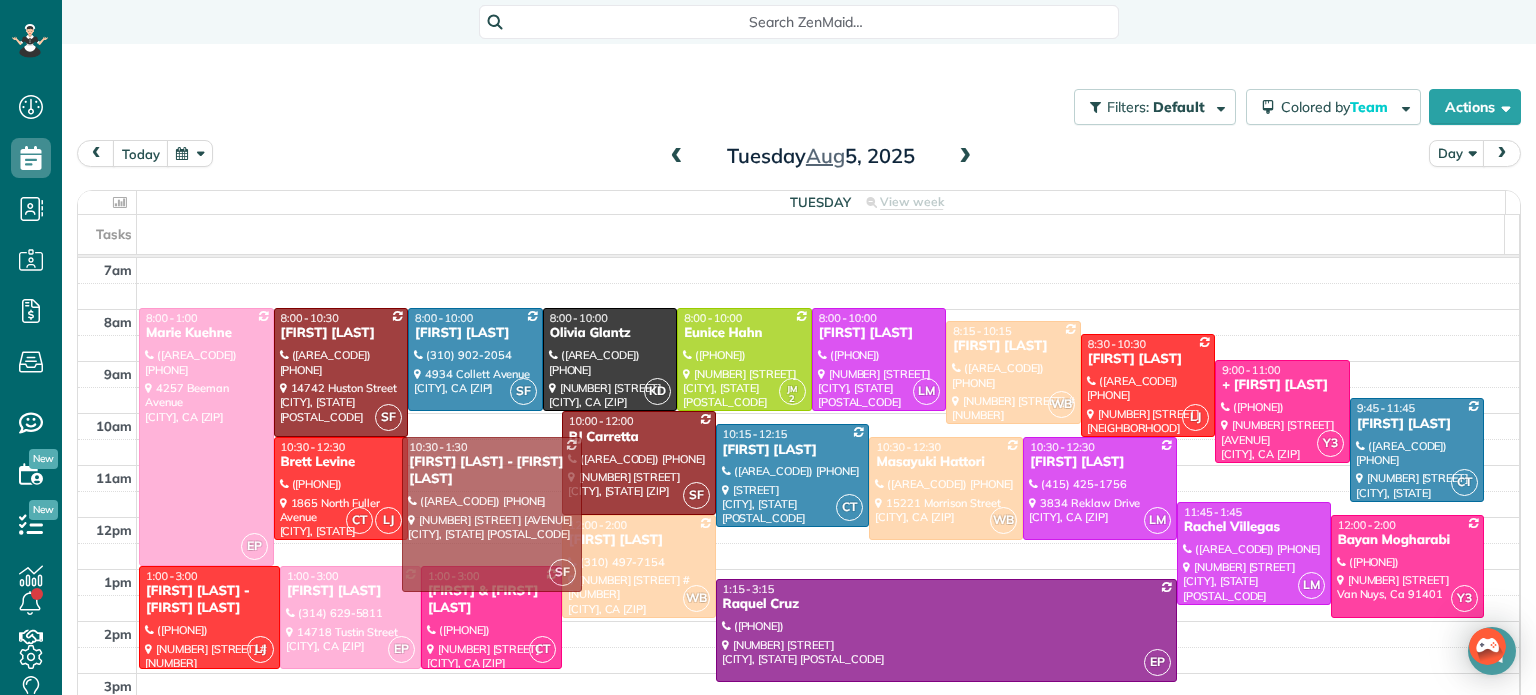 drag, startPoint x: 491, startPoint y: 478, endPoint x: 480, endPoint y: 503, distance: 27.313 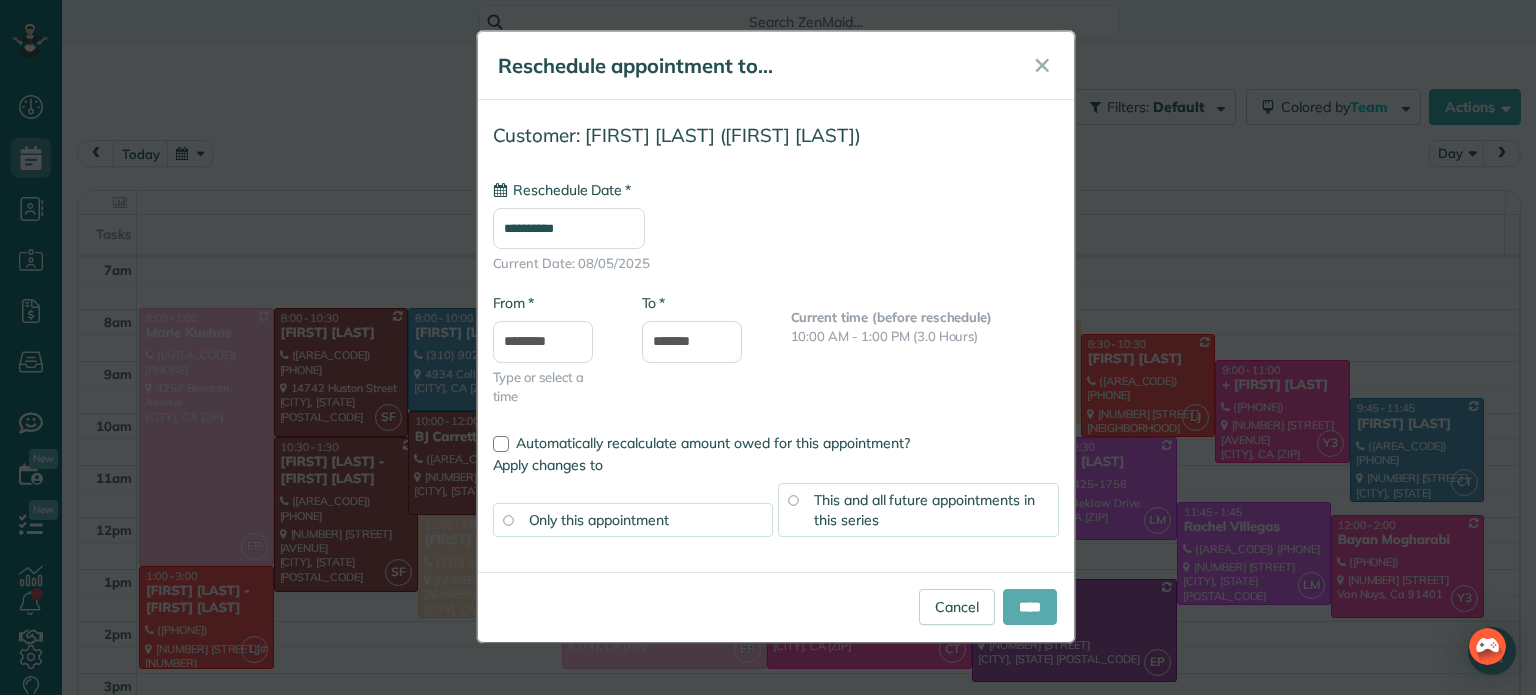 type on "**********" 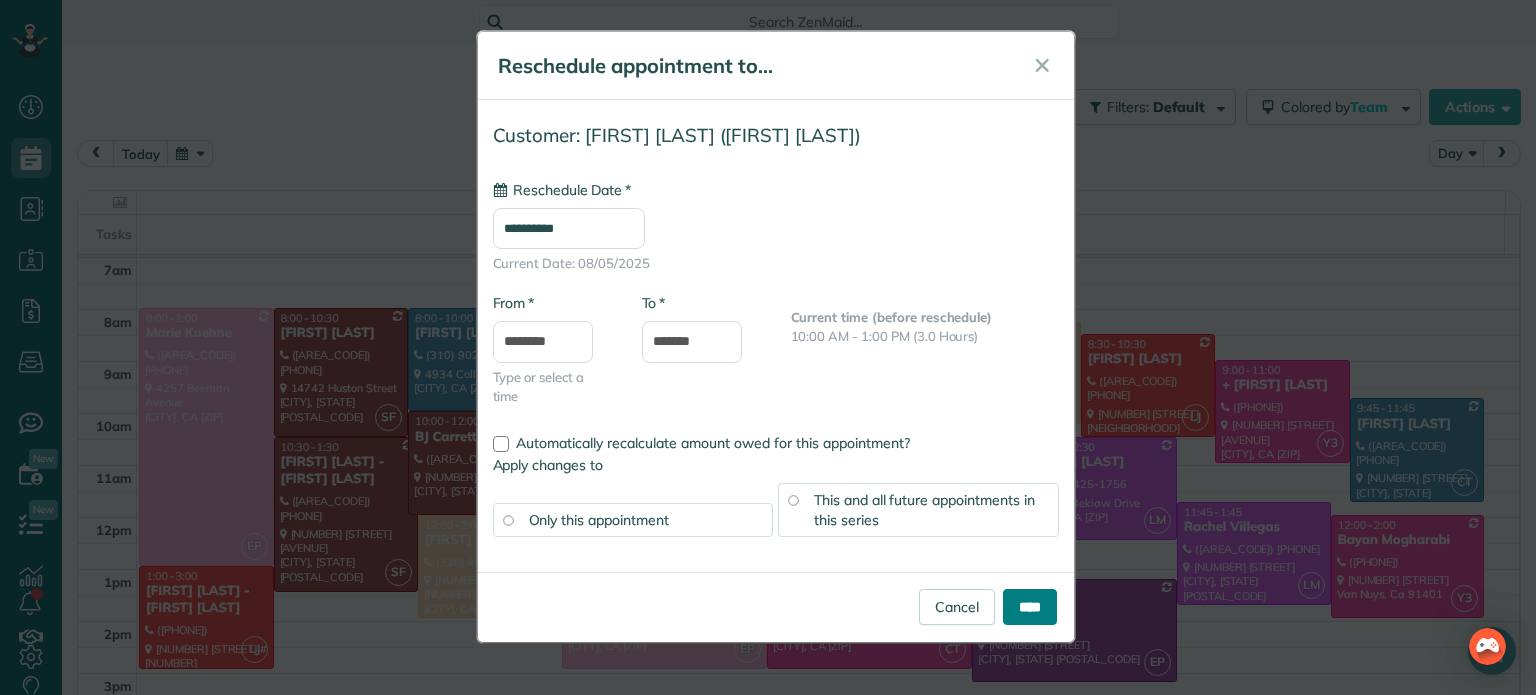 click on "****" at bounding box center (1030, 607) 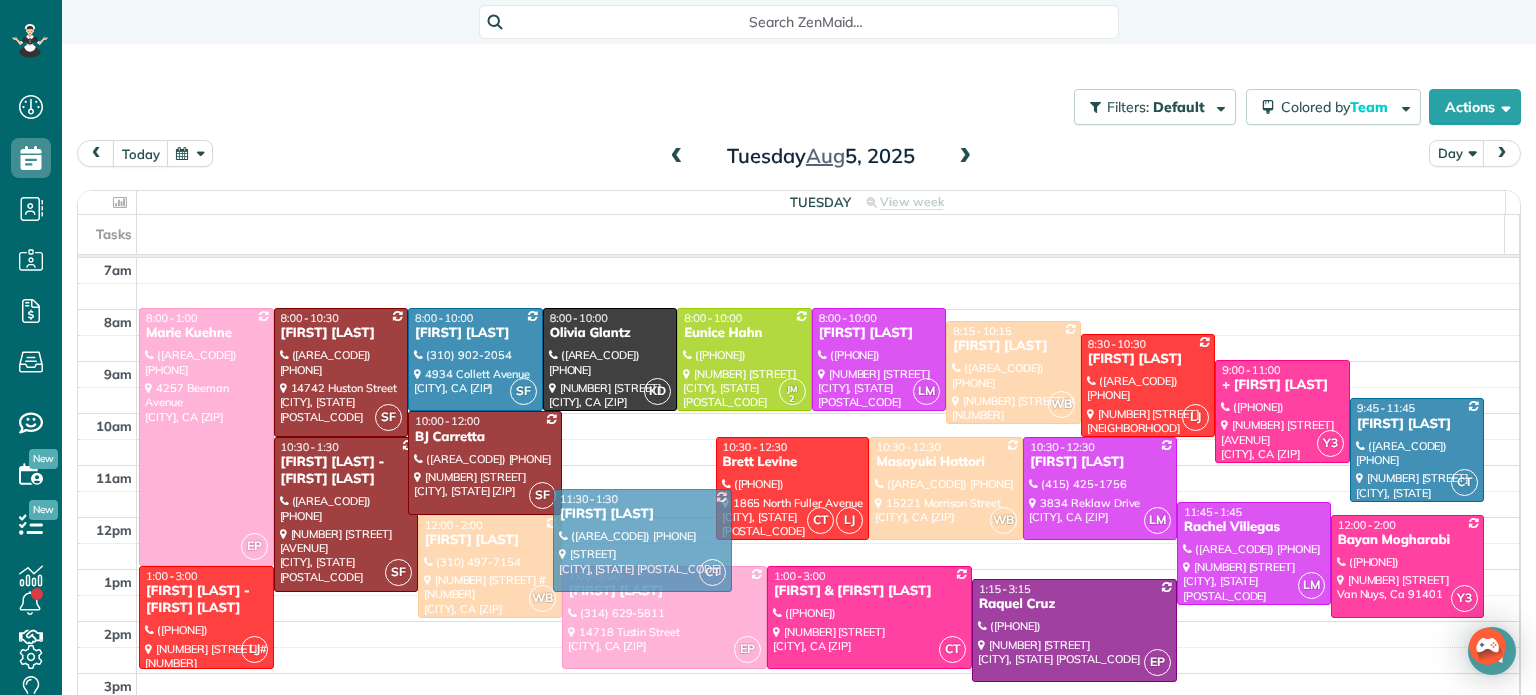 drag, startPoint x: 609, startPoint y: 472, endPoint x: 614, endPoint y: 538, distance: 66.189125 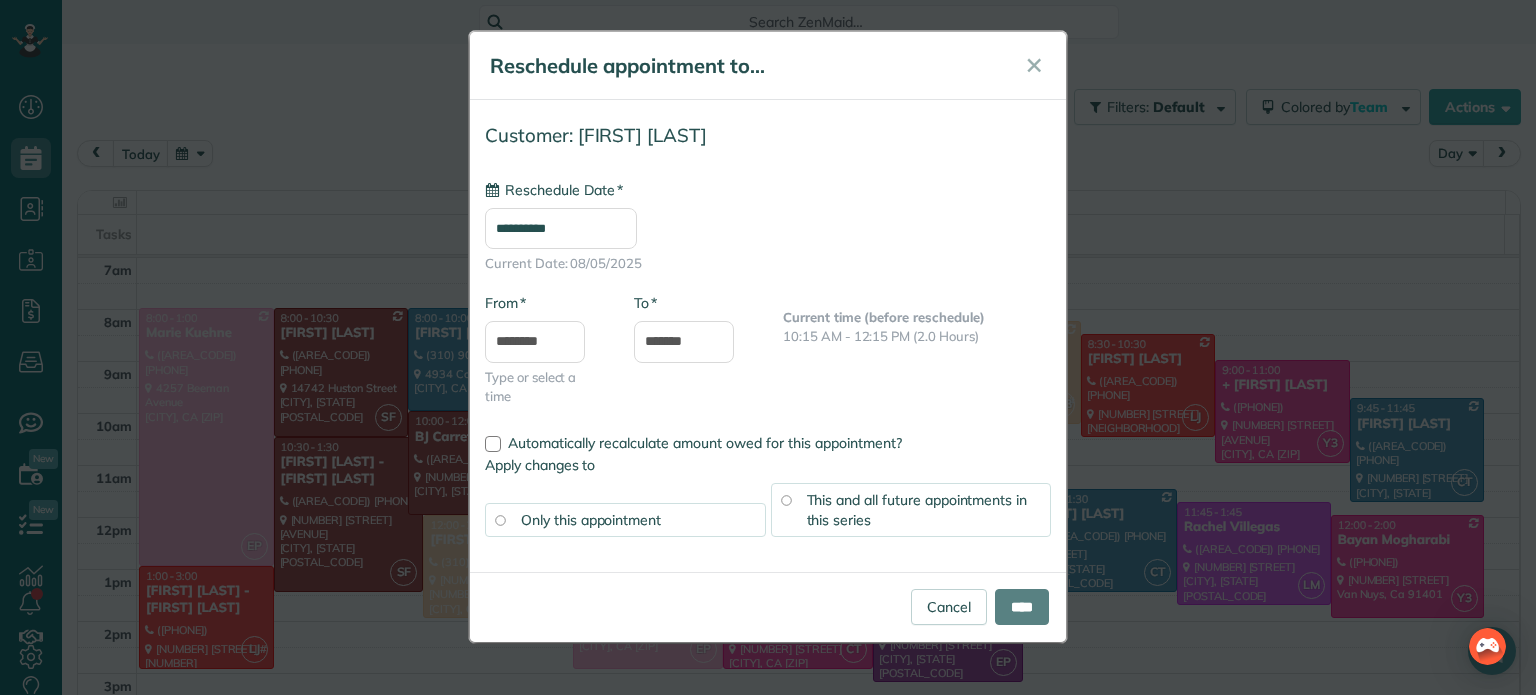 type on "**********" 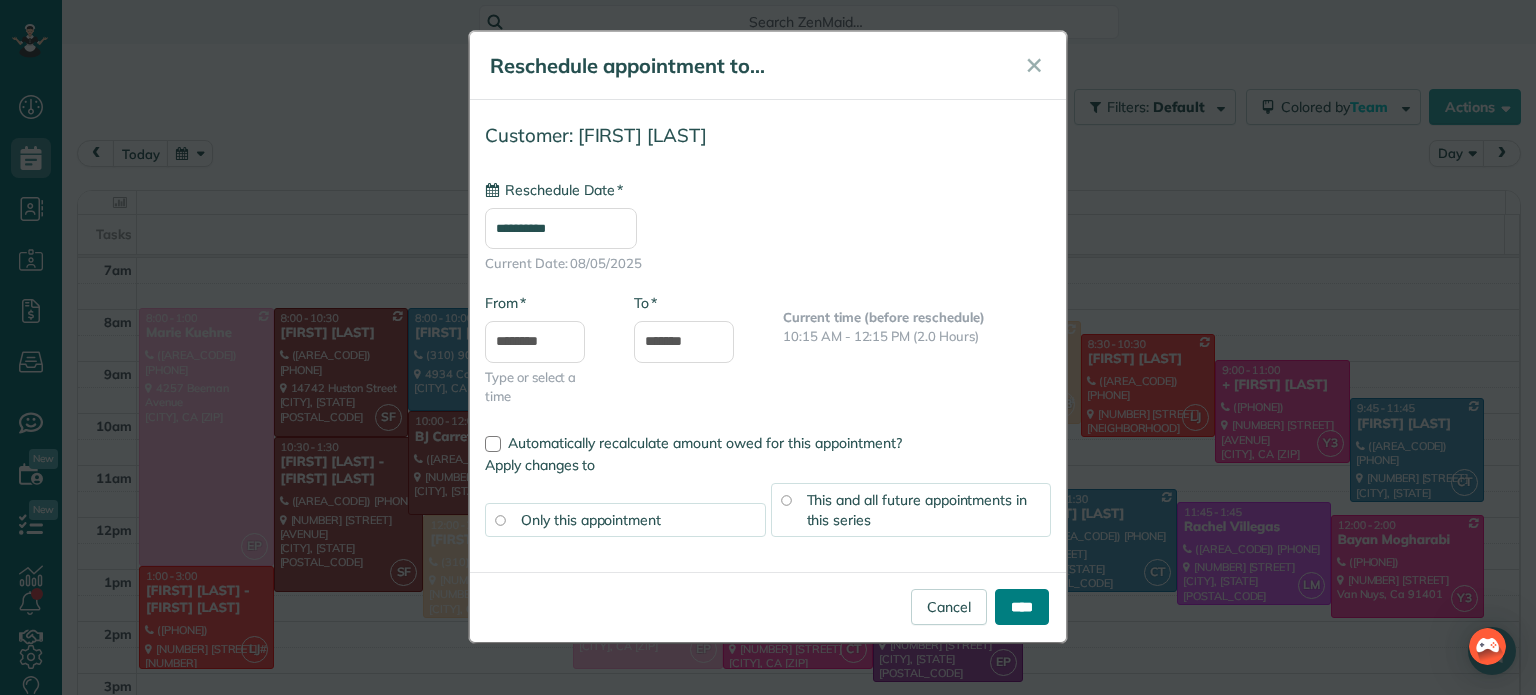 click on "****" at bounding box center [1022, 607] 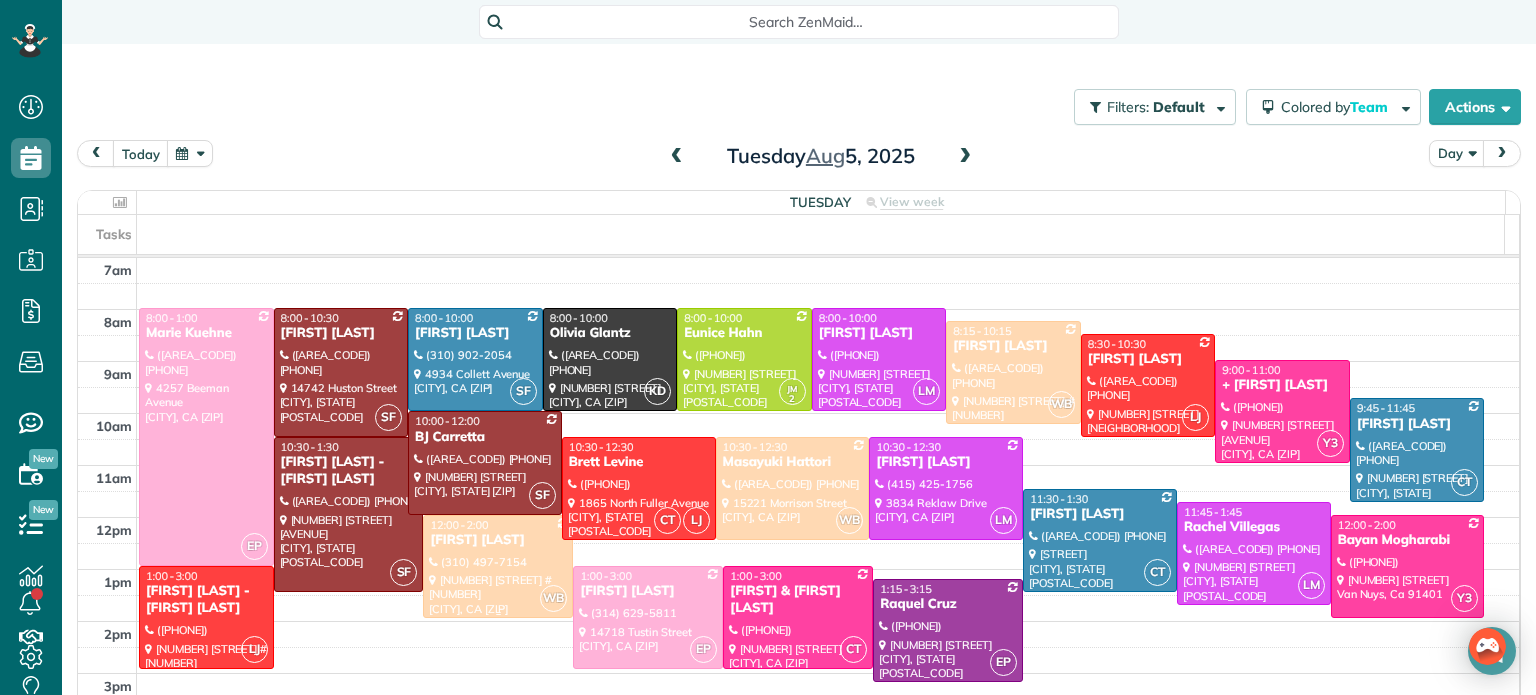 drag, startPoint x: 506, startPoint y: 565, endPoint x: 501, endPoint y: 607, distance: 42.296574 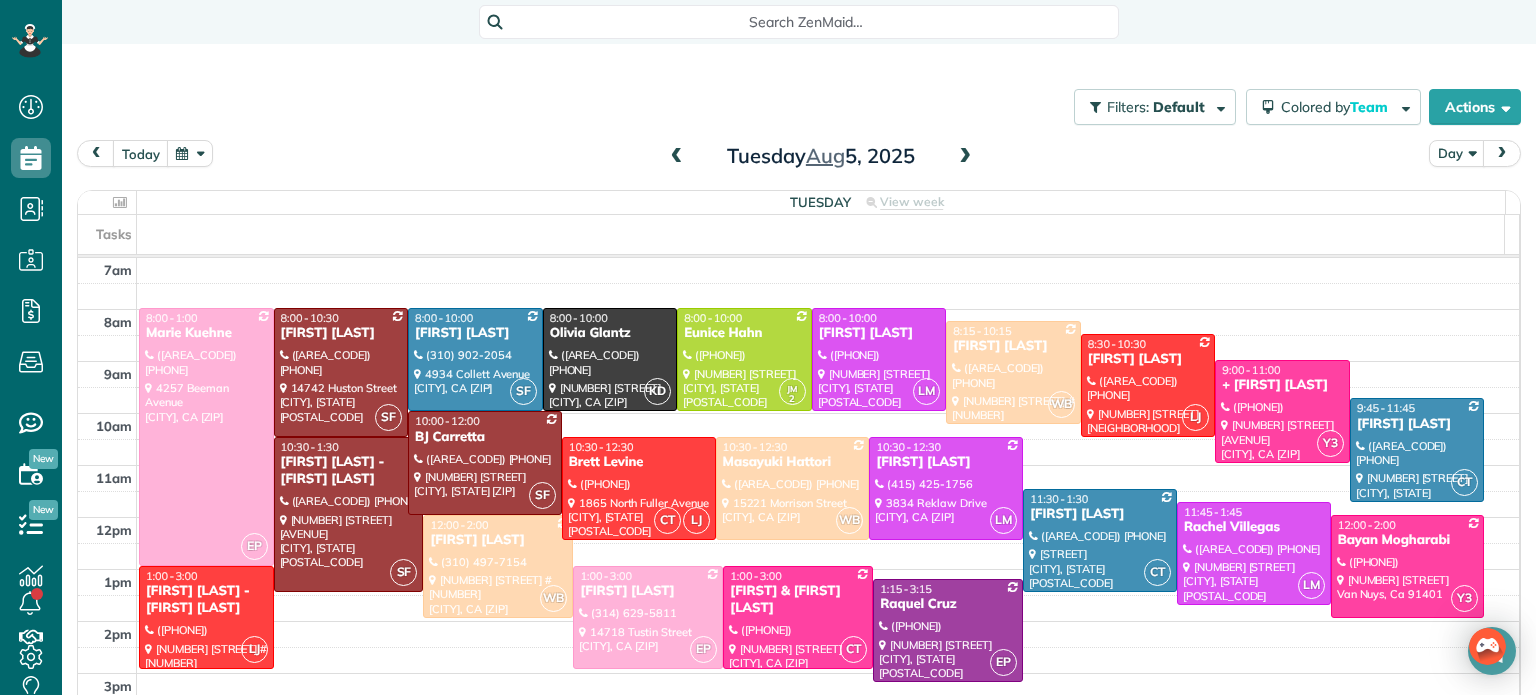 drag, startPoint x: 501, startPoint y: 607, endPoint x: 512, endPoint y: 121, distance: 486.12448 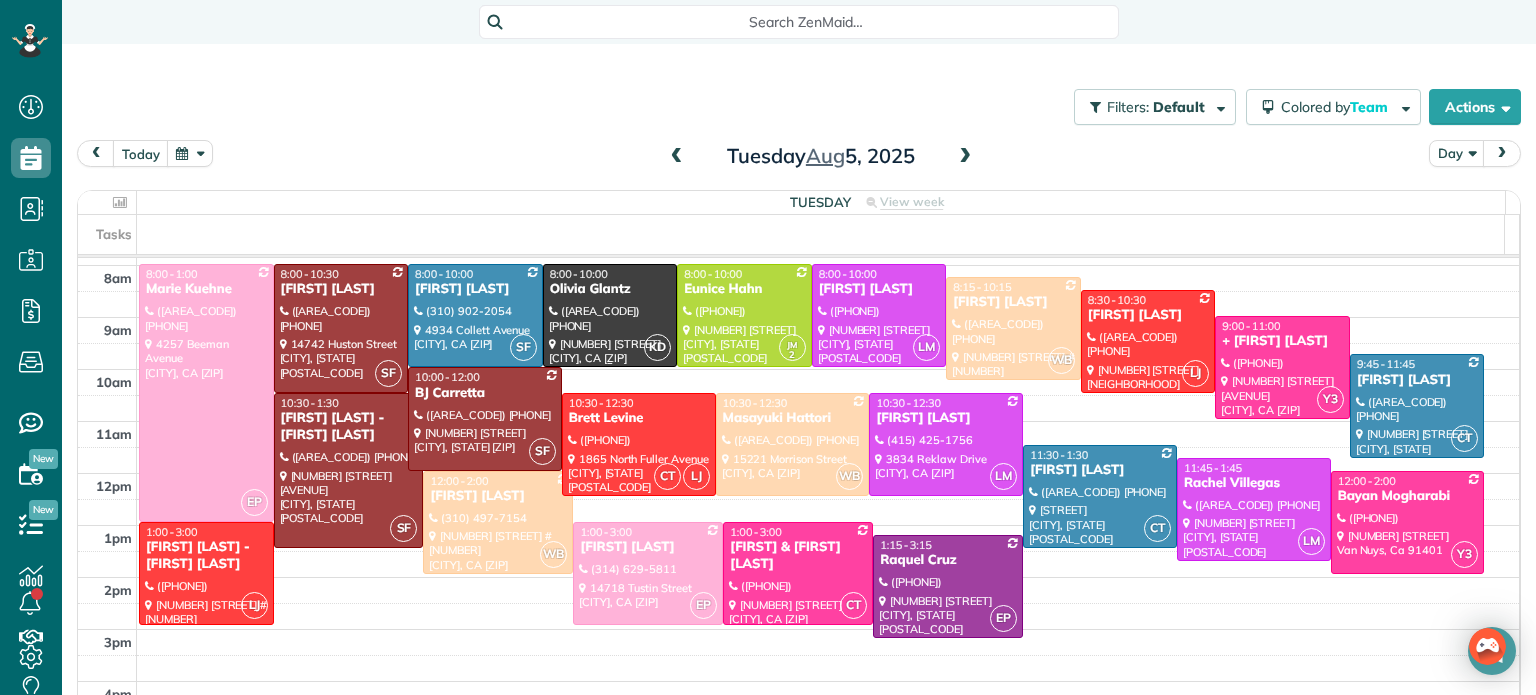 scroll, scrollTop: 199, scrollLeft: 0, axis: vertical 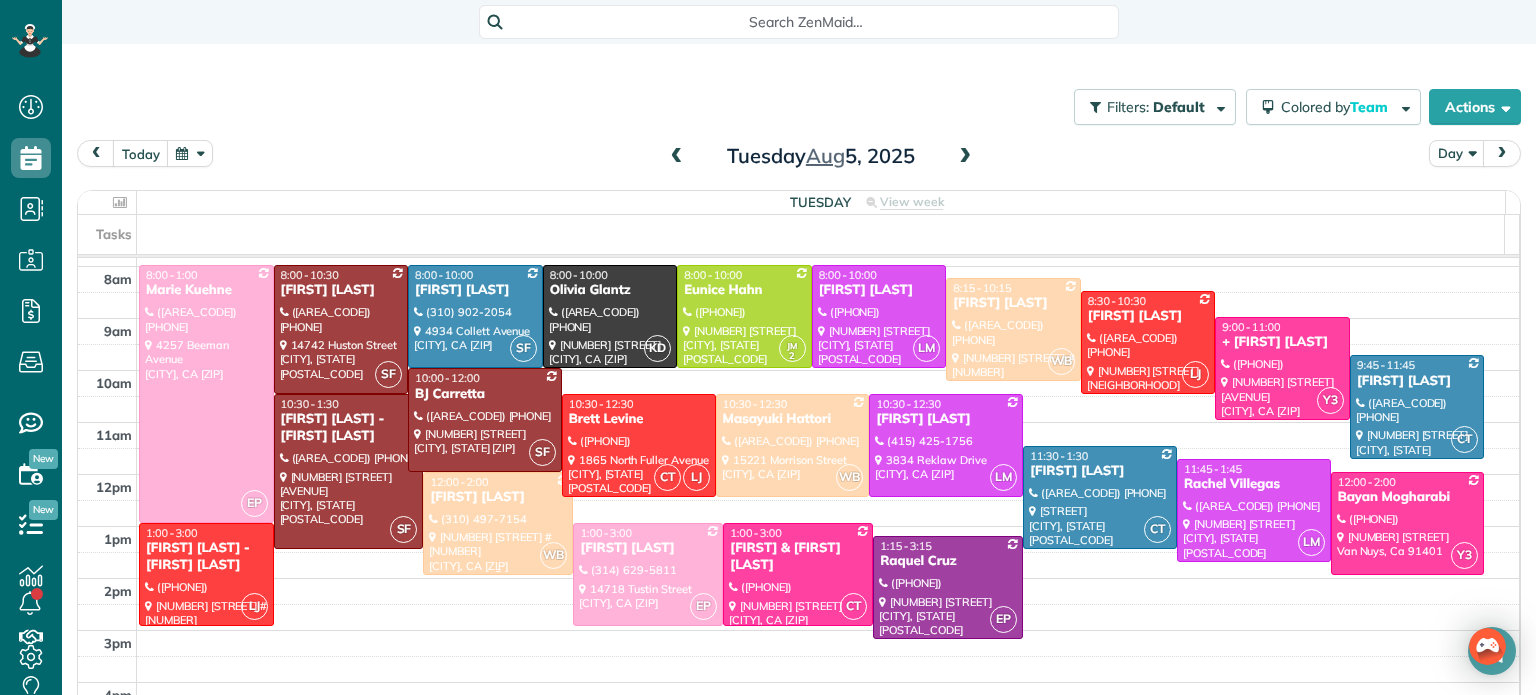 drag, startPoint x: 456, startPoint y: 411, endPoint x: 458, endPoint y: 531, distance: 120.01666 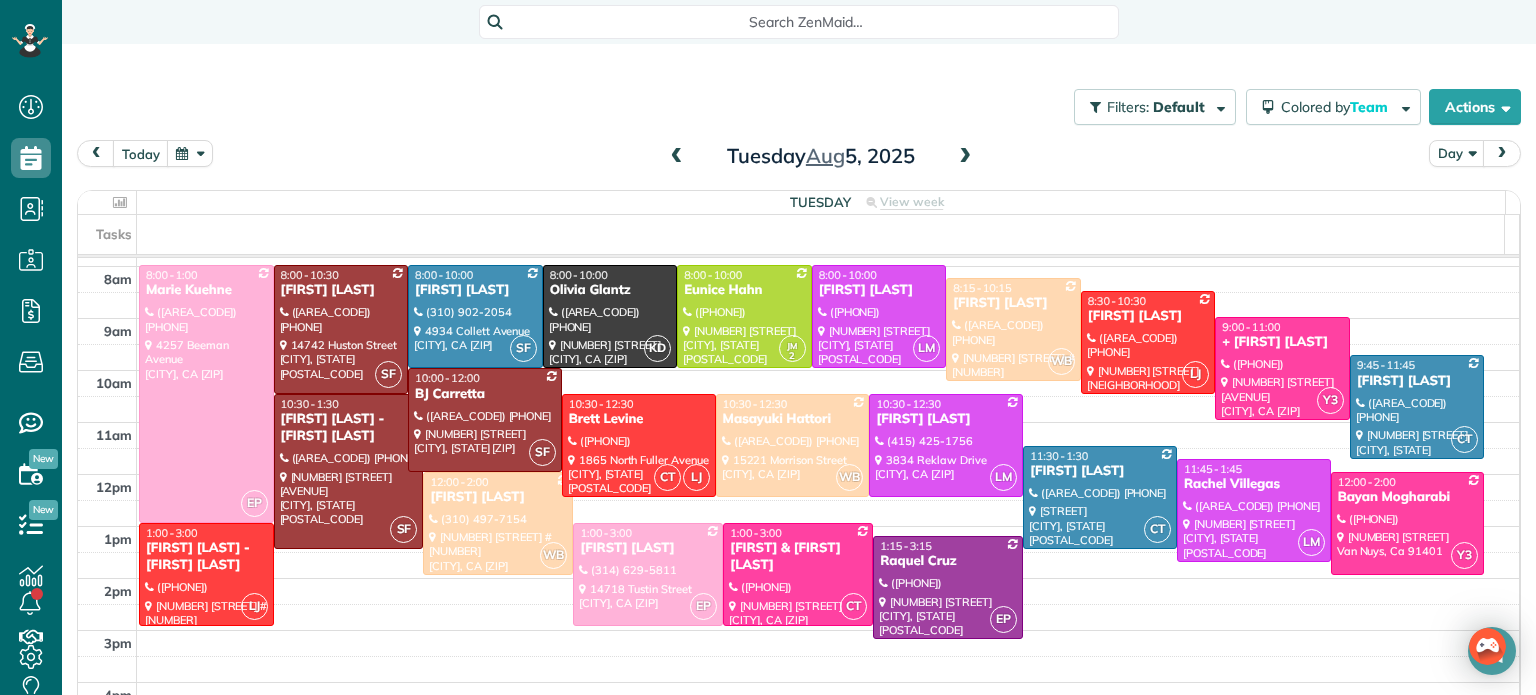 drag, startPoint x: 458, startPoint y: 531, endPoint x: 368, endPoint y: 135, distance: 406.0985 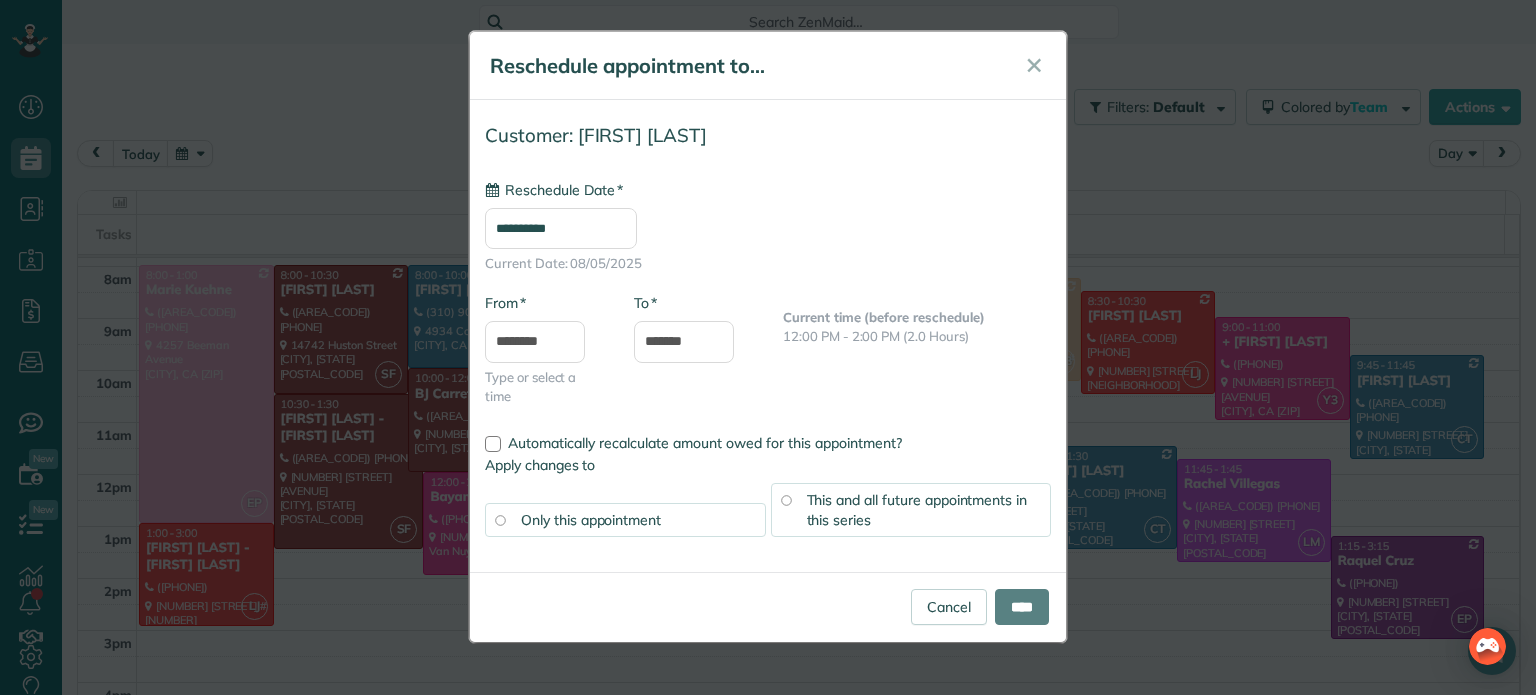 type on "**********" 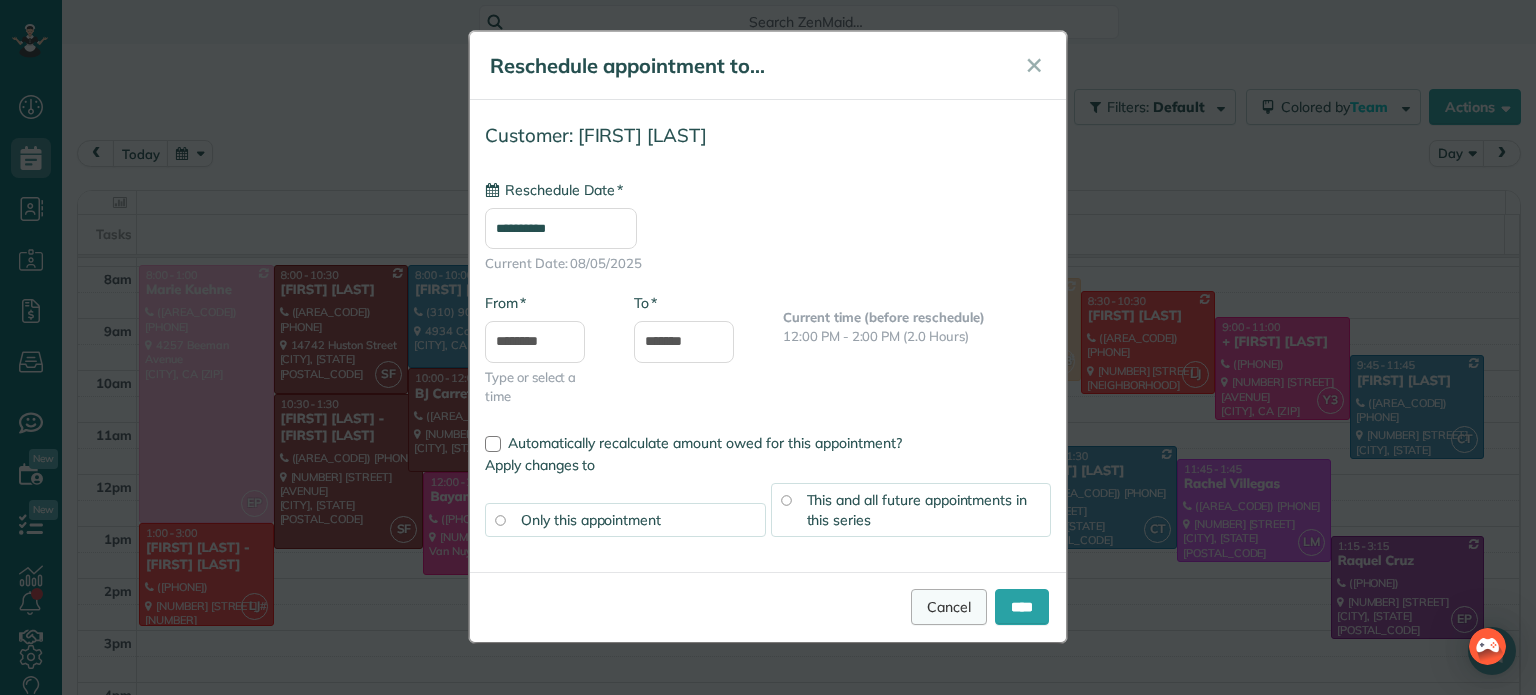 click on "Cancel" at bounding box center [949, 607] 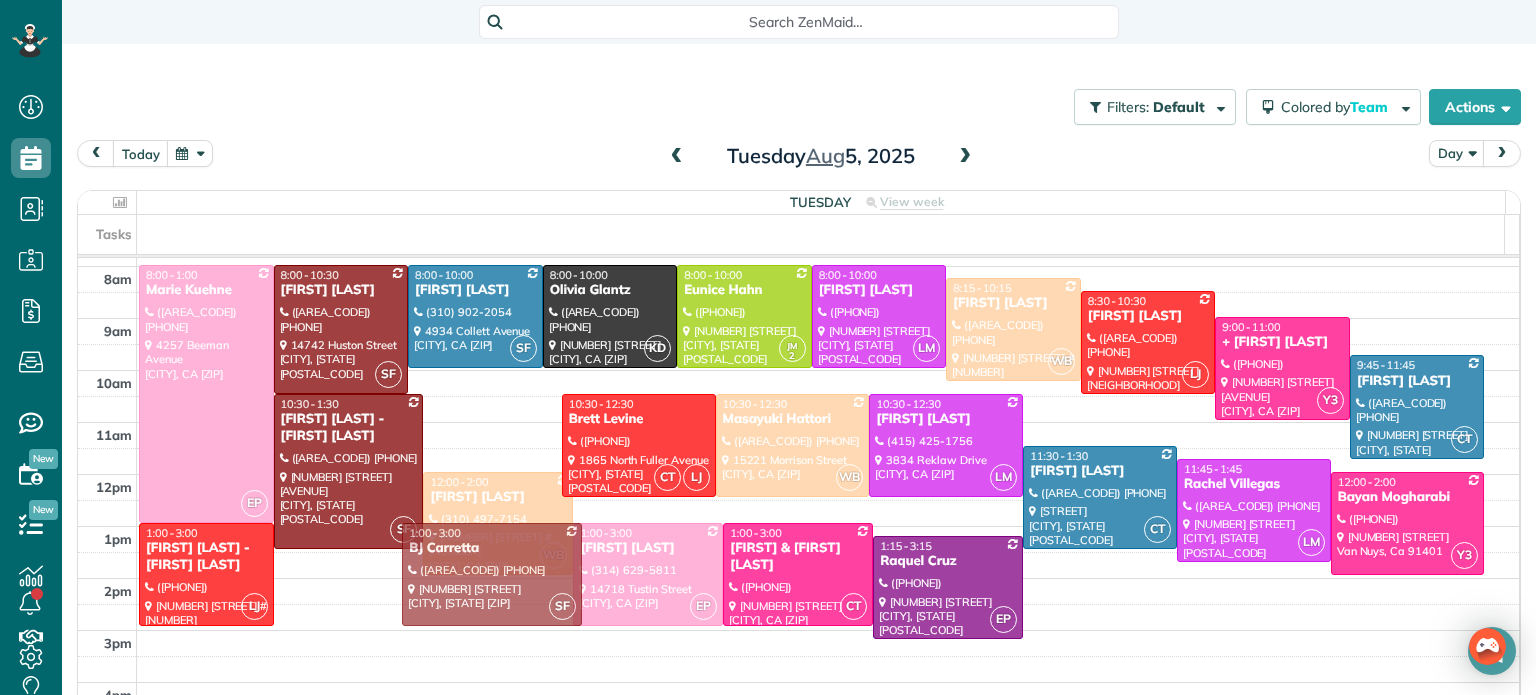 drag, startPoint x: 460, startPoint y: 395, endPoint x: 516, endPoint y: 544, distance: 159.17601 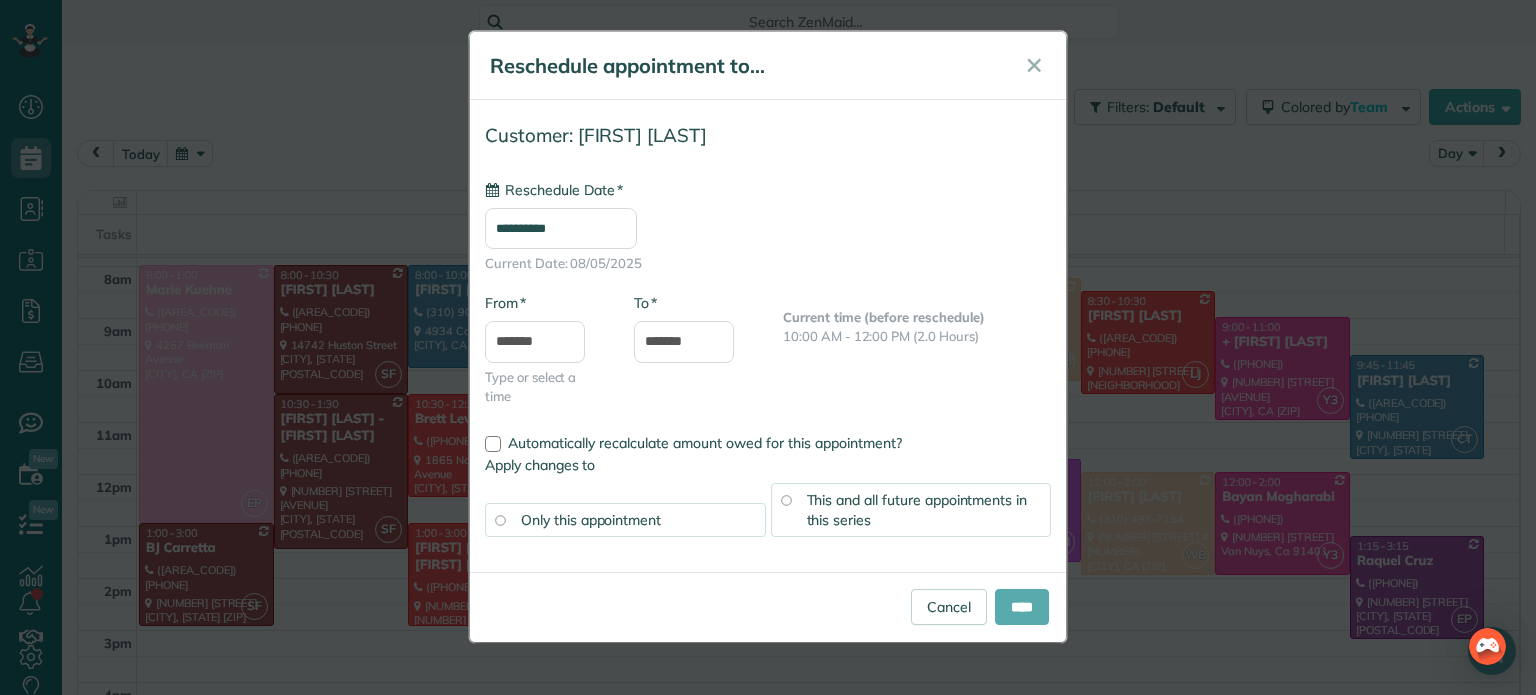 type on "**********" 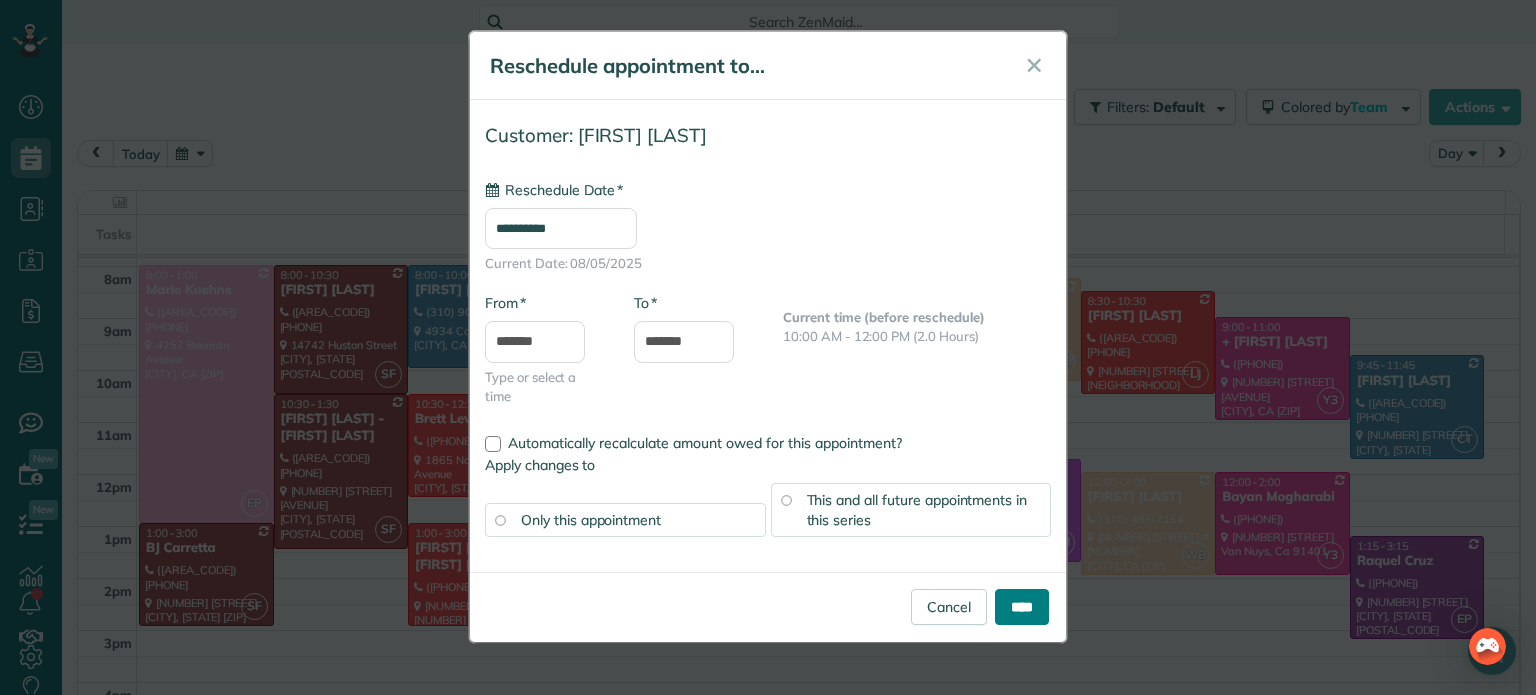 click on "****" at bounding box center (1022, 607) 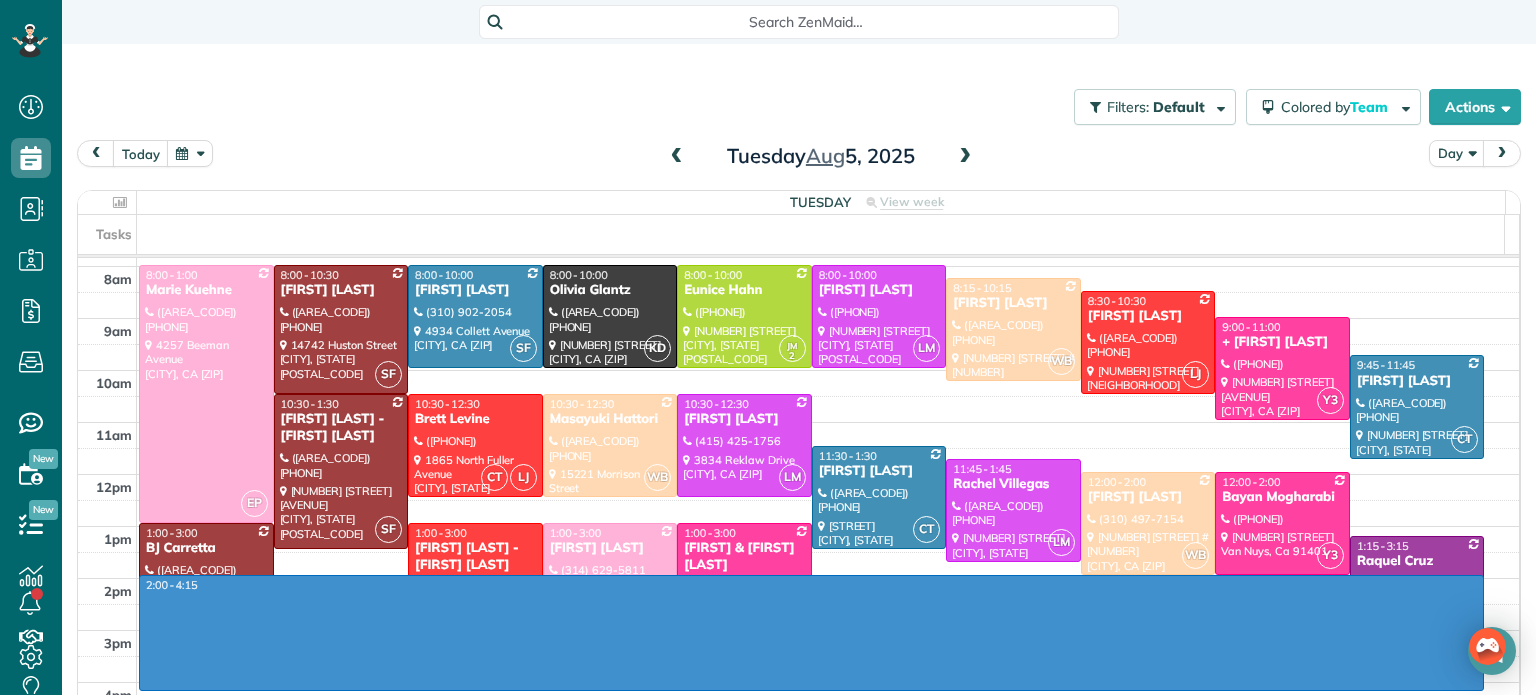 drag, startPoint x: 1023, startPoint y: 584, endPoint x: 992, endPoint y: 679, distance: 99.92998 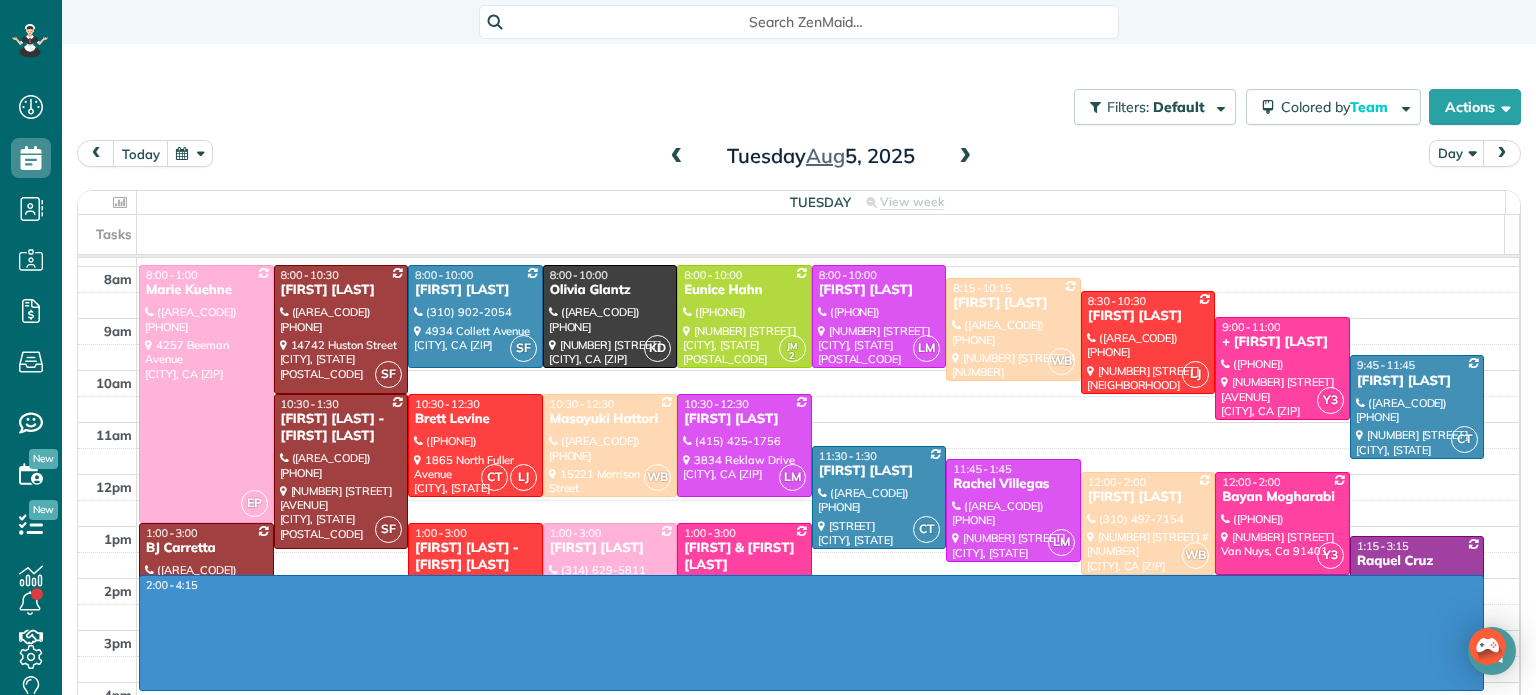 click on "4am 5am 6am 7am 8am 9am 10am 11am 12pm 1pm 2pm 3pm 4pm 5pm 6pm 7pm 8pm 2:00 - 4:15 EP 8:00 - 1:00 Marie Kuehne (646) 467-4268 4257 Beeman Avenue Studio City, CA 91604 SF 8:00 - 10:30 Lindsey Worth (818) 631-4275 14742 Huston Street Los Angeles, CA 91403 SF 8:00 - 10:00 Sarah Sonnier (310) 902-2054 4934 Collett Avenue Encino, CA 91436 KD 8:00 - 10:00 Olivia Glantz (847) 507-7750 616 North Sweetzer Avenue Los Angeles, CA 90048 JM 2 8:00 - 10:00 Eunice Hahn (630) 544-8177 245 Grace Drive South Pasadena, CA 91030 LM 8:00 - 10:00 Lindsey Weinstein (213) 810-4501 5323 Goodland Avenue Valley Village, CA 91607 WB 8:15 - 10:15 Paul Wilamoski (718) 316-2133 4750 Kester Avenue #20 Sherman Oaks, CA 91403 LJ 8:30 - 10:30 Jackie Biegel (323) 208-1891 4217 Russell Ave. Loz Feliz ?, CA ? Y3 9:00 - 11:00 + Saoli Priti (805) 216-5314 7843 Ponce Avenue West Hills, CA 91304 CT 9:45 - 11:45 Amy Graham (818) 430-8076 17536 San Jose Street Granada Hills, CA 91344 SF 10:30 - 1:30 Nanxi Liu - Alex Ross (720) 261-5933 CT LJ WB LM CT" at bounding box center [798, 500] 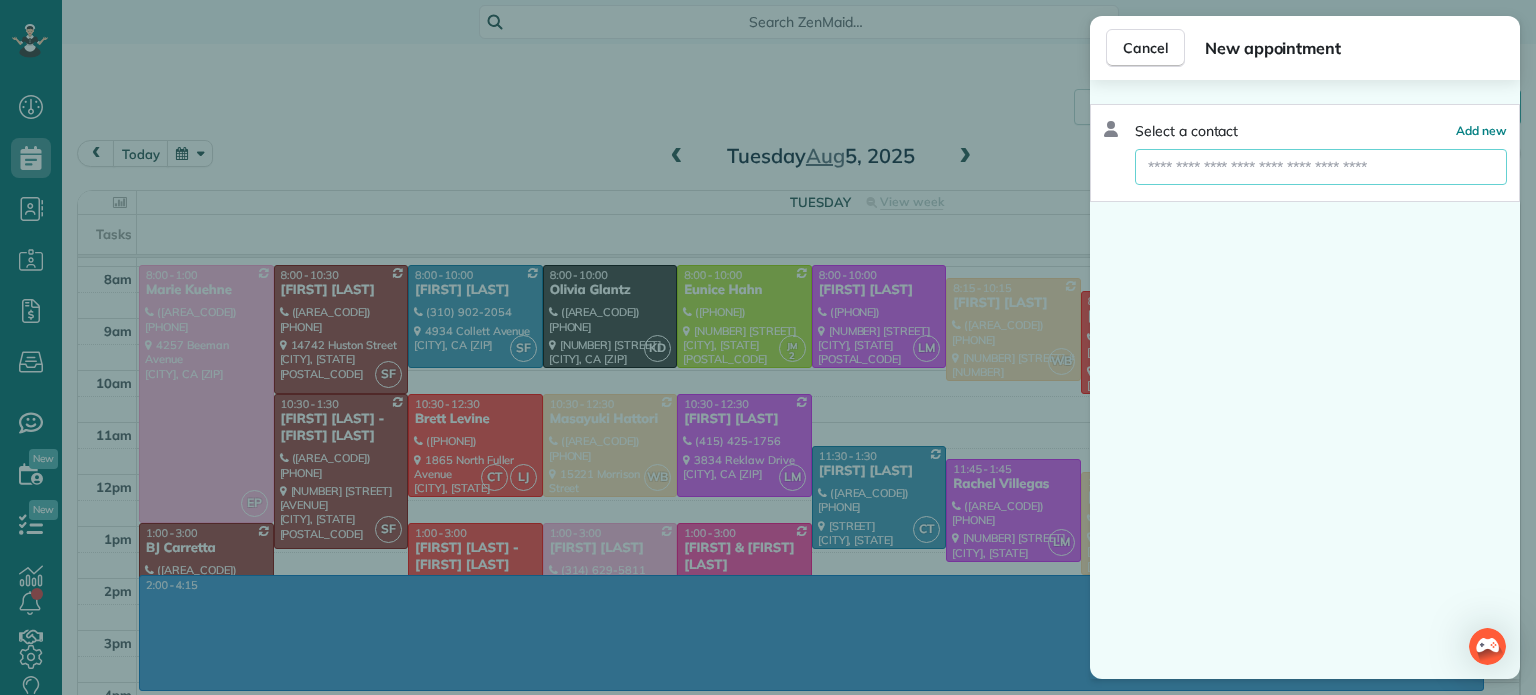 click at bounding box center [1321, 167] 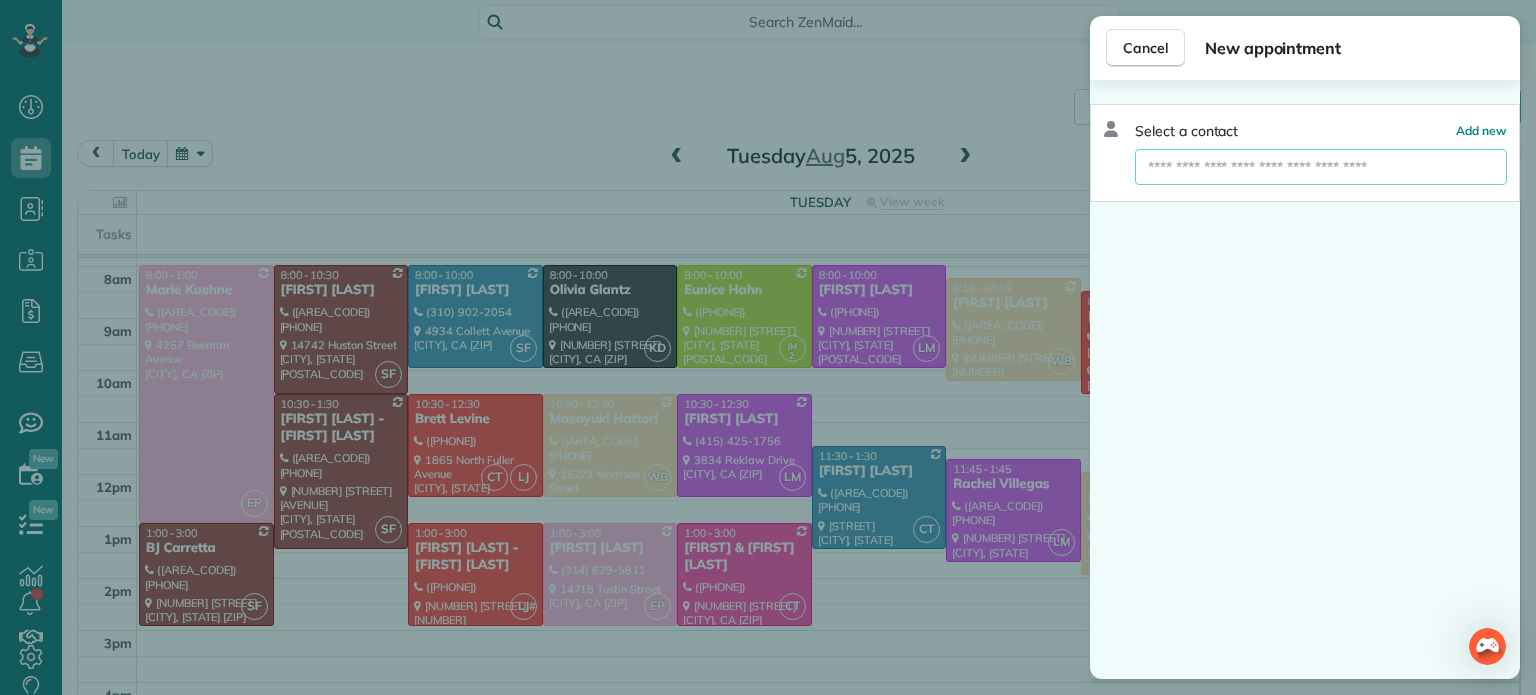 click on "Select a contact" at bounding box center (1170, 131) 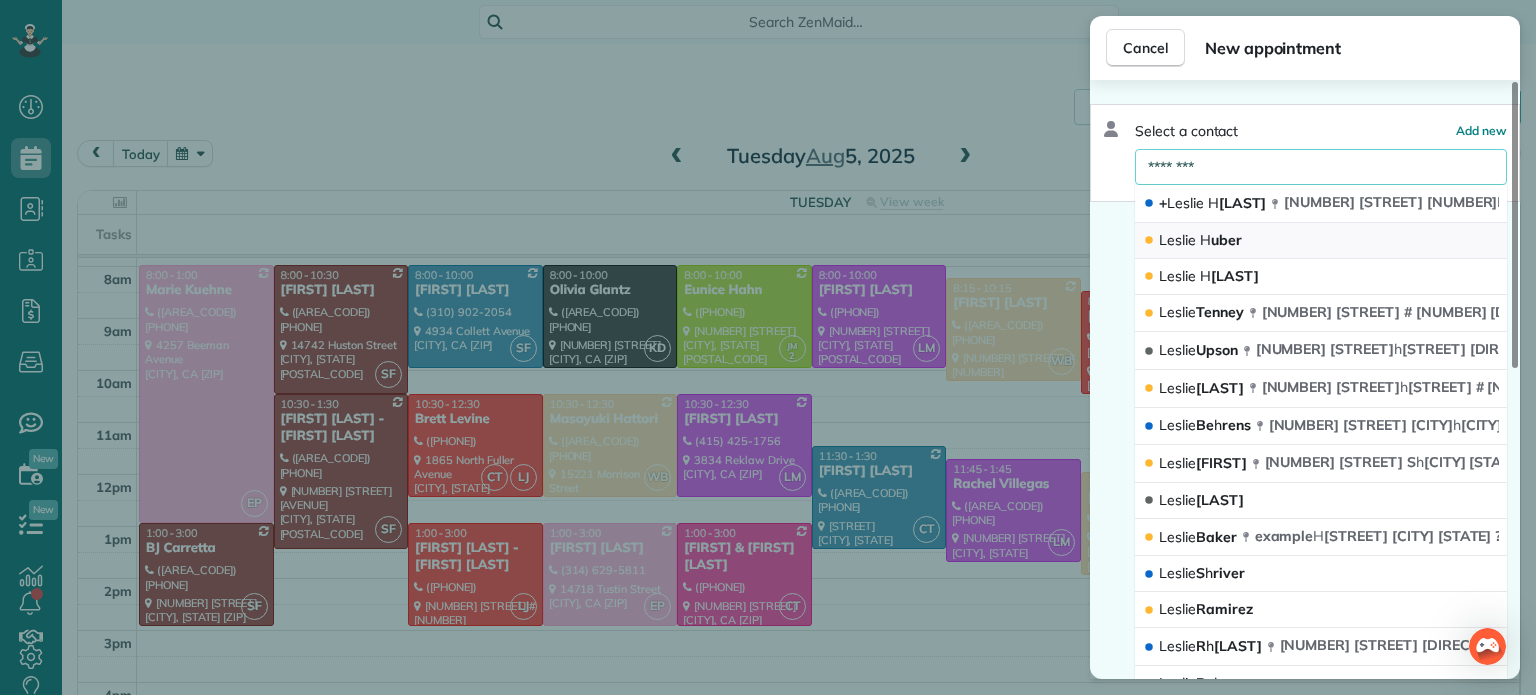 type on "********" 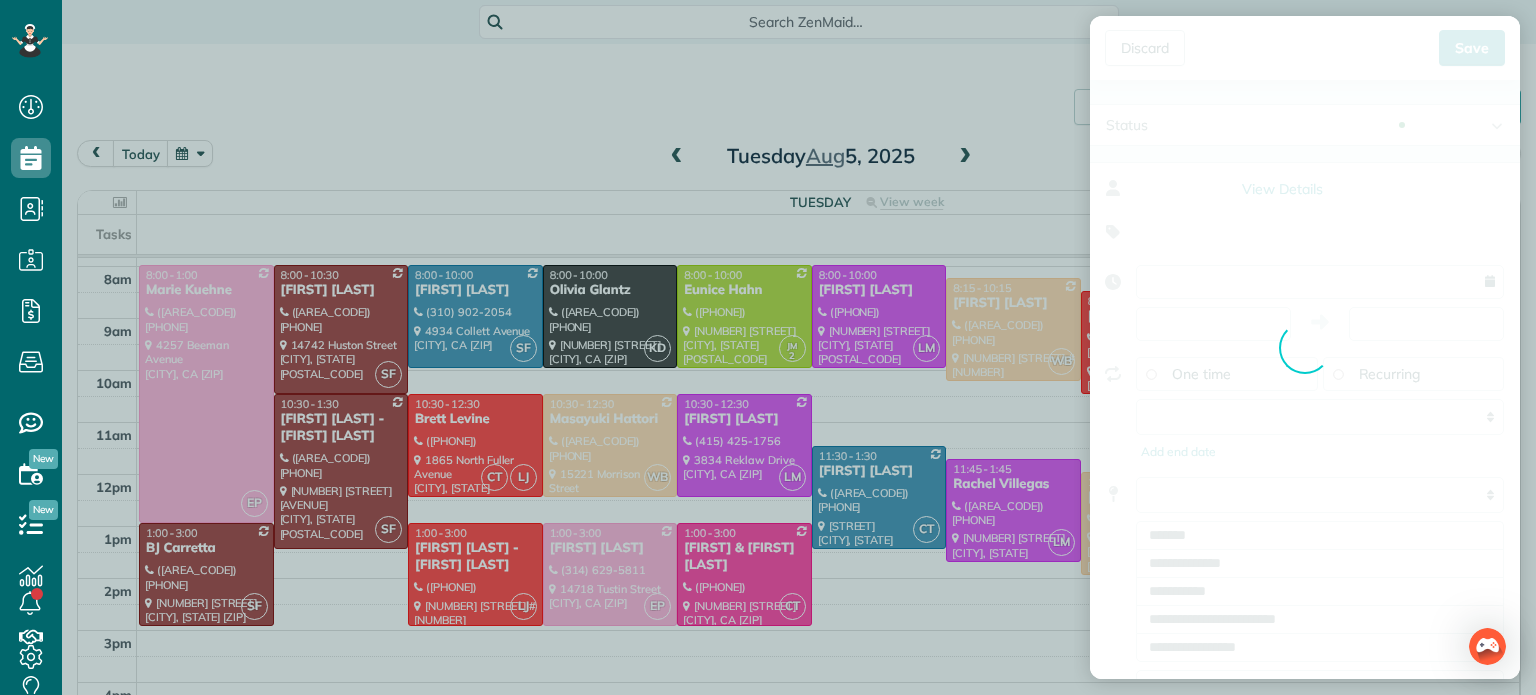 type on "**********" 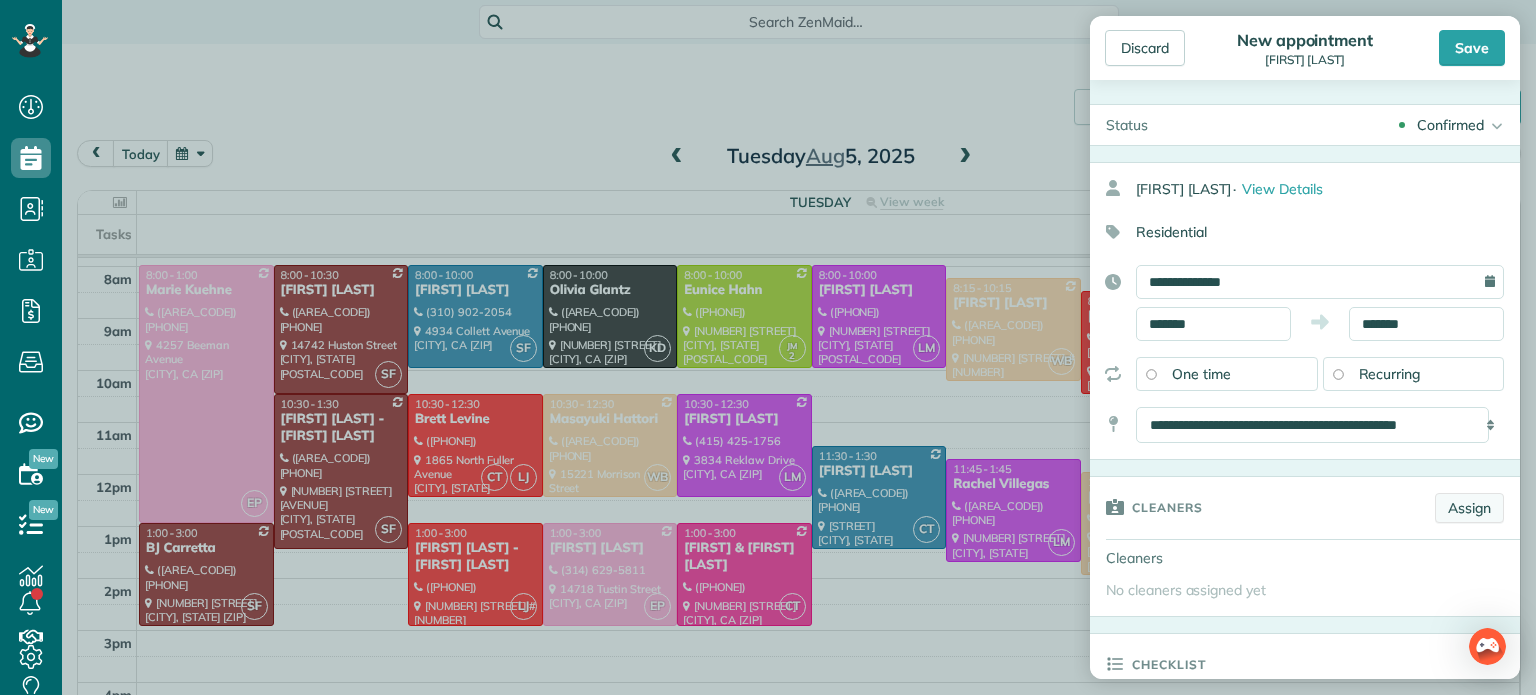 click on "Assign" at bounding box center [1469, 508] 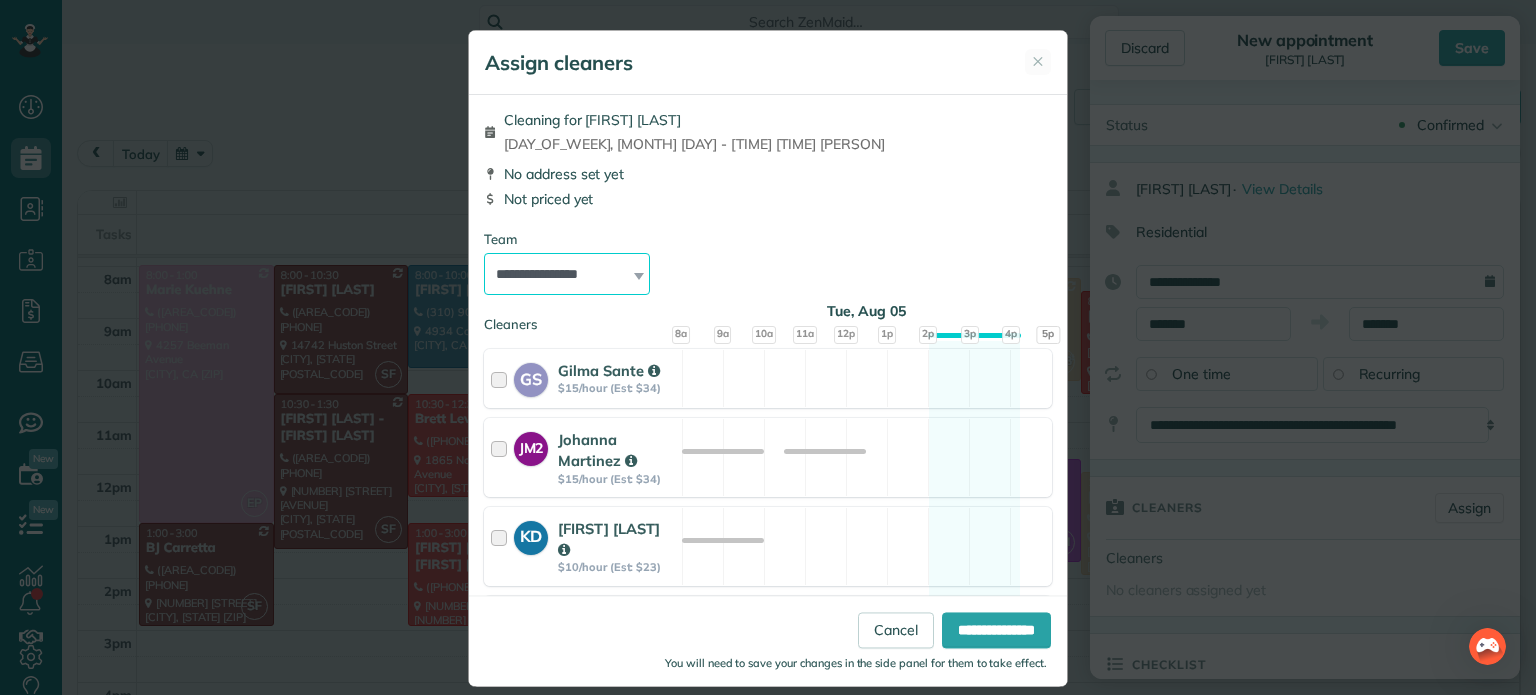 click on "**********" at bounding box center [567, 274] 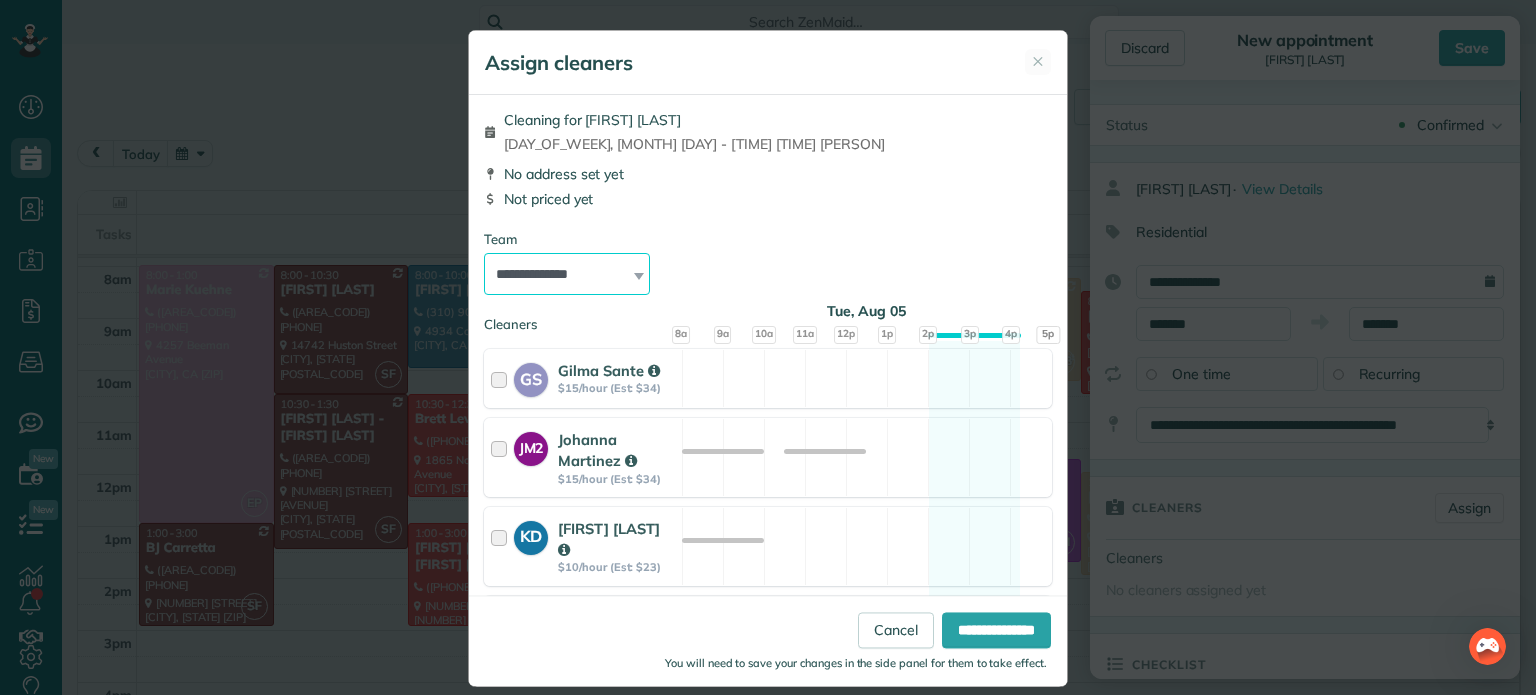 click on "**********" at bounding box center [567, 274] 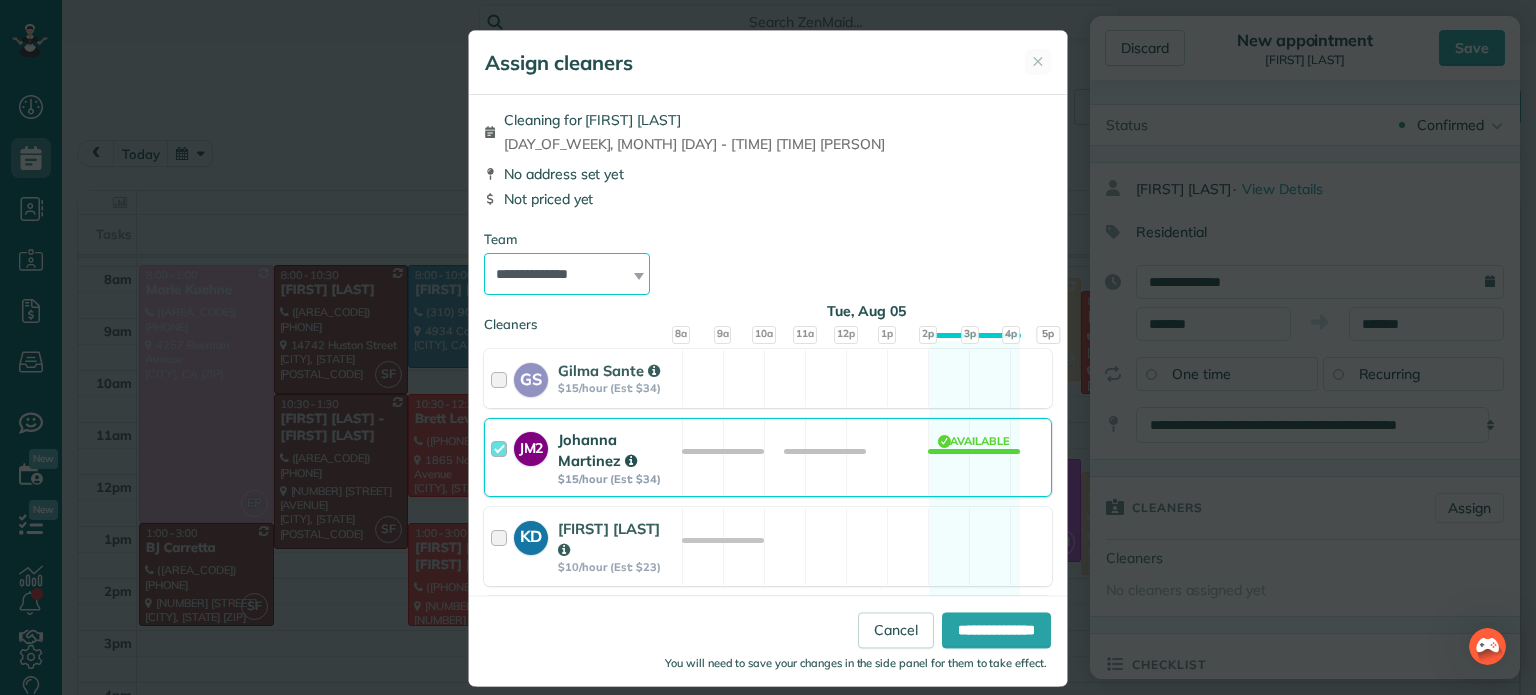 click on "**********" at bounding box center (567, 274) 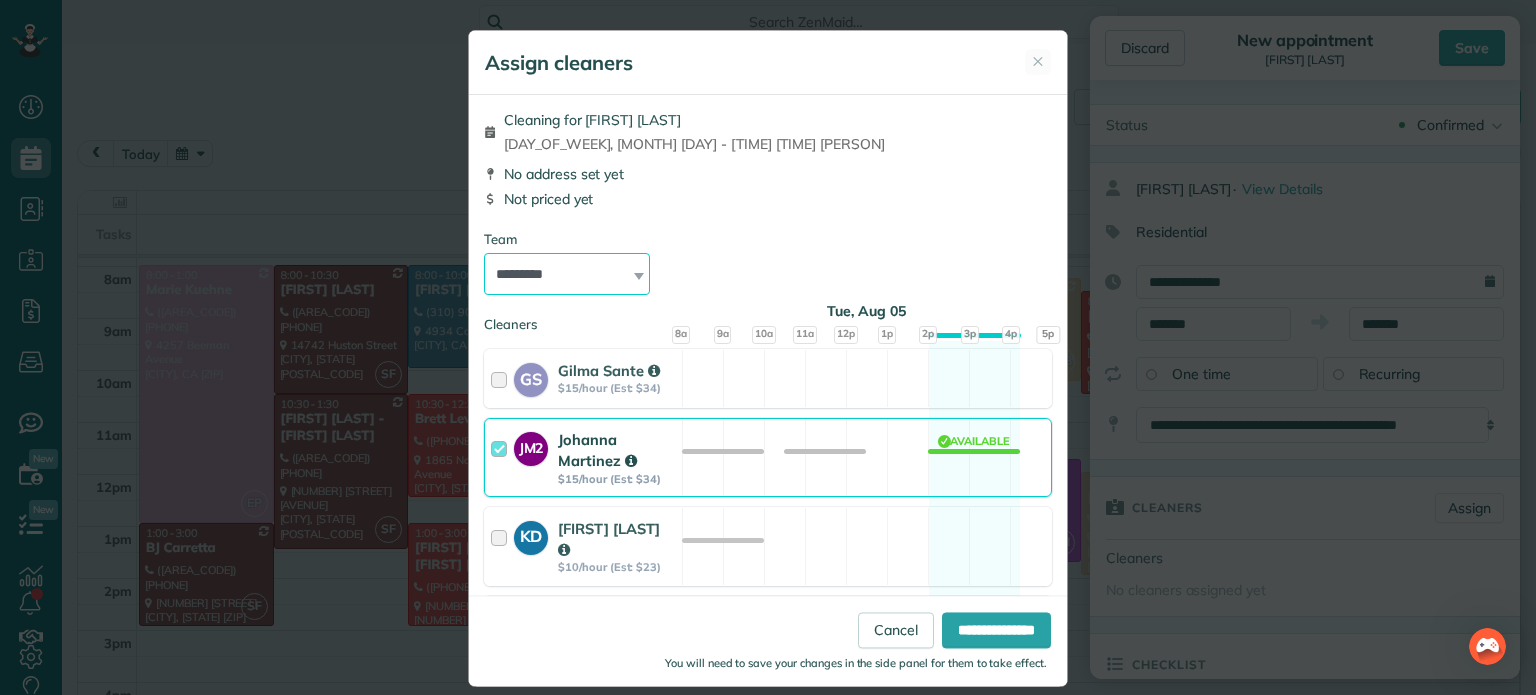 click on "**********" at bounding box center (567, 274) 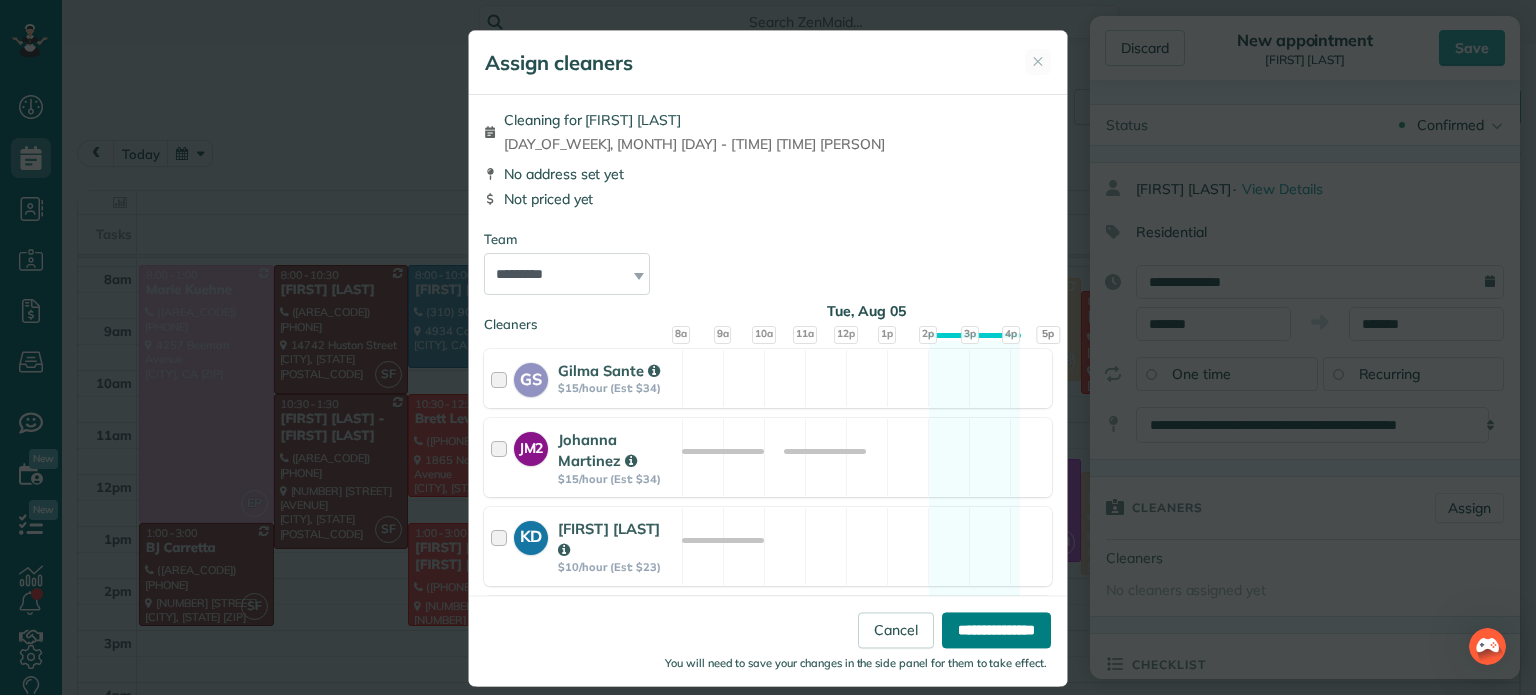 click on "**********" at bounding box center (996, 631) 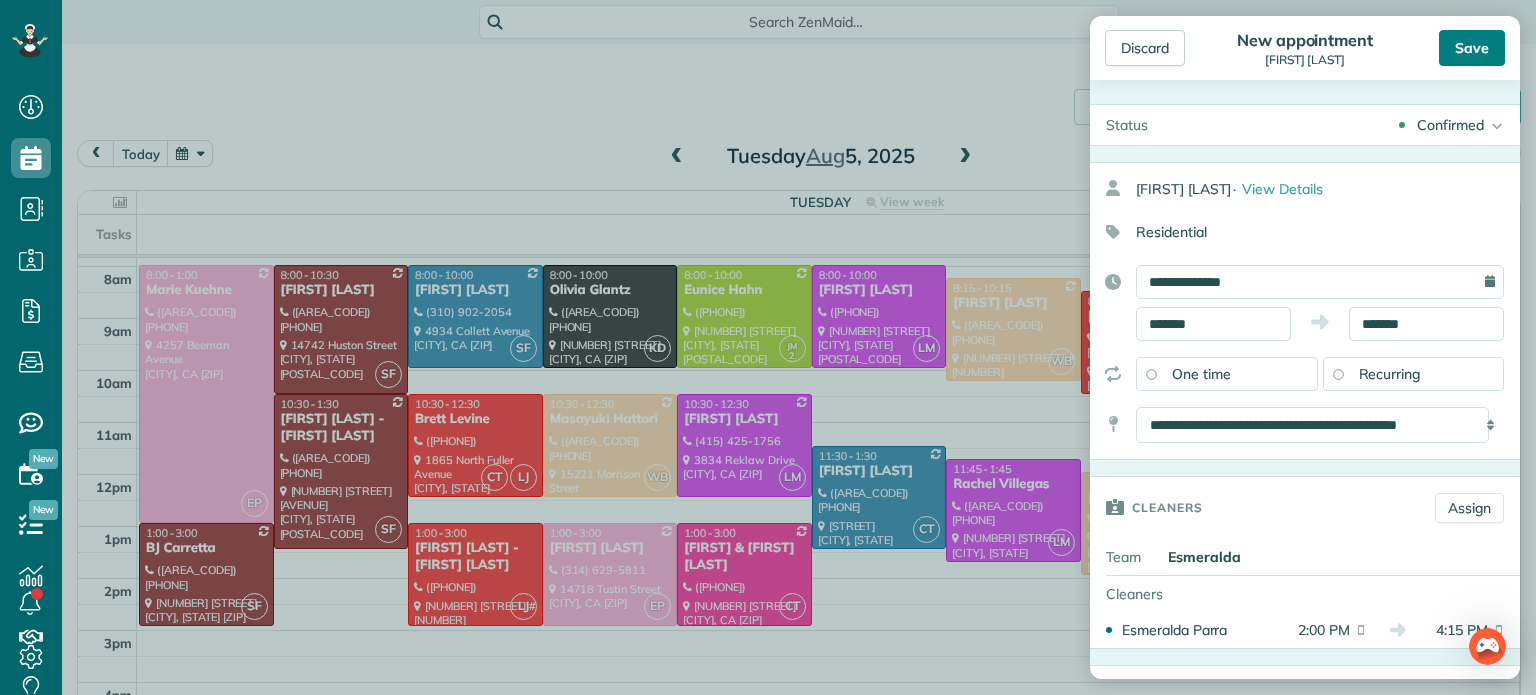 click on "Save" at bounding box center [1472, 48] 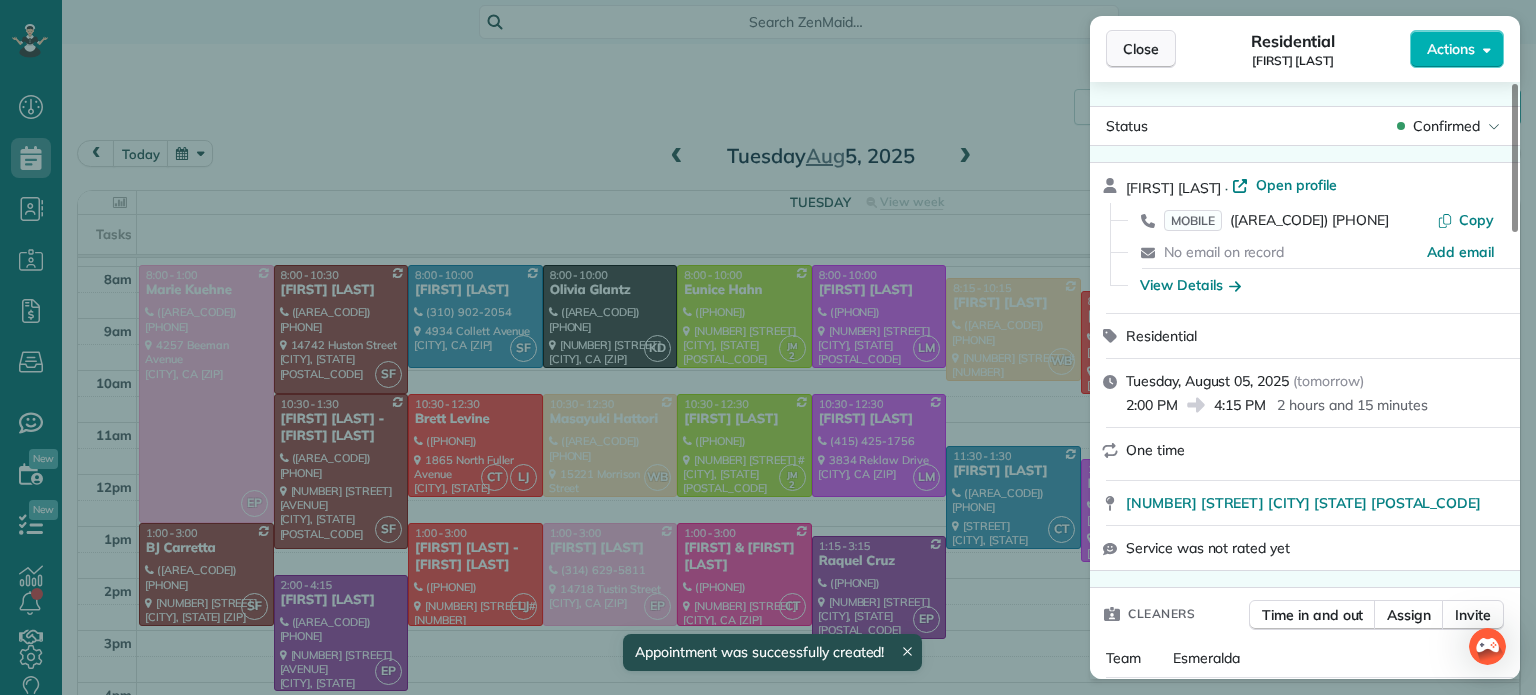 click on "Close" at bounding box center (1141, 49) 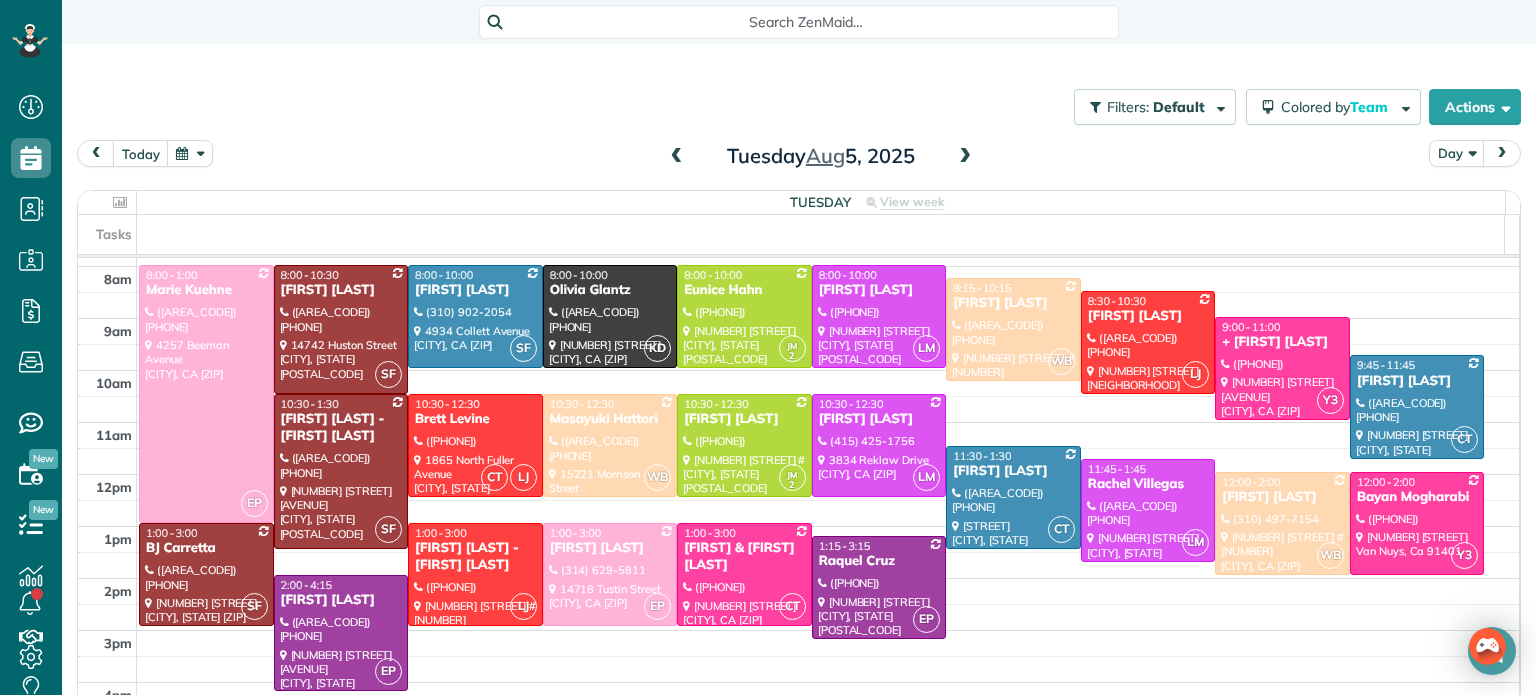 click at bounding box center [677, 157] 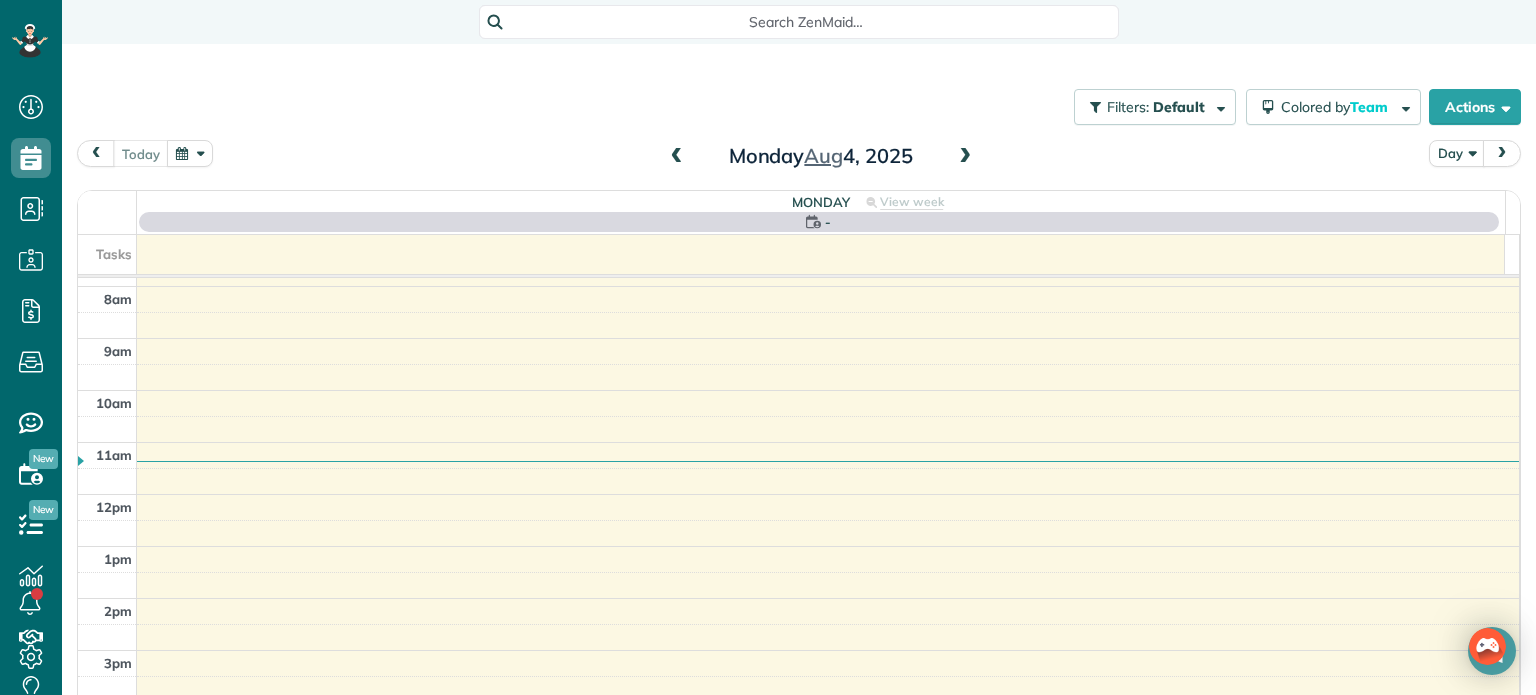 scroll, scrollTop: 156, scrollLeft: 0, axis: vertical 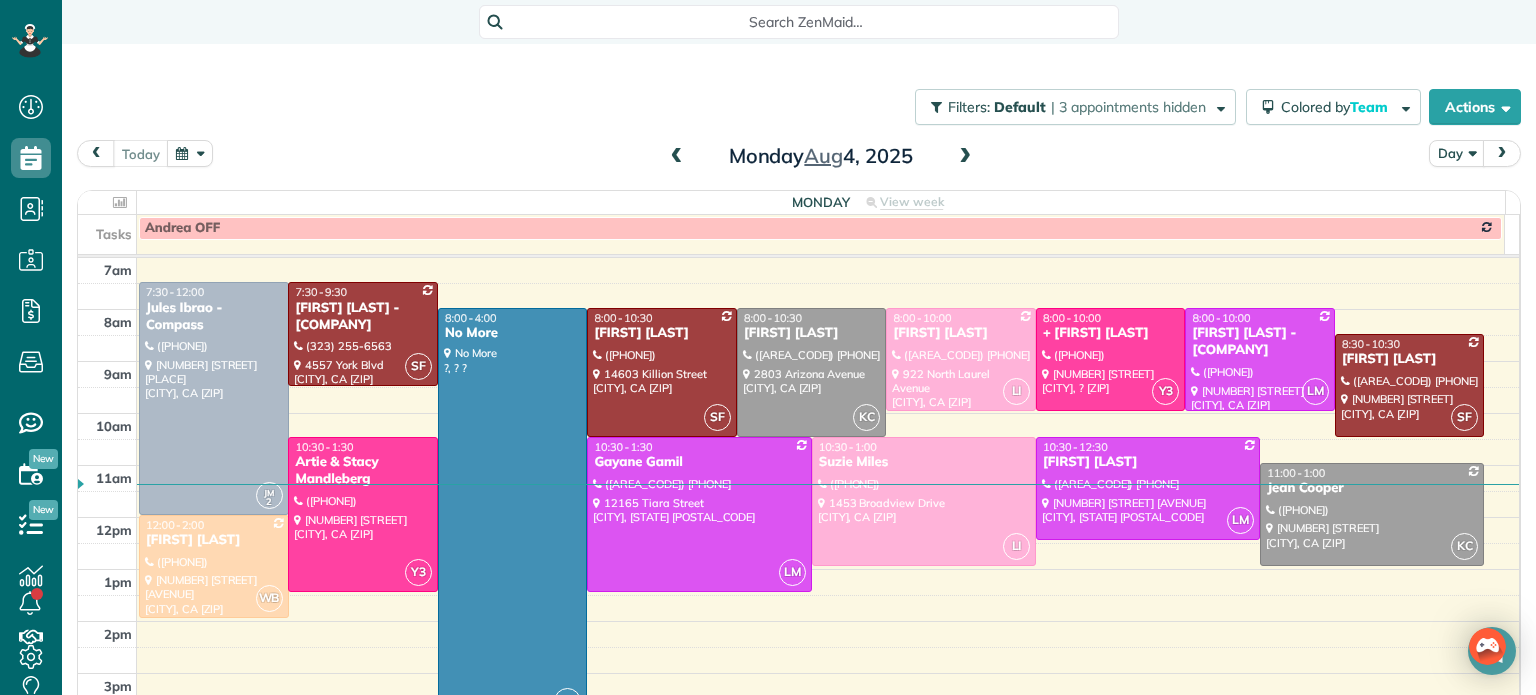 click at bounding box center [965, 157] 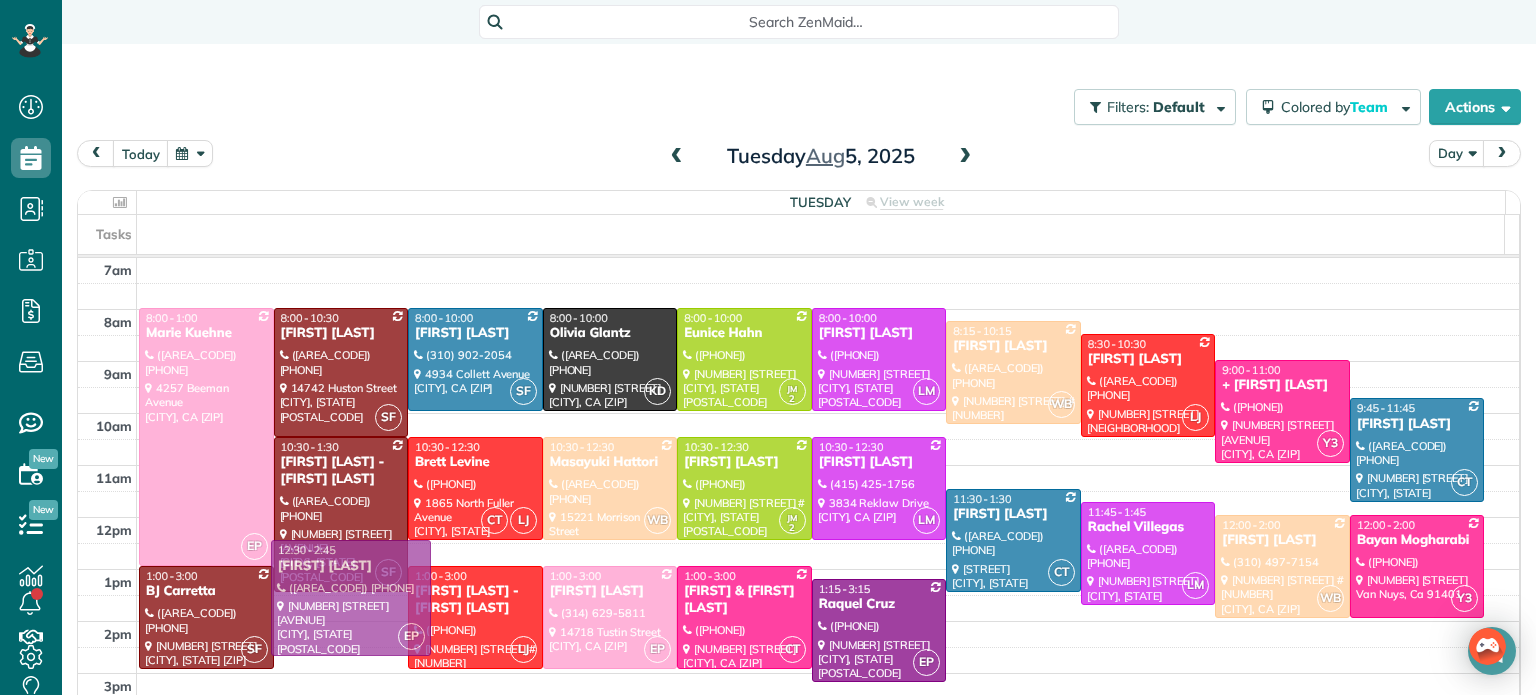 drag, startPoint x: 338, startPoint y: 655, endPoint x: 358, endPoint y: 576, distance: 81.49233 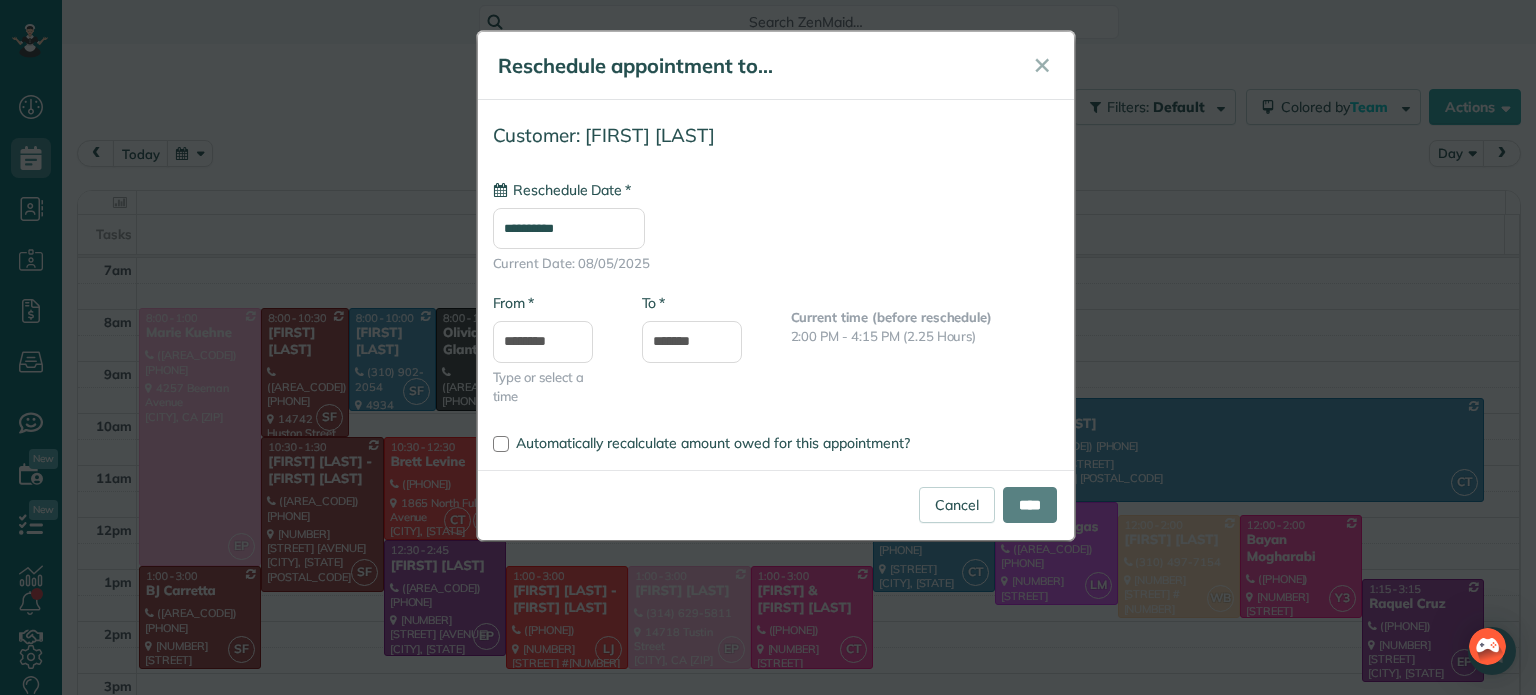 type on "**********" 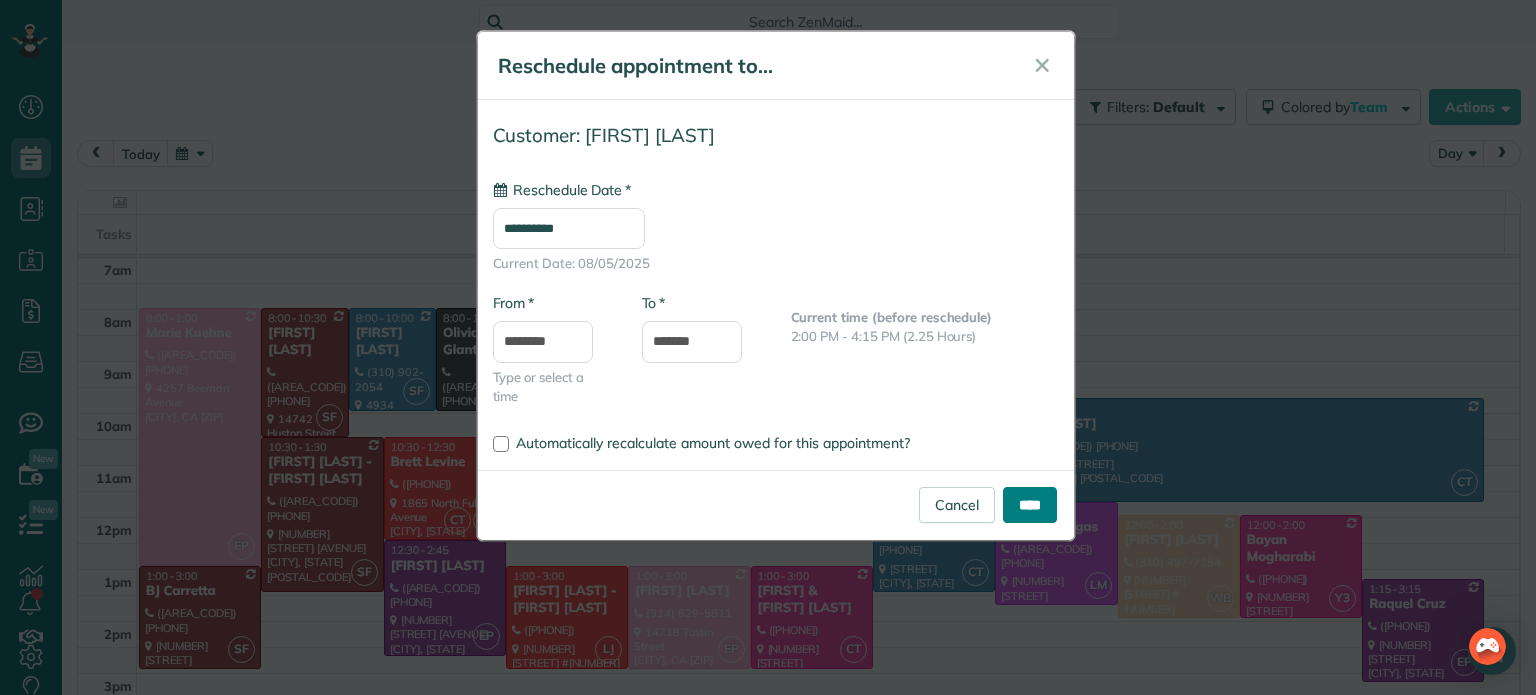 click on "****" at bounding box center (1030, 505) 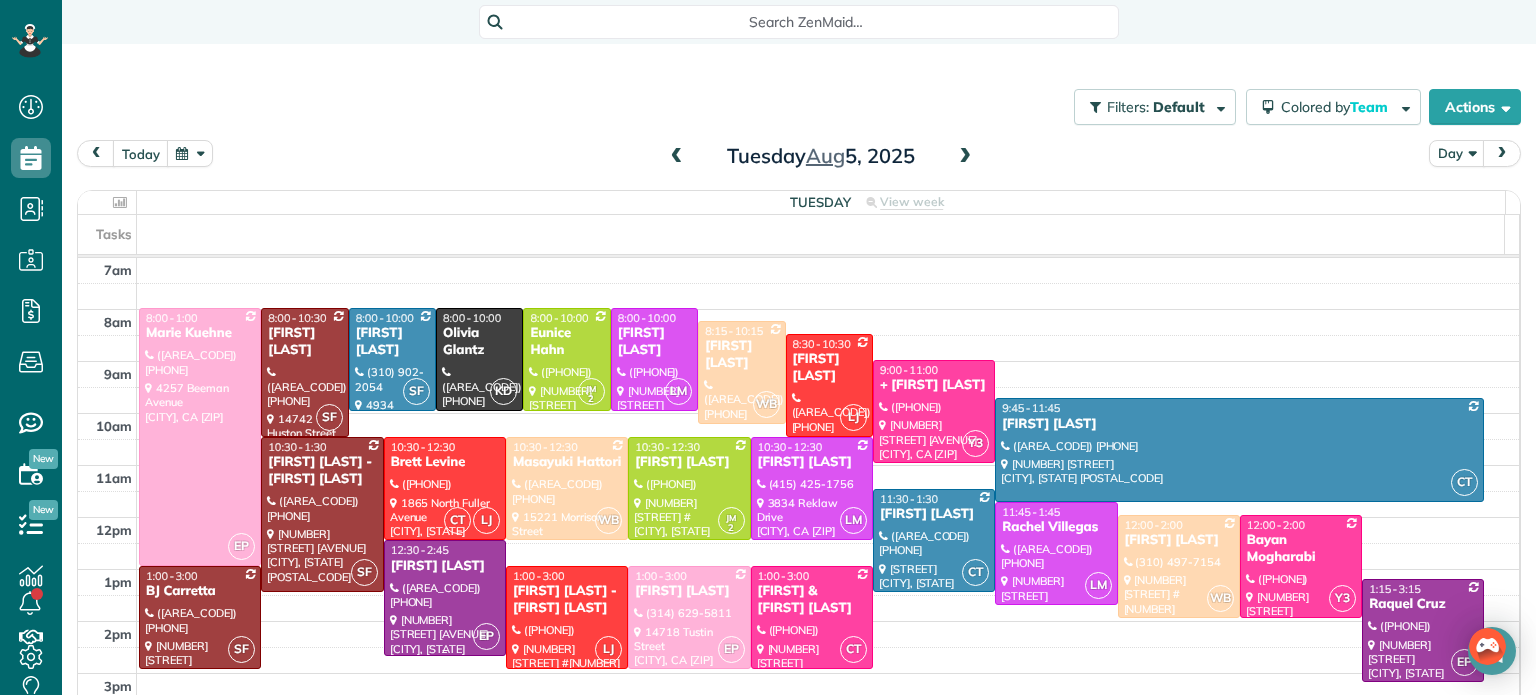 click at bounding box center (445, 598) 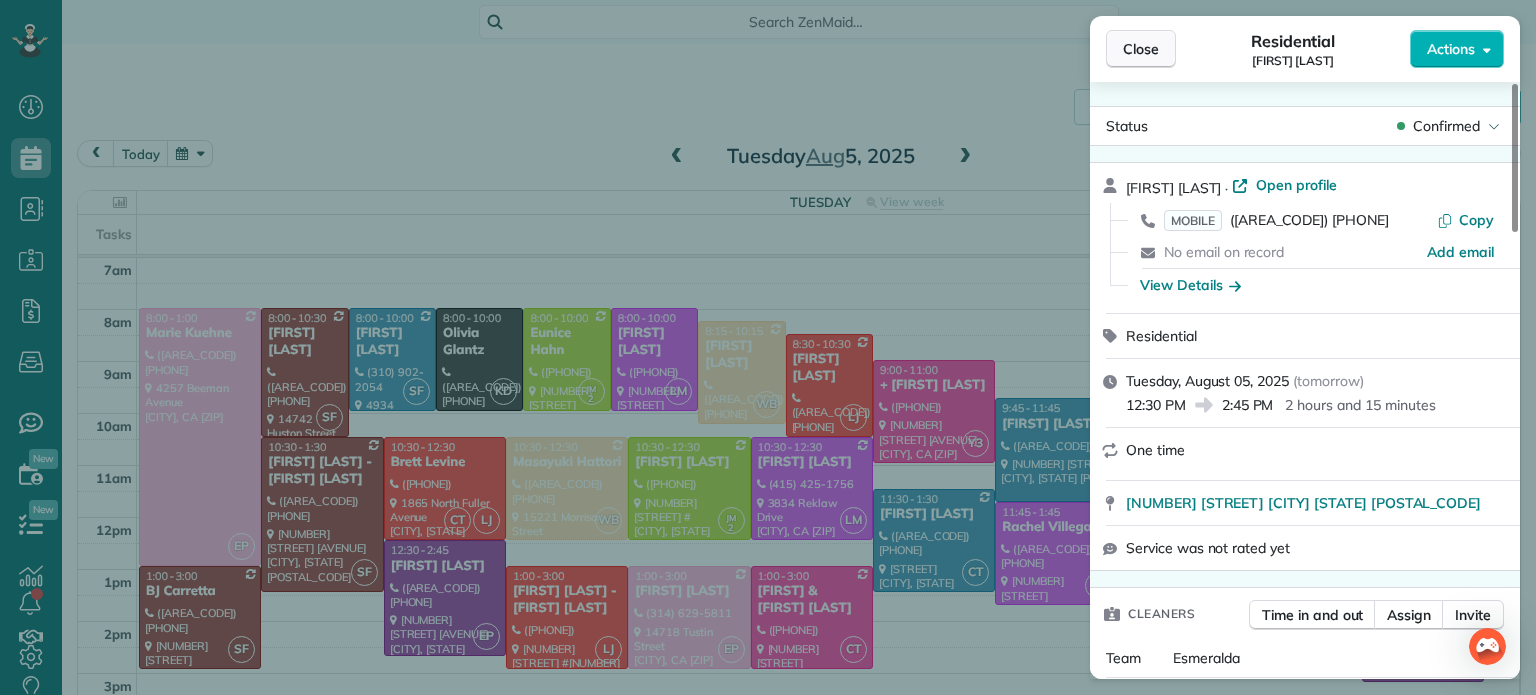 click on "Close" at bounding box center (1141, 49) 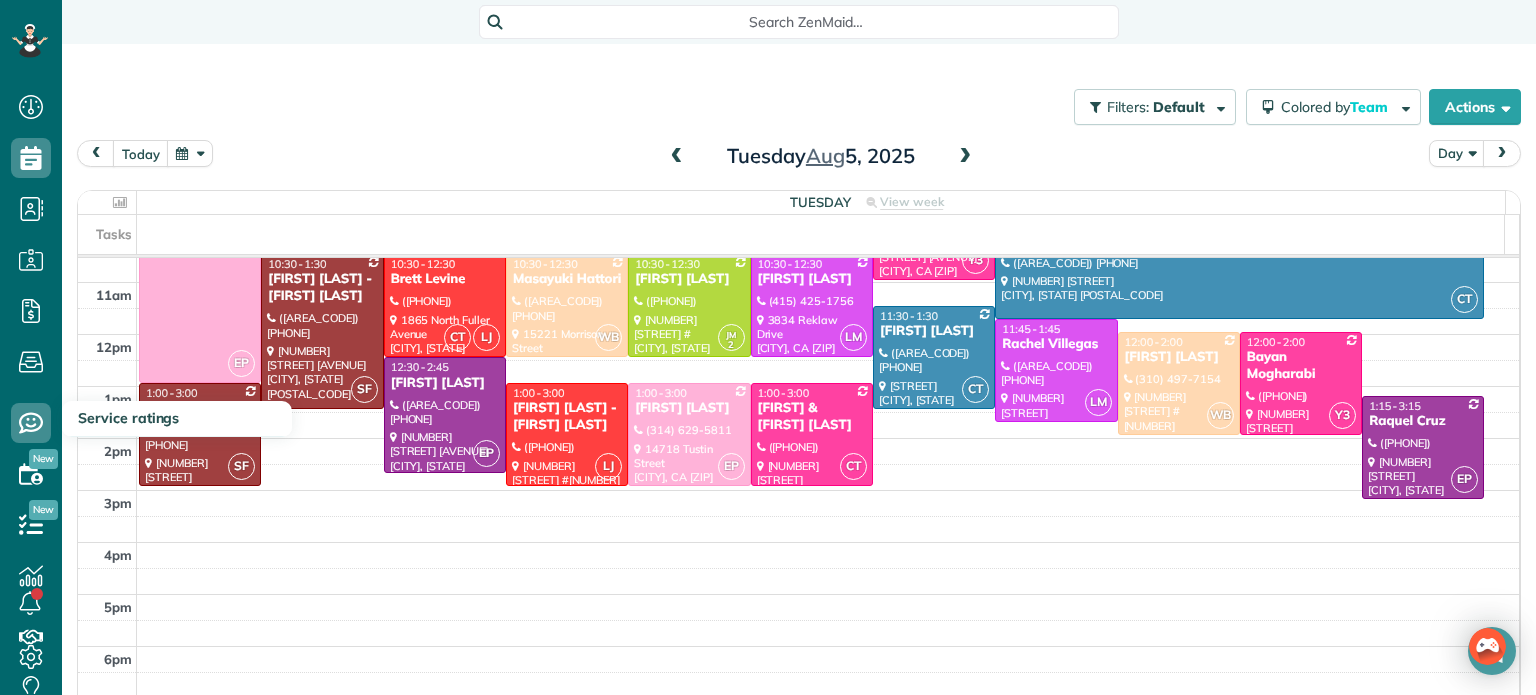 scroll, scrollTop: 343, scrollLeft: 0, axis: vertical 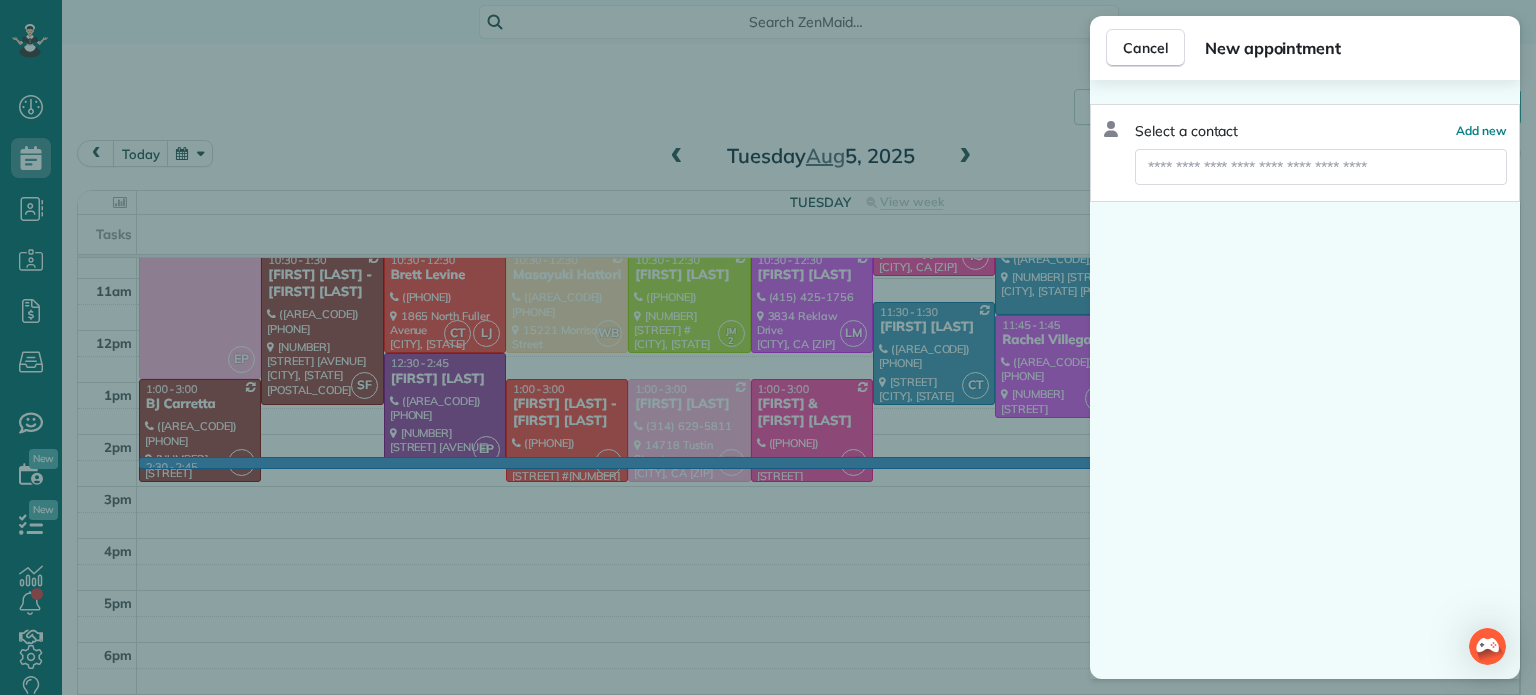 click on "Cancel New appointment Select a contact Add new" at bounding box center (768, 347) 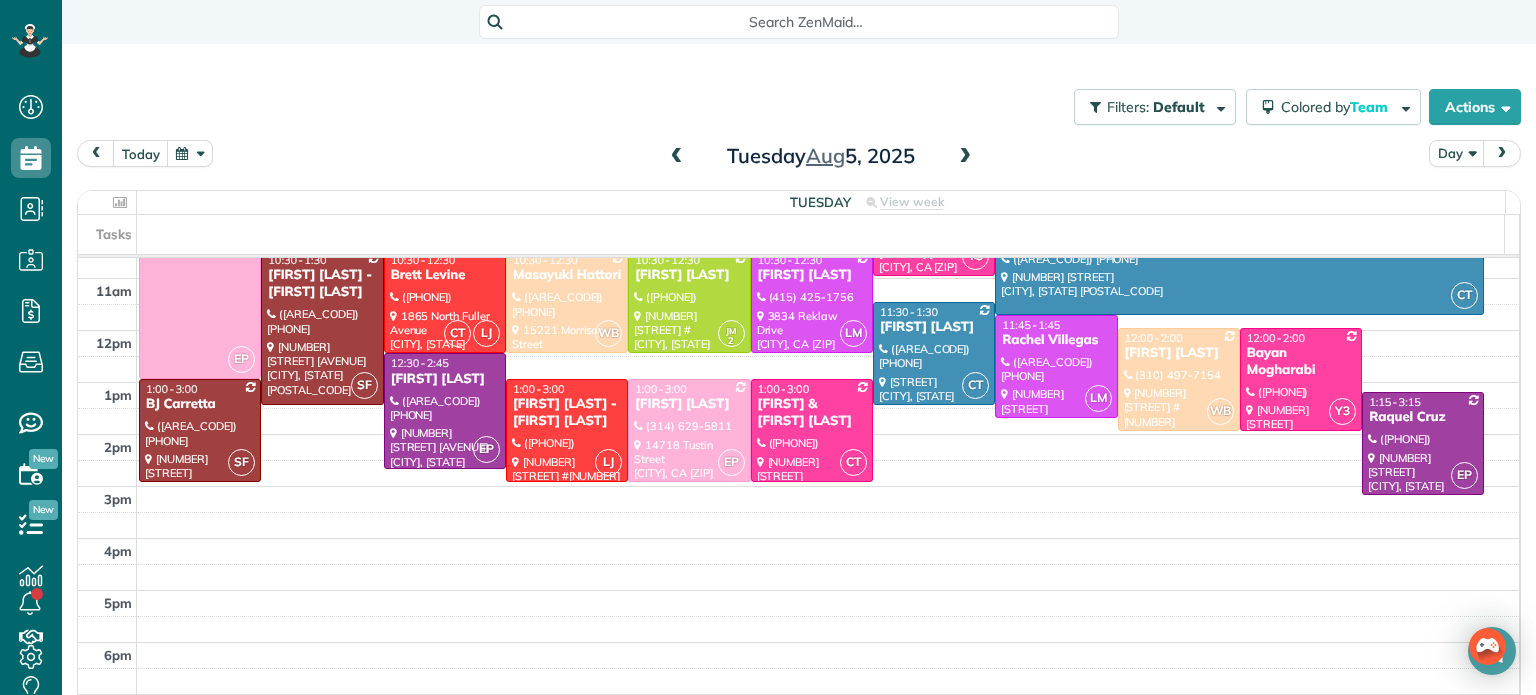 click on "today   Day Tuesday  Aug  5, 2025" at bounding box center [799, 158] 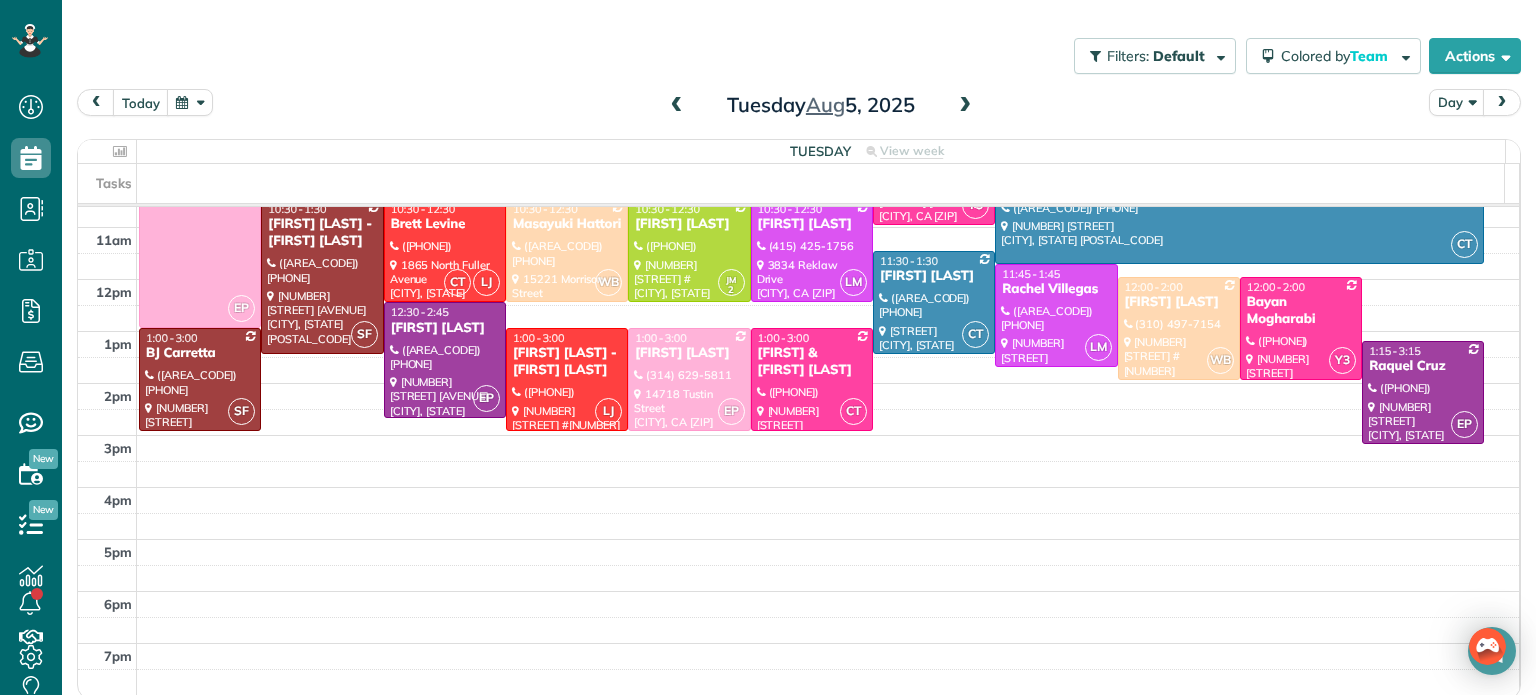 scroll, scrollTop: 0, scrollLeft: 0, axis: both 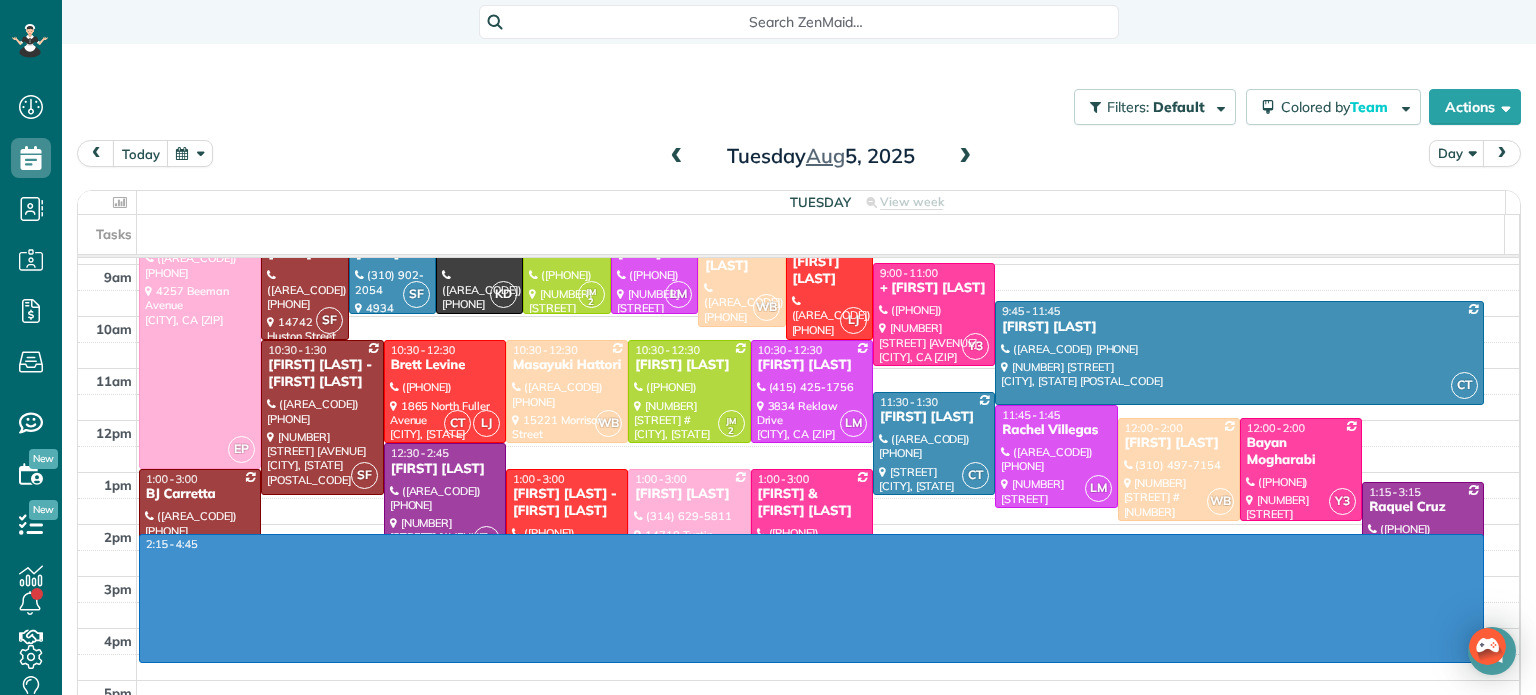 drag, startPoint x: 1145, startPoint y: 535, endPoint x: 1118, endPoint y: 651, distance: 119.1008 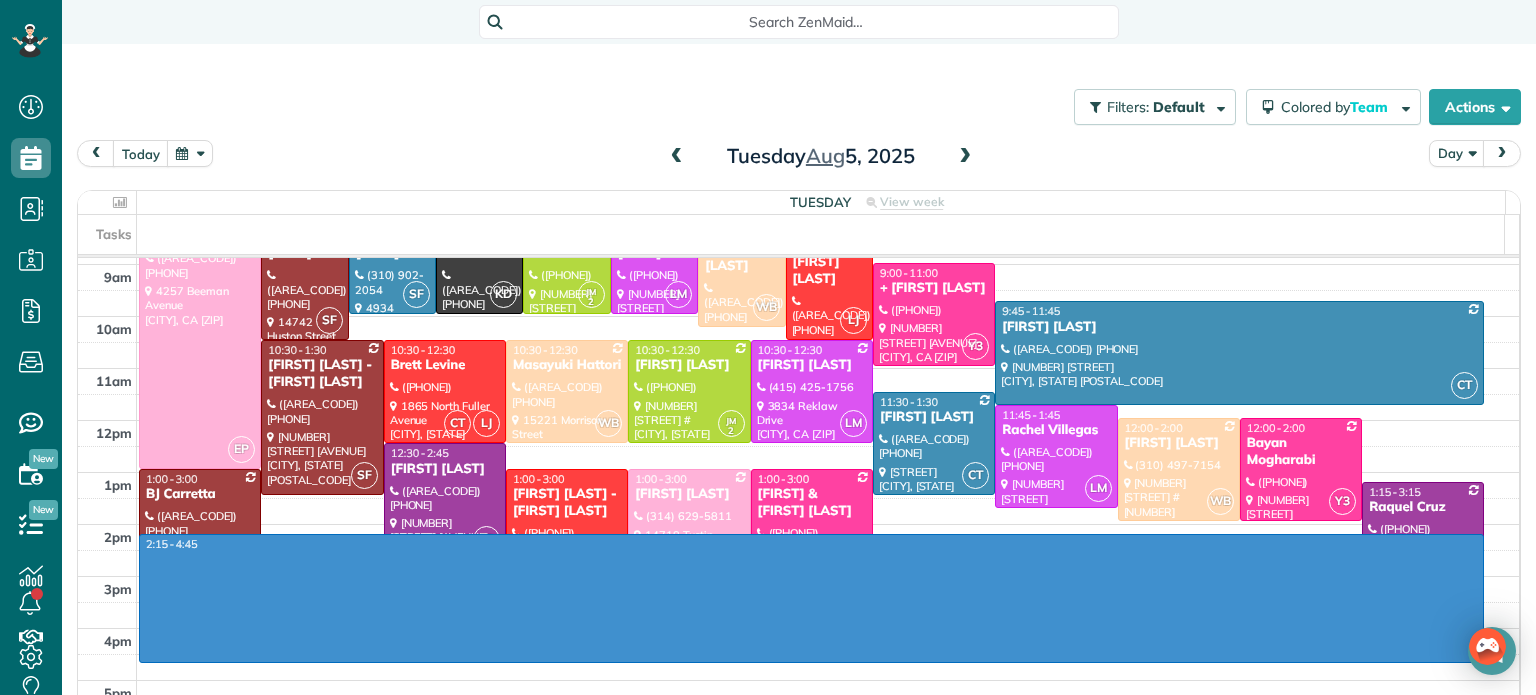 click on "4am 5am 6am 7am 8am 9am 10am 11am 12pm 1pm 2pm 3pm 4pm 5pm 6pm 7pm 8pm 2:15 - 4:45 EP 8:00 - 1:00 Marie Kuehne (646) 467-4268 4257 Beeman Avenue Studio City, CA 91604 SF 8:00 - 10:30 Lindsey Worth (818) 631-4275 14742 Huston Street Los Angeles, CA 91403 SF 8:00 - 10:00 Sarah Sonnier (310) 902-2054 4934 Collett Avenue Encino, CA 91436 KD 8:00 - 10:00 Olivia Glantz (847) 507-7750 616 North Sweetzer Avenue Los Angeles, CA 90048 JM 2 8:00 - 10:00 Eunice Hahn (630) 544-8177 245 Grace Drive South Pasadena, CA 91030 LM 8:00 - 10:00 Lindsey Weinstein (213) 810-4501 5323 Goodland Avenue Valley Village, CA 91607 WB 8:15 - 10:15 Paul Wilamoski (718) 316-2133 4750 Kester Avenue #20 Sherman Oaks, CA 91403 LJ 8:30 - 10:30 Jackie Biegel (323) 208-1891 4217 Russell Ave. Loz Feliz ?, CA ? Y3 9:00 - 11:00 + Saoli Priti (805) 216-5314 7843 Ponce Avenue West Hills, CA 91304 CT 9:45 - 11:45 Amy Graham (818) 430-8076 17536 San Jose Street Granada Hills, CA 91344 SF 10:30 - 1:30 Nanxi Liu - Alex Ross (720) 261-5933 CT LJ WB JM 2 LM" at bounding box center [798, 446] 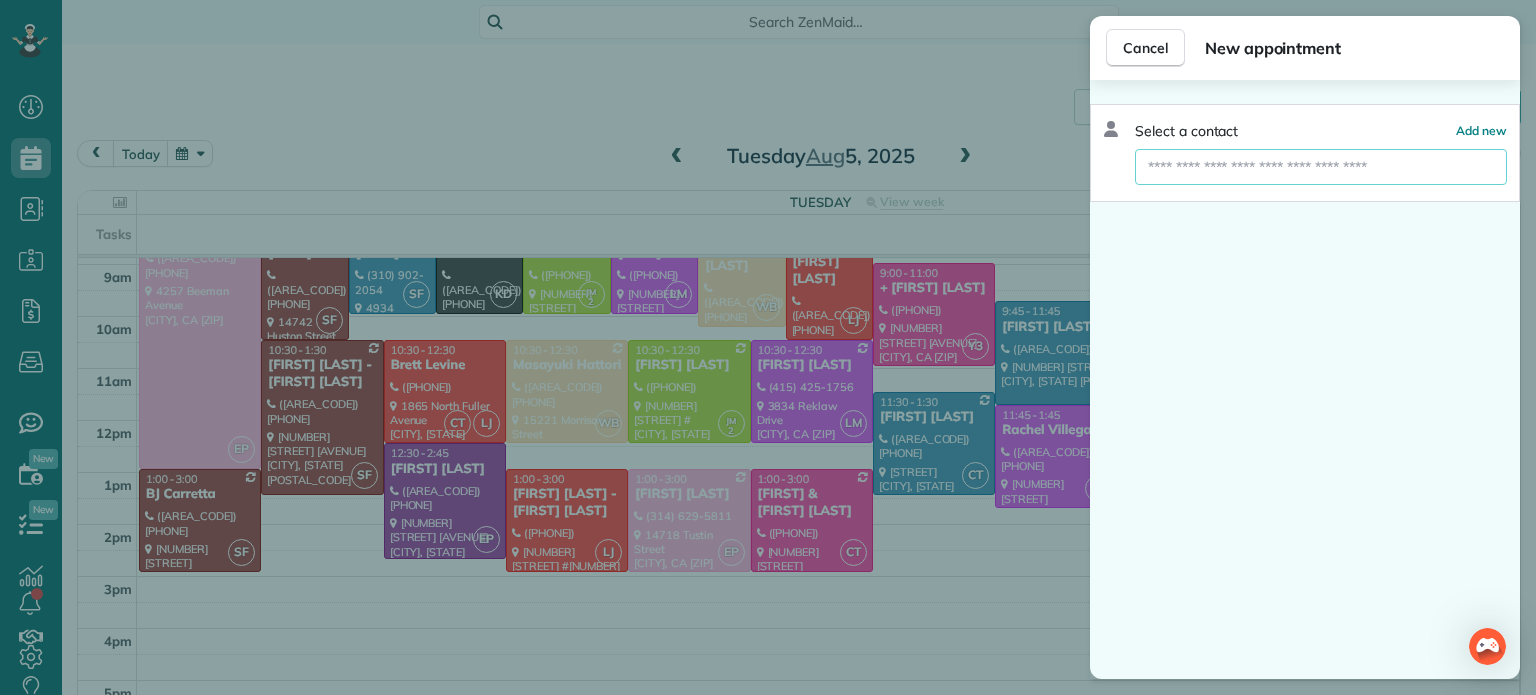 click at bounding box center [1321, 167] 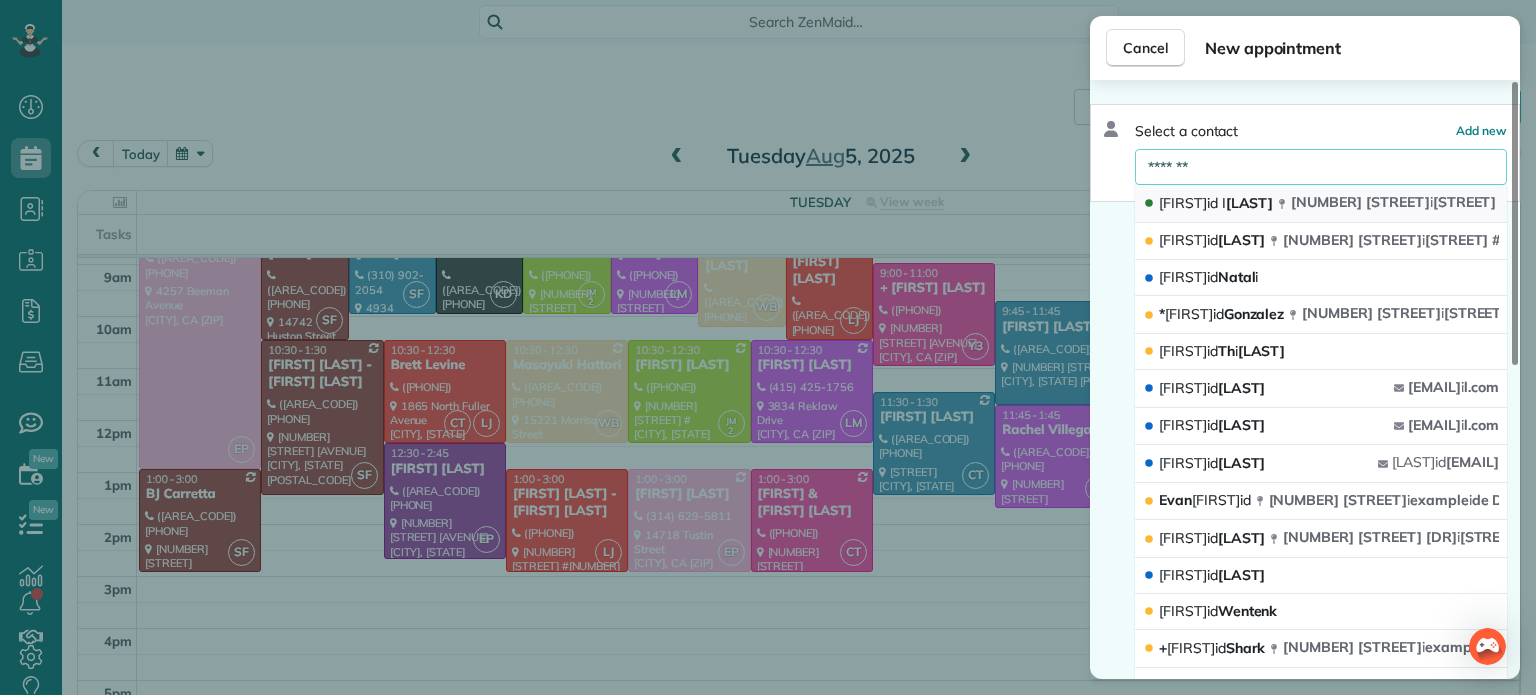 type on "*******" 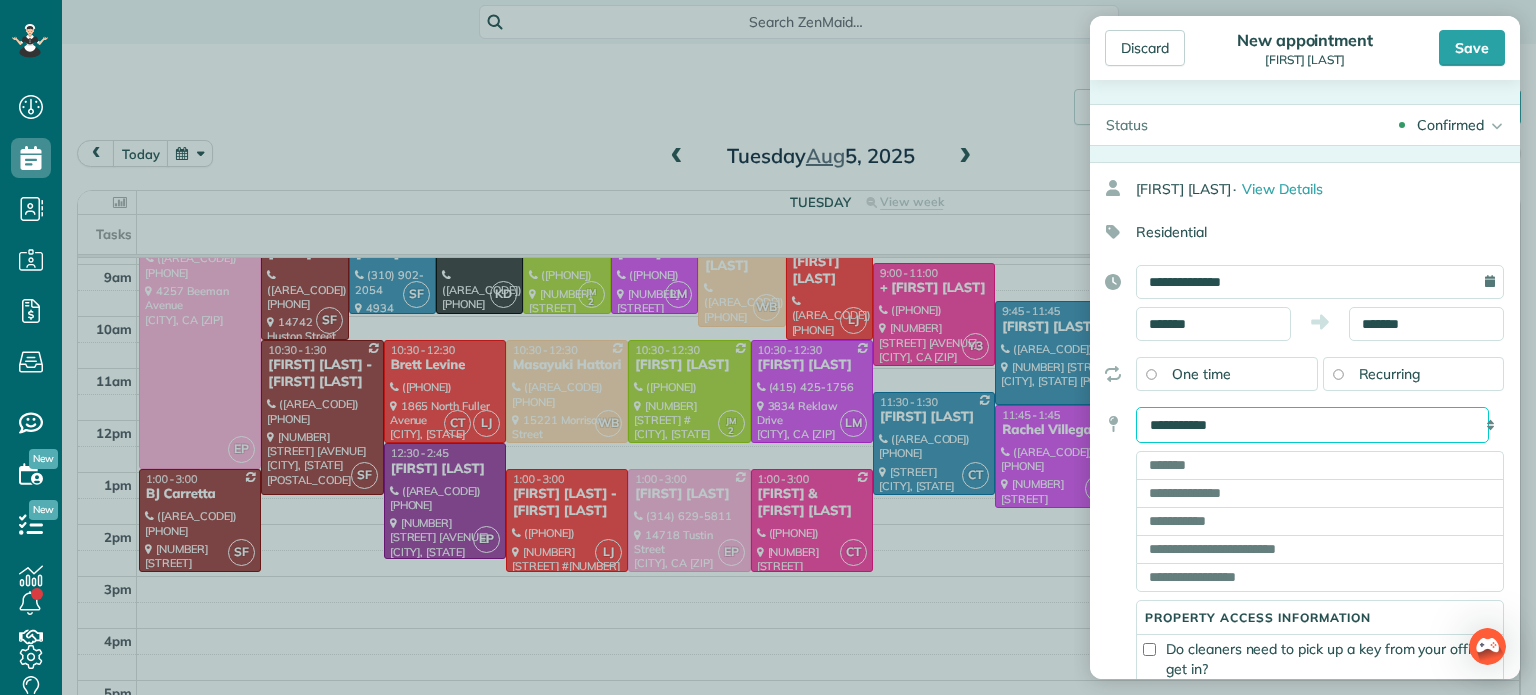 click on "**********" at bounding box center (1312, 425) 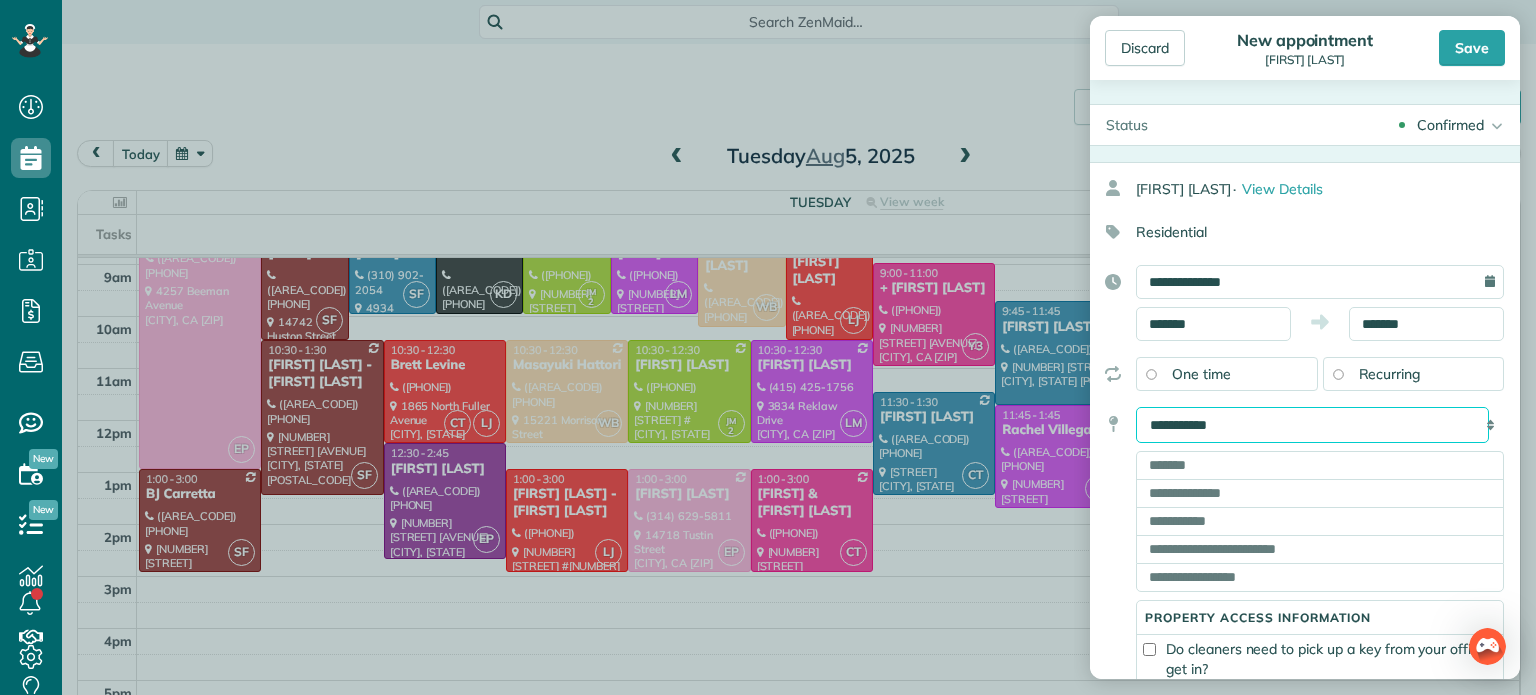 select on "*******" 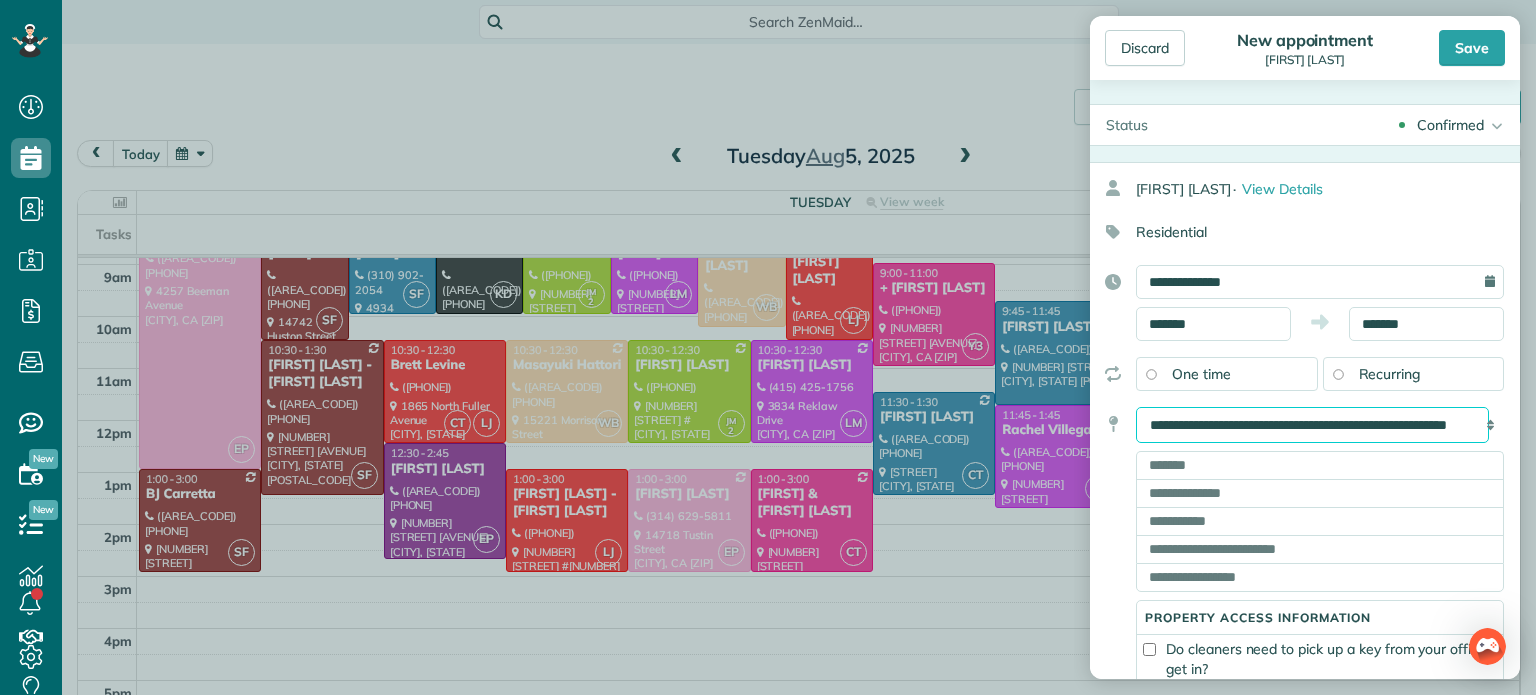 click on "**********" at bounding box center (1312, 425) 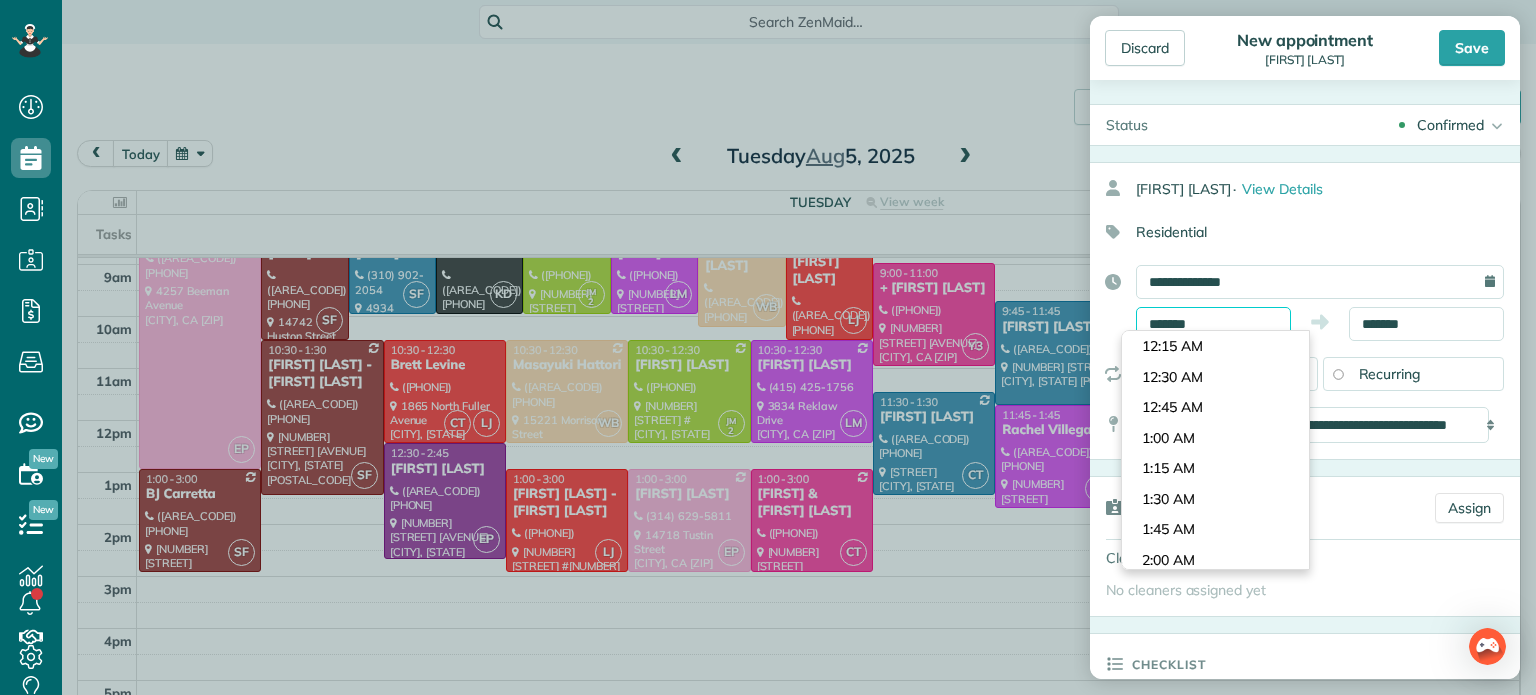 click on "*******" at bounding box center (1213, 324) 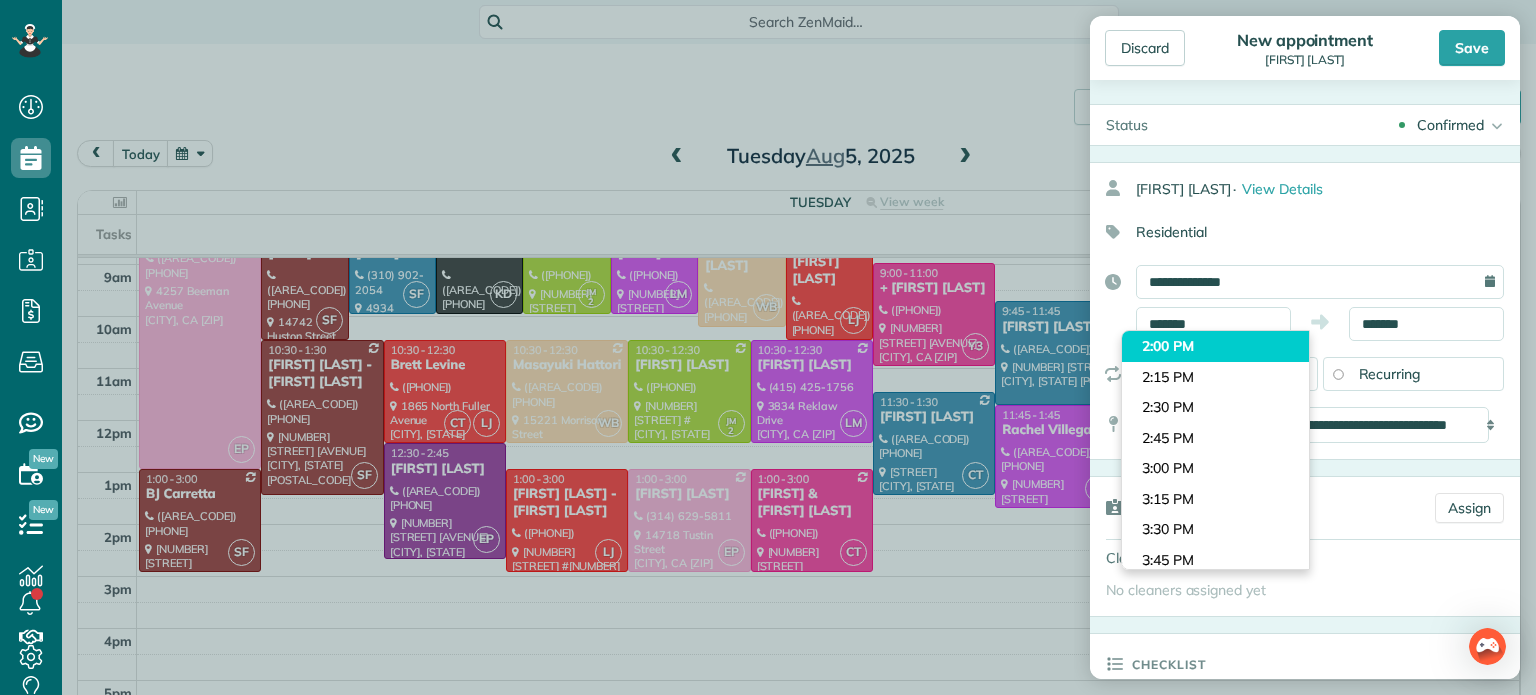 type on "*******" 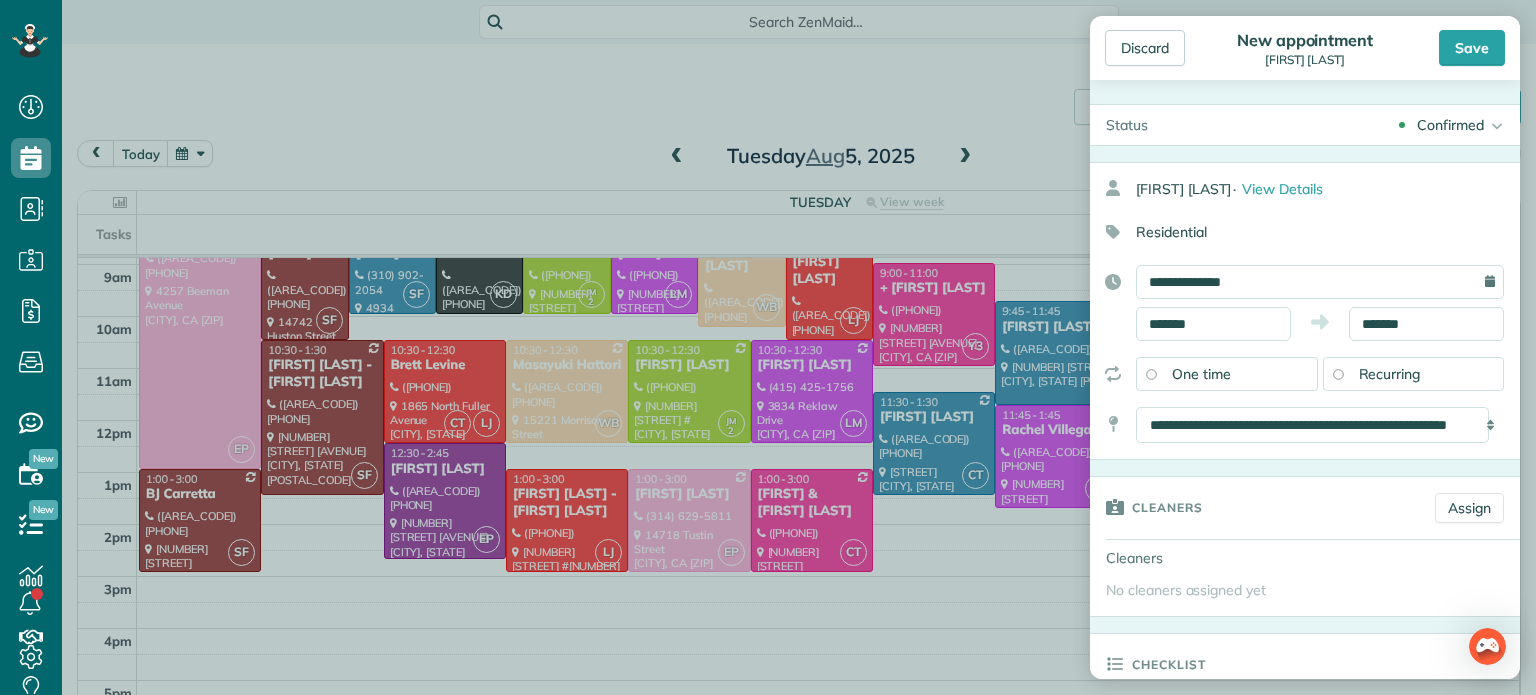 click on "Dashboard
Scheduling
Calendar View
List View
Dispatch View - Weekly scheduling (Beta)" at bounding box center (768, 347) 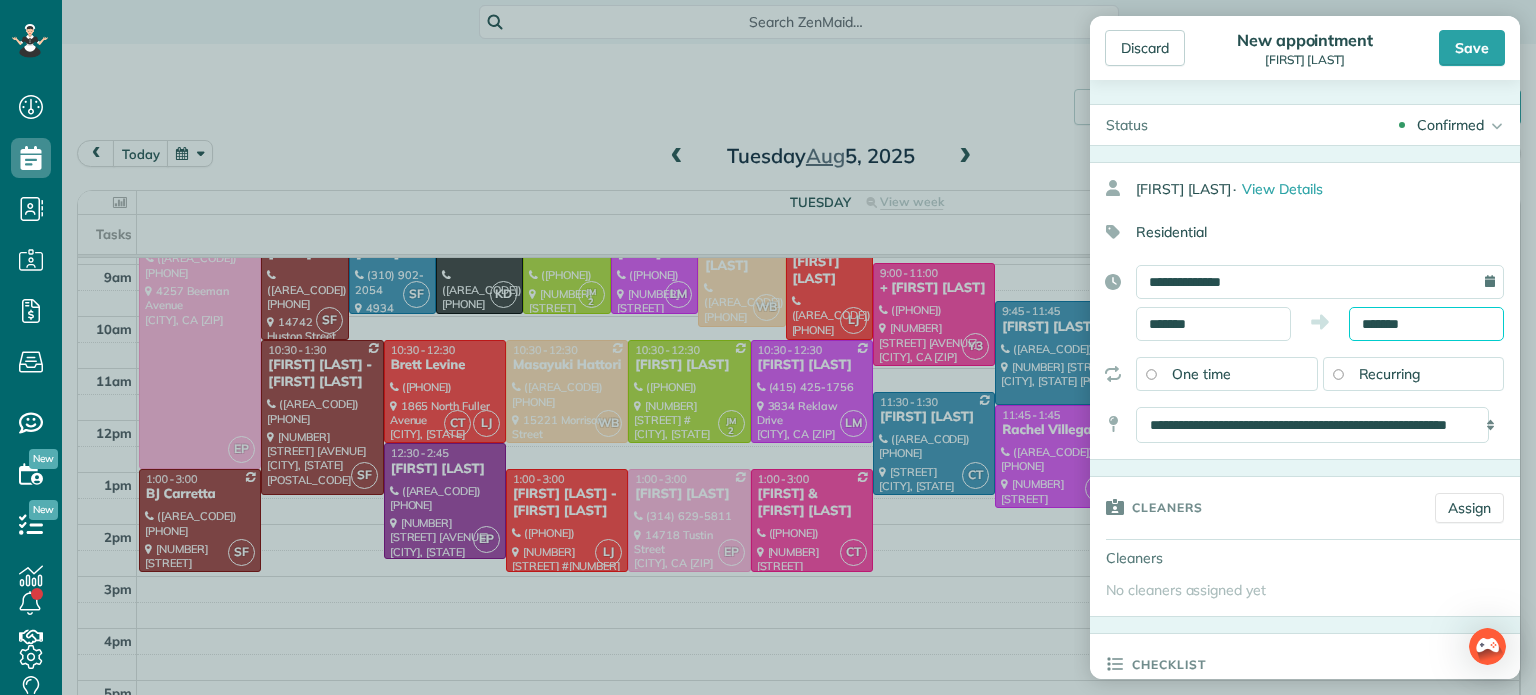 click on "*******" at bounding box center [1426, 324] 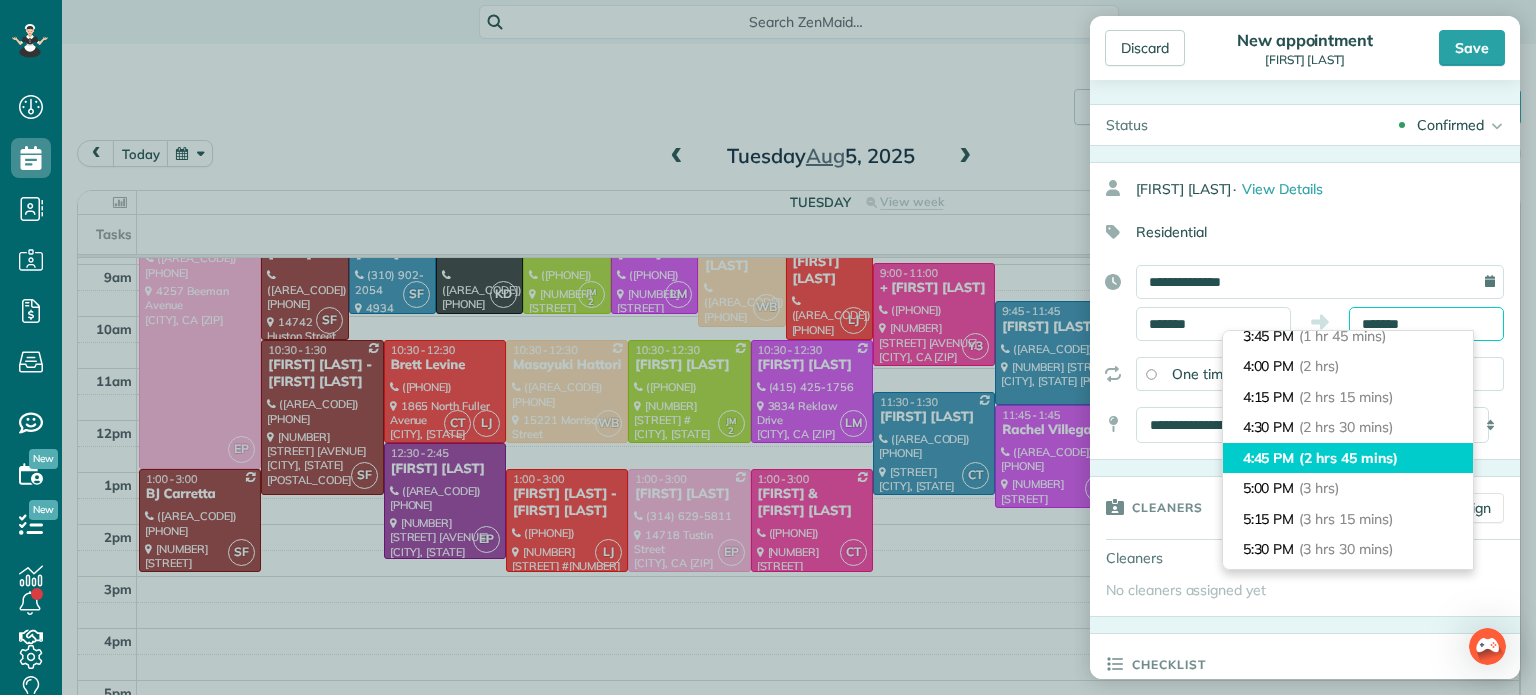 scroll, scrollTop: 224, scrollLeft: 0, axis: vertical 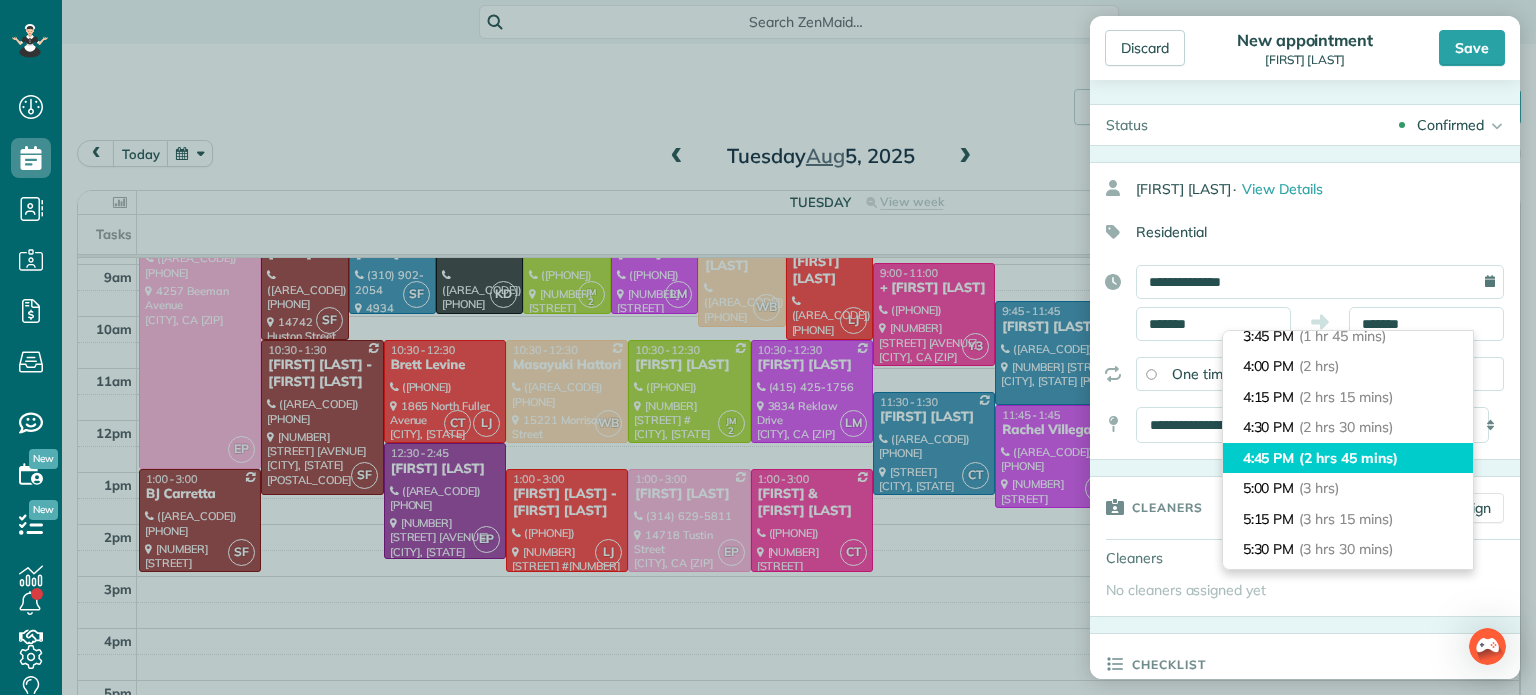type on "*******" 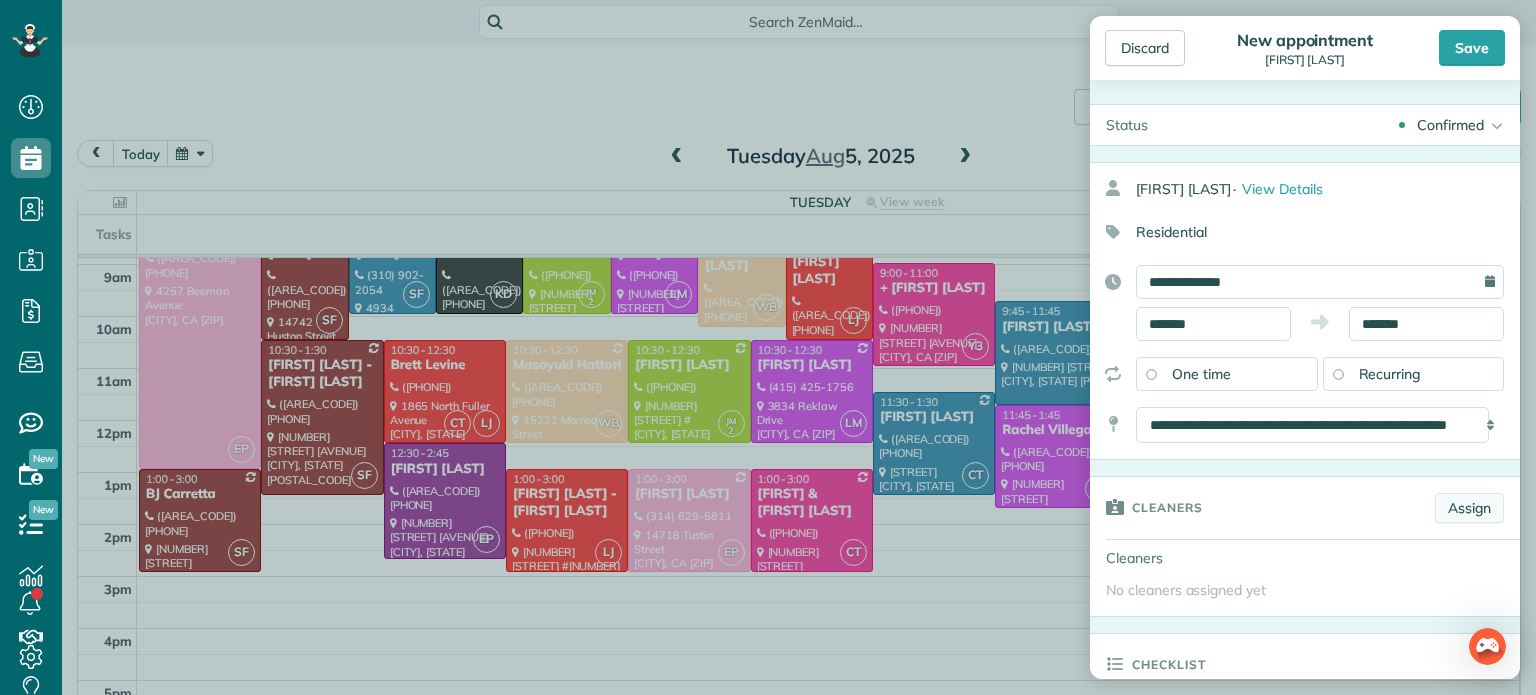 click on "Assign" at bounding box center [1469, 508] 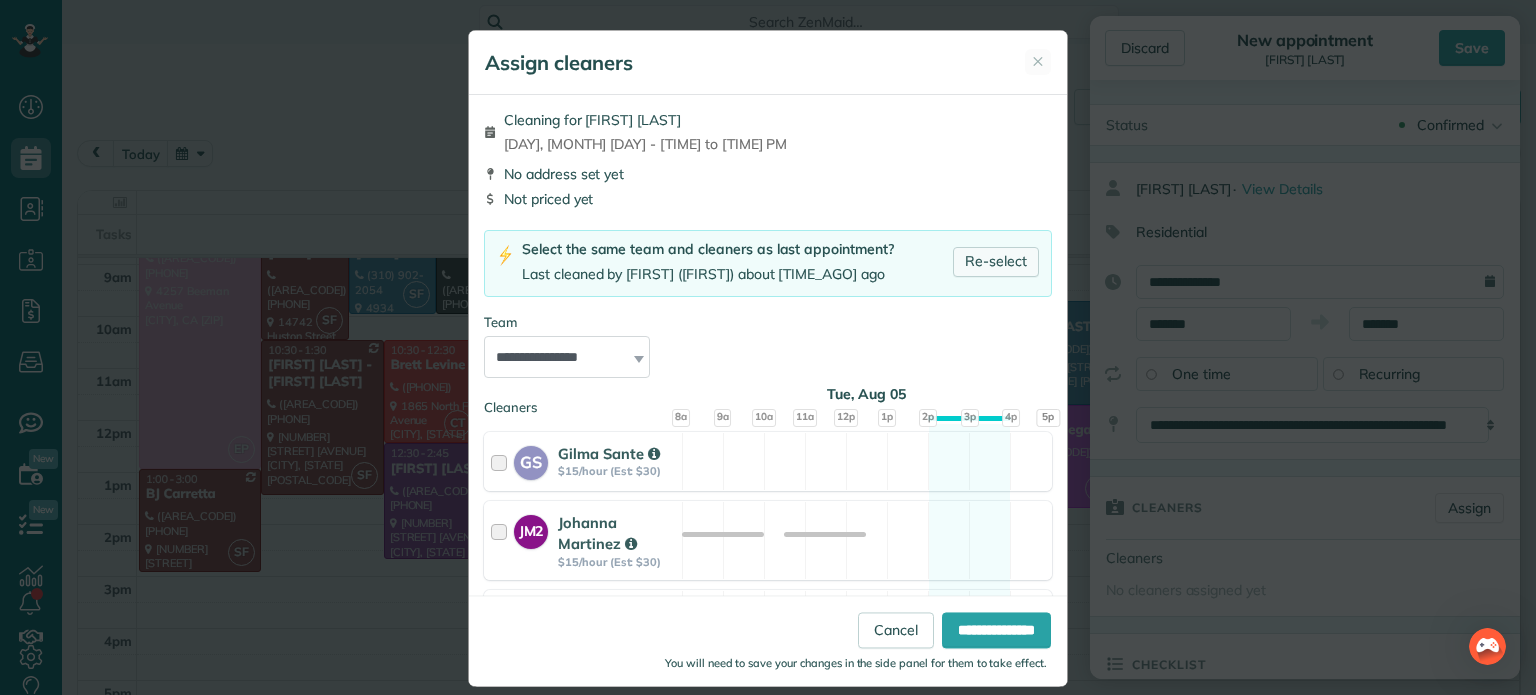 click on "Re-select" at bounding box center (996, 262) 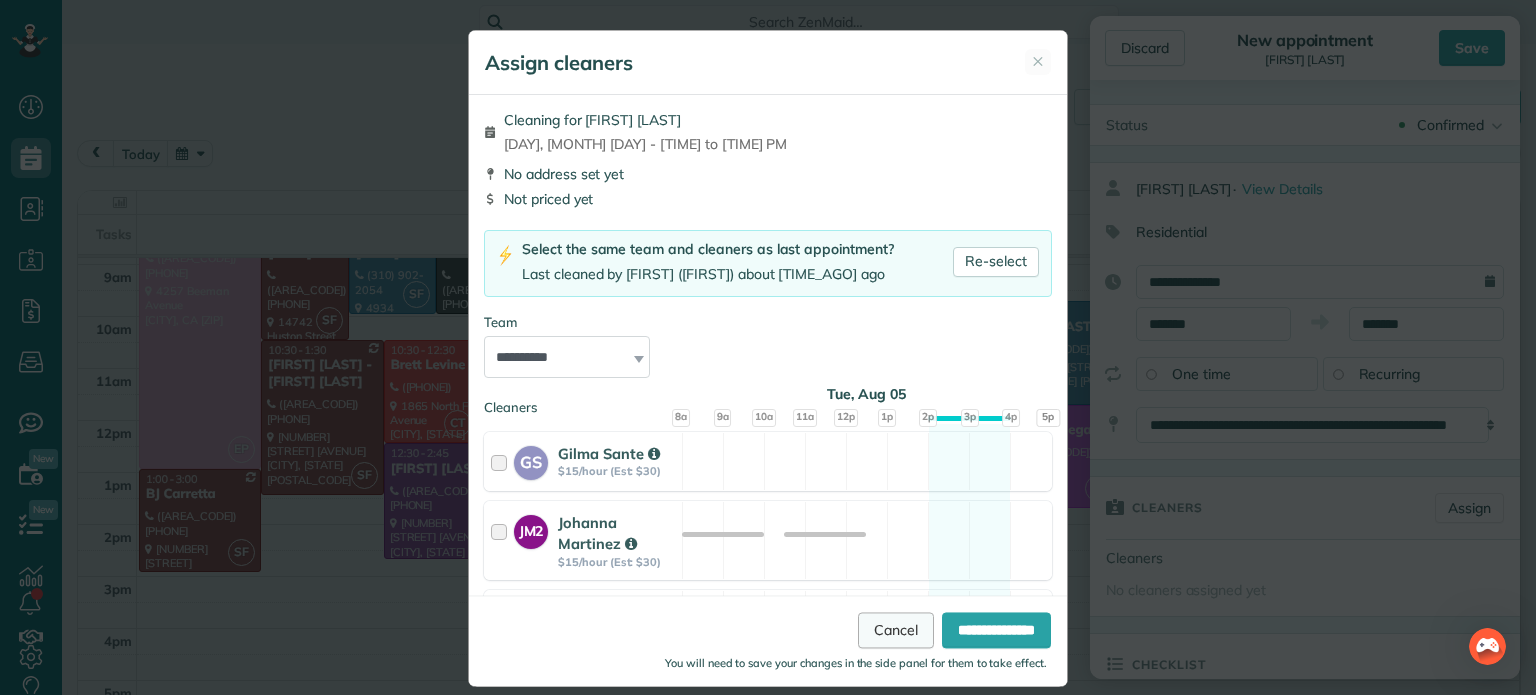 click on "Cancel" at bounding box center [896, 631] 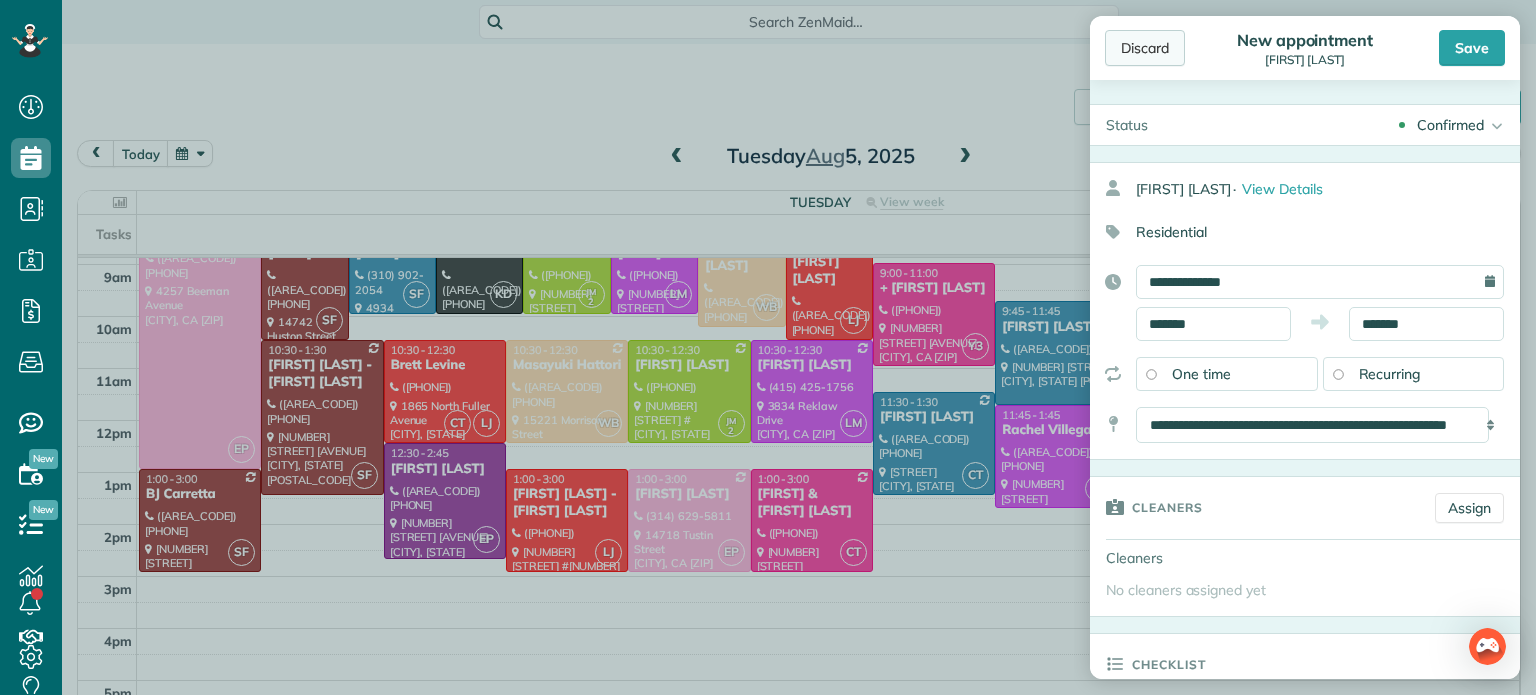 click on "Discard" at bounding box center [1145, 48] 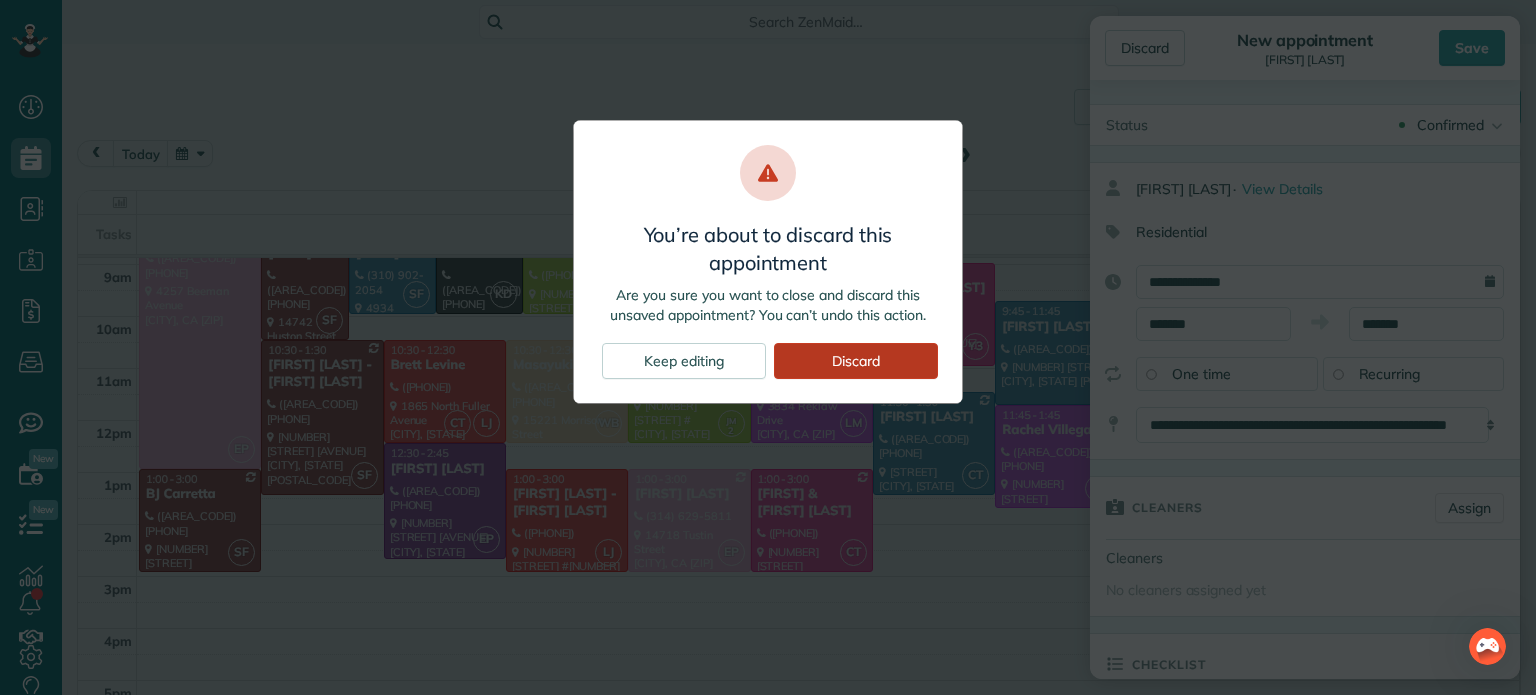 click on "Discard" at bounding box center [856, 361] 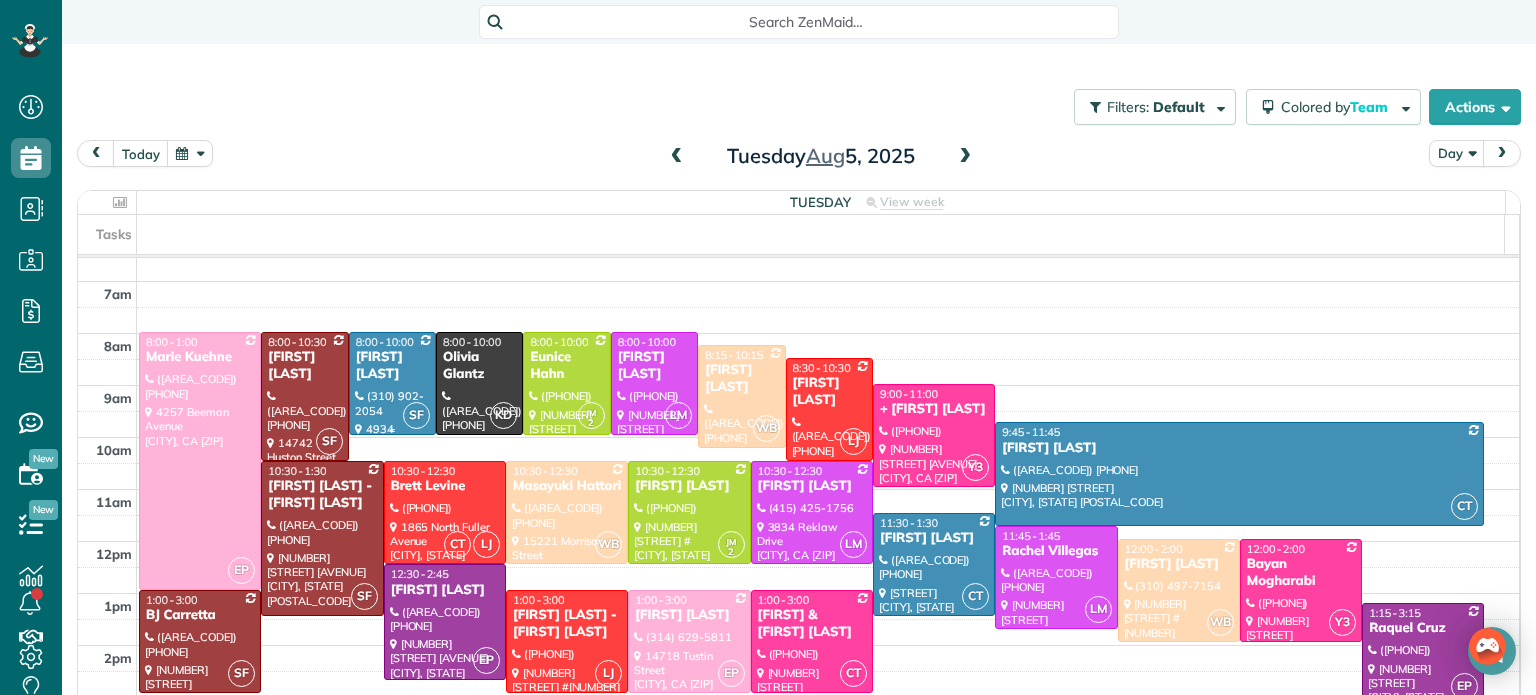 scroll, scrollTop: 92, scrollLeft: 0, axis: vertical 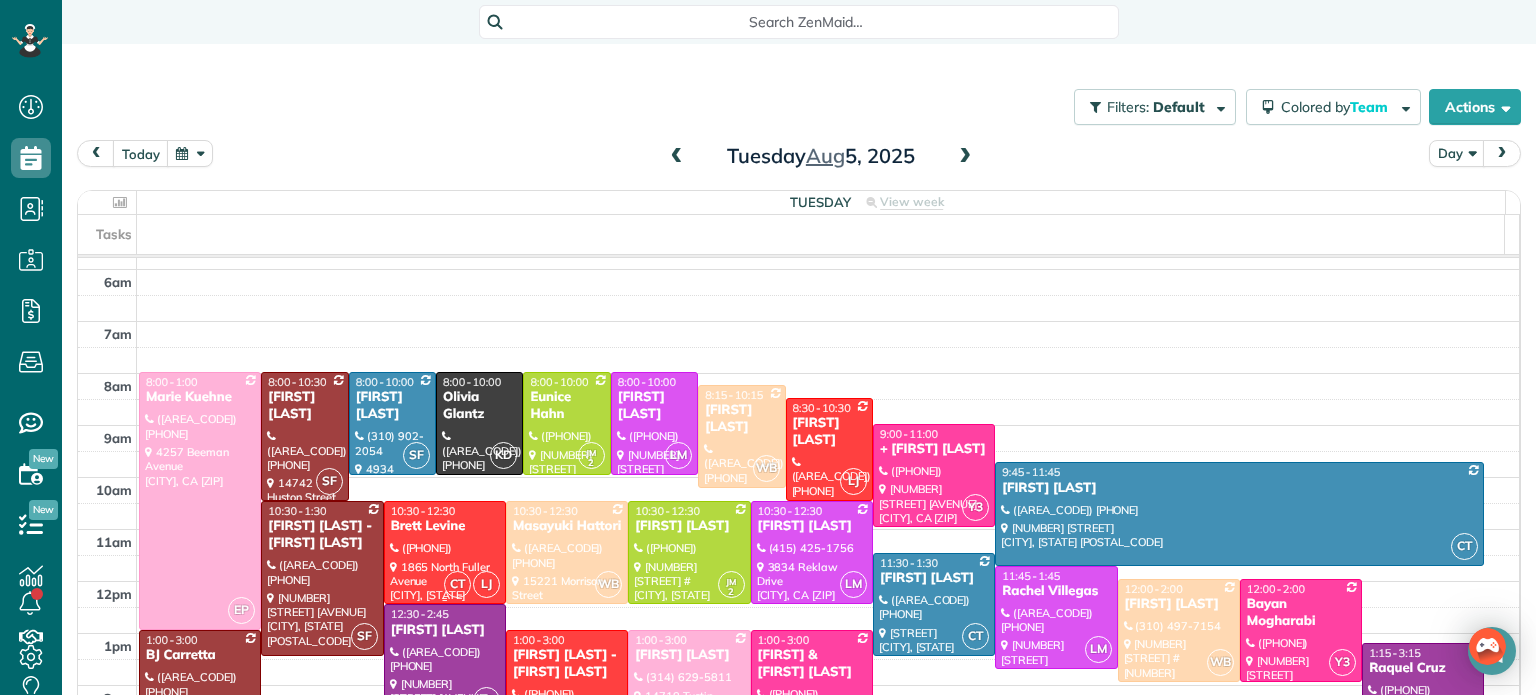 click at bounding box center (445, 552) 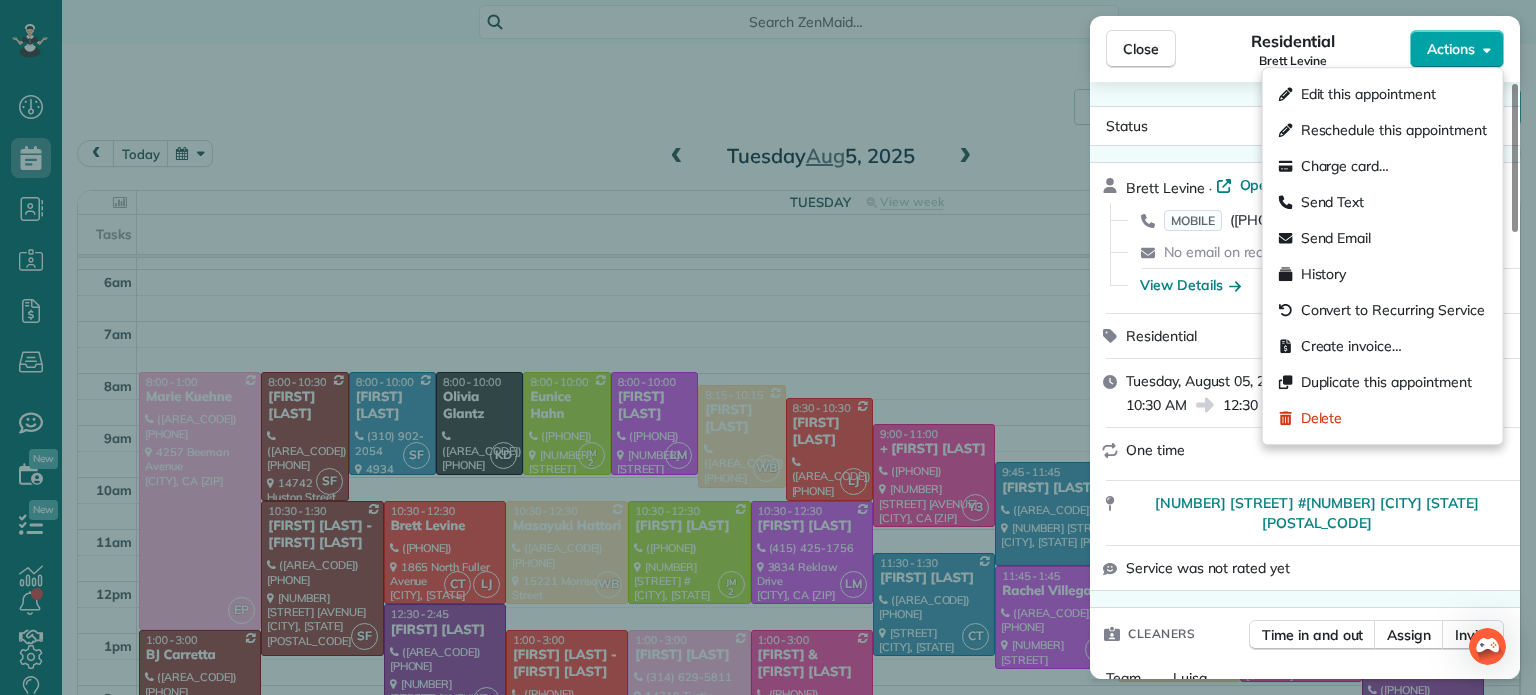 click on "Actions" at bounding box center (1451, 49) 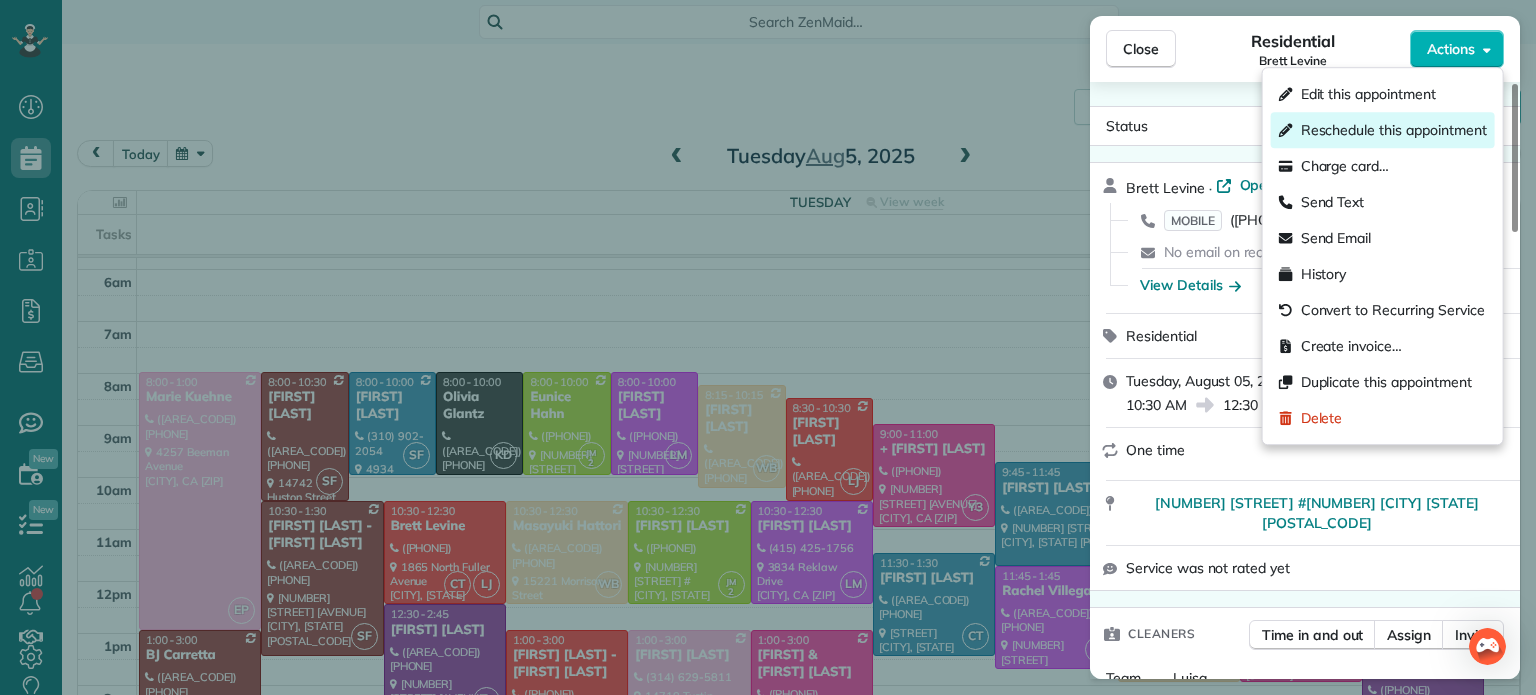 click on "Reschedule this appointment" at bounding box center [1394, 130] 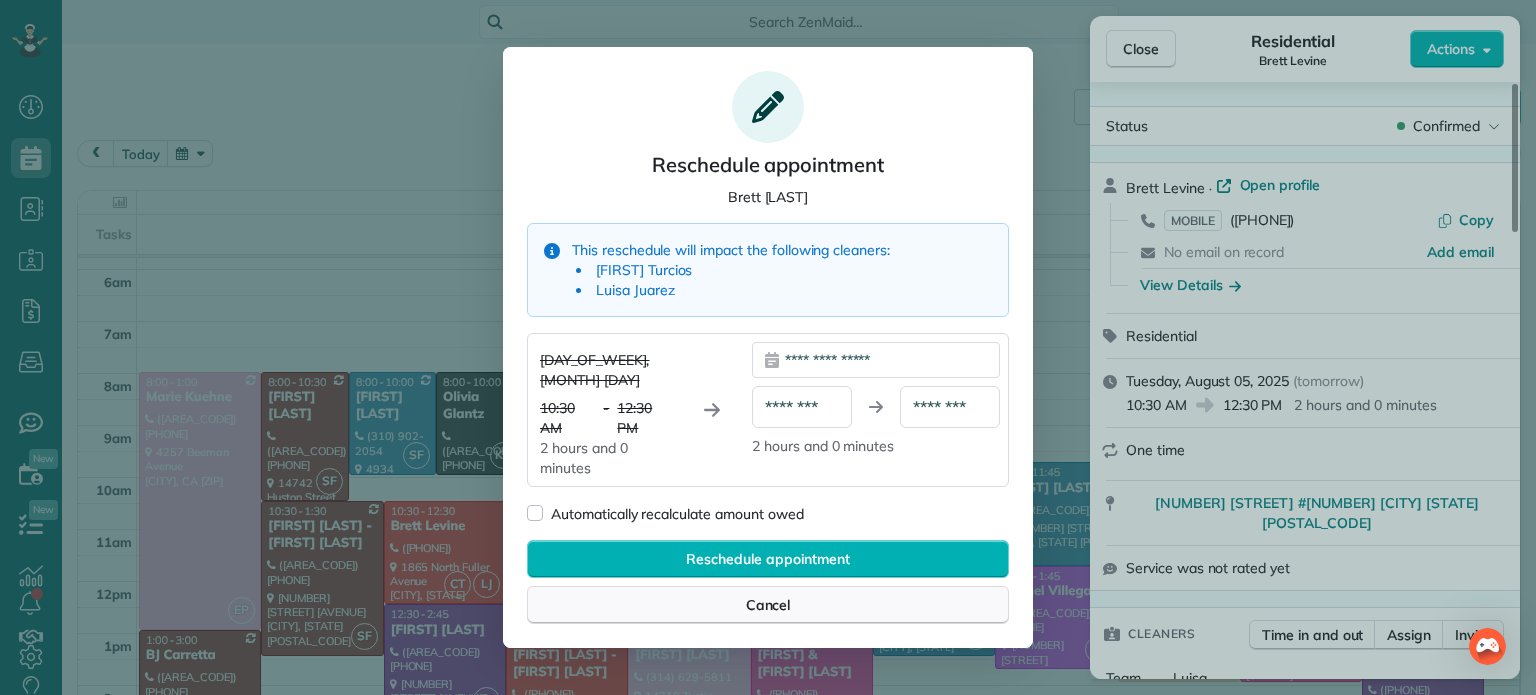 click on "Cancel" at bounding box center (768, 605) 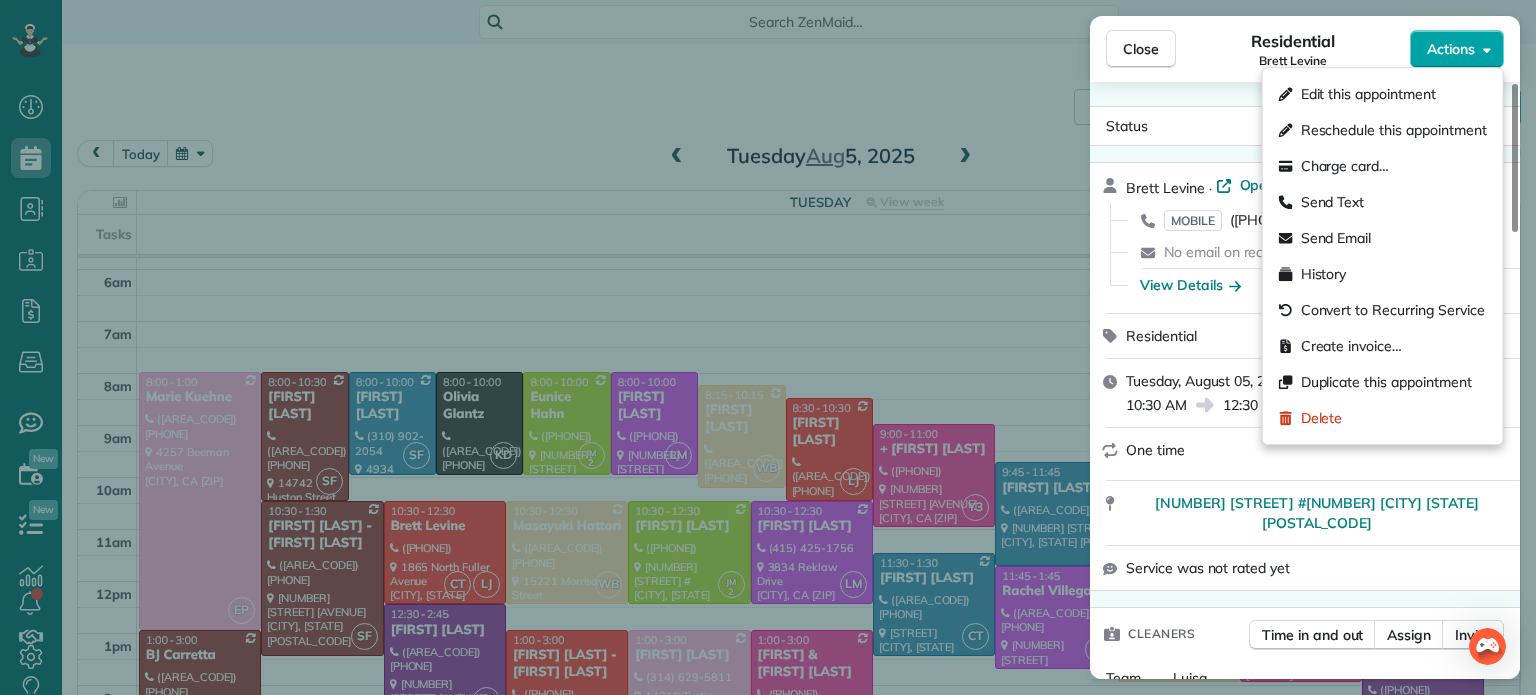 click on "Actions" at bounding box center [1451, 49] 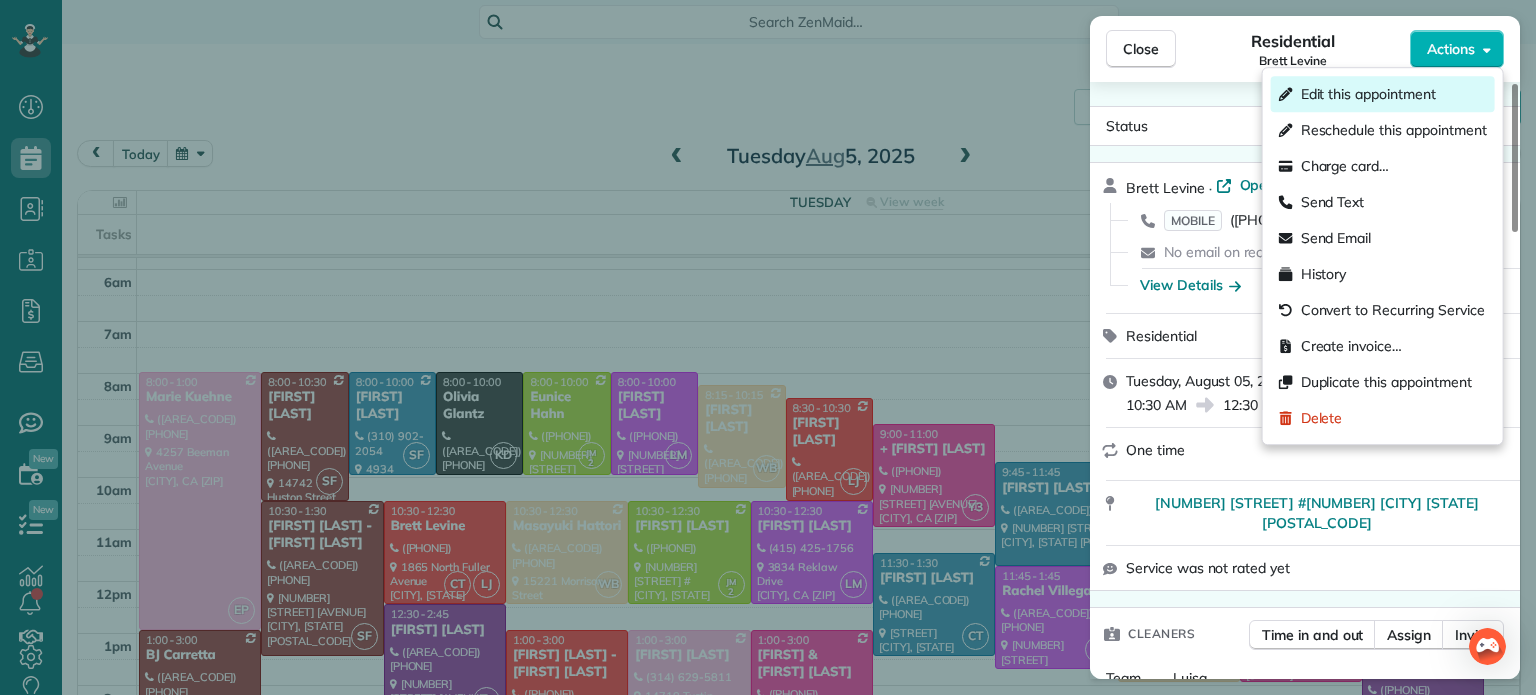 click on "Edit this appointment" at bounding box center [1383, 94] 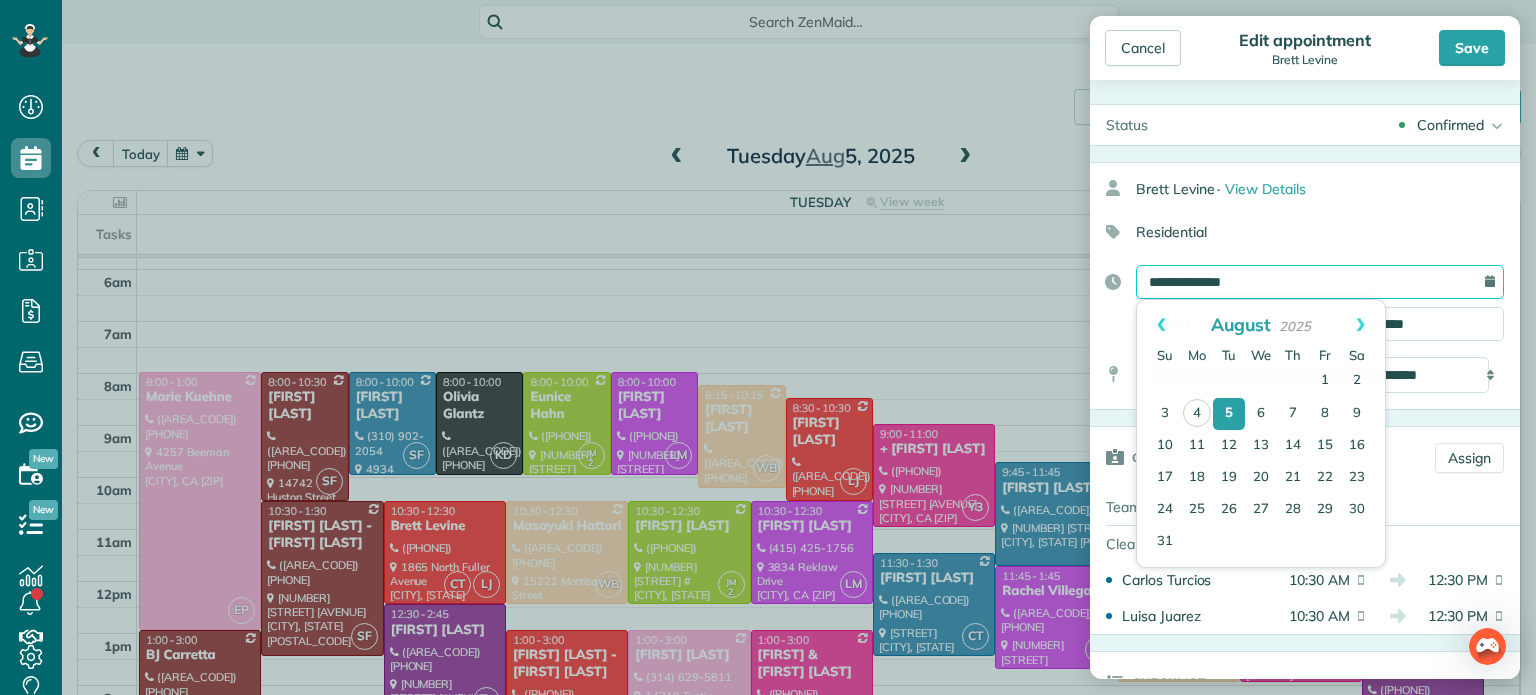 click on "**********" at bounding box center (1320, 282) 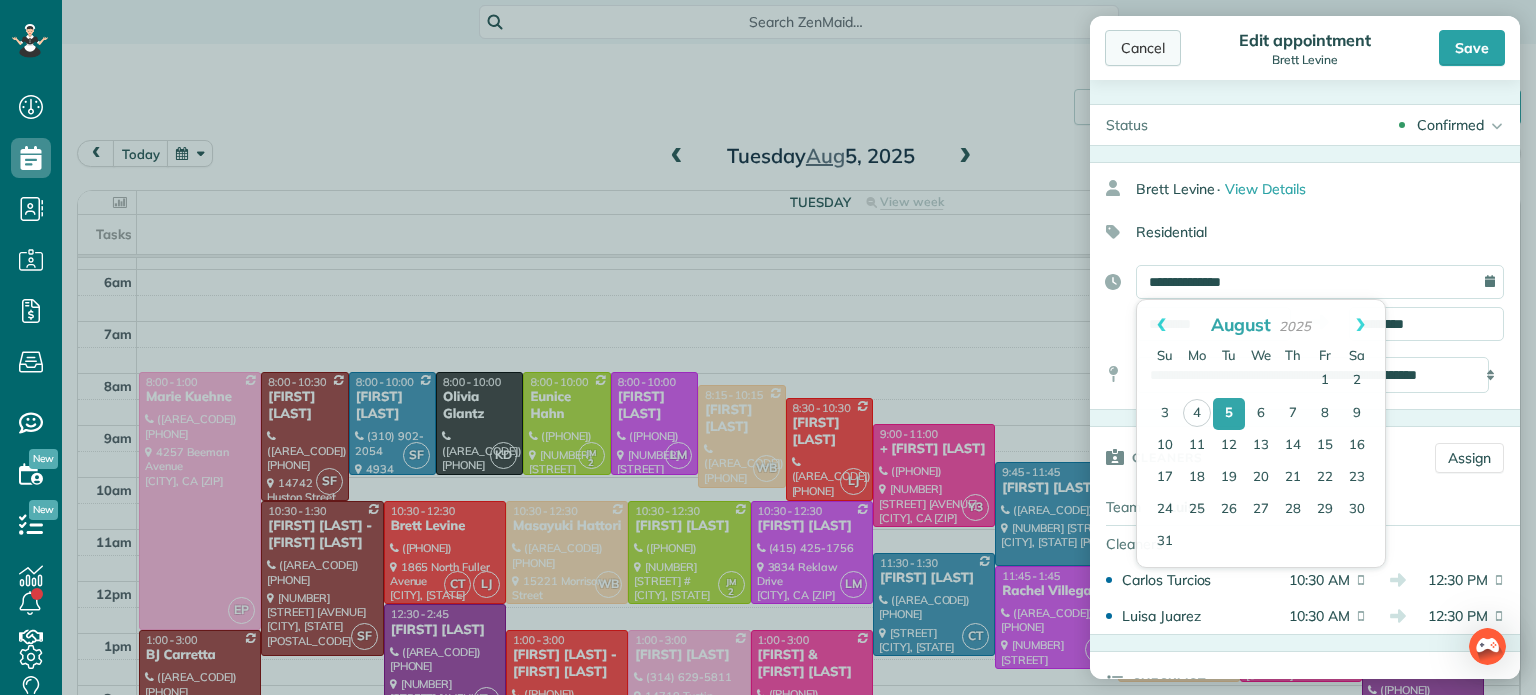 drag, startPoint x: 1016, startPoint y: 610, endPoint x: 1141, endPoint y: 51, distance: 572.80536 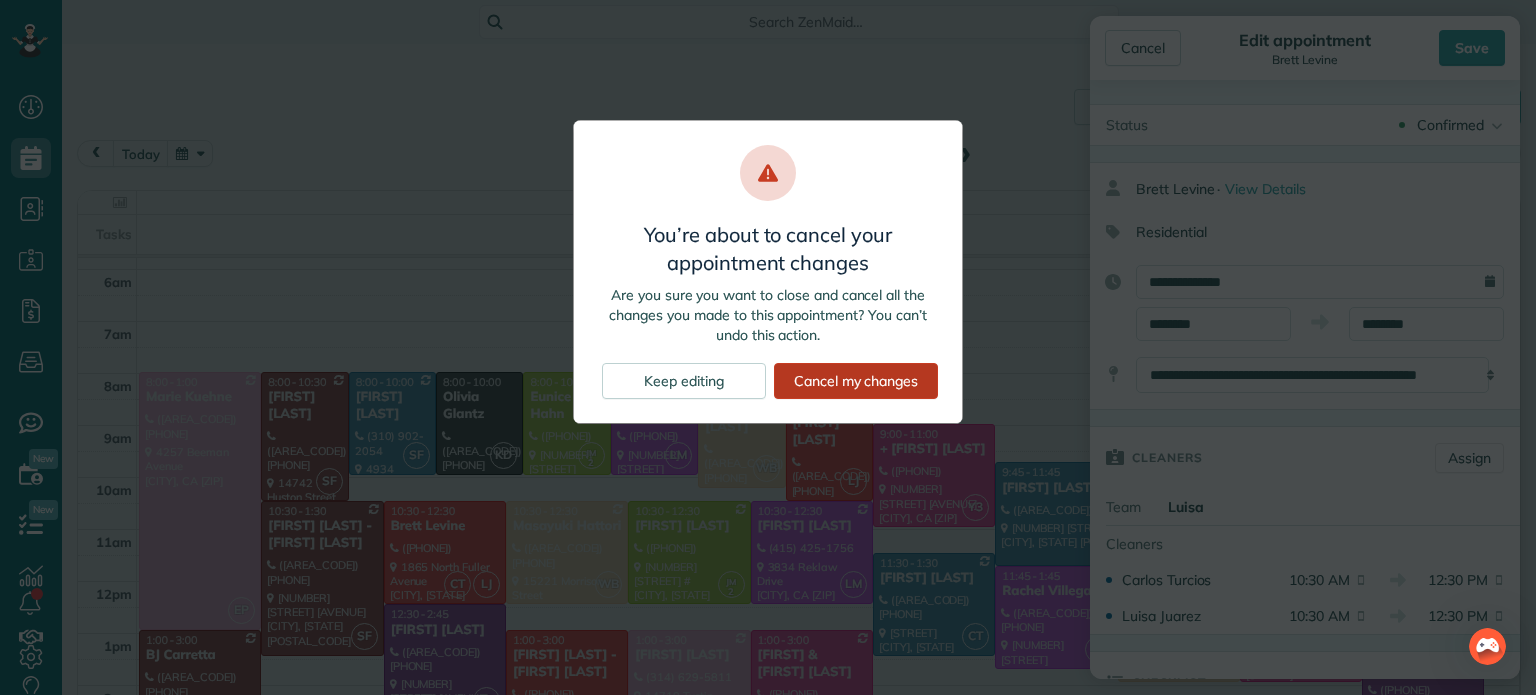 click on "Cancel my changes" at bounding box center [856, 381] 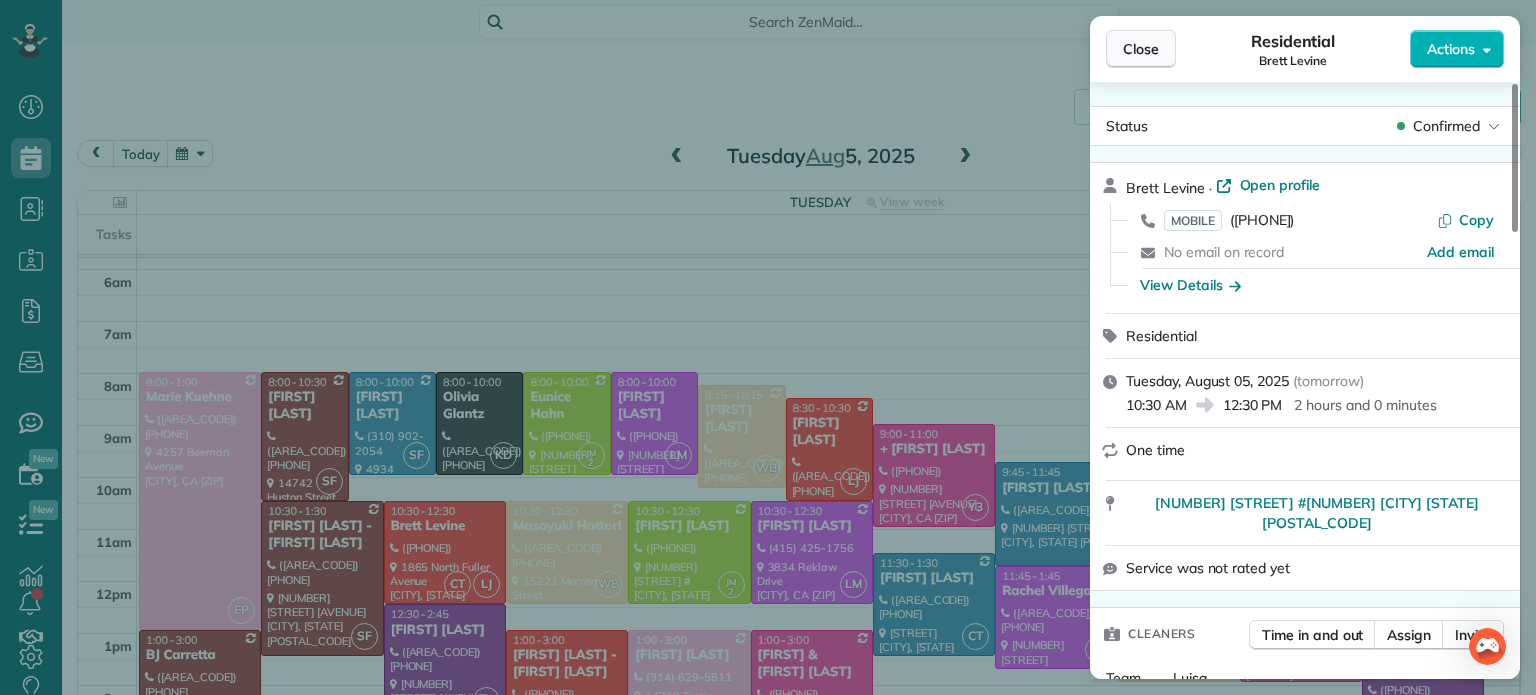 click on "Close" at bounding box center (1141, 49) 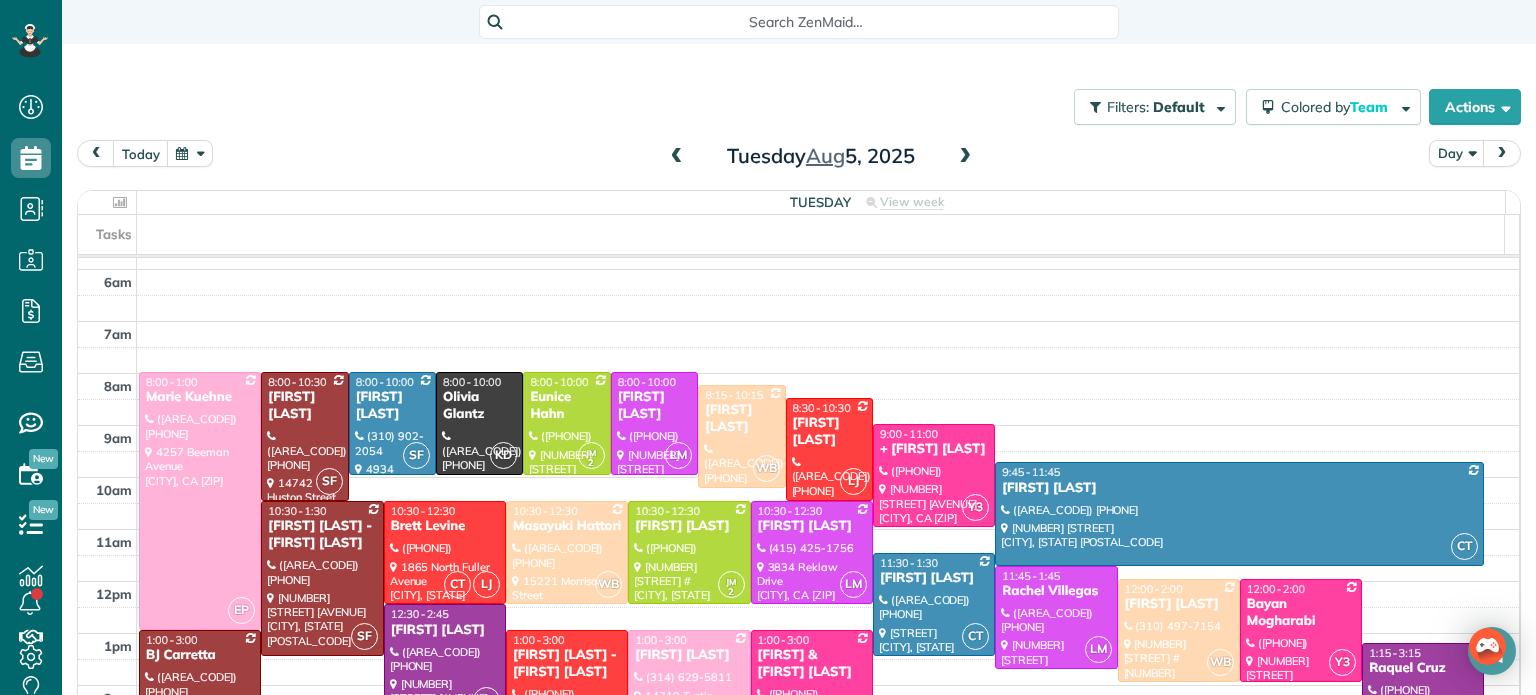 drag, startPoint x: 1018, startPoint y: 627, endPoint x: 1008, endPoint y: 671, distance: 45.122055 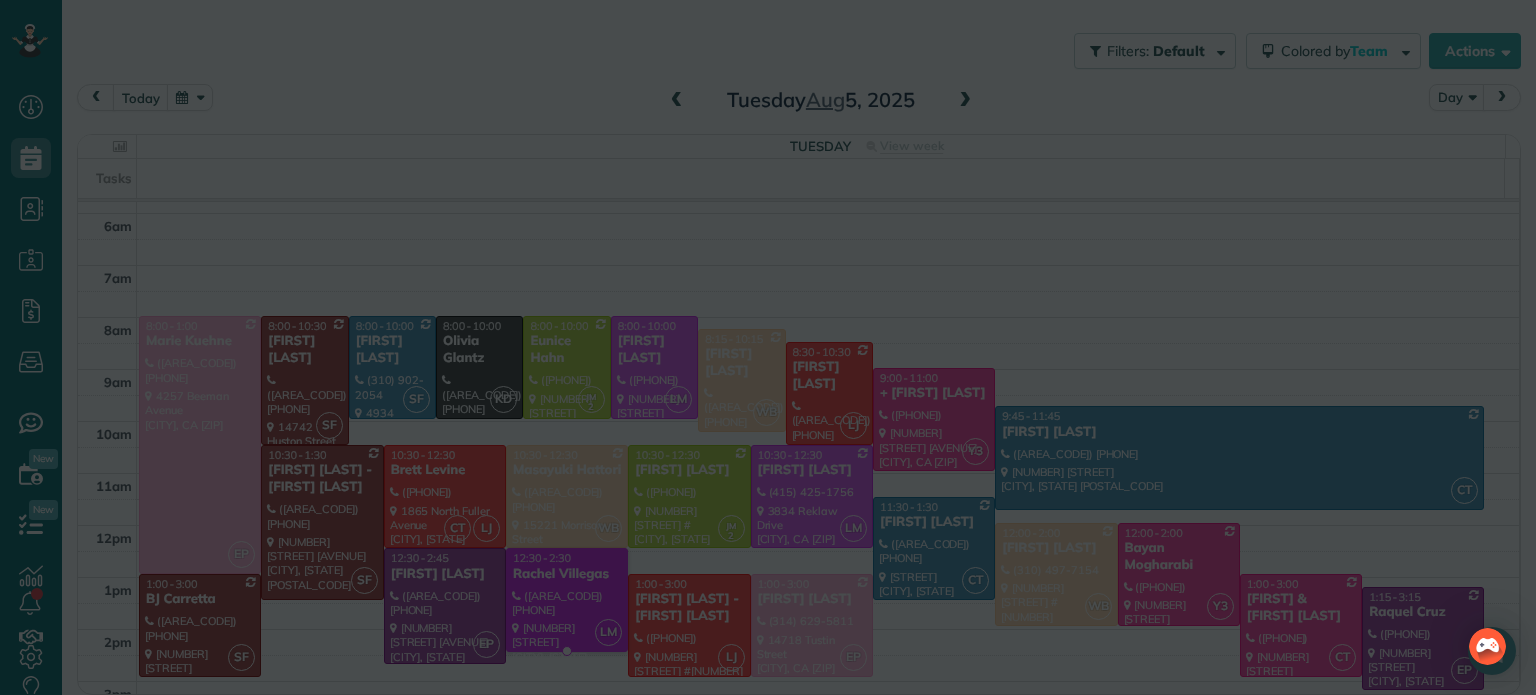 scroll, scrollTop: 55, scrollLeft: 0, axis: vertical 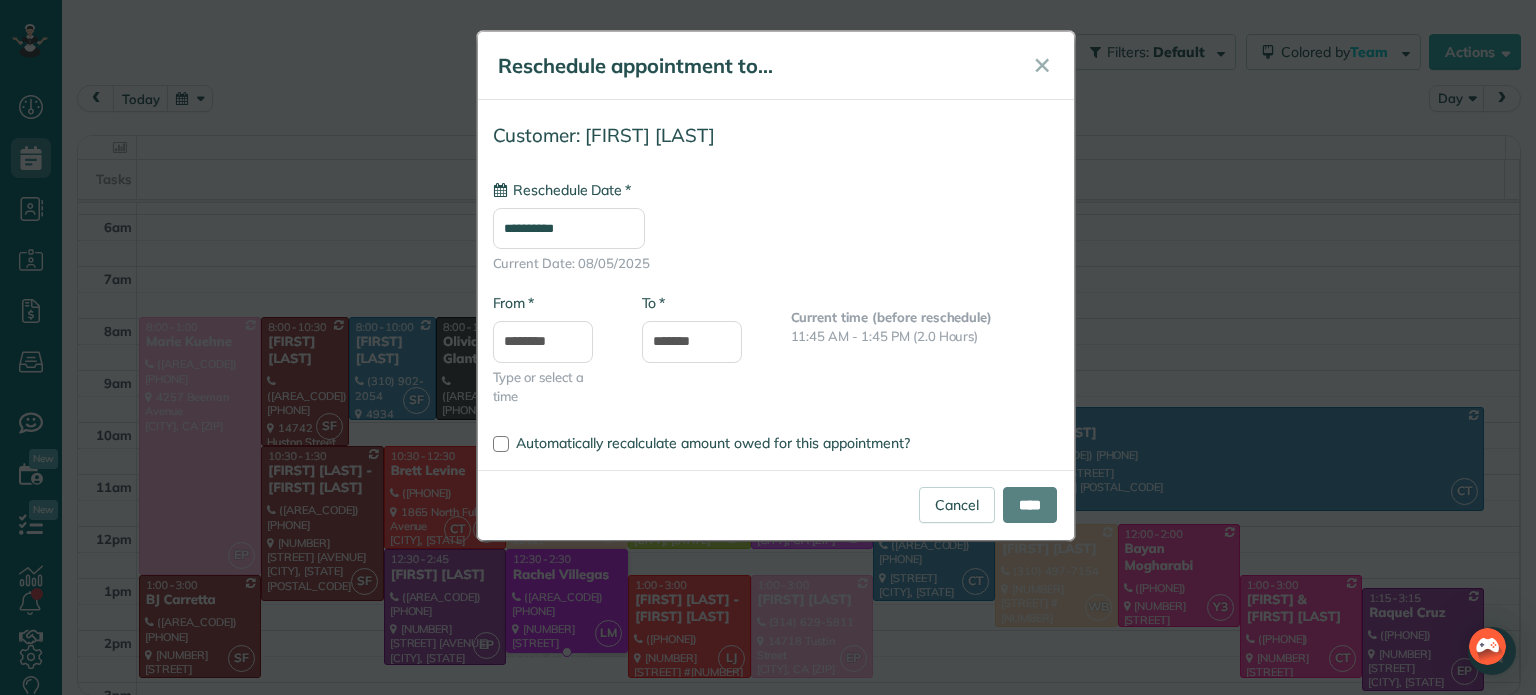 type on "**********" 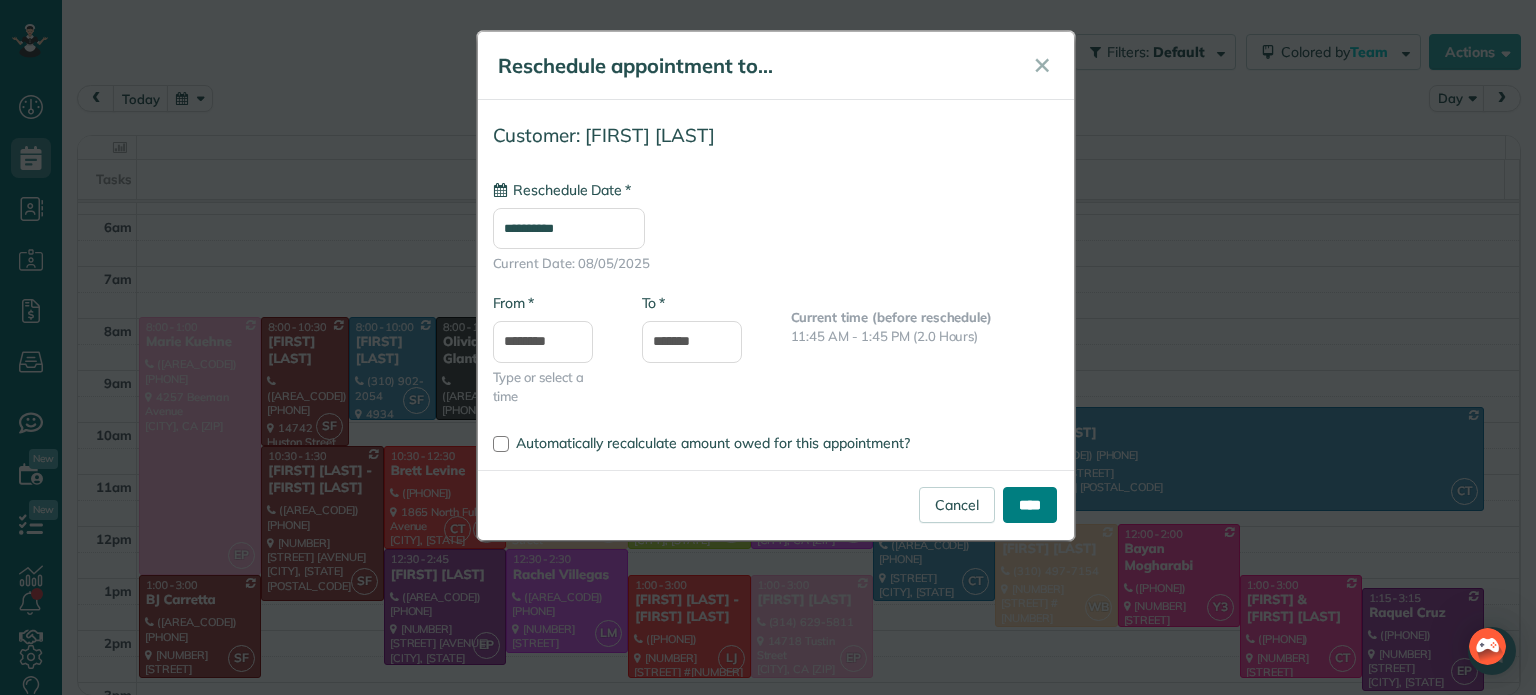 click on "****" at bounding box center [1030, 505] 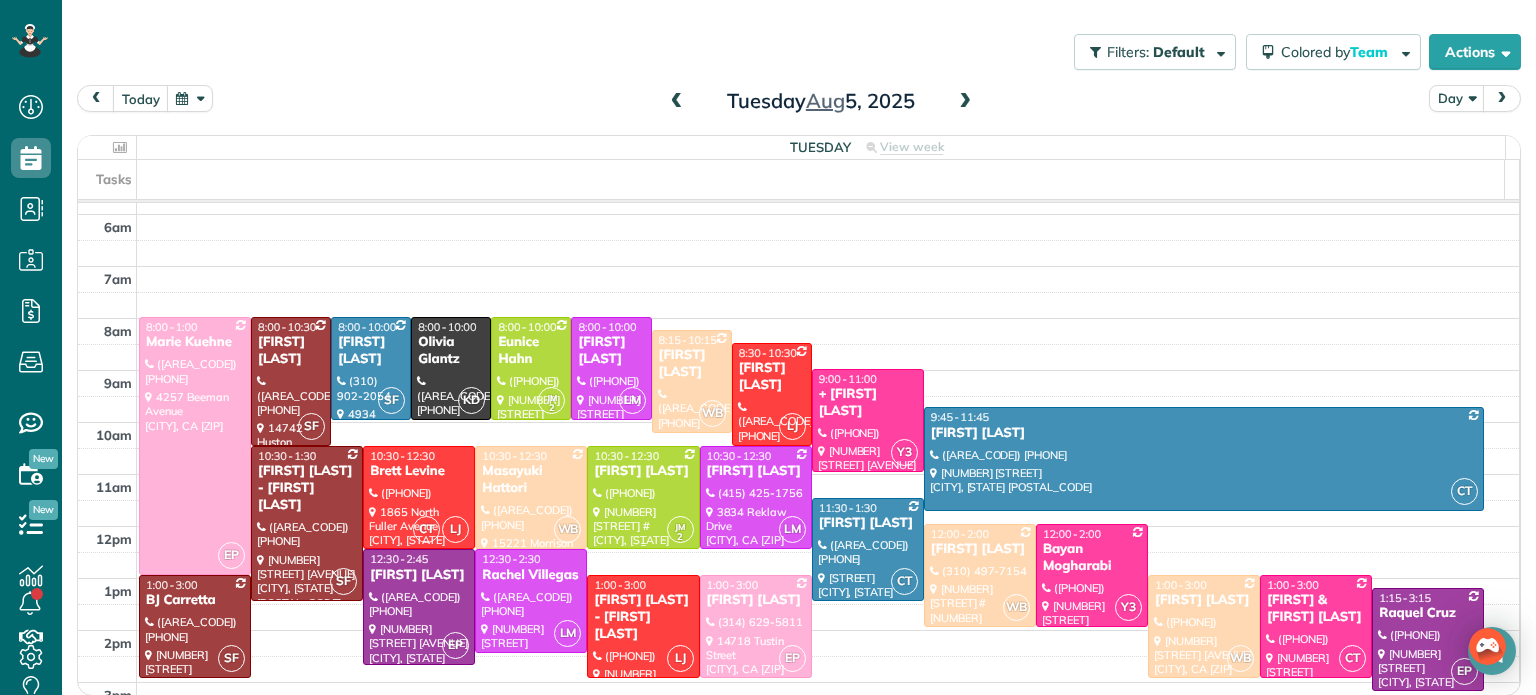 click at bounding box center (419, 497) 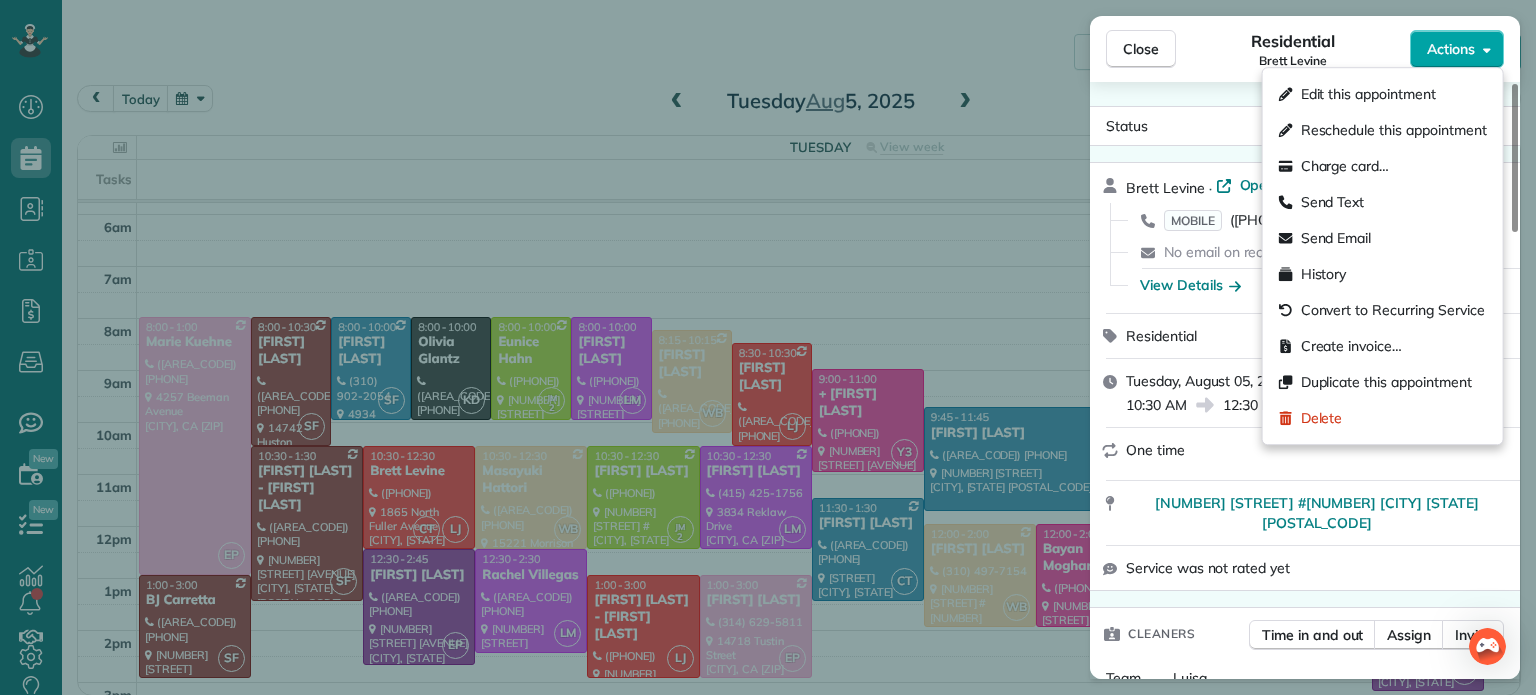 click on "Actions" at bounding box center (1451, 49) 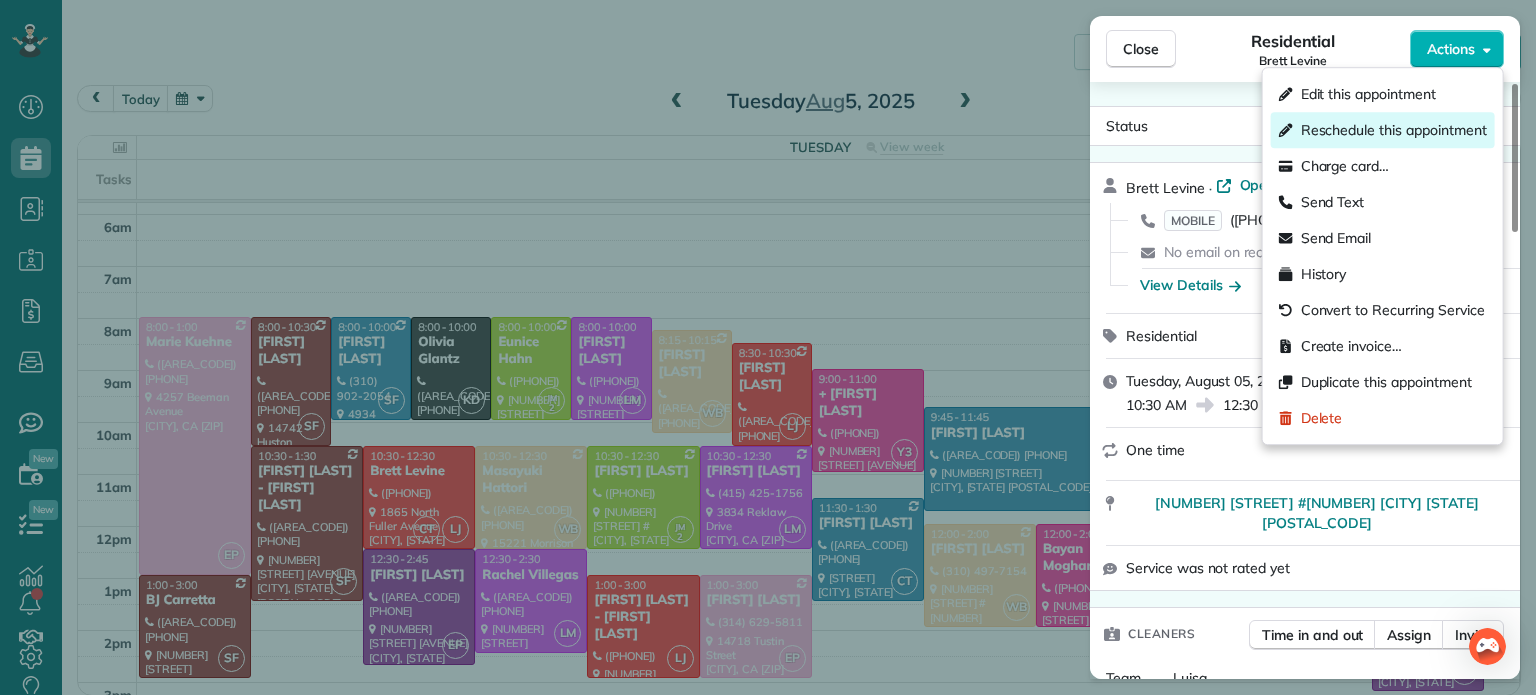 click on "Reschedule this appointment" at bounding box center [1394, 130] 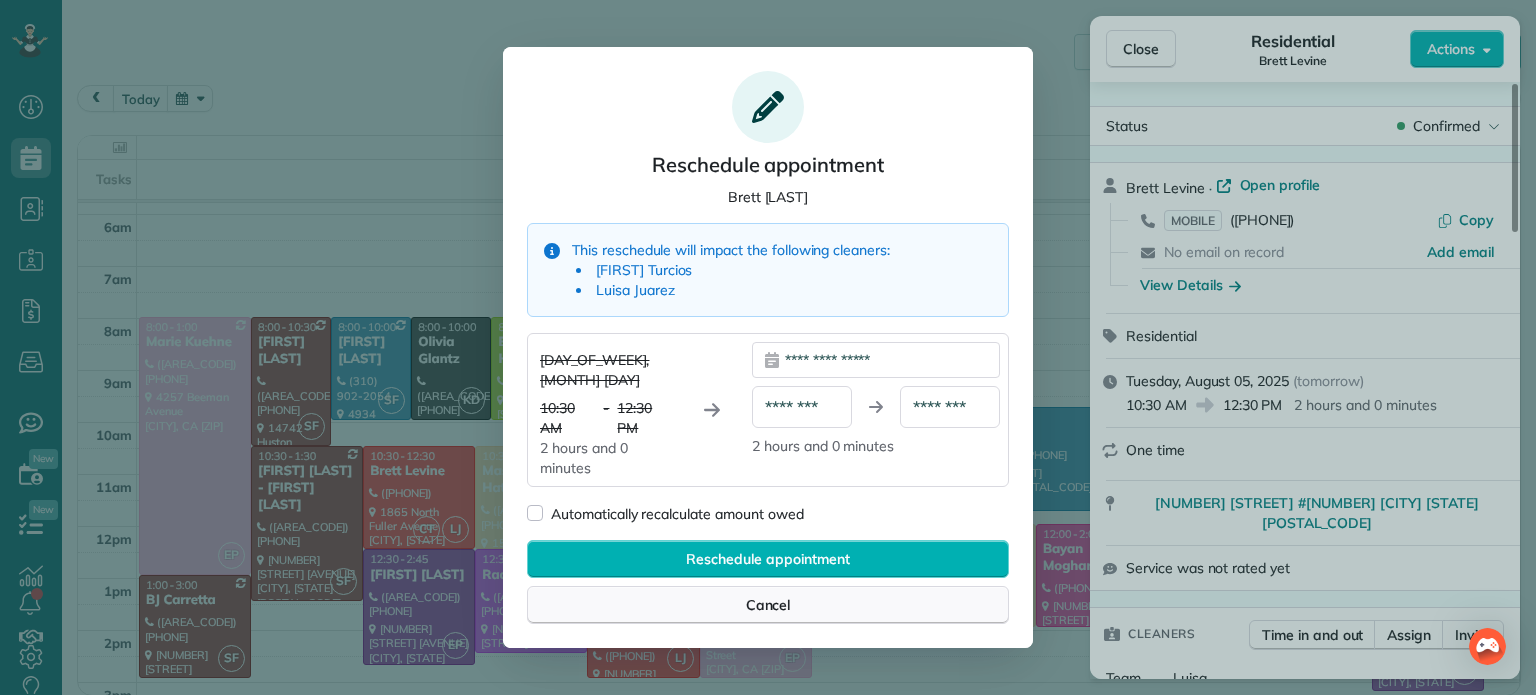 click on "Cancel" at bounding box center [768, 605] 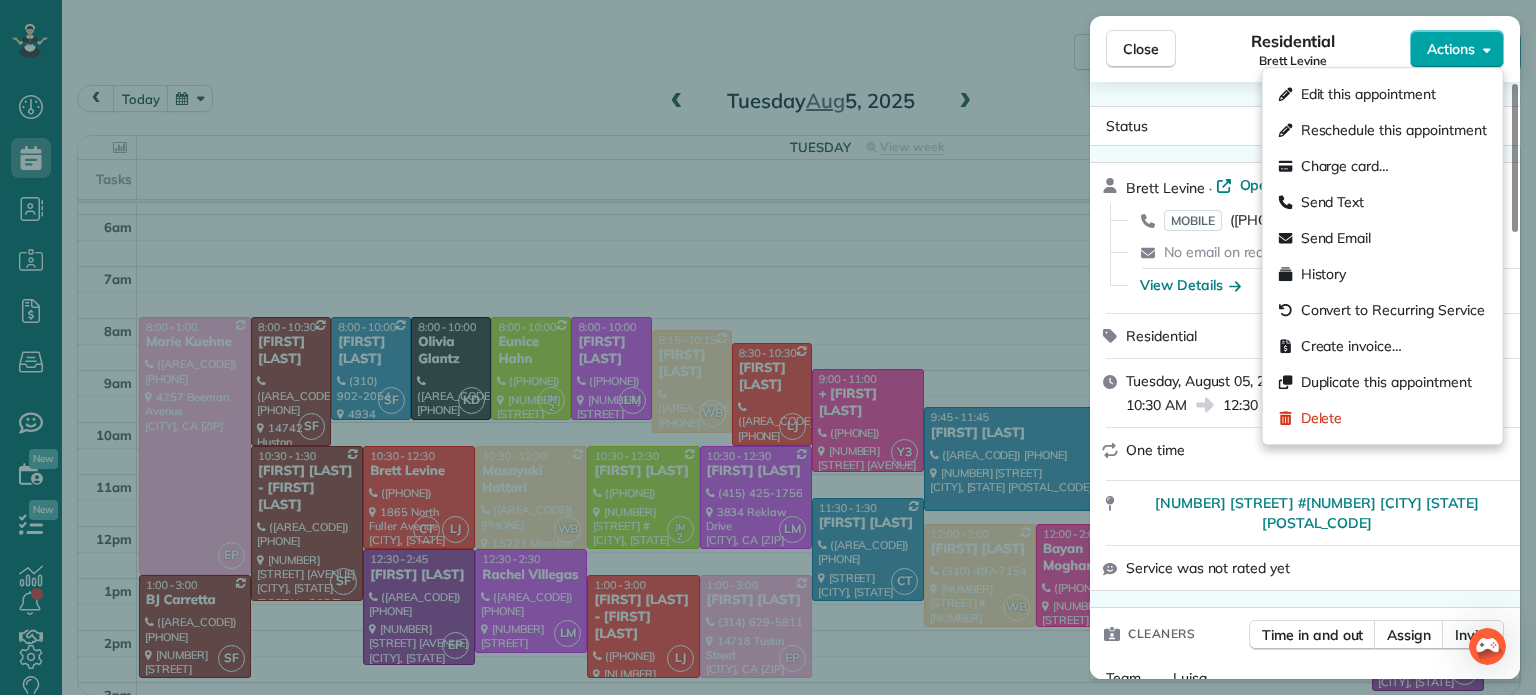 click on "Actions" at bounding box center [1451, 49] 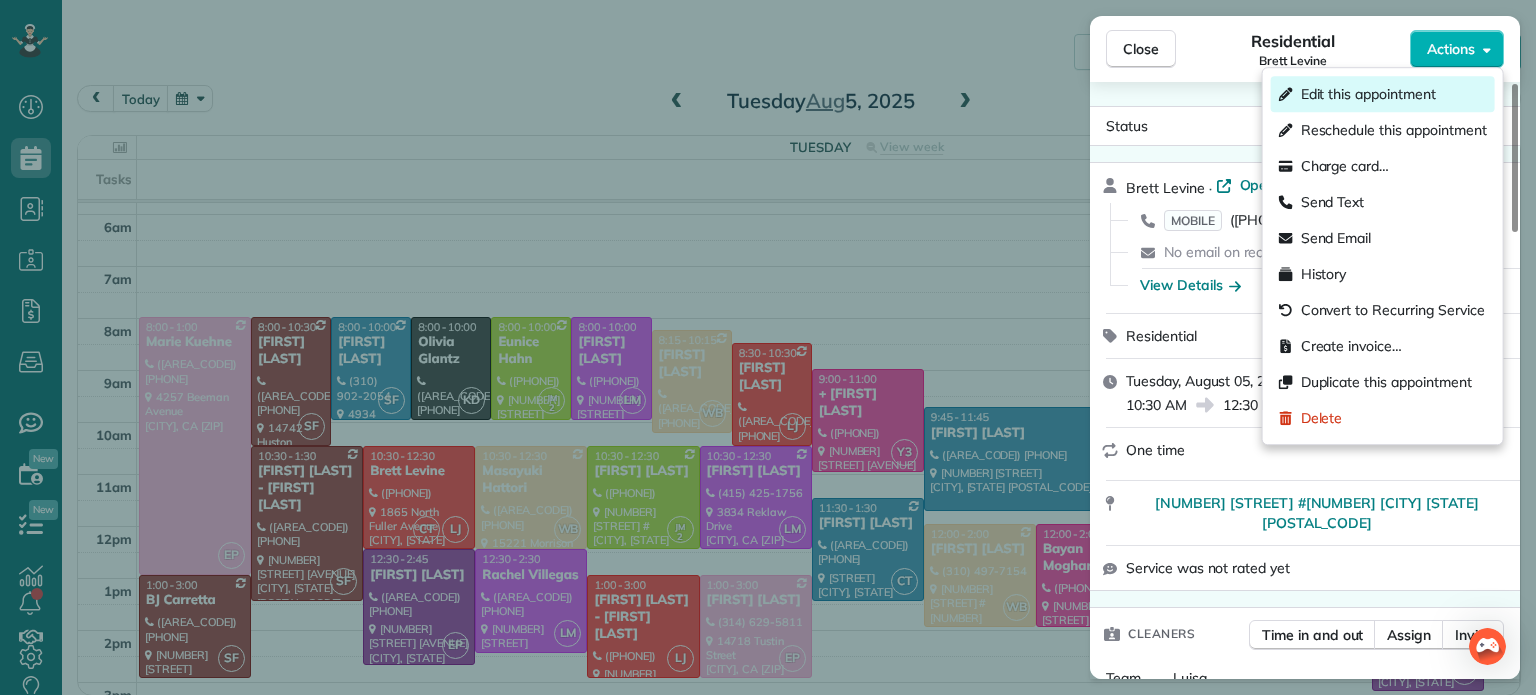 click on "Edit this appointment" at bounding box center [1368, 94] 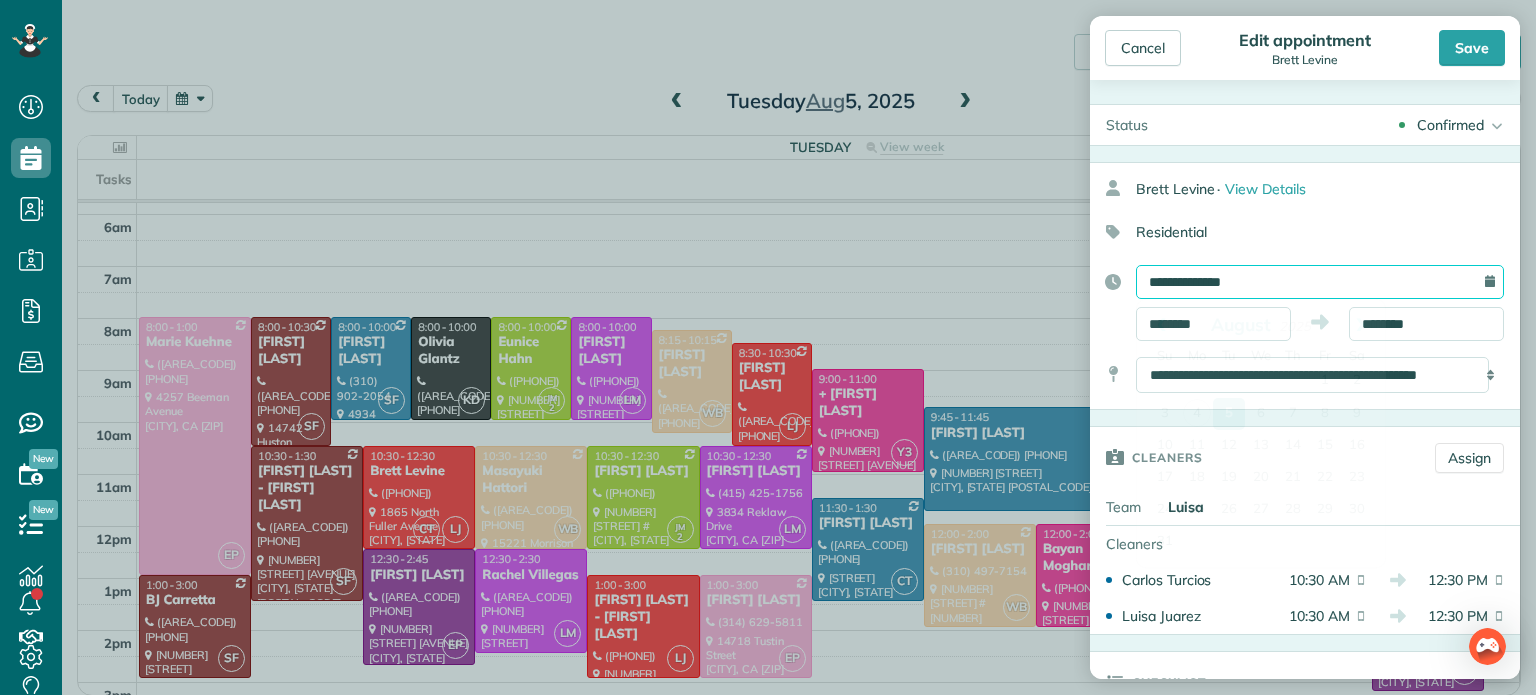 click on "**********" at bounding box center [1320, 282] 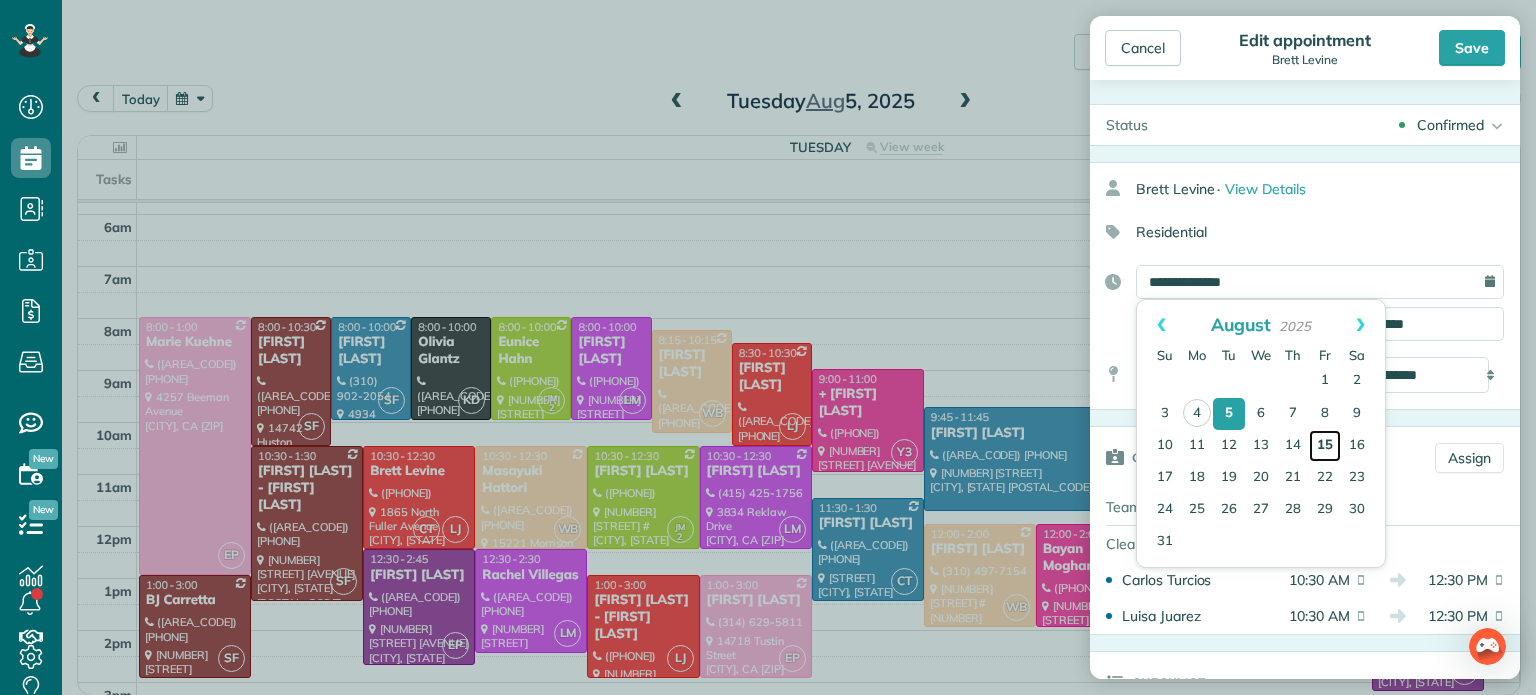 click on "15" at bounding box center (1325, 446) 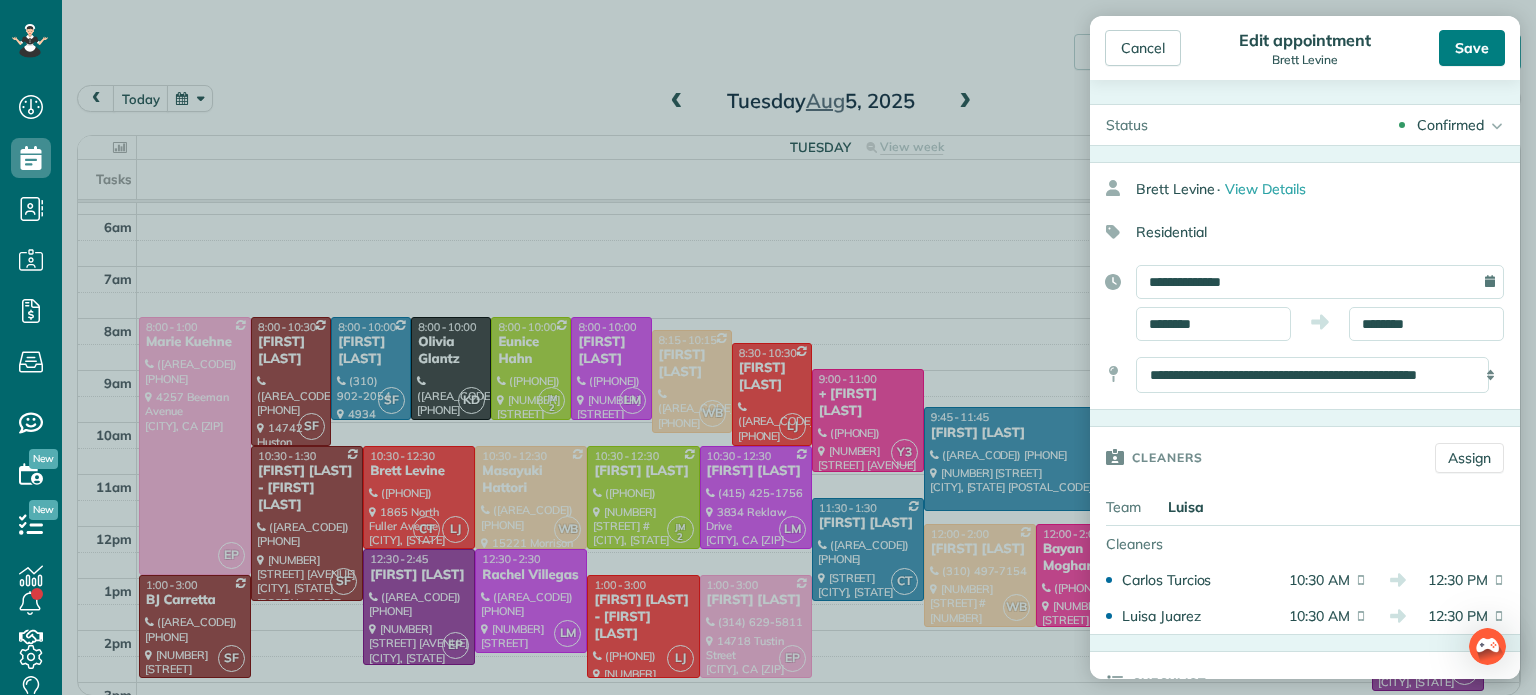 click on "Save" at bounding box center (1472, 48) 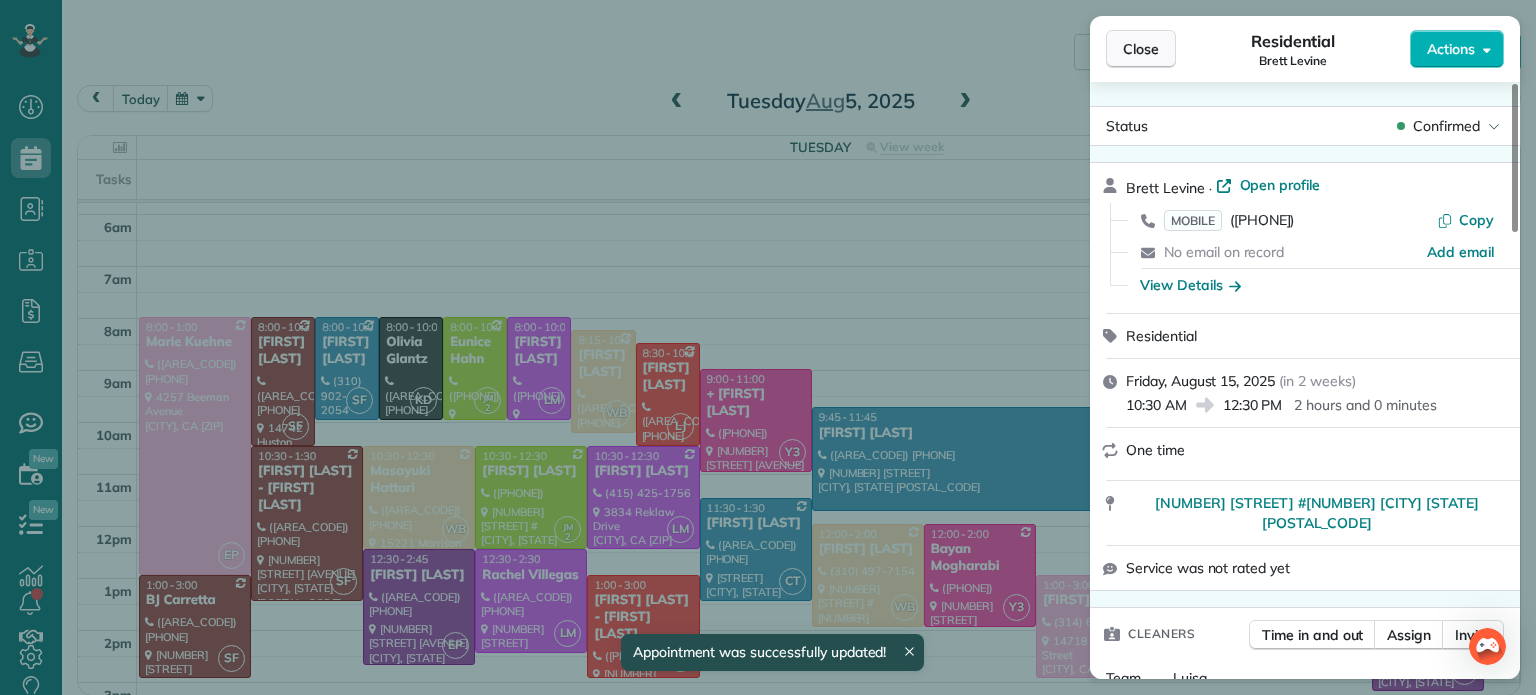 click on "Close" at bounding box center [1141, 49] 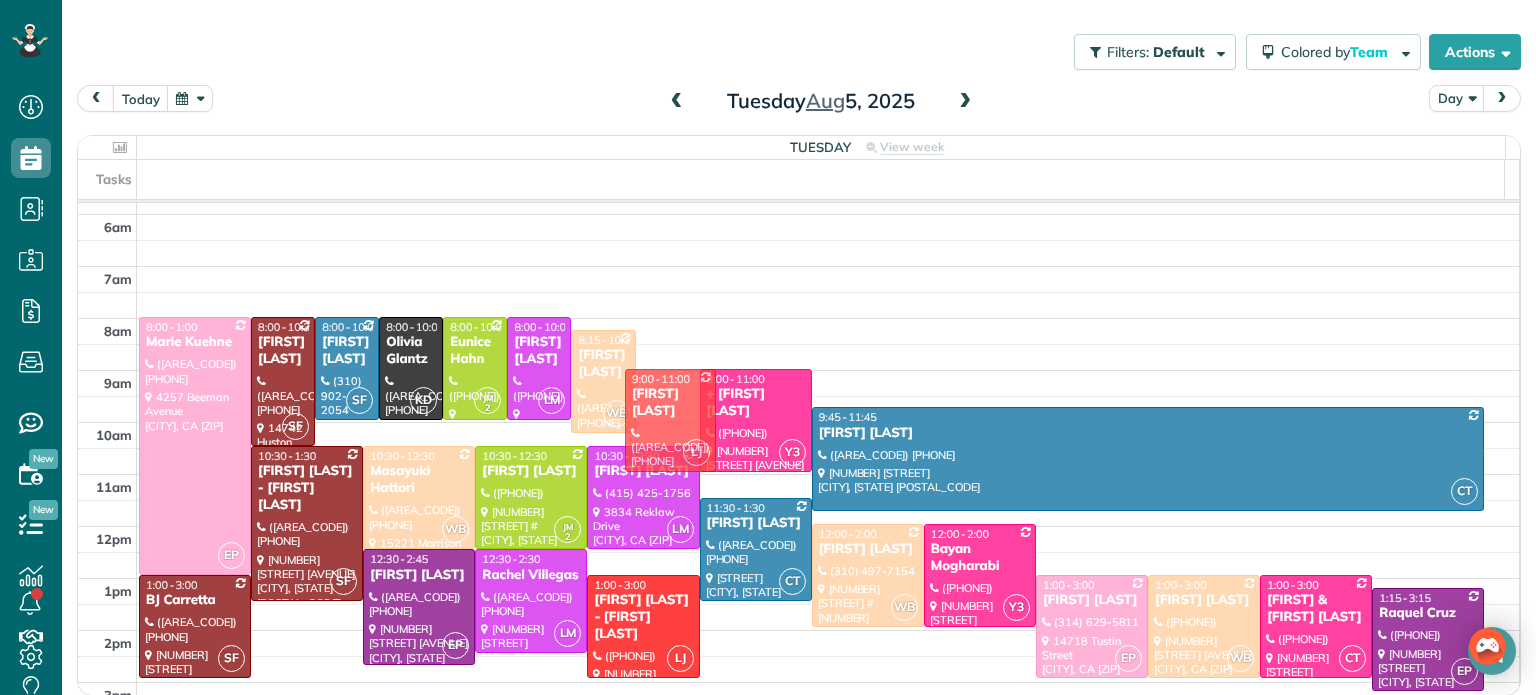 drag, startPoint x: 647, startPoint y: 368, endPoint x: 647, endPoint y: 393, distance: 25 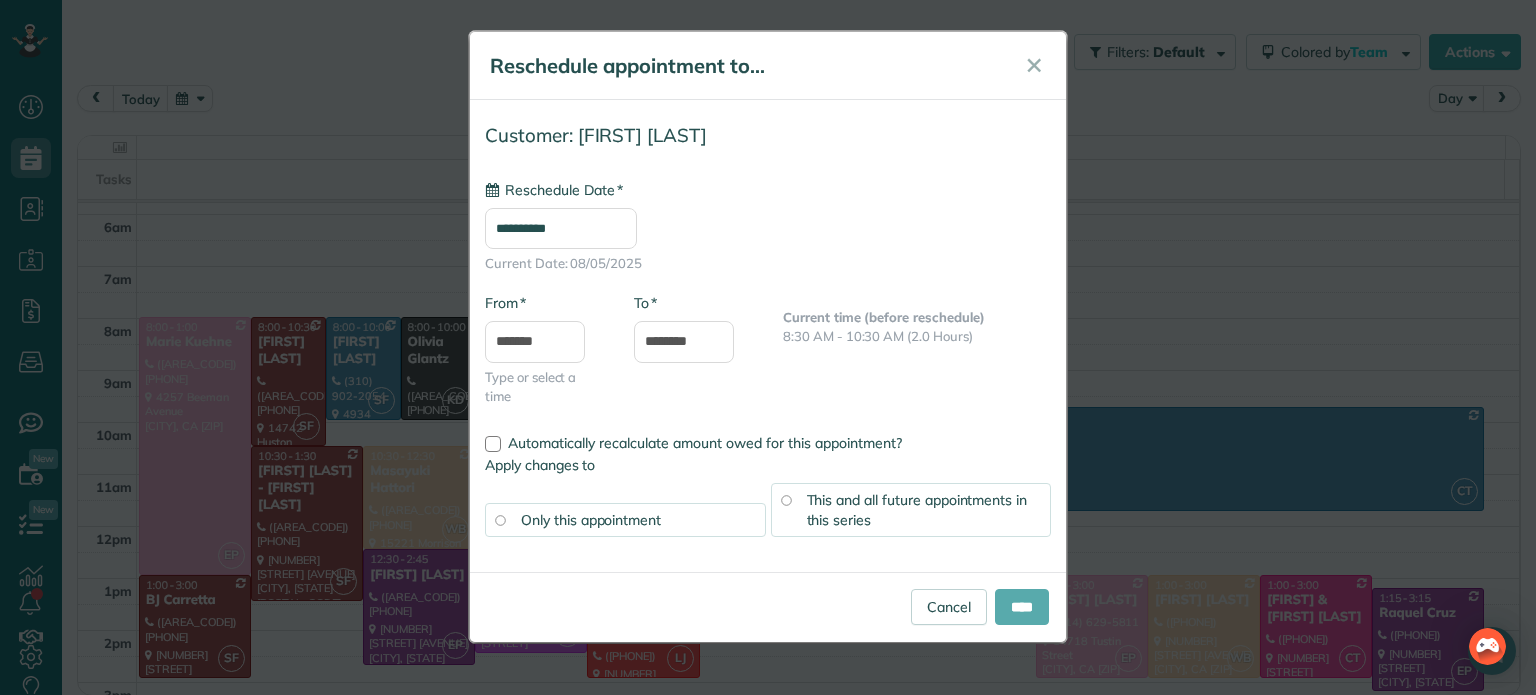 type on "**********" 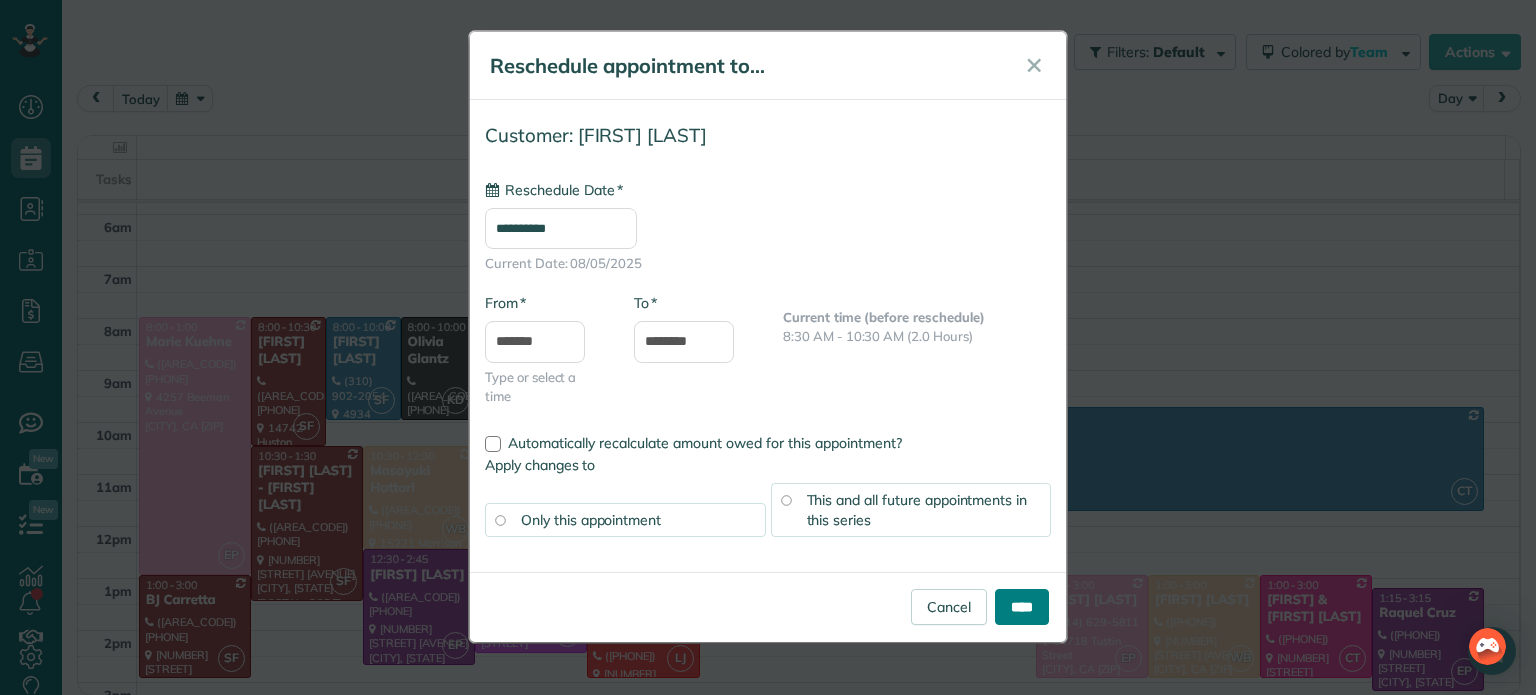 click on "****" at bounding box center [1022, 607] 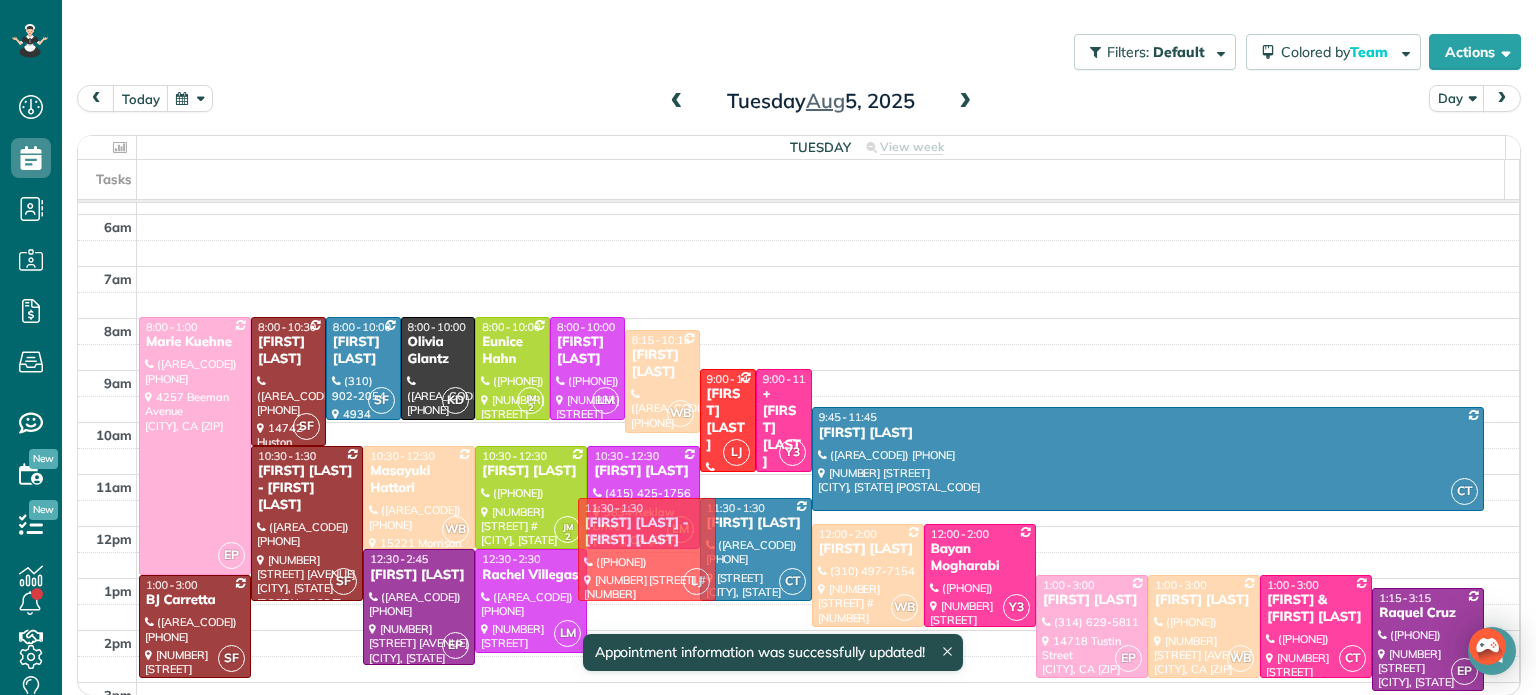 drag, startPoint x: 644, startPoint y: 595, endPoint x: 668, endPoint y: 519, distance: 79.69943 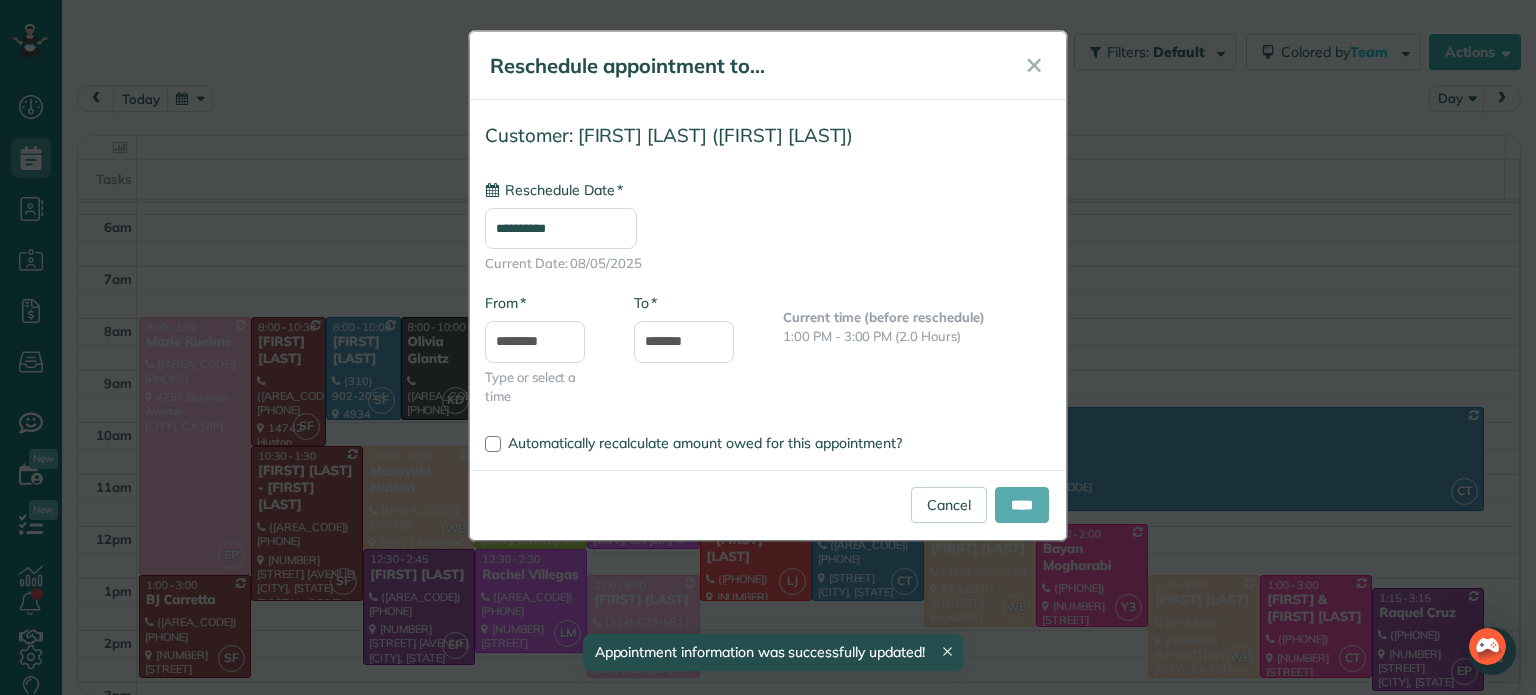 type on "**********" 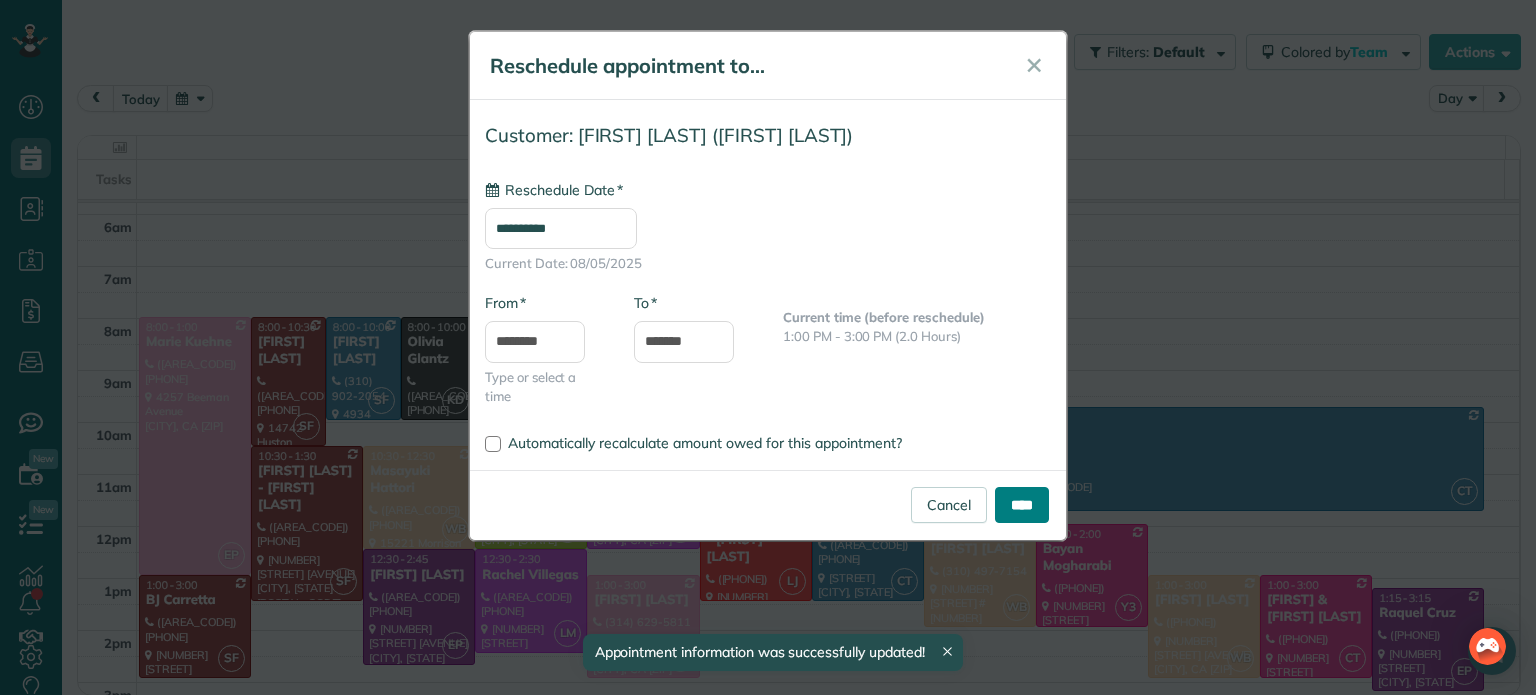 click on "****" at bounding box center [1022, 505] 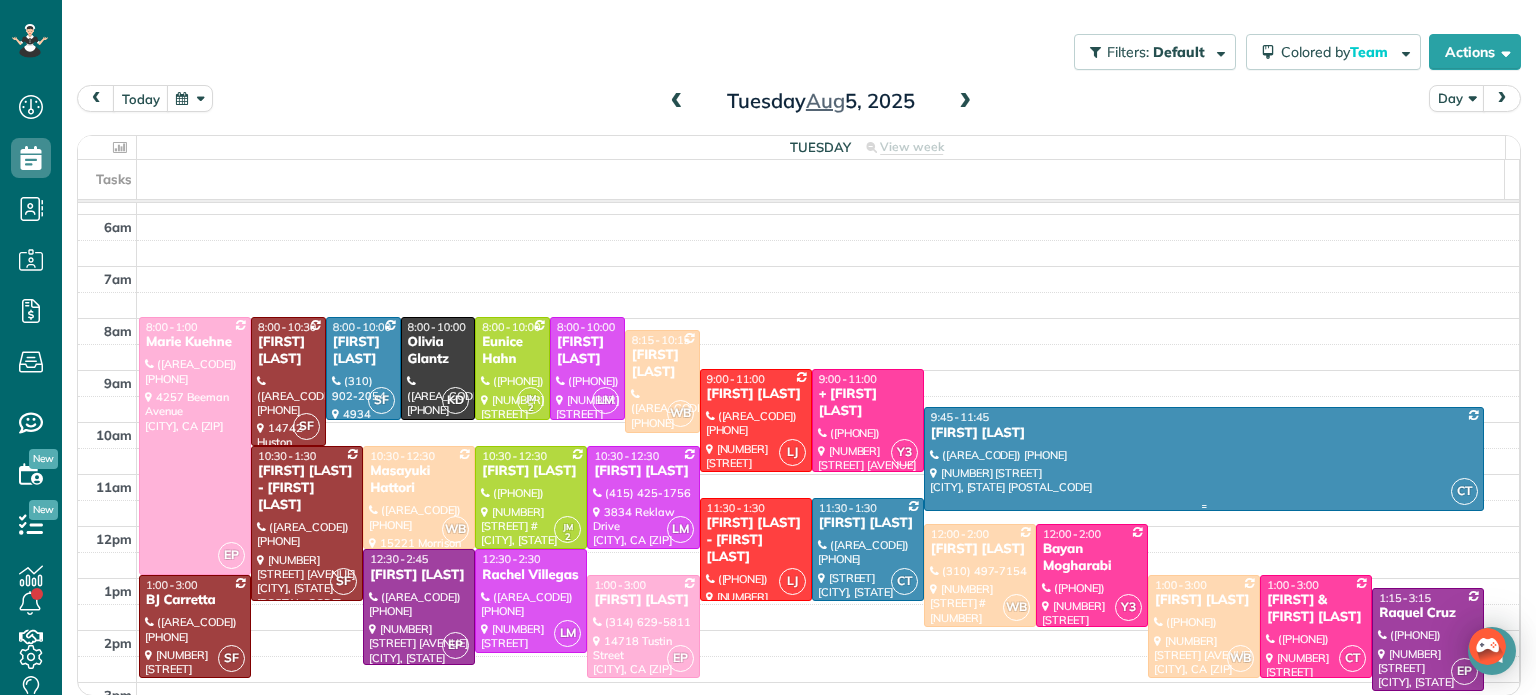 scroll, scrollTop: 56, scrollLeft: 0, axis: vertical 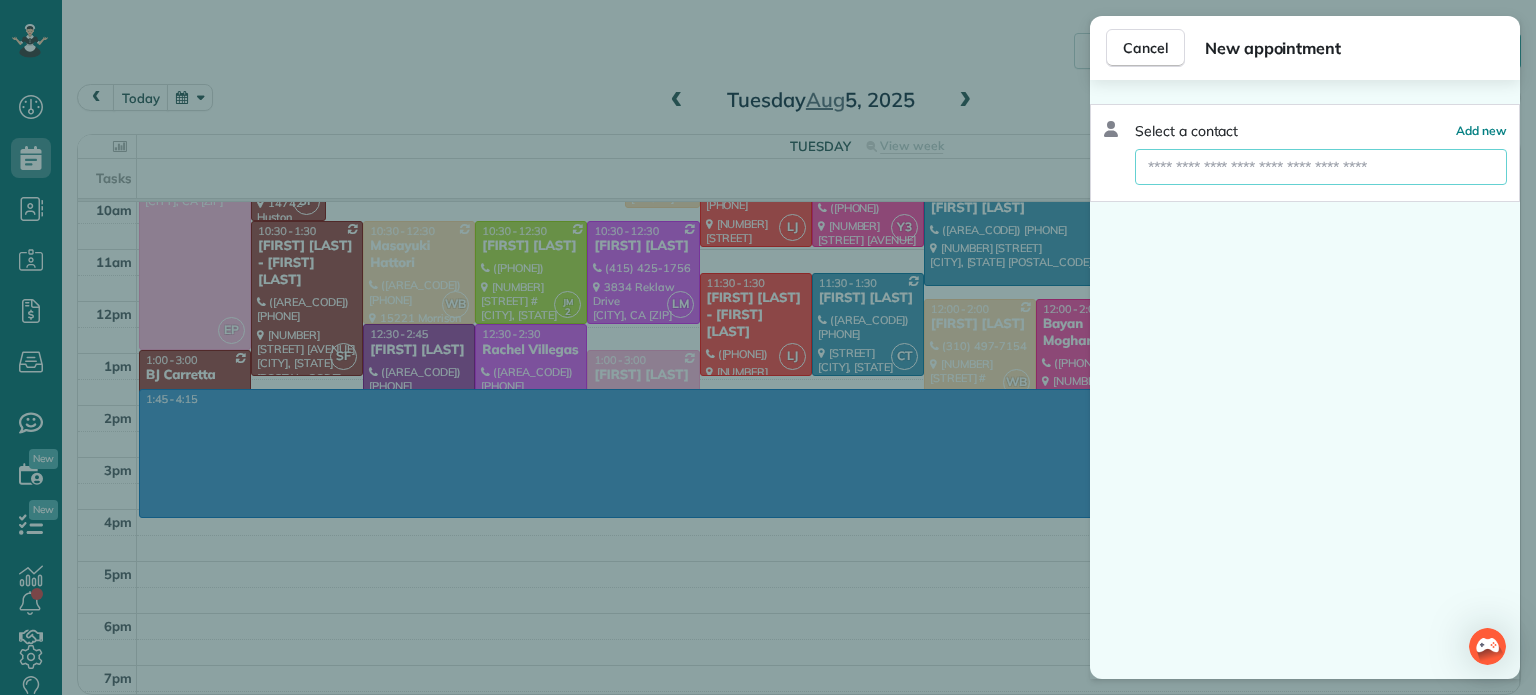 click at bounding box center [1321, 167] 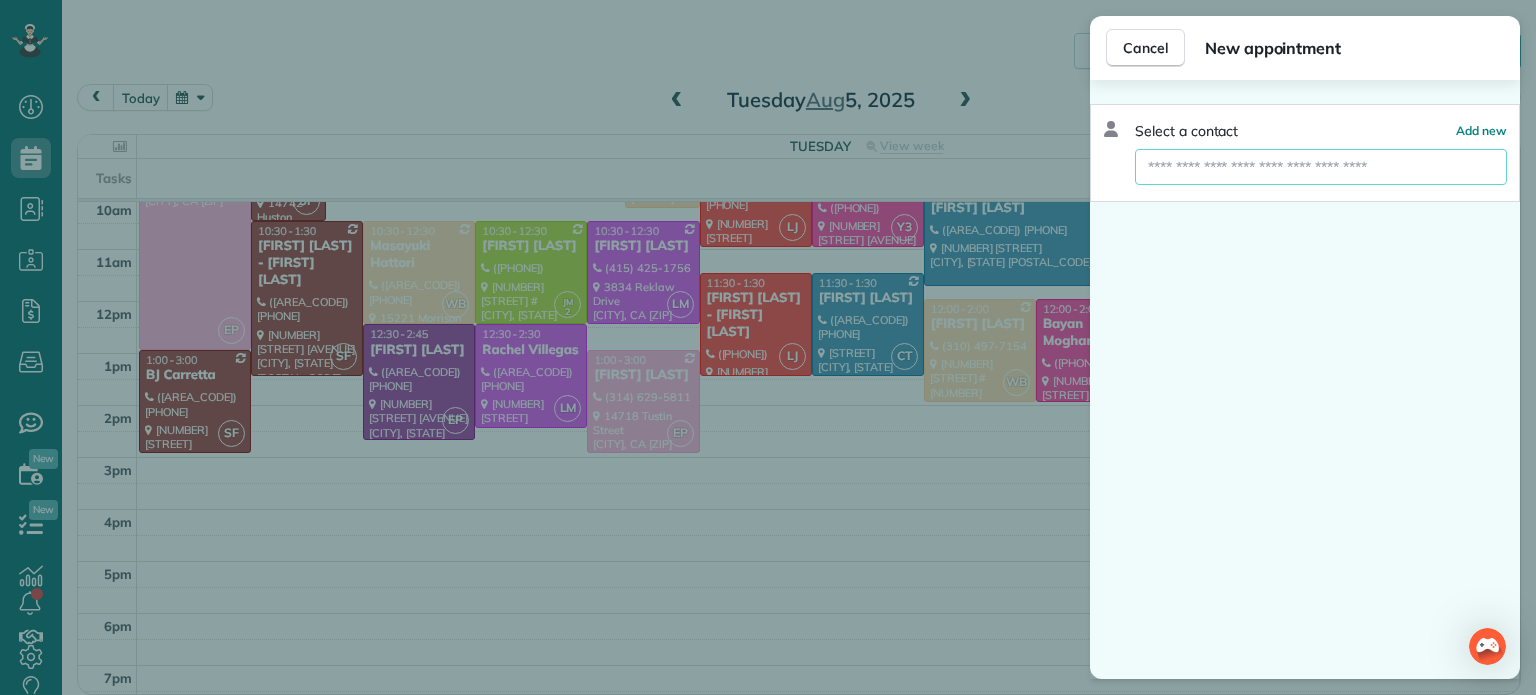 click on "Cancel New appointment Select a contact Add new" at bounding box center [768, 347] 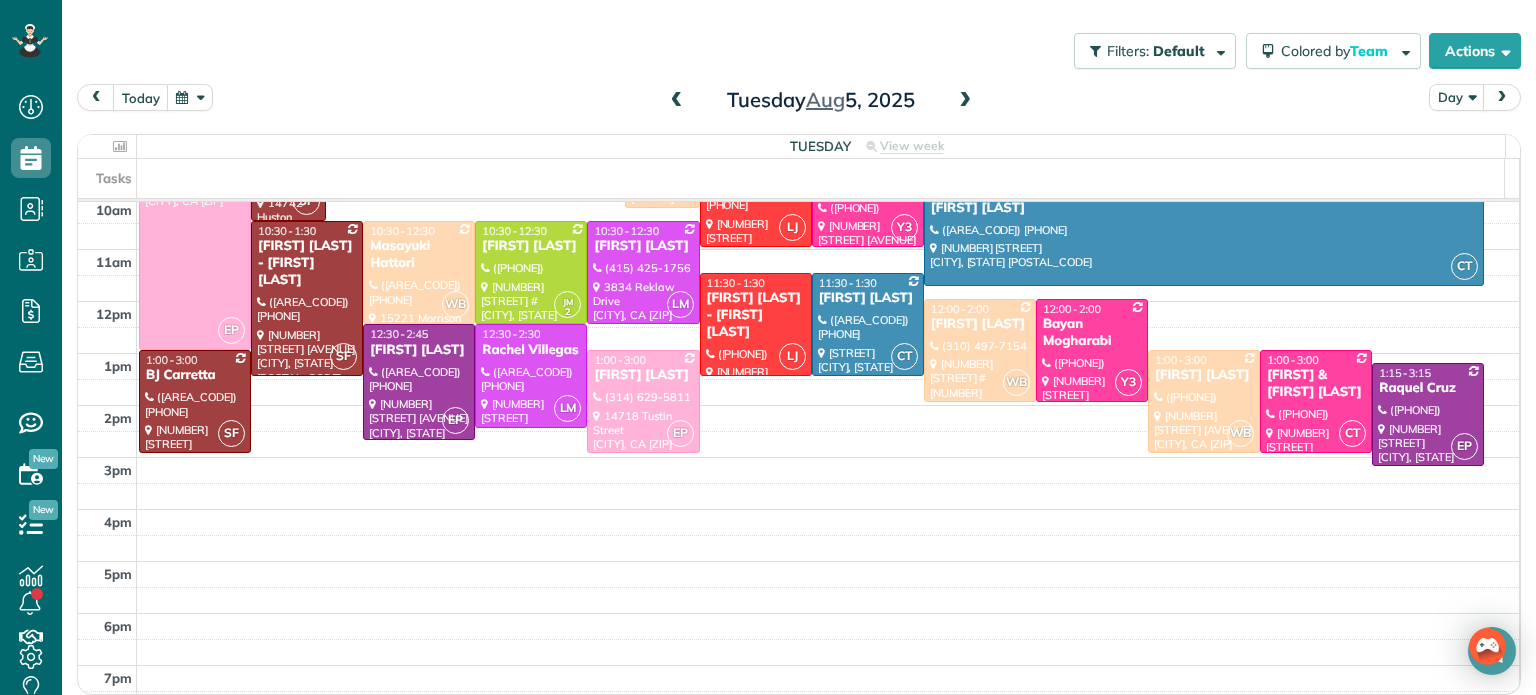 drag, startPoint x: 1203, startPoint y: 173, endPoint x: 1026, endPoint y: 507, distance: 378.0013 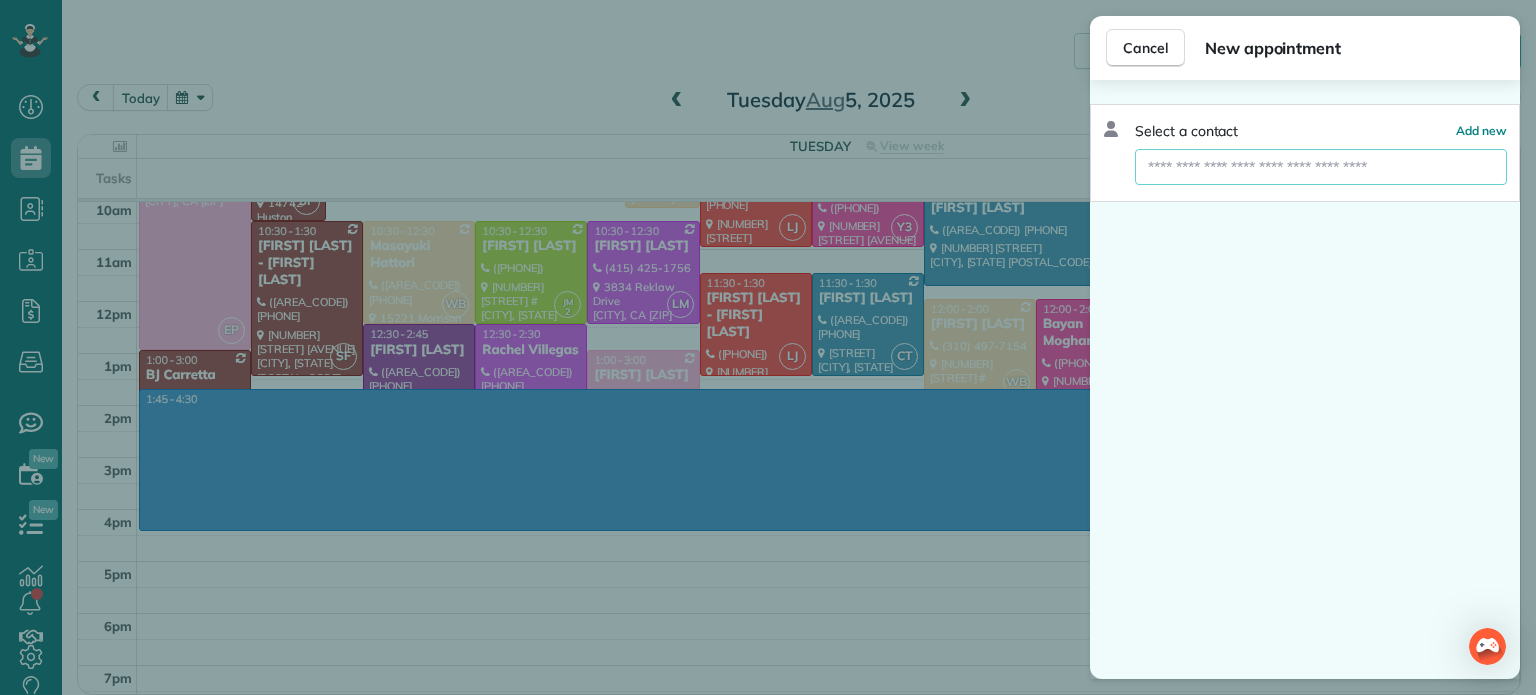 click at bounding box center [1321, 167] 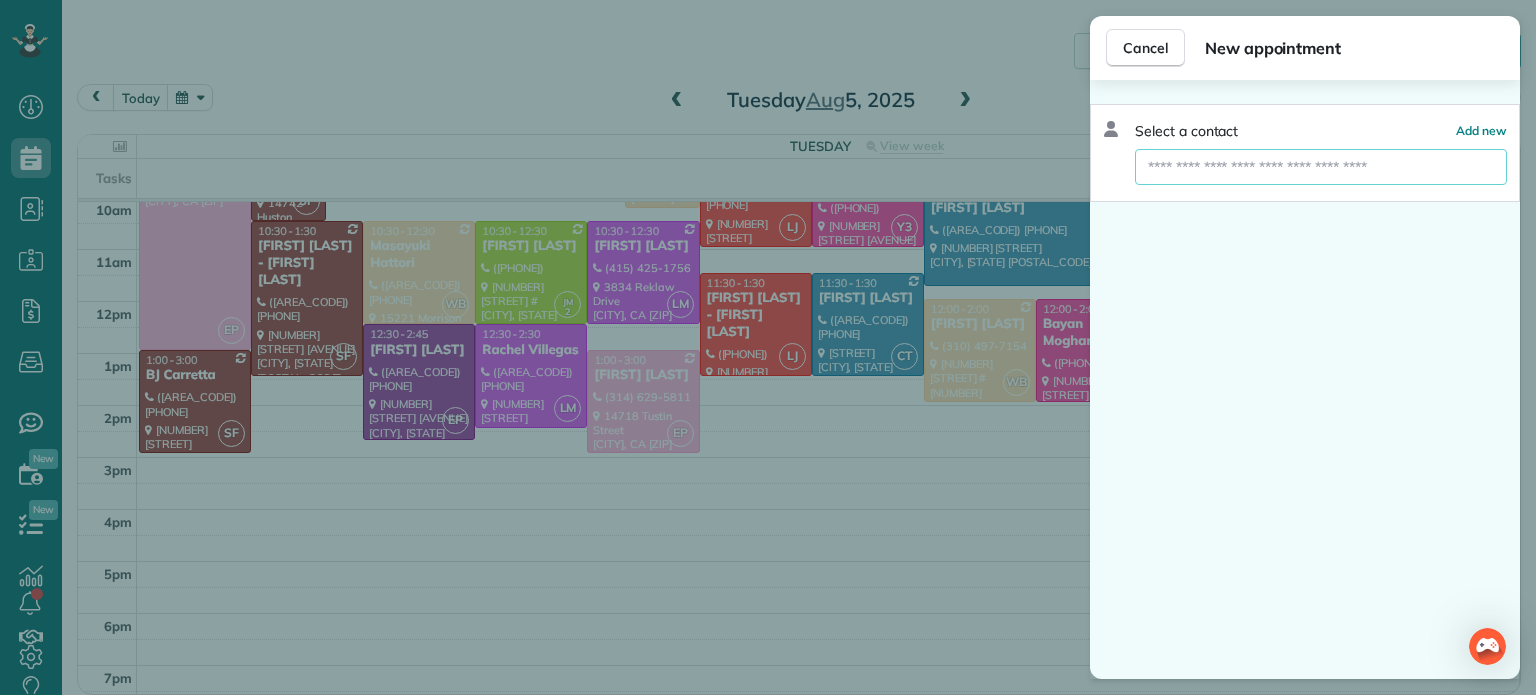click at bounding box center [1321, 167] 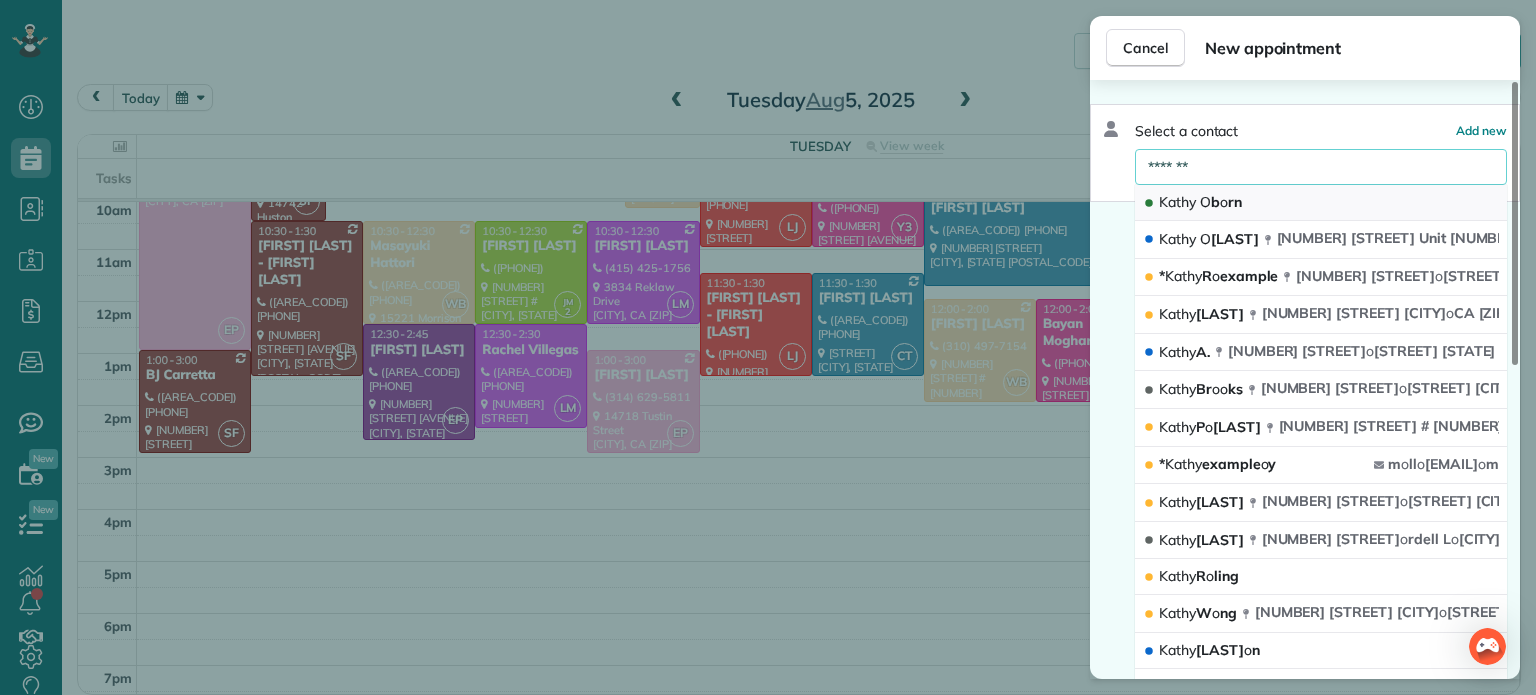 type on "*******" 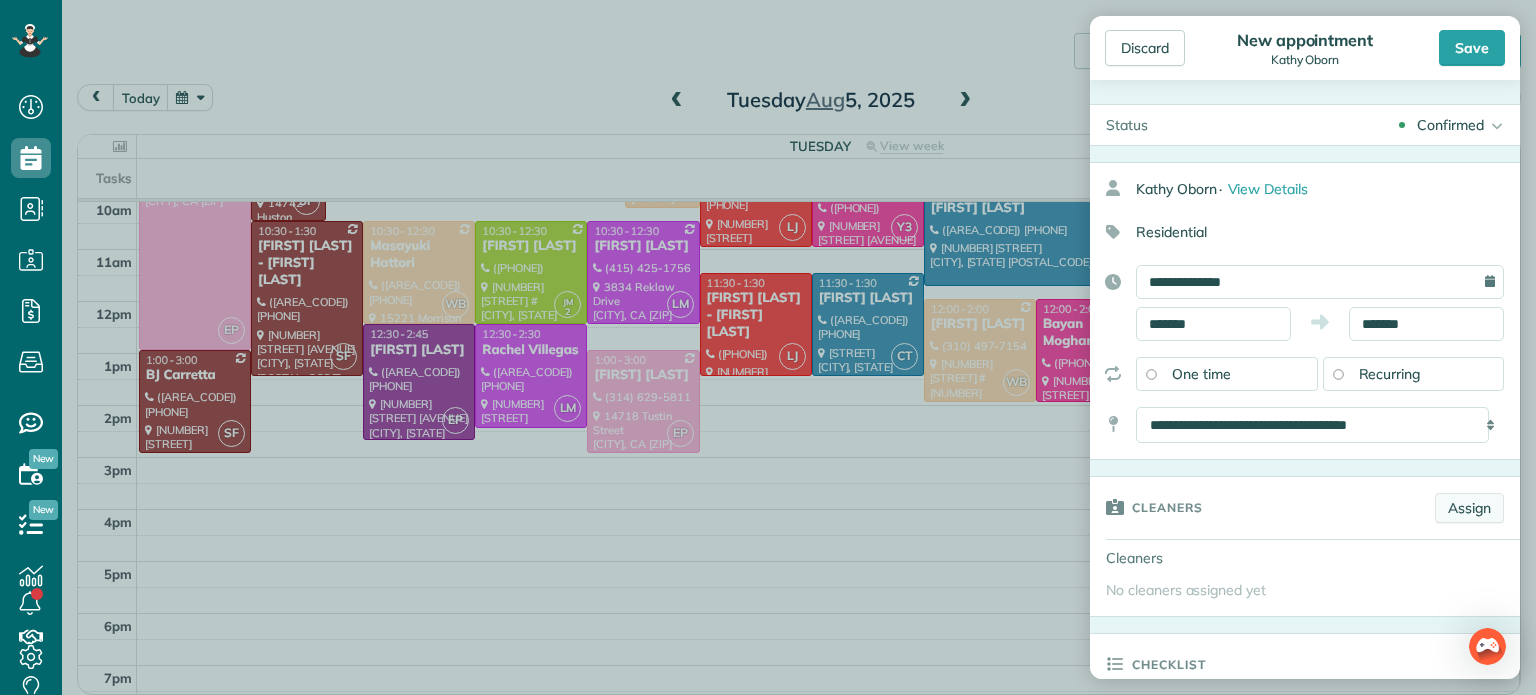 click on "Assign" at bounding box center [1469, 508] 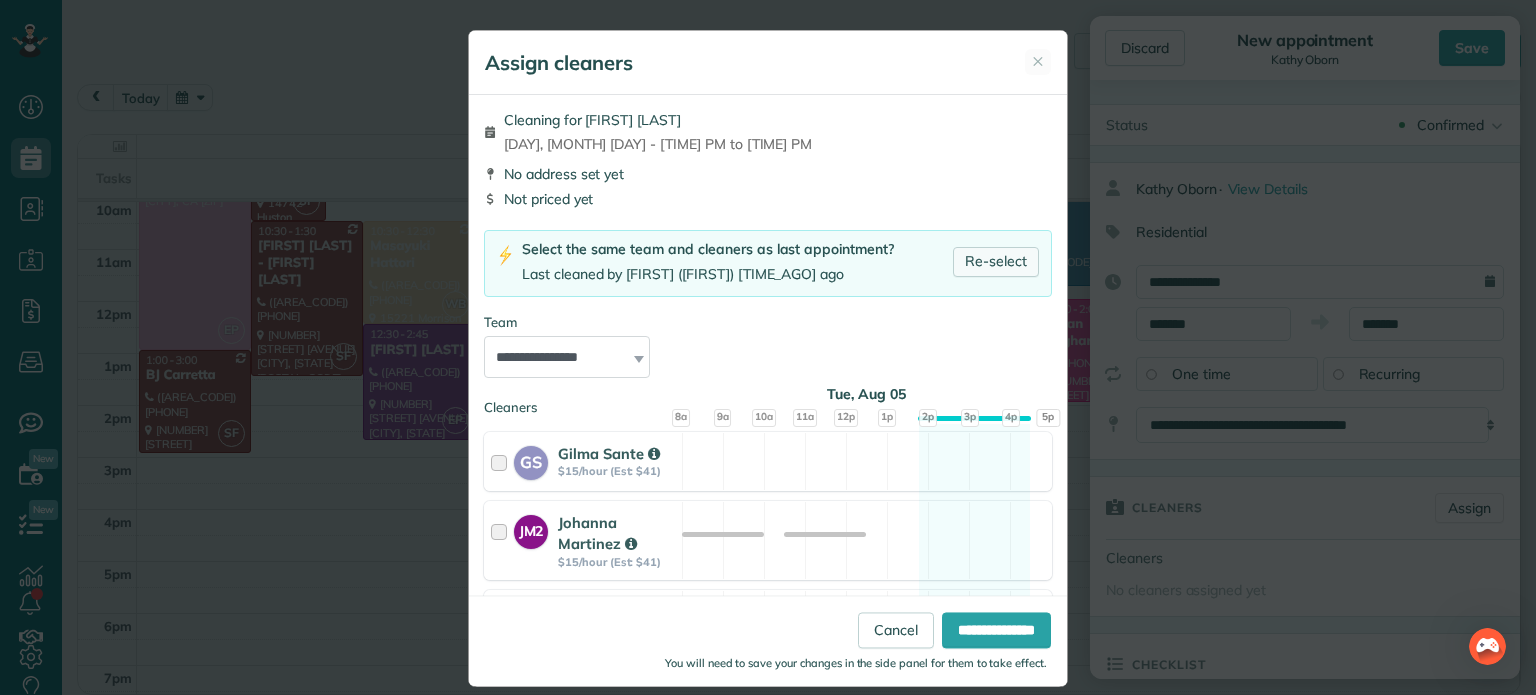 click on "Re-select" at bounding box center [996, 262] 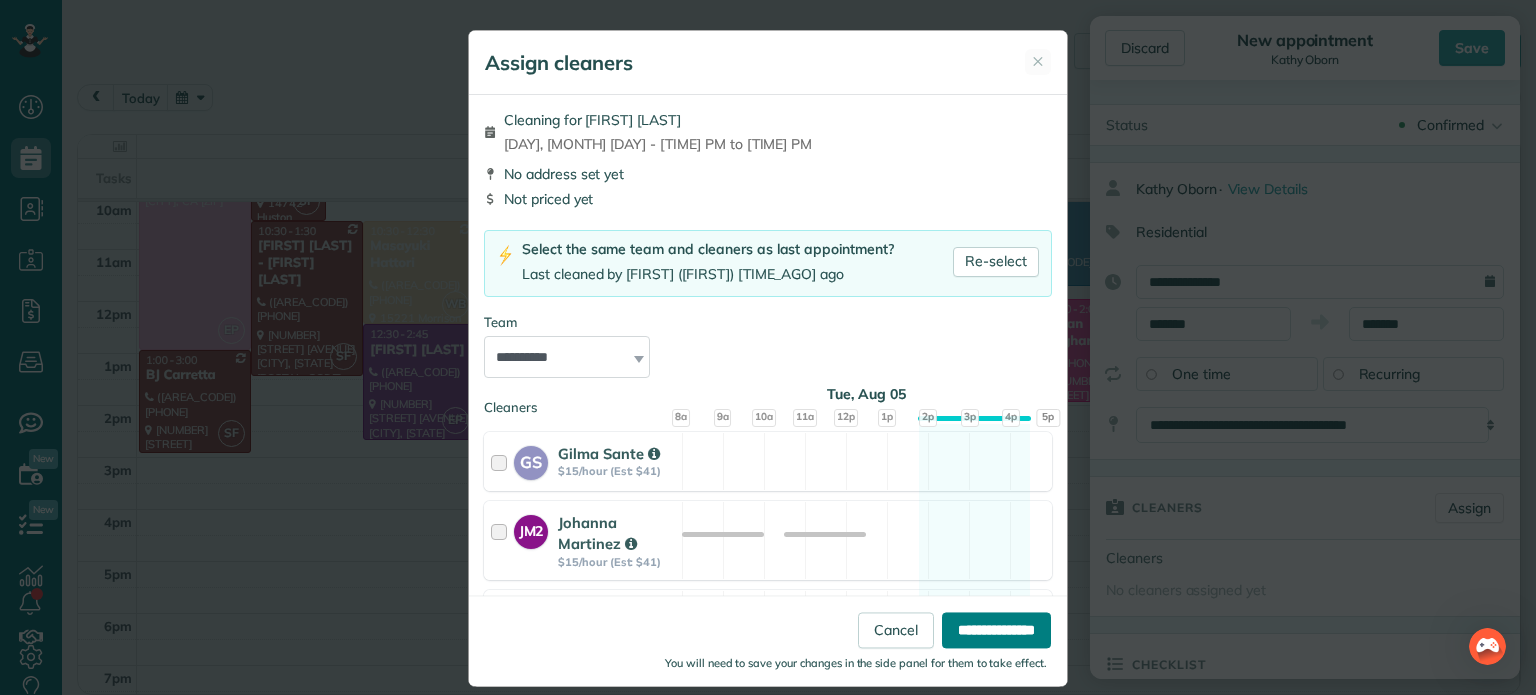 click on "**********" at bounding box center [996, 631] 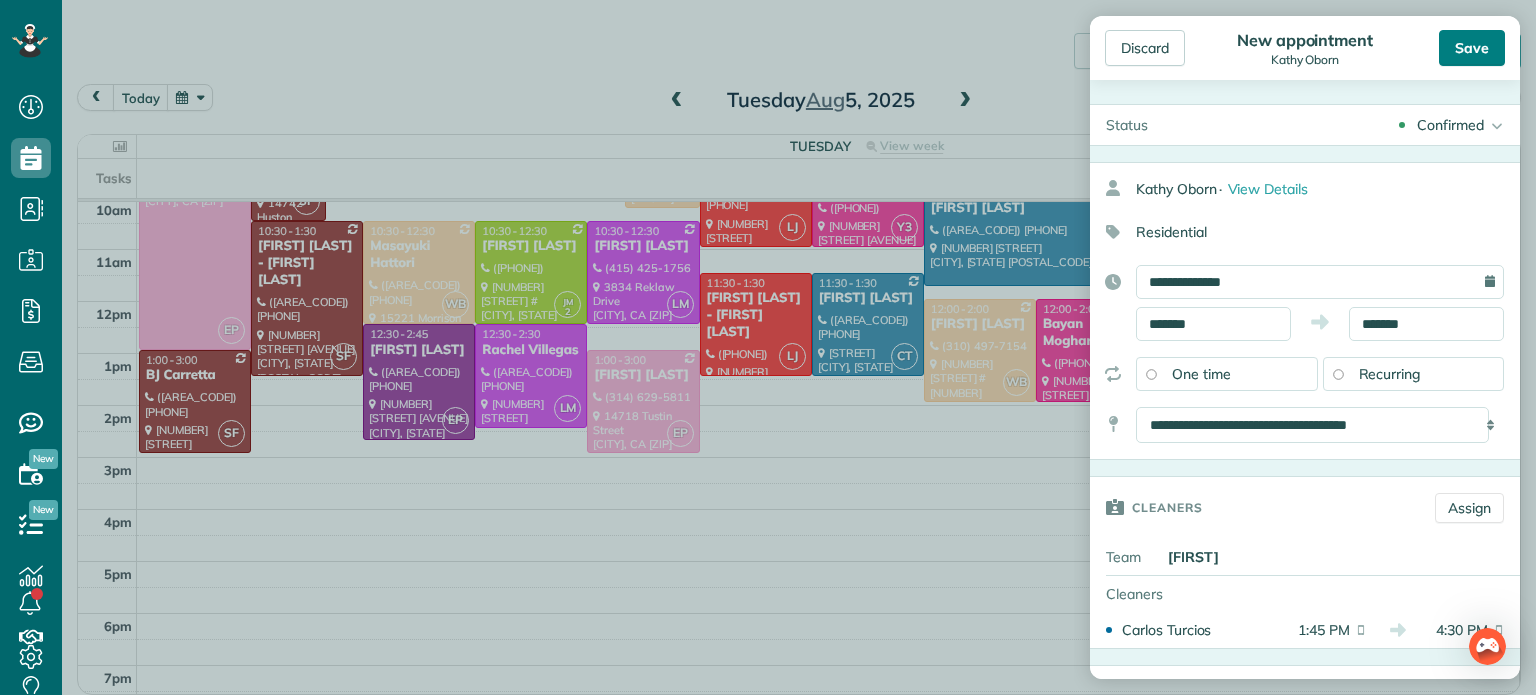 click on "Save" at bounding box center [1472, 48] 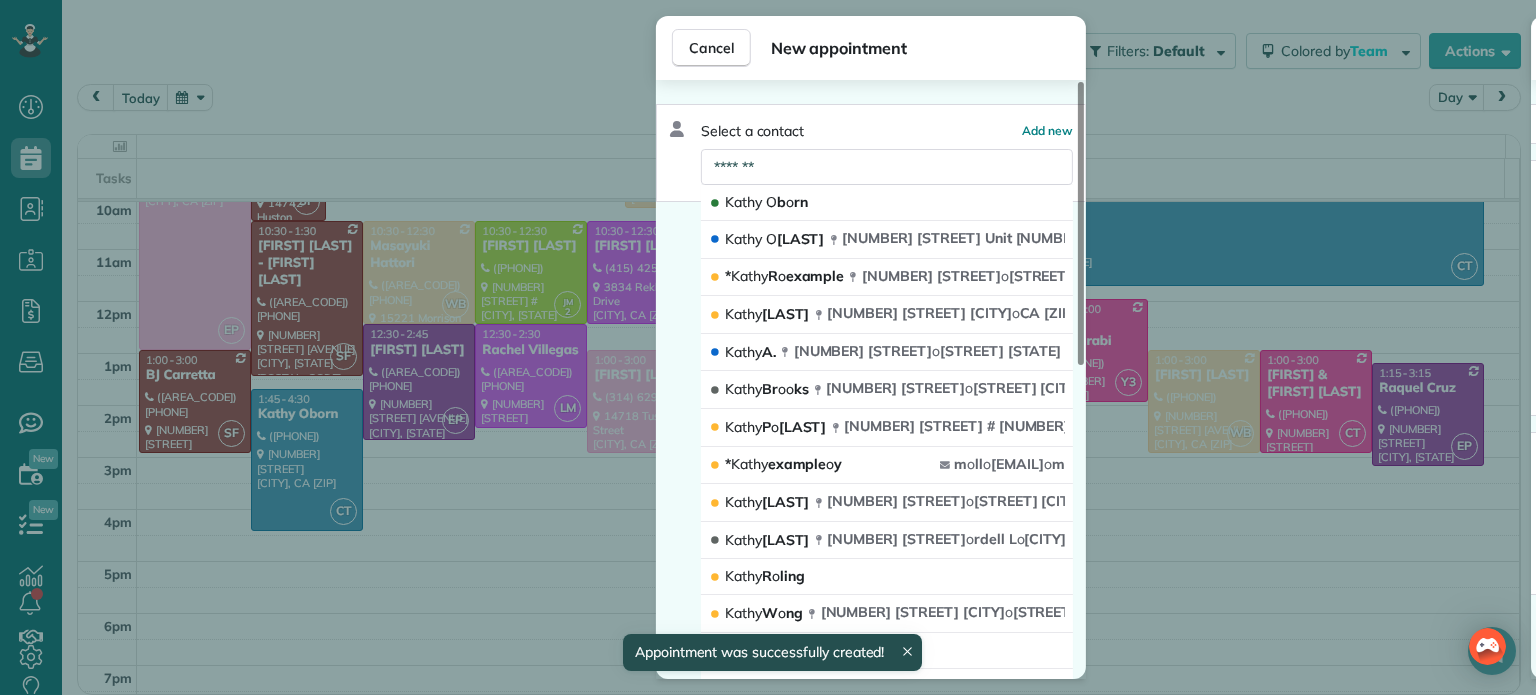 scroll, scrollTop: 55, scrollLeft: 0, axis: vertical 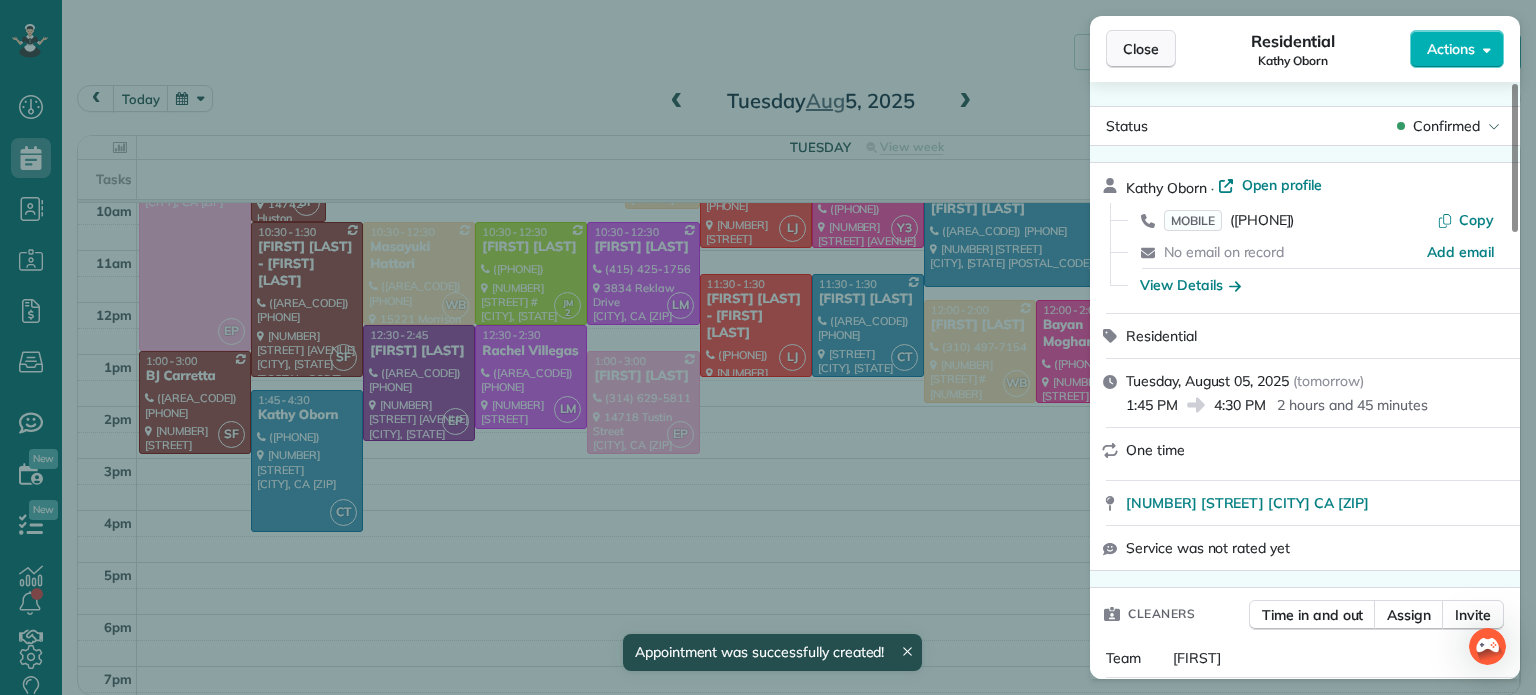 click on "Close" at bounding box center [1141, 49] 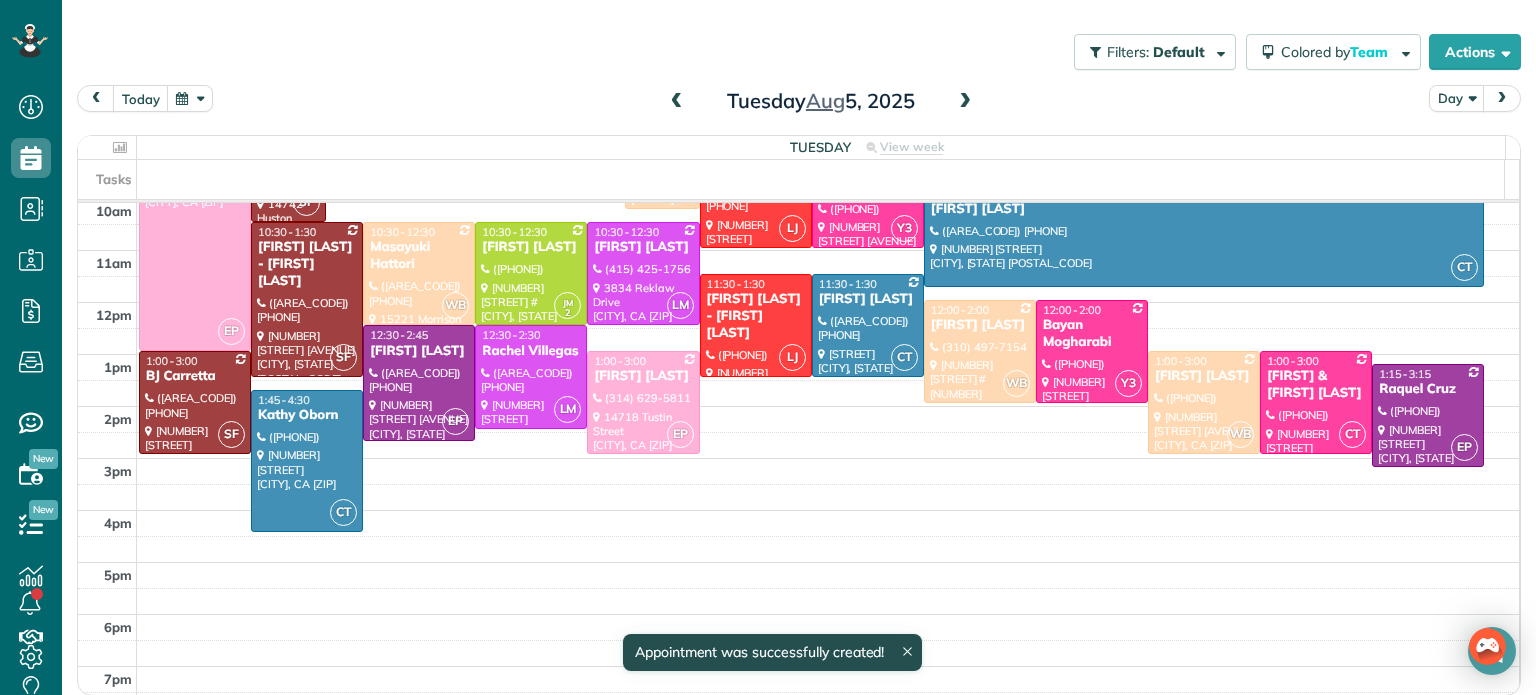 click on "Filters:   Default
|  3 appointments hidden
Colored by  Team
Color by Cleaner
Color by Team
Color by Status
Color by Recurrence
Color by Paid/Unpaid
Filters  Default
Schedule Changes
Actions
Create Appointment
Create Task
Clock In/Out
Send Work Orders
Print Route Sheets
Today's Emails/Texts
View Metrics" at bounding box center (799, 52) 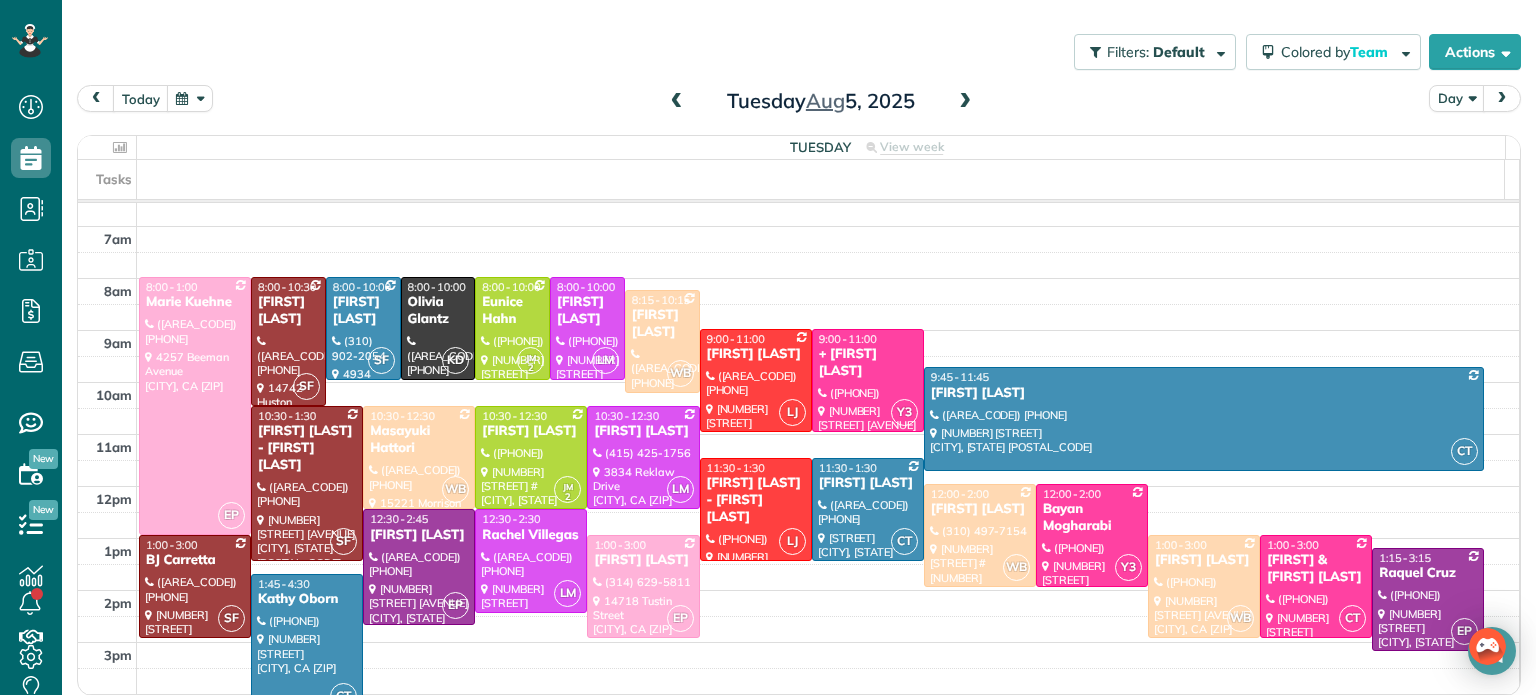 scroll, scrollTop: 130, scrollLeft: 0, axis: vertical 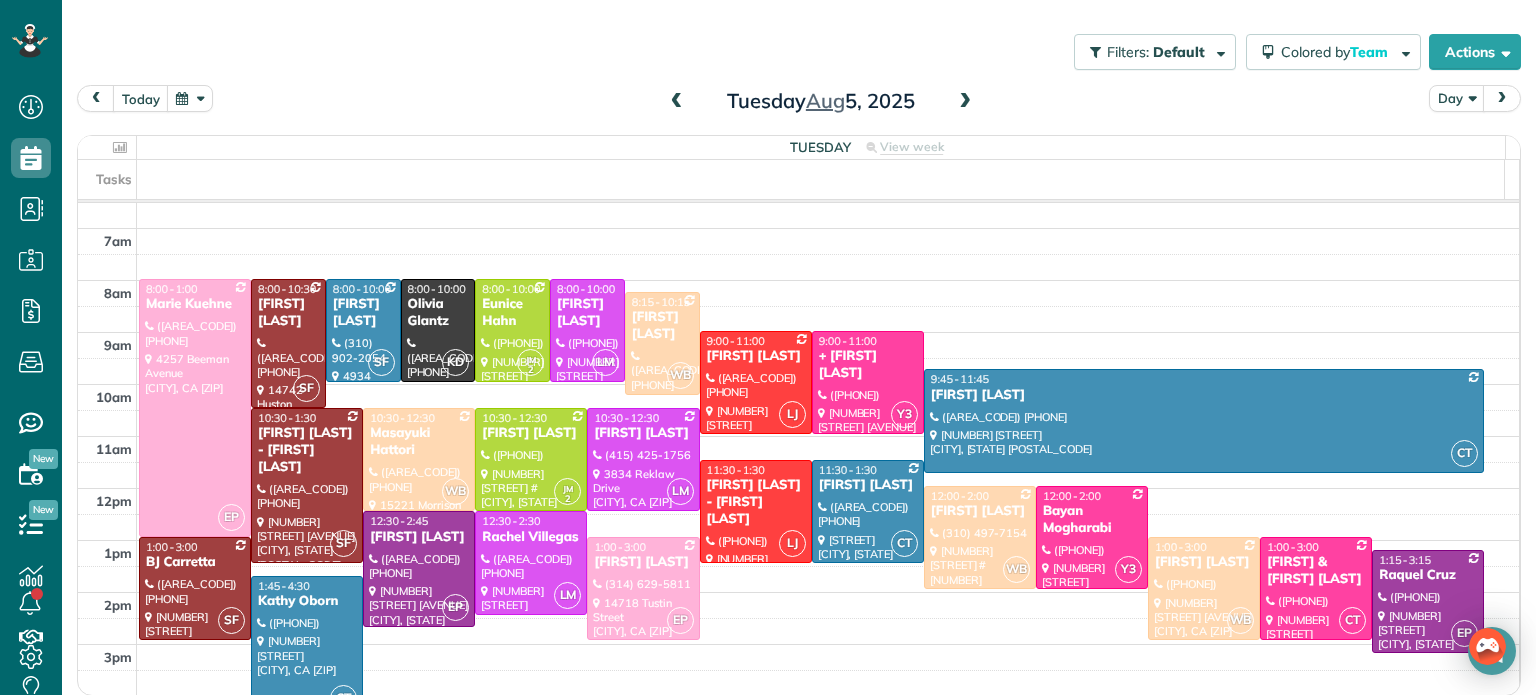 click on "Olivia Glantz" at bounding box center [438, 313] 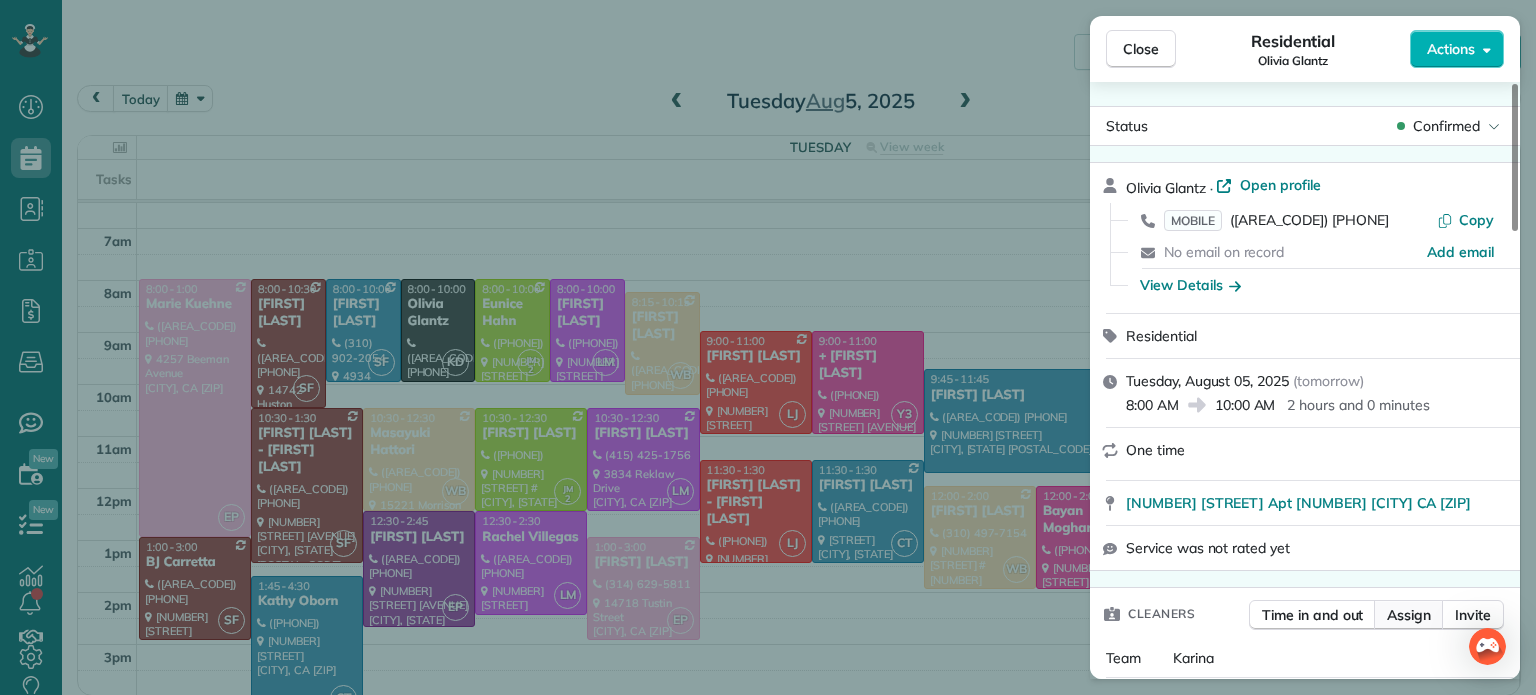 click on "Assign" at bounding box center [1409, 615] 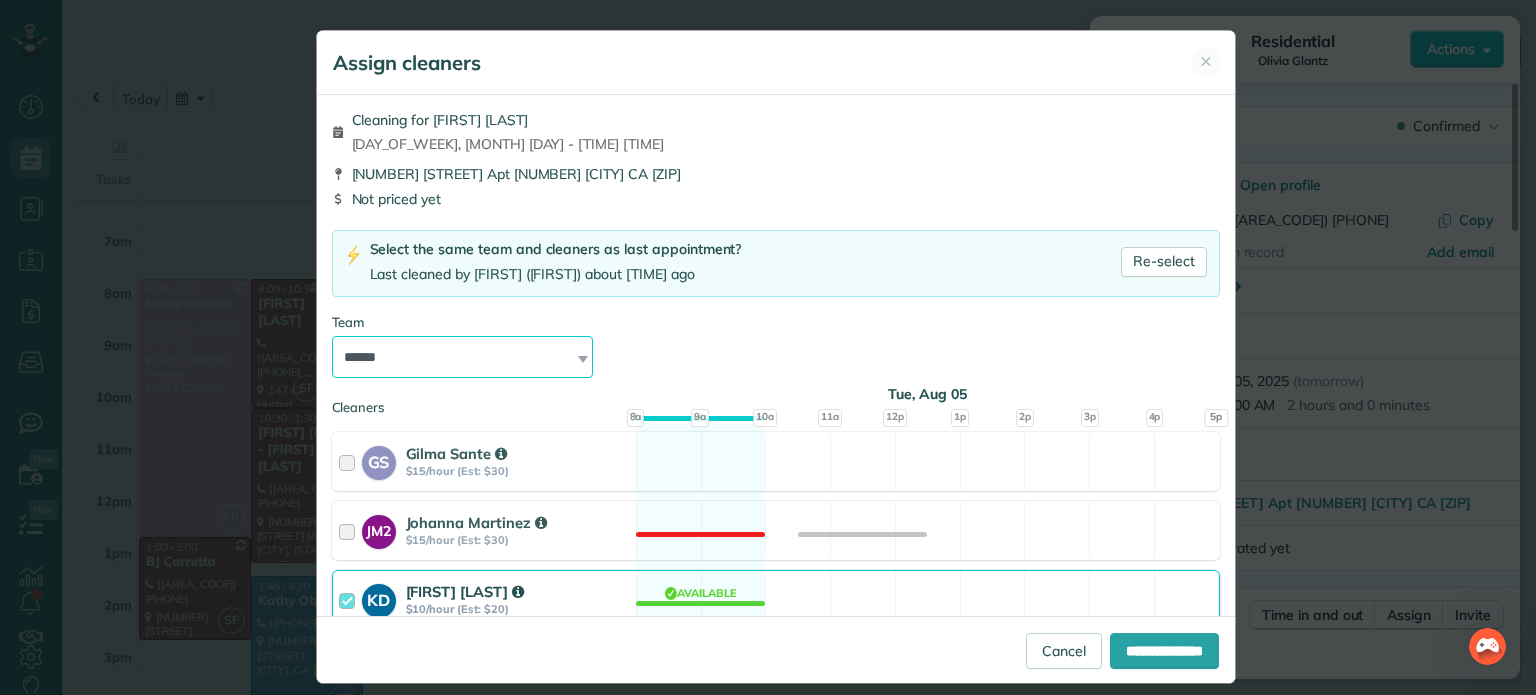 click on "**********" at bounding box center [463, 357] 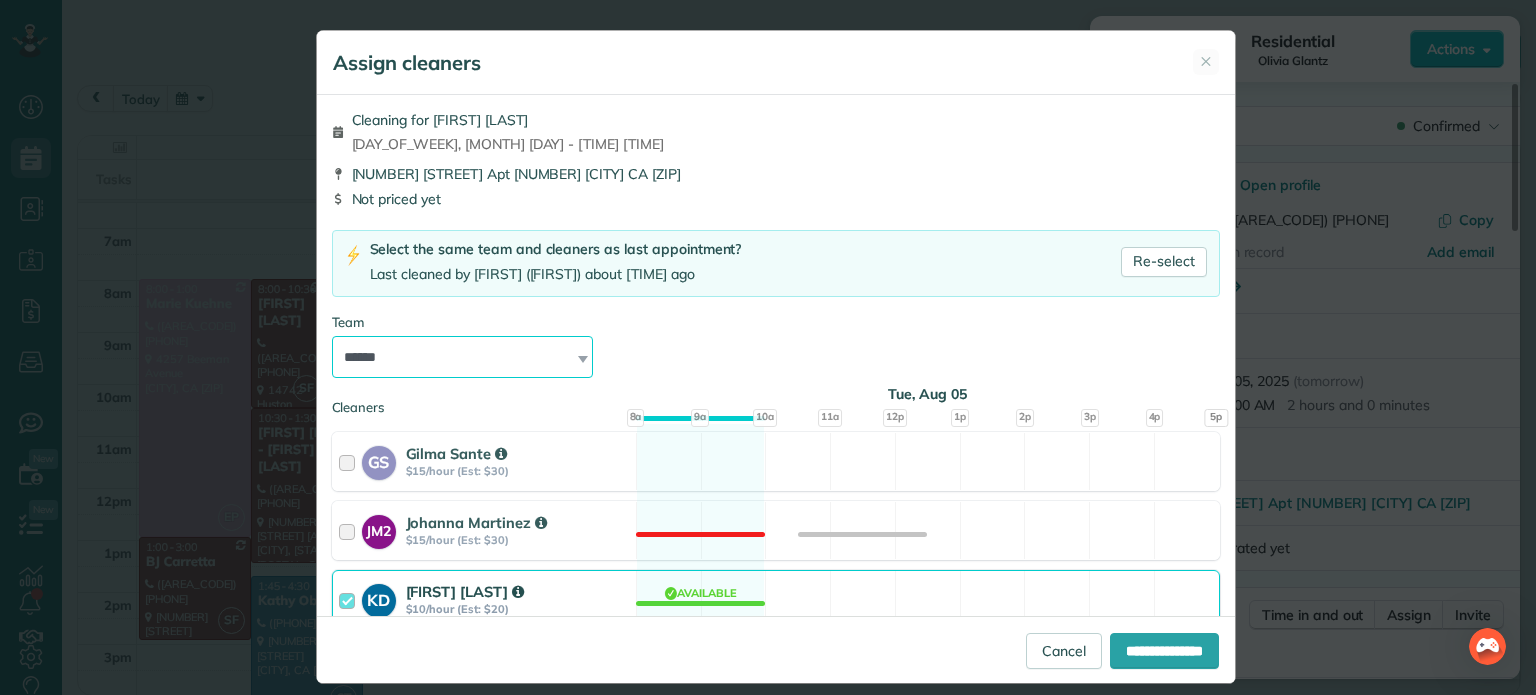 select on "**" 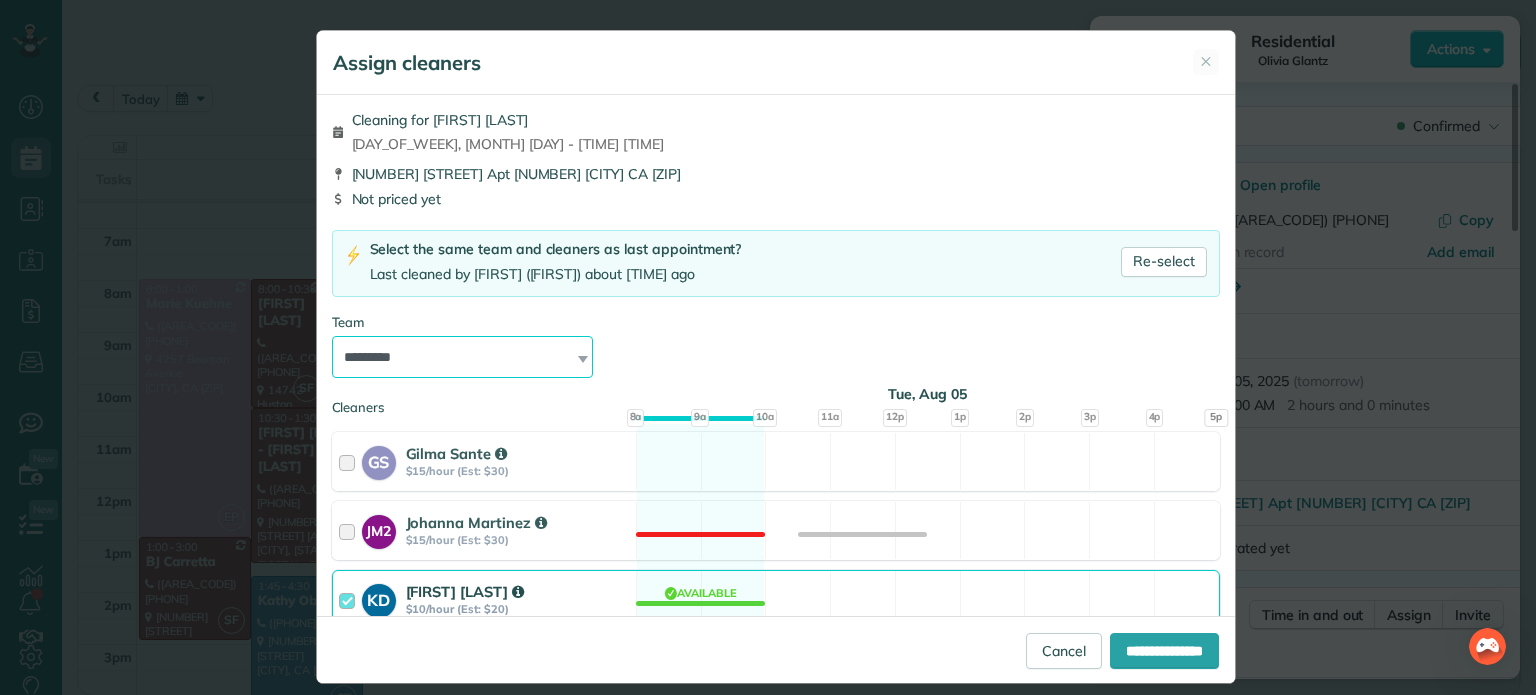 click on "**********" at bounding box center (463, 357) 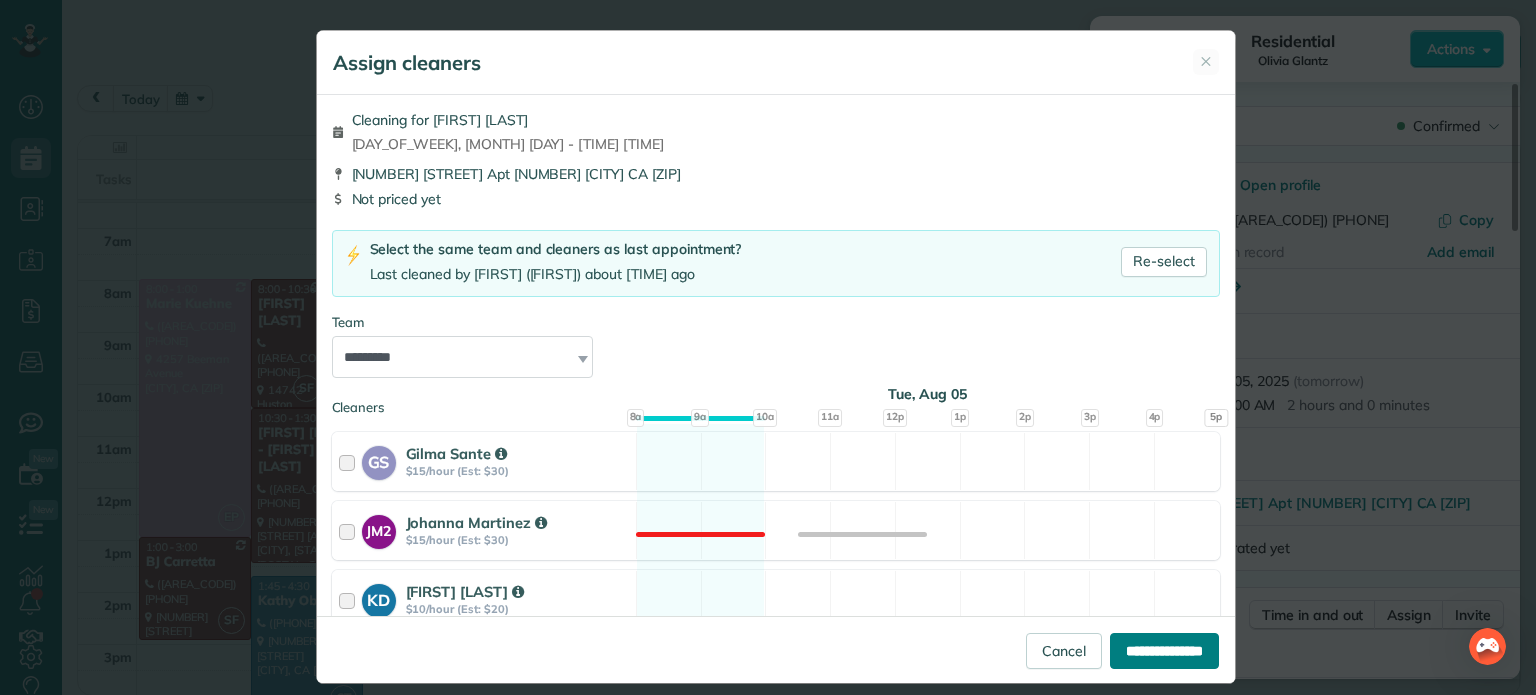 click on "**********" at bounding box center [1164, 651] 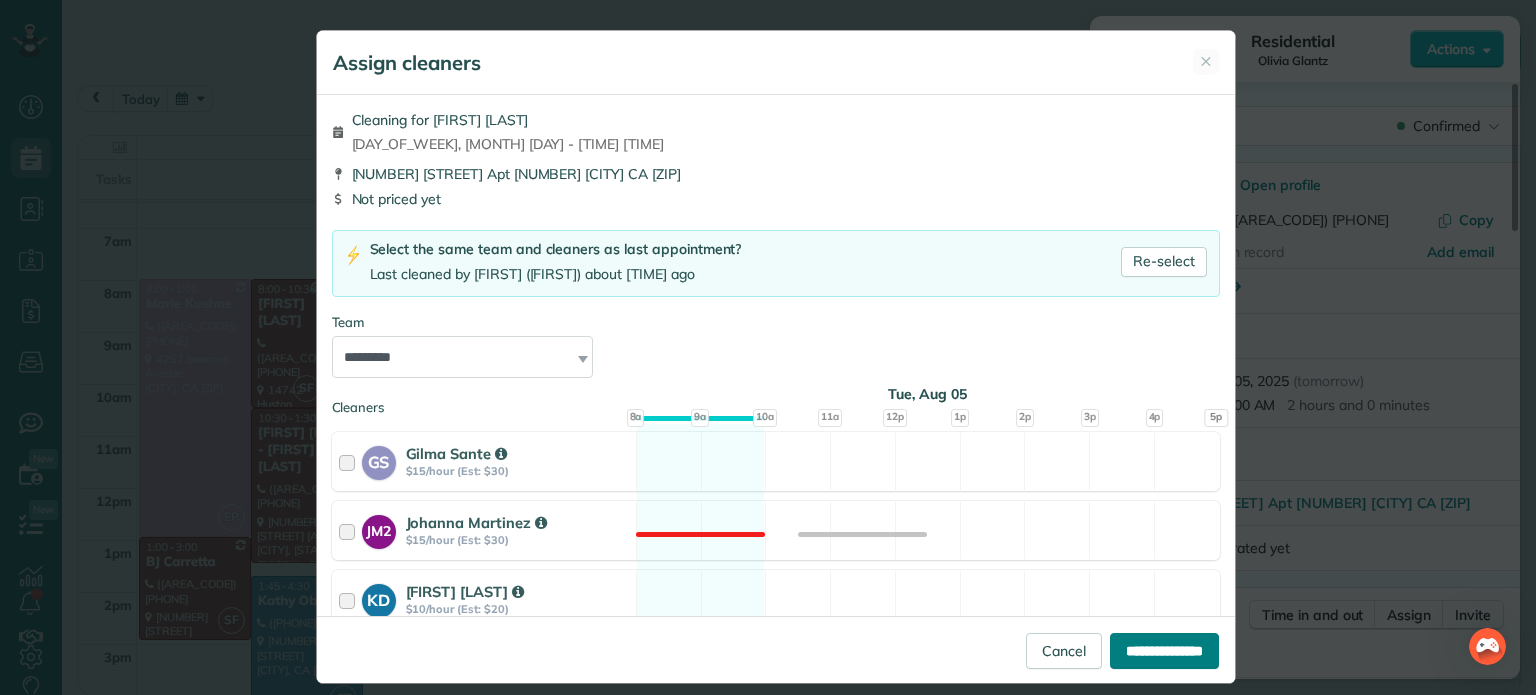 type on "**********" 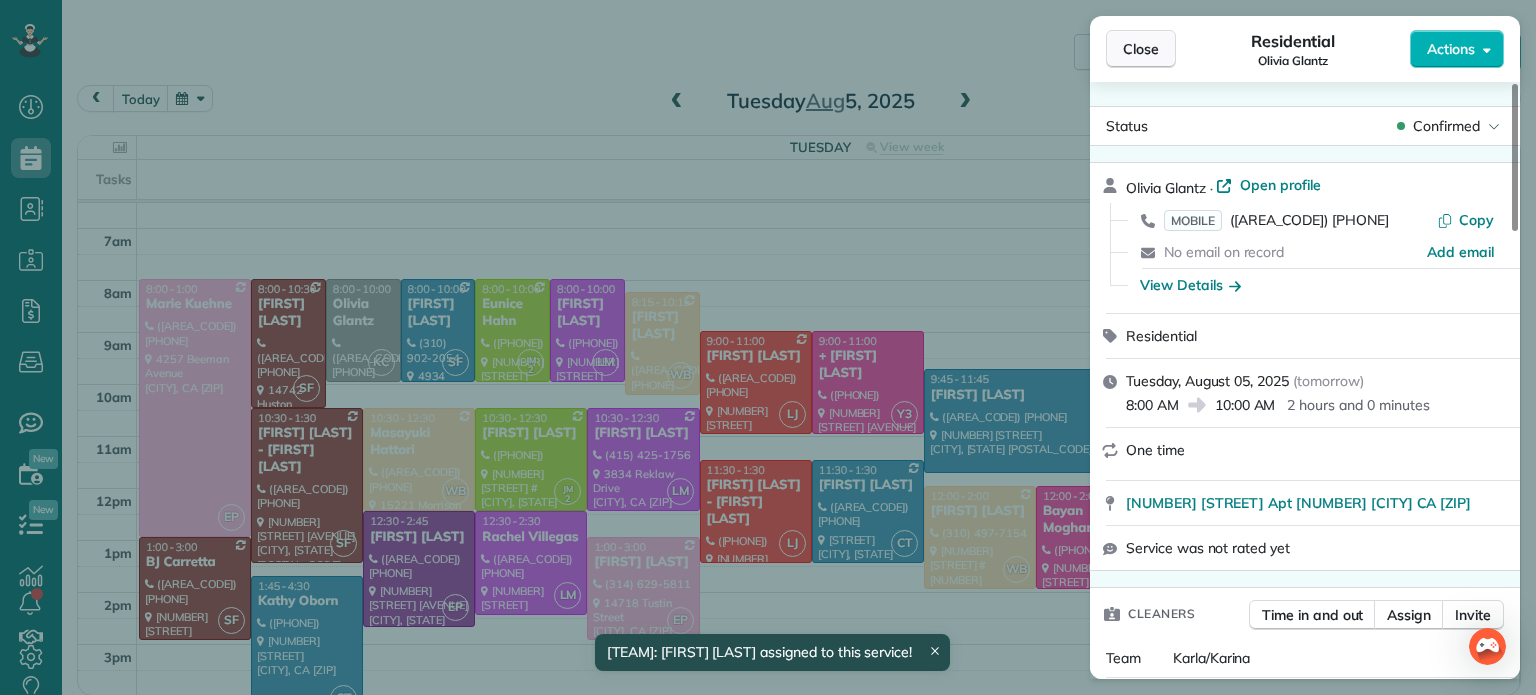 click on "Close" at bounding box center [1141, 49] 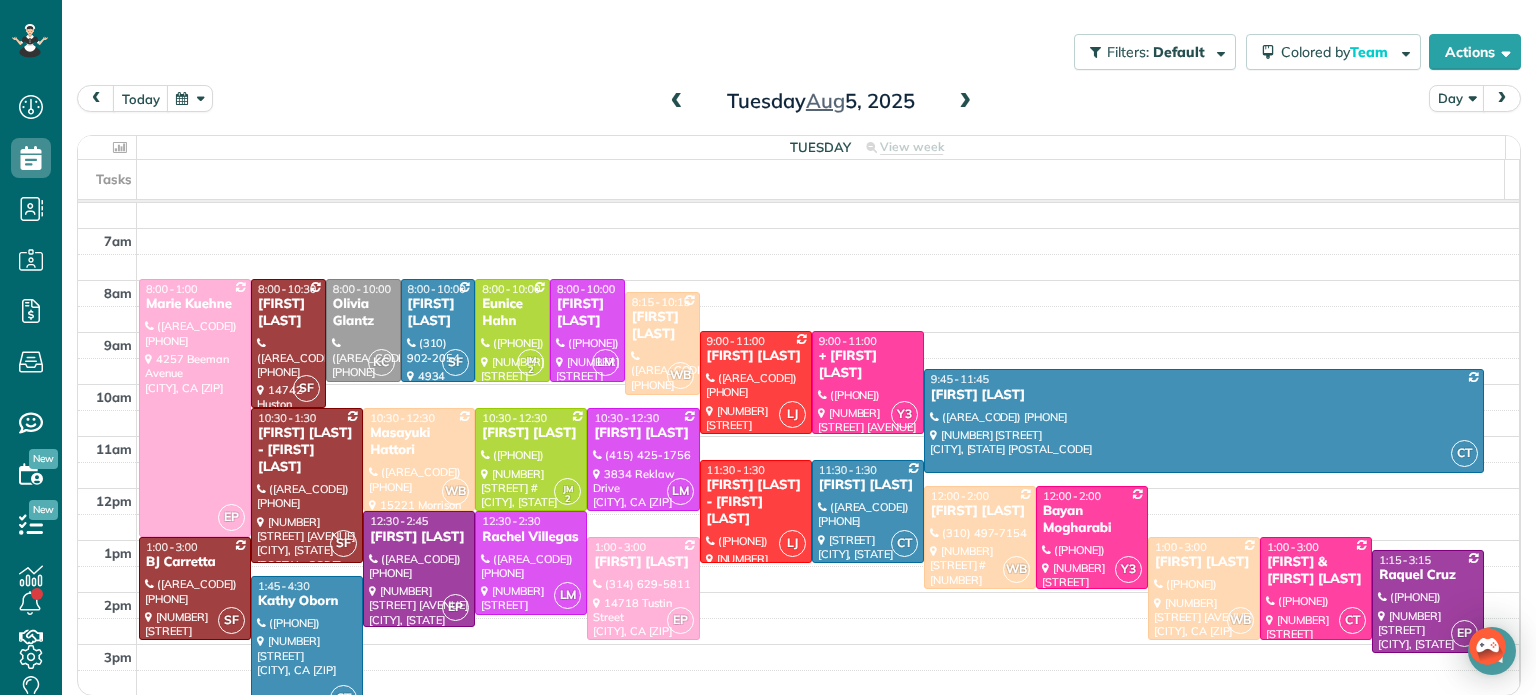 drag, startPoint x: 438, startPoint y: 397, endPoint x: 292, endPoint y: 68, distance: 359.94028 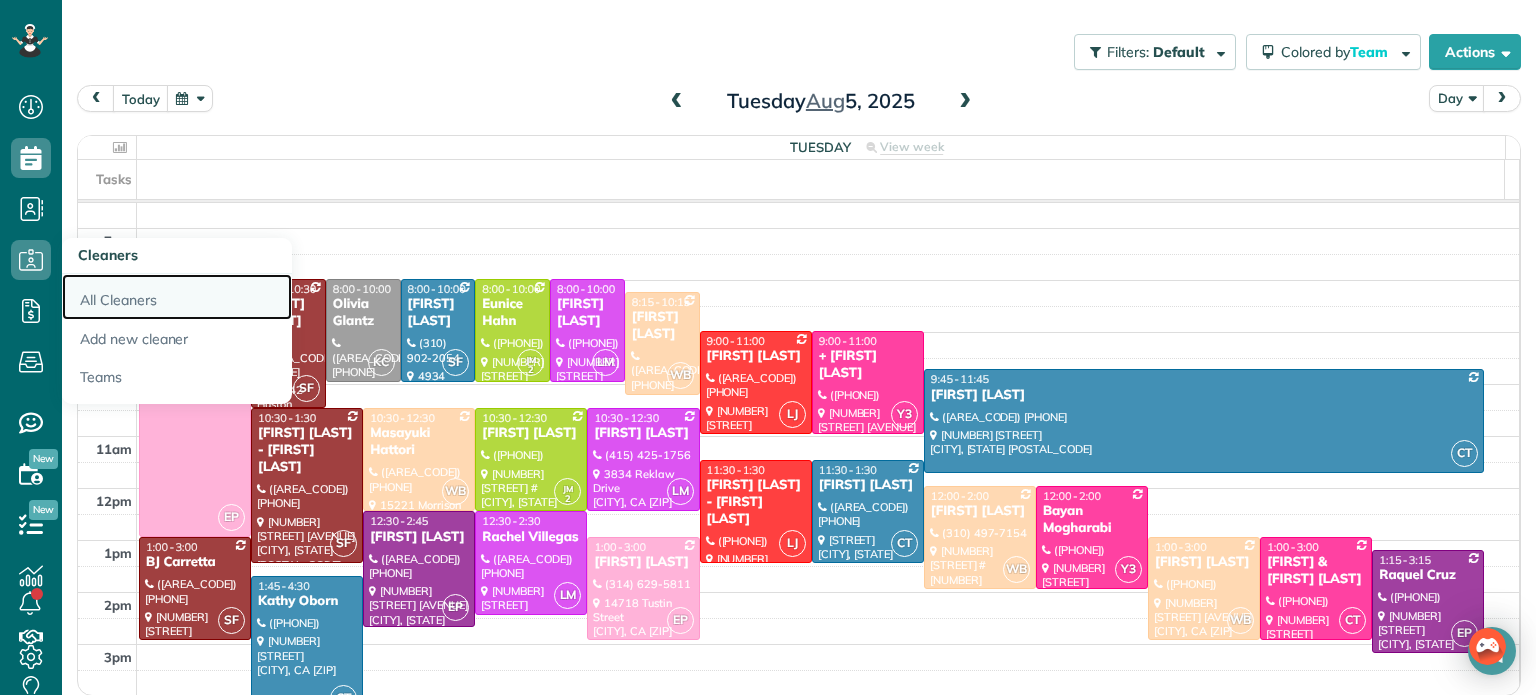 click on "All Cleaners" at bounding box center [177, 297] 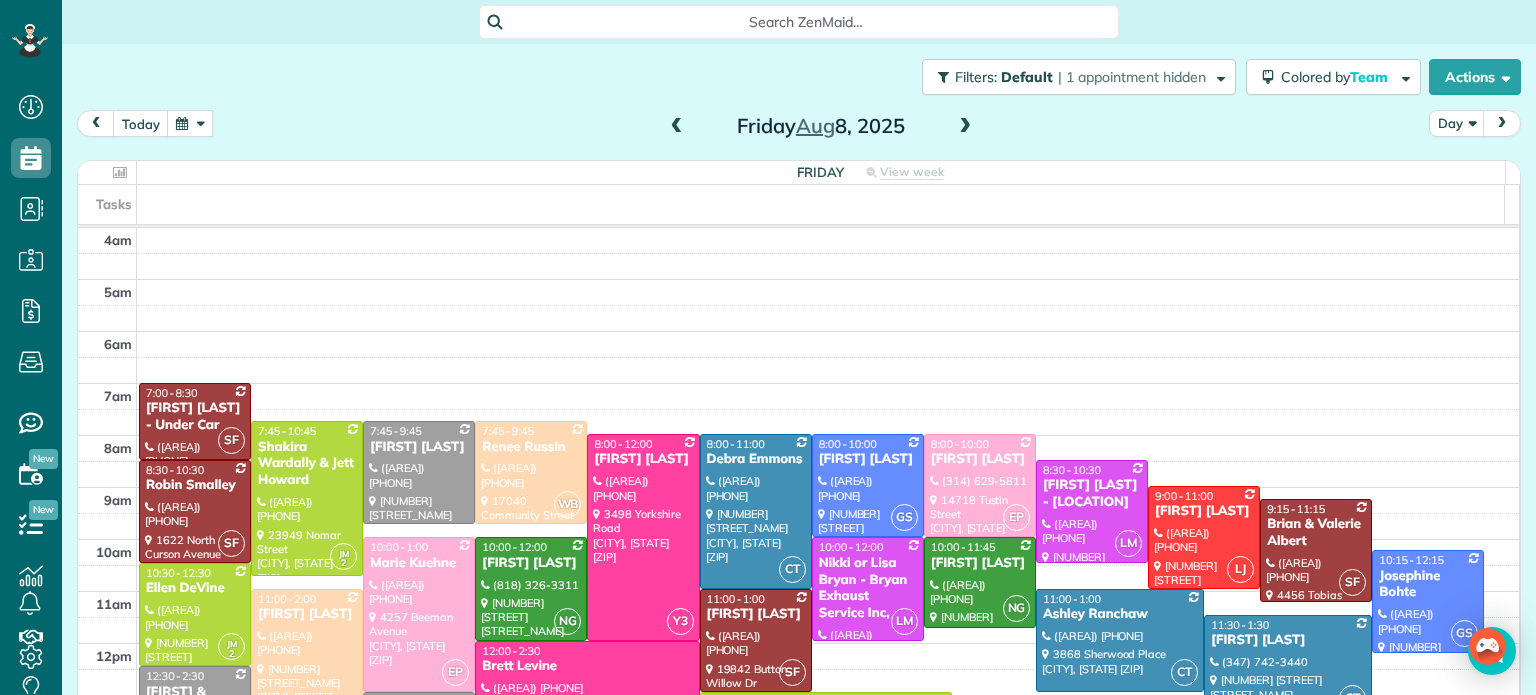 scroll, scrollTop: 0, scrollLeft: 0, axis: both 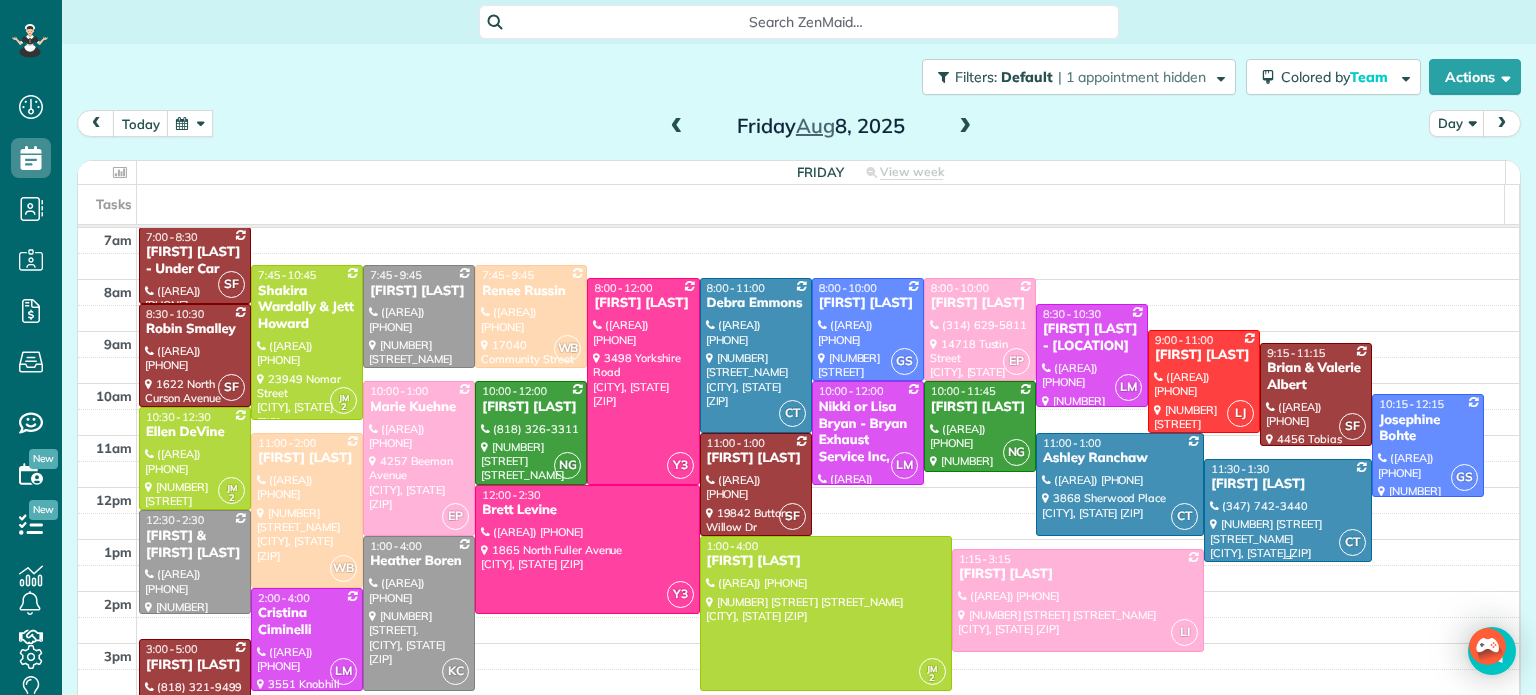 drag, startPoint x: 1205, startPoint y: 439, endPoint x: 1204, endPoint y: 475, distance: 36.013885 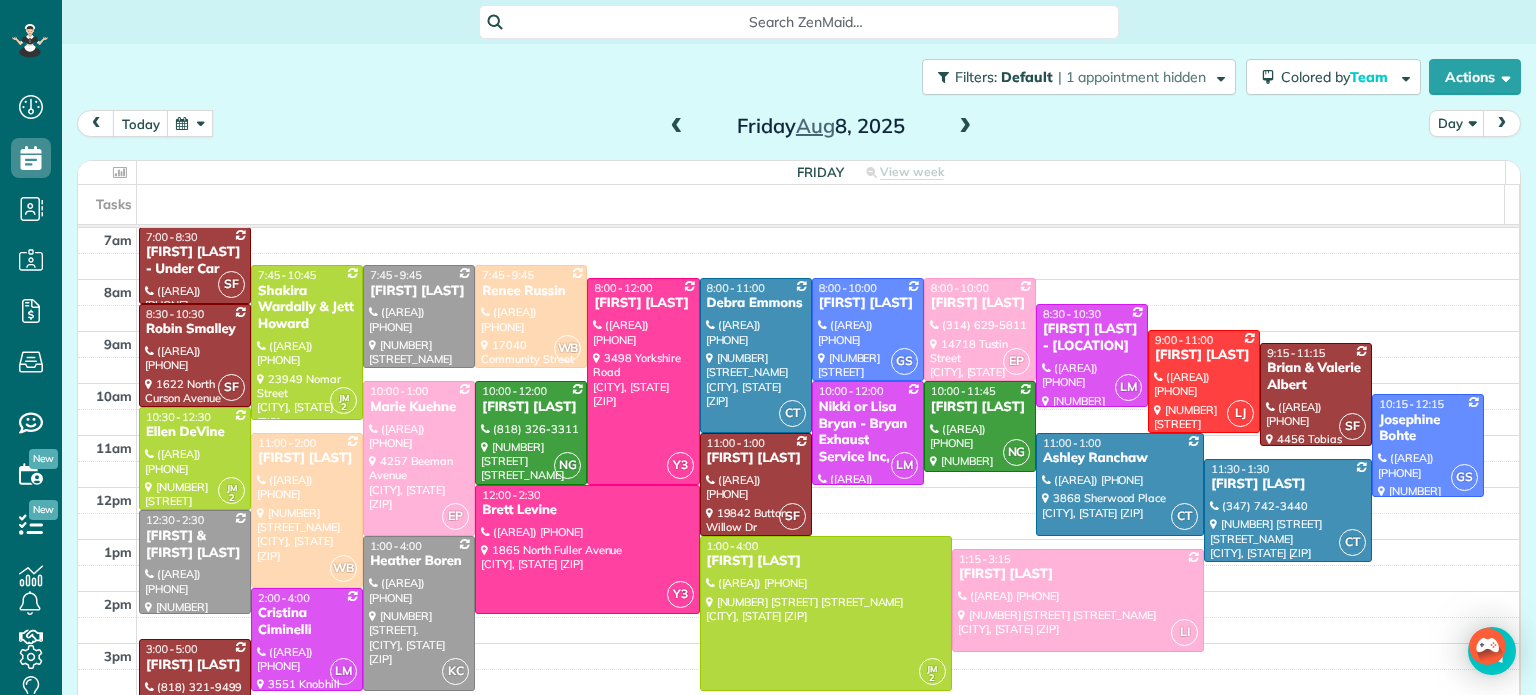 drag, startPoint x: 1204, startPoint y: 475, endPoint x: 1070, endPoint y: 136, distance: 364.52298 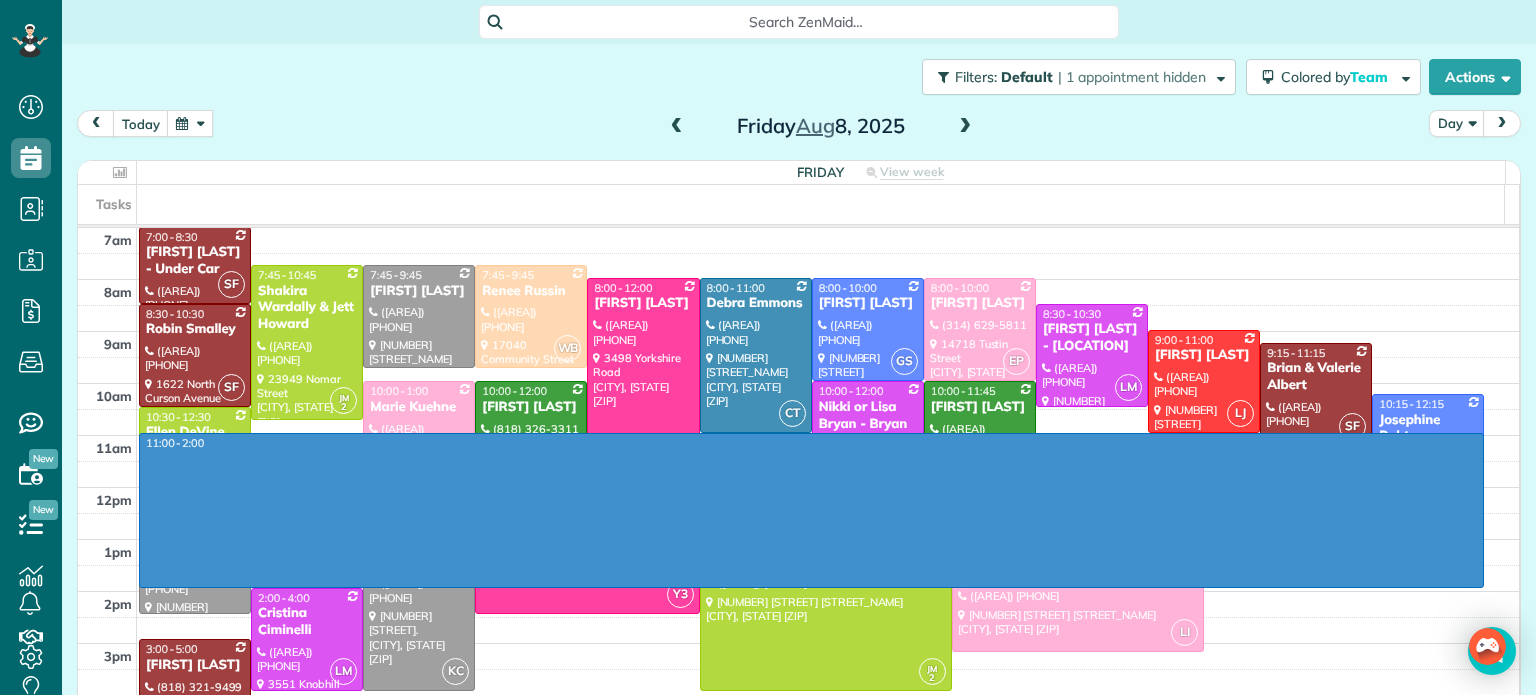 drag, startPoint x: 1221, startPoint y: 579, endPoint x: 1229, endPoint y: 439, distance: 140.22838 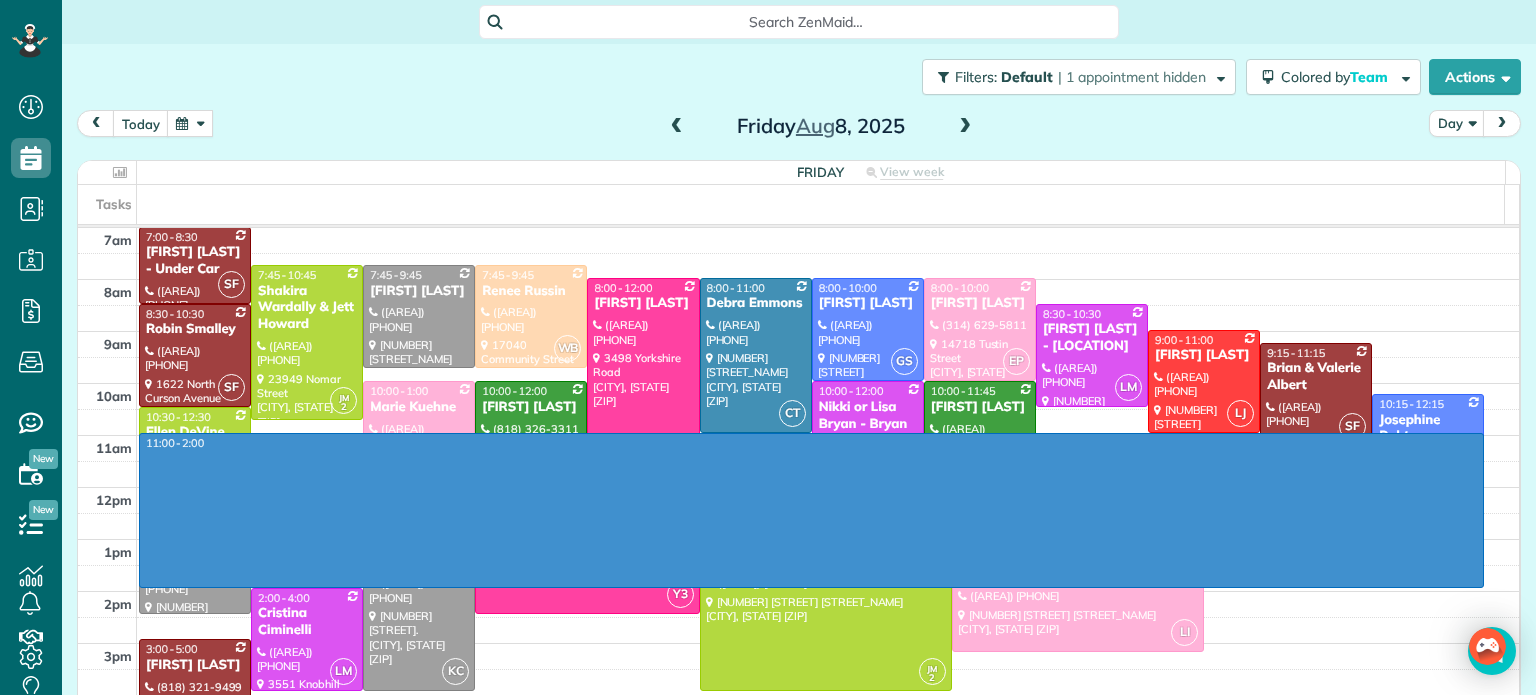 click on "[TIME] [TIME] [TIME] [TIME] [TIME] [TIME] [TIME] [TIME] [TIME] [TIME] [TIME] [TIME] [TIME] [TIME] [TIME] [TIME] [TIME] [TIME] [FIRST] [LAST] - Under Car ([AREA]) [PHONE] [NUMBER] [STREET] [CITY], [STATE] [ZIP] JM [NUMBER] [TIME] - [TIME] [FIRST] [LAST] ([AREA]) [PHONE] [NUMBER] [STREET] [CITY], [STATE] [ZIP] [NUMBER] [TIME] - [TIME] [FIRST] [LAST] ([AREA]) [PHONE] [NUMBER] [STREET] [CITY], [STATE] [ZIP] WB [NUMBER] - [TIME] [FIRST] [LAST] ([AREA]) [PHONE] [NUMBER] [STREET] [CITY], [STATE] [ZIP] Y3 [TIME] - [TIME] [FIRST] [LAST] ([AREA]) [PHONE] [NUMBER] [STREET] [CITY], [STATE] [ZIP] CT [TIME] - [TIME] [FIRST] [LAST] ([AREA]) [PHONE] [NUMBER] [STREET] [CITY], [STATE] [ZIP] GS [TIME] - [TIME] [FIRST] [LAST] ([AREA]) [PHONE] [NUMBER] [STREET] [CITY], [STATE] [ZIP] EP [TIME] - [TIME] [FIRST] [LAST] ([AREA]) [PHONE] [NUMBER] [STREET] [CITY], [STATE] [ZIP] SF [TIME] - [TIME] [FIRST] [LAST] ([AREA]) [PHONE] [NUMBER] [STREET] [CITY], [STATE] [ZIP] LM [TIME] - [TIME] [FIRST] [LAST] - [LOCATION] ([AREA]) [PHONE] [NUMBER] [STREET] [CITY], [STATE] [ZIP] LJ [TIME] - [TIME]" at bounding box center [798, 513] 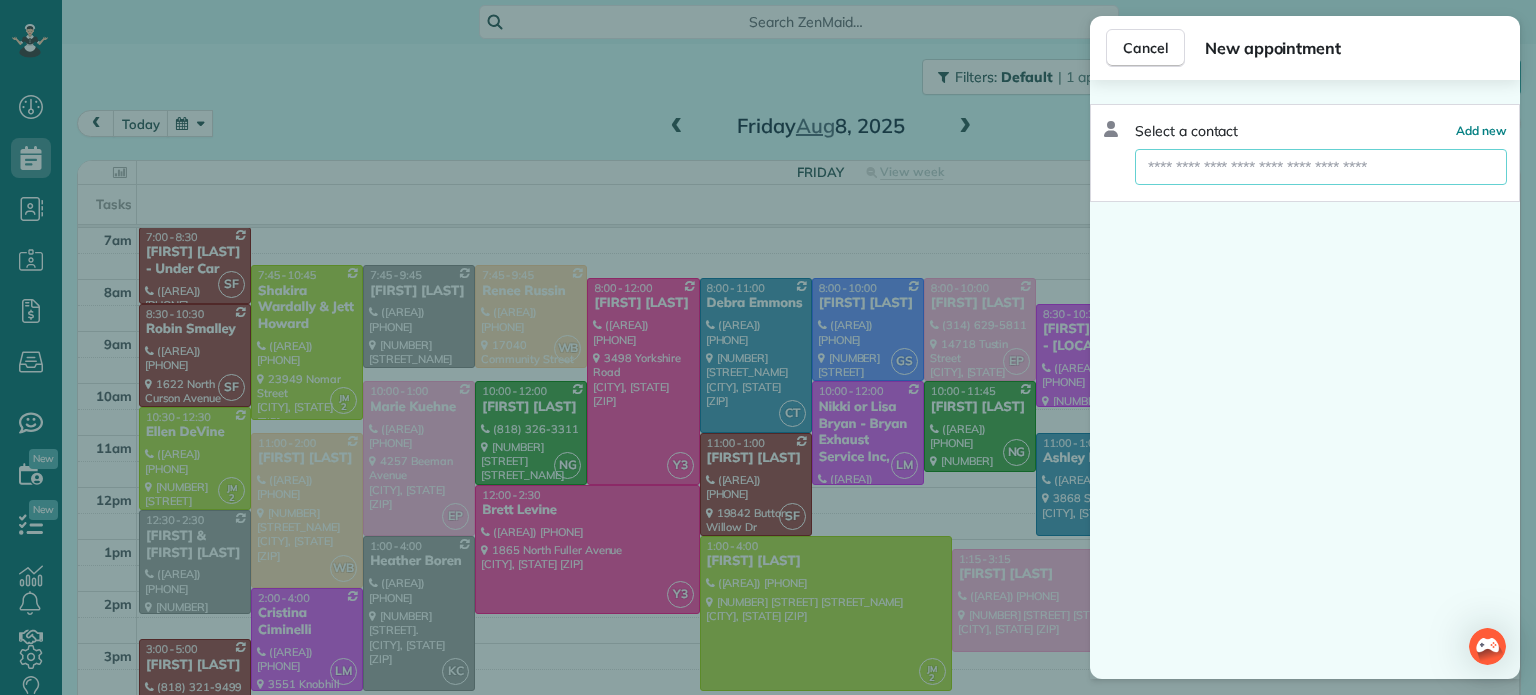 click at bounding box center (1321, 167) 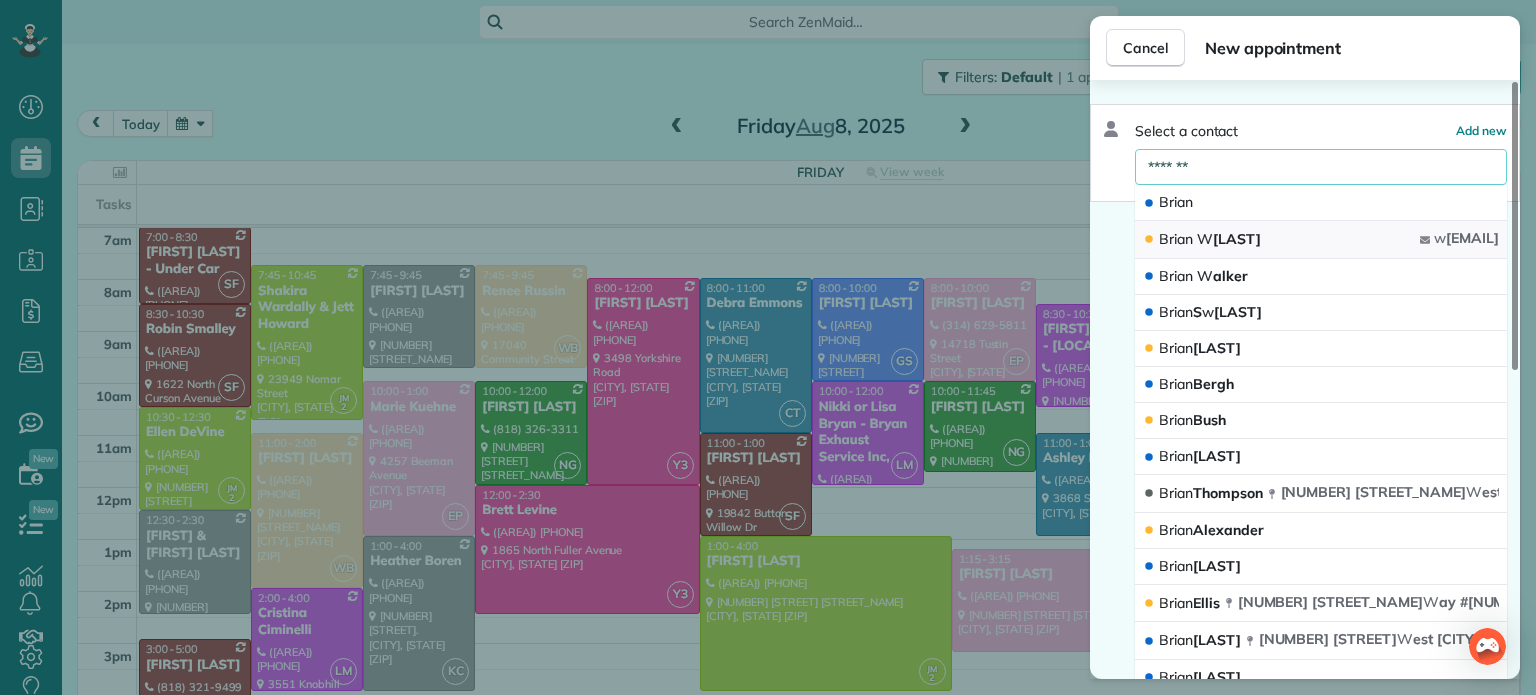 type on "*******" 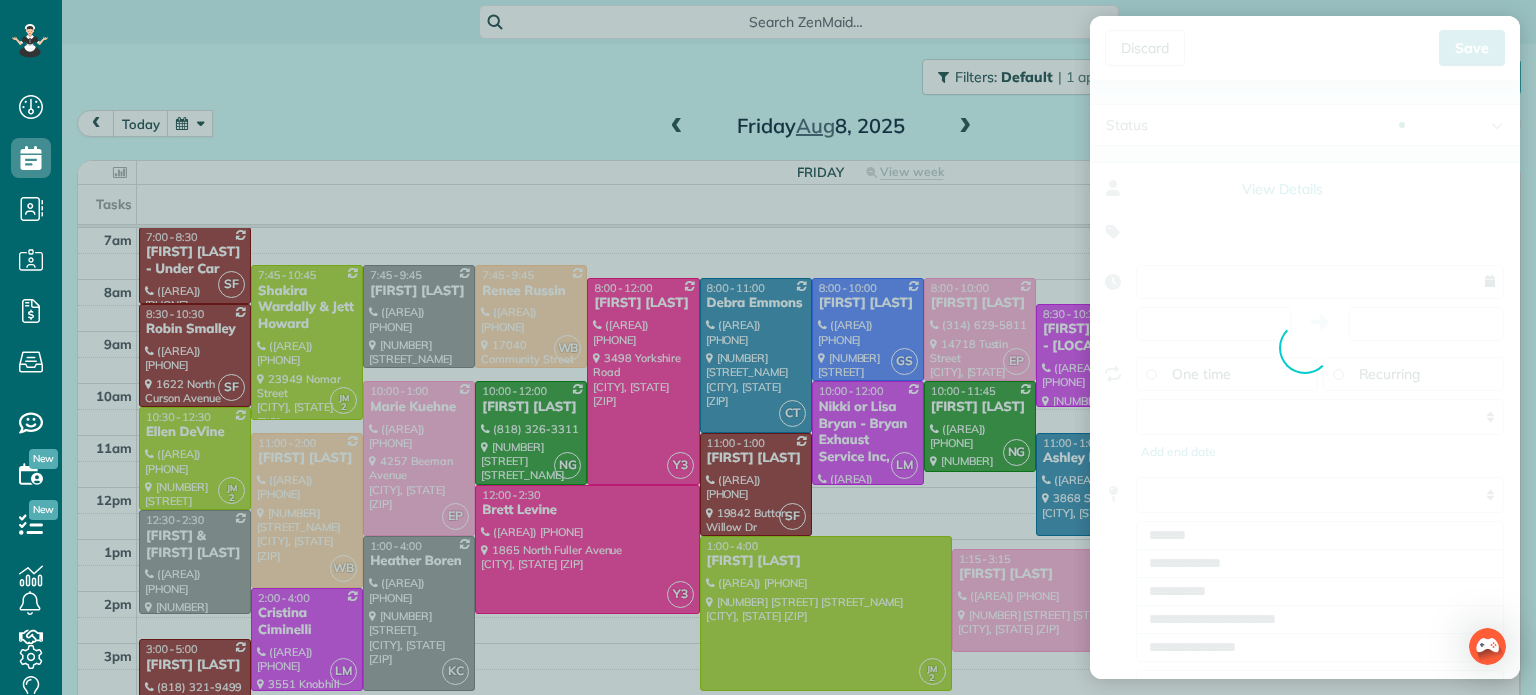 type on "**********" 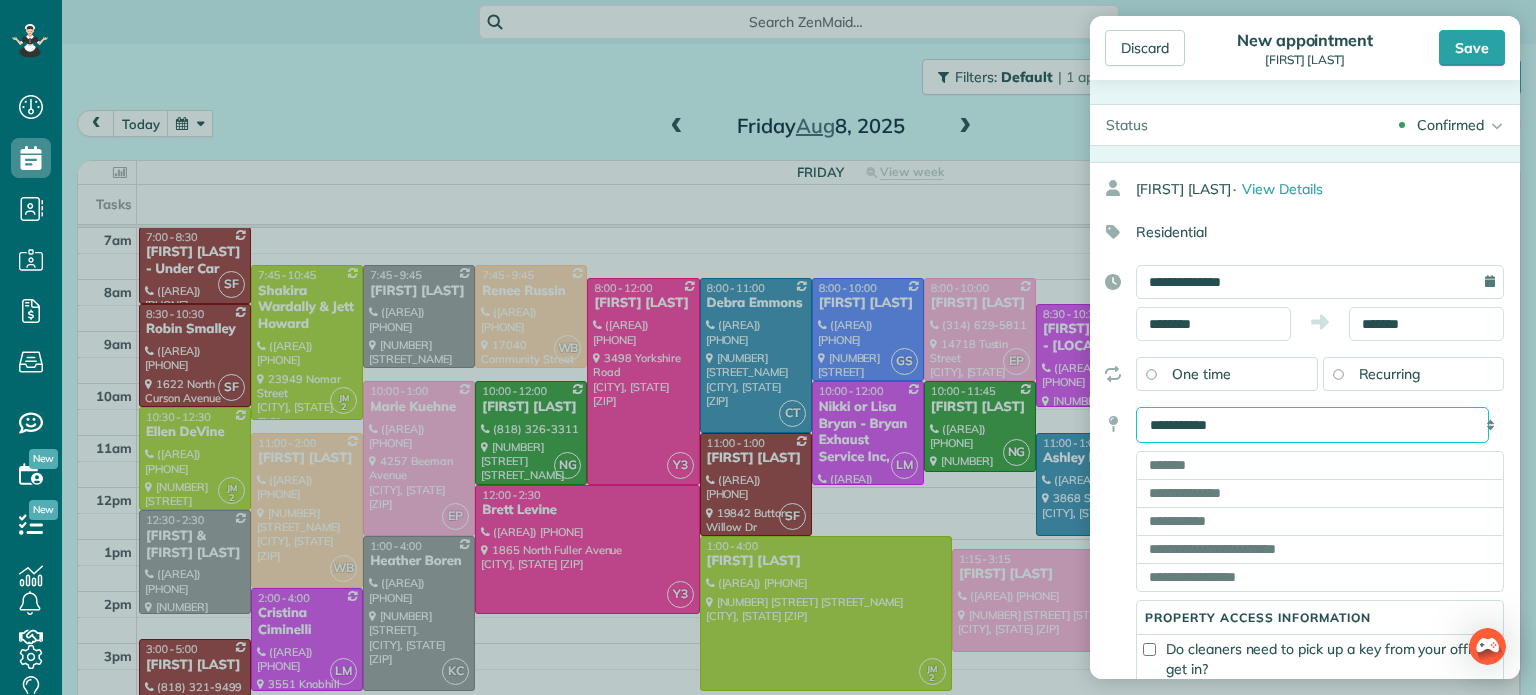 click on "**********" at bounding box center (1312, 425) 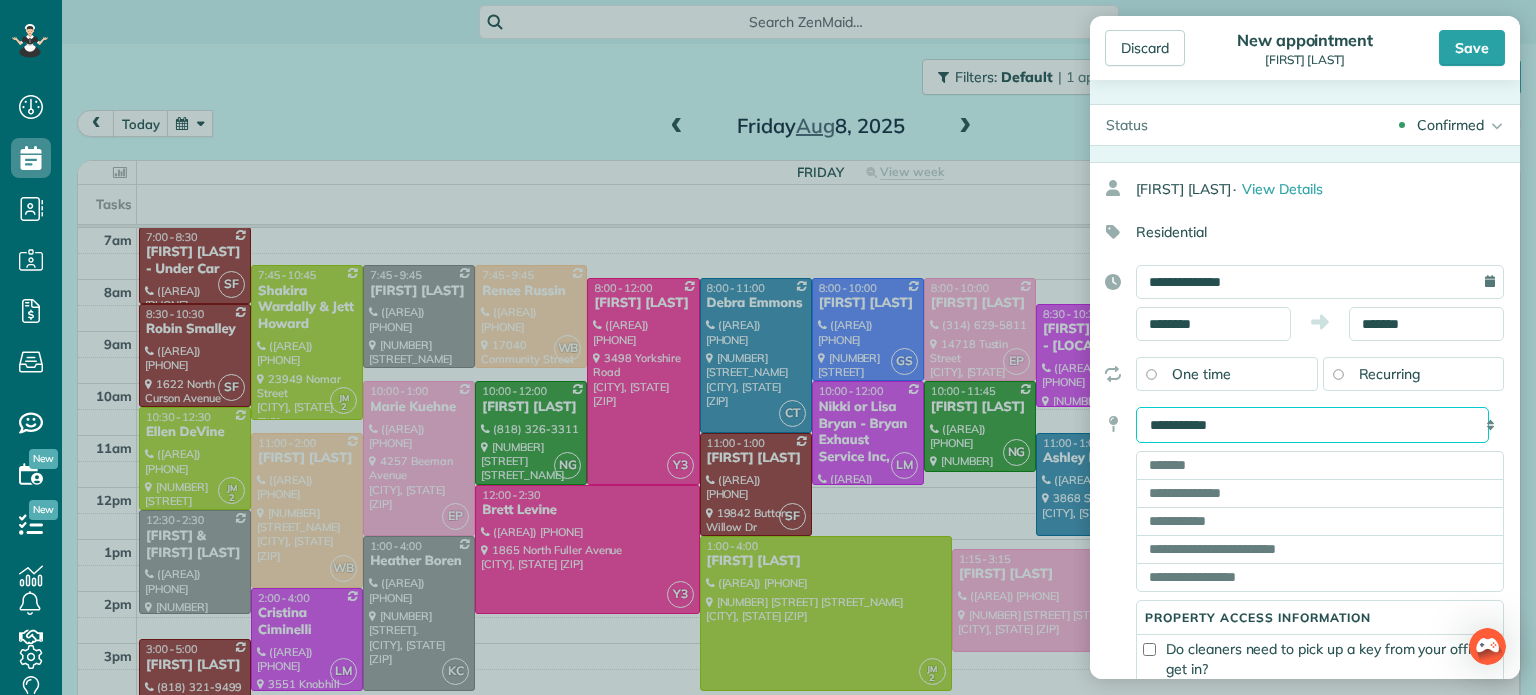 select on "*******" 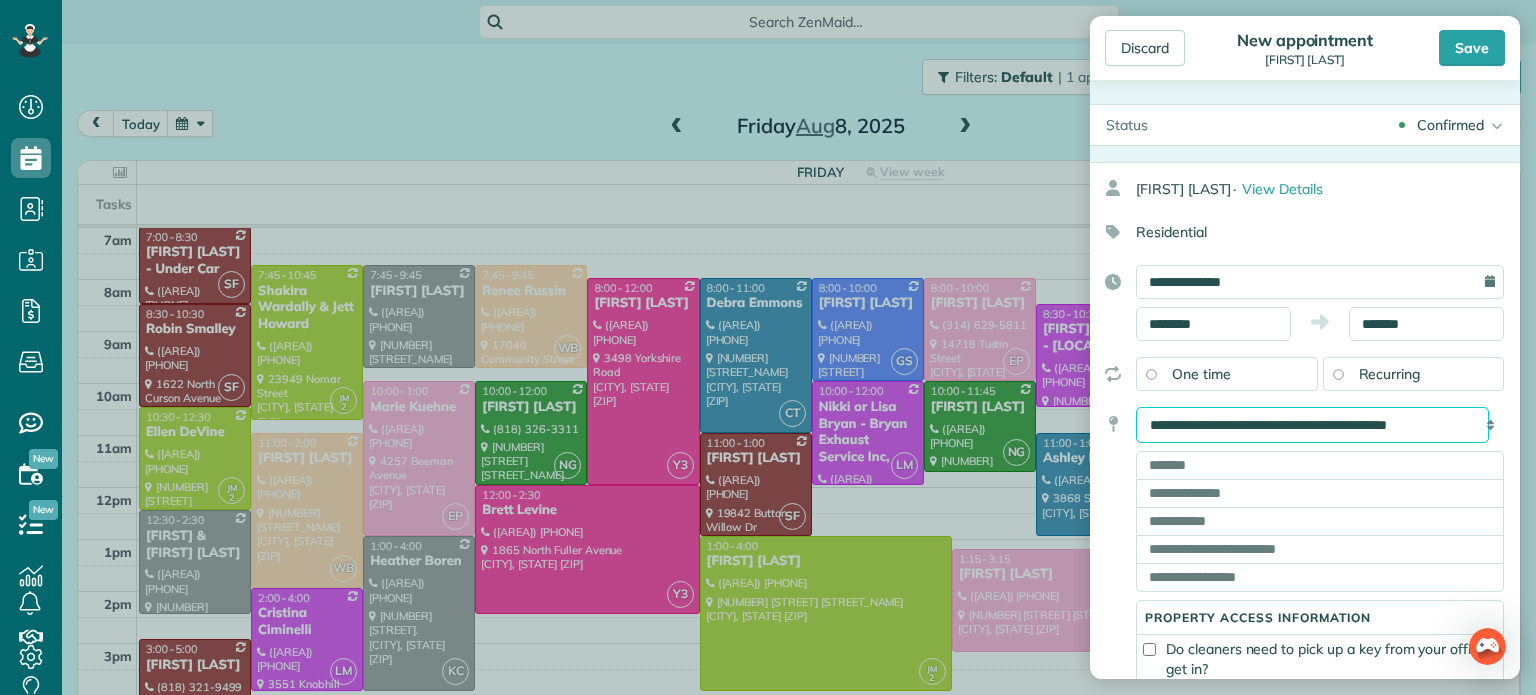 click on "**********" at bounding box center [1312, 425] 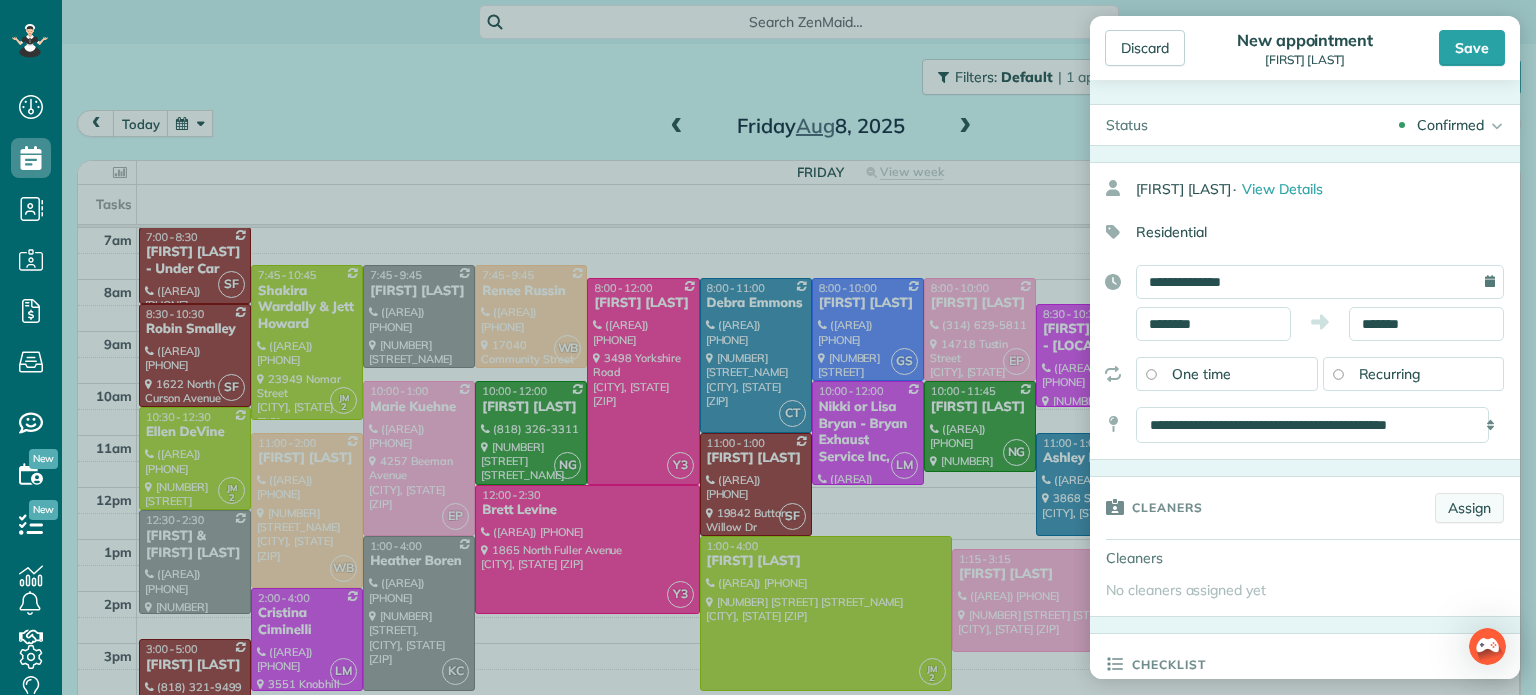 click on "Assign" at bounding box center [1469, 508] 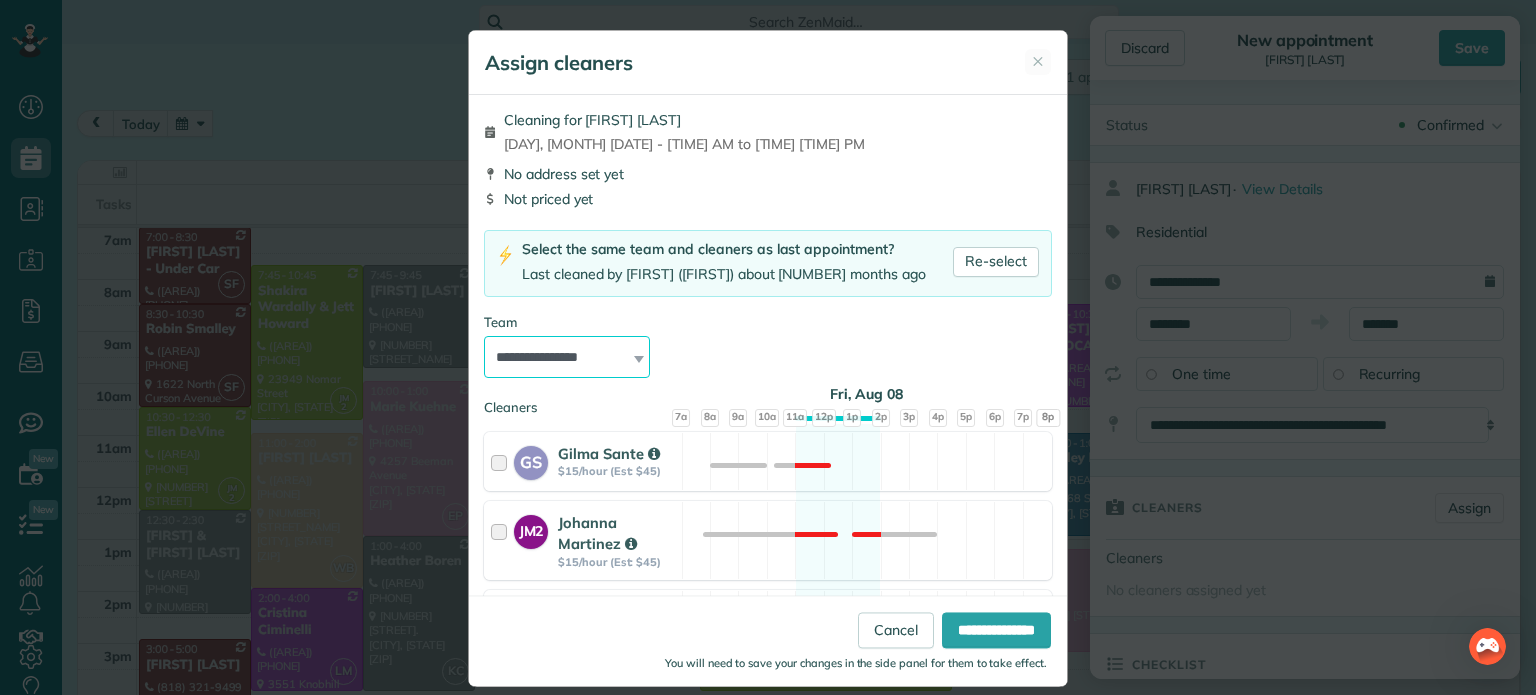 click on "**********" at bounding box center (567, 357) 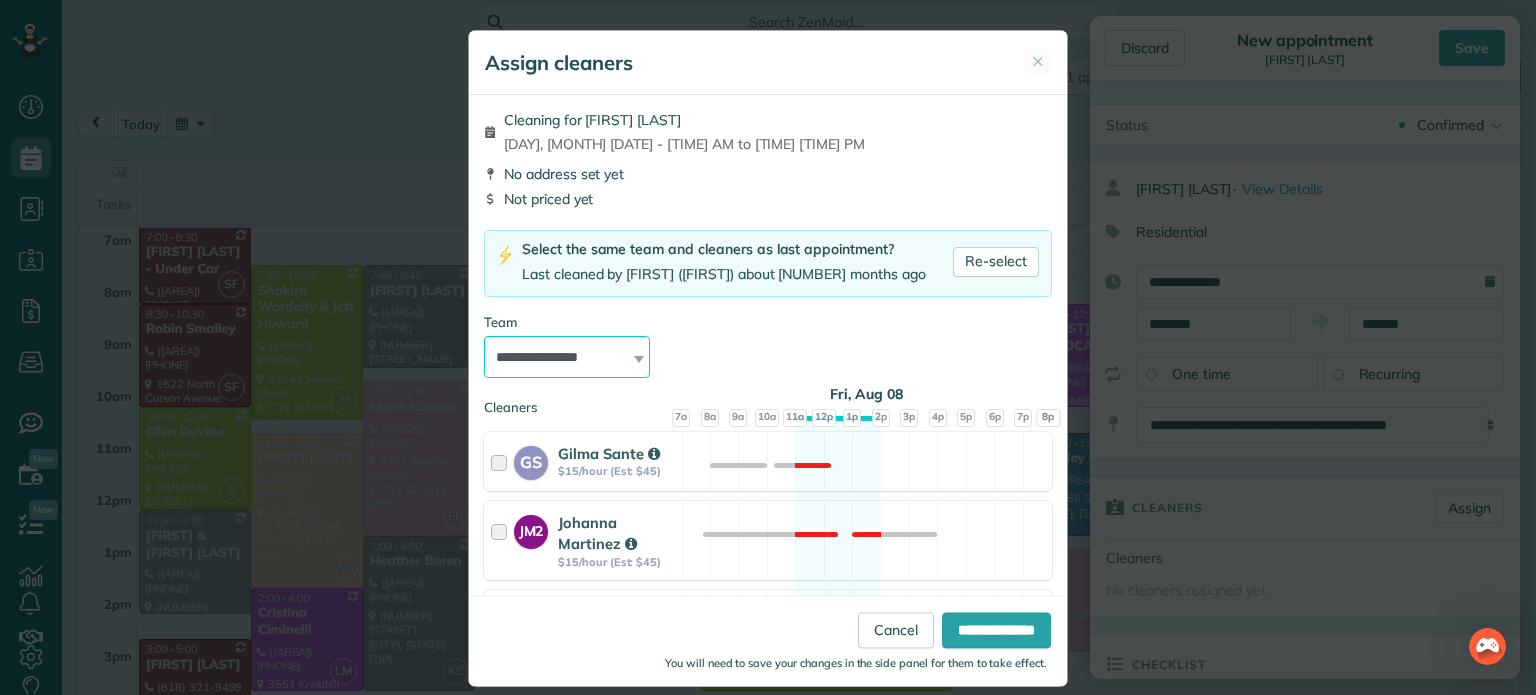 select on "**" 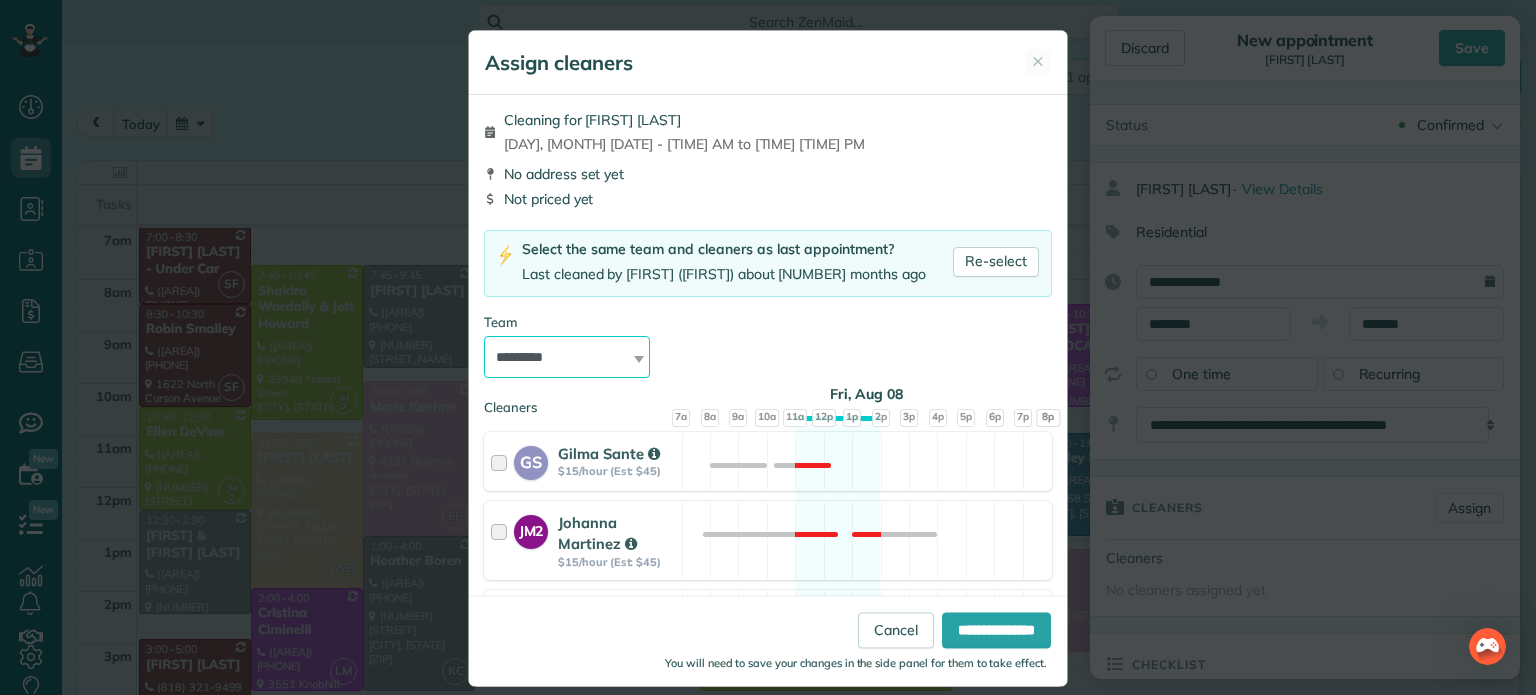 click on "**********" at bounding box center (567, 357) 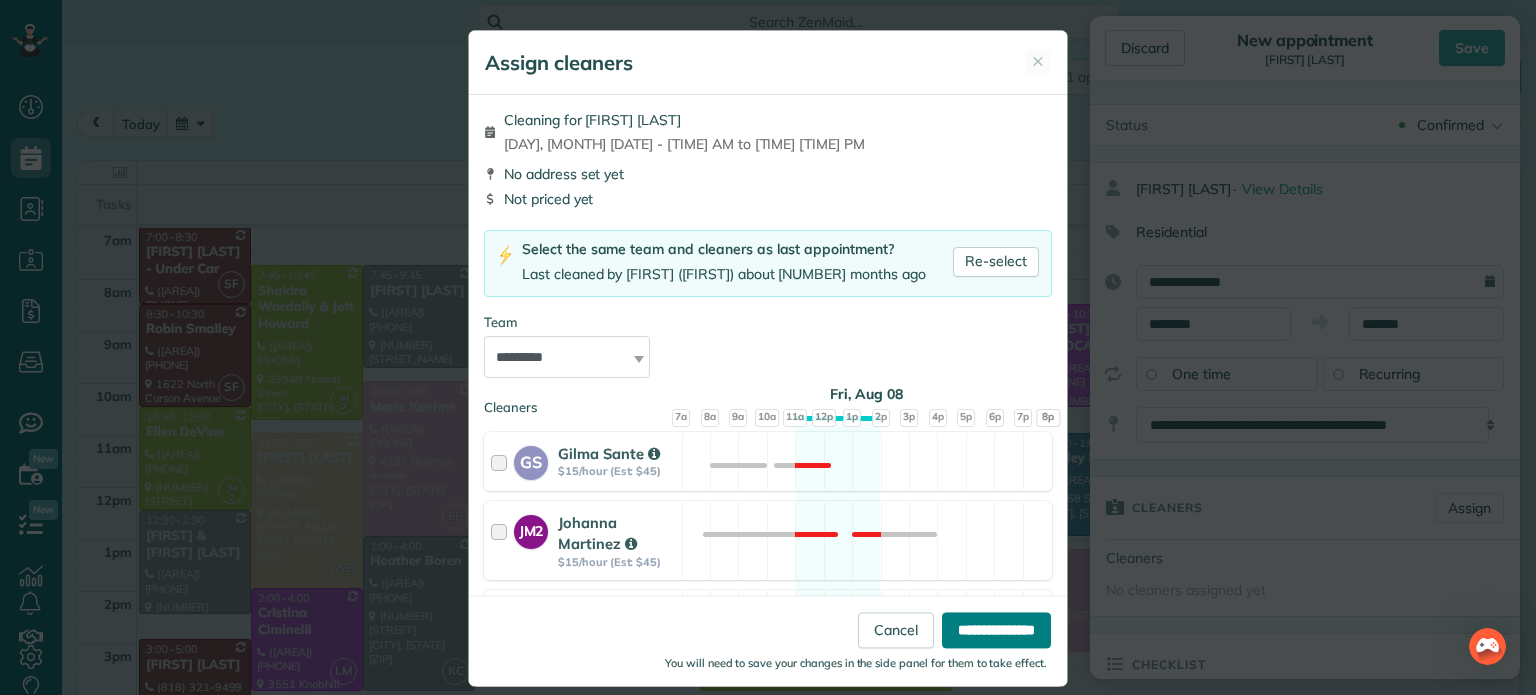 click on "**********" at bounding box center [996, 631] 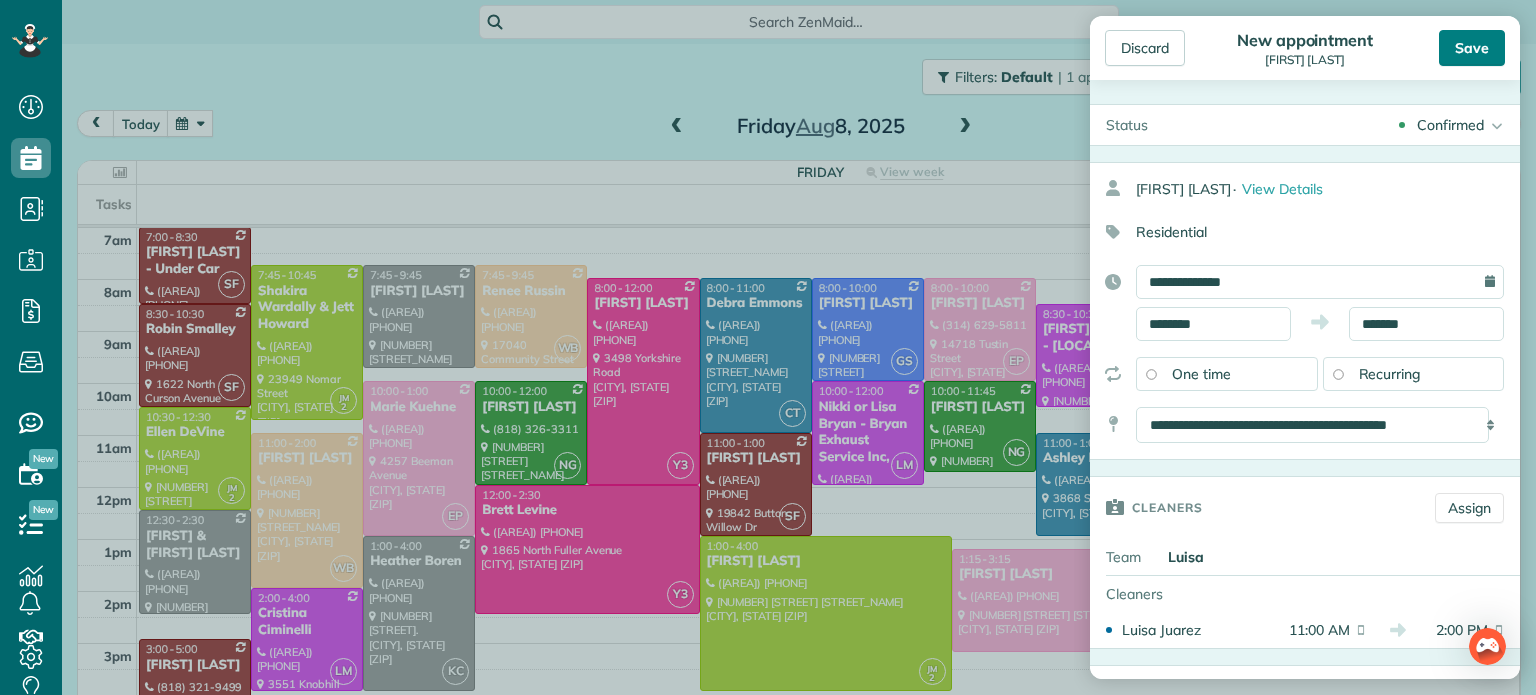 click on "Save" at bounding box center (1472, 48) 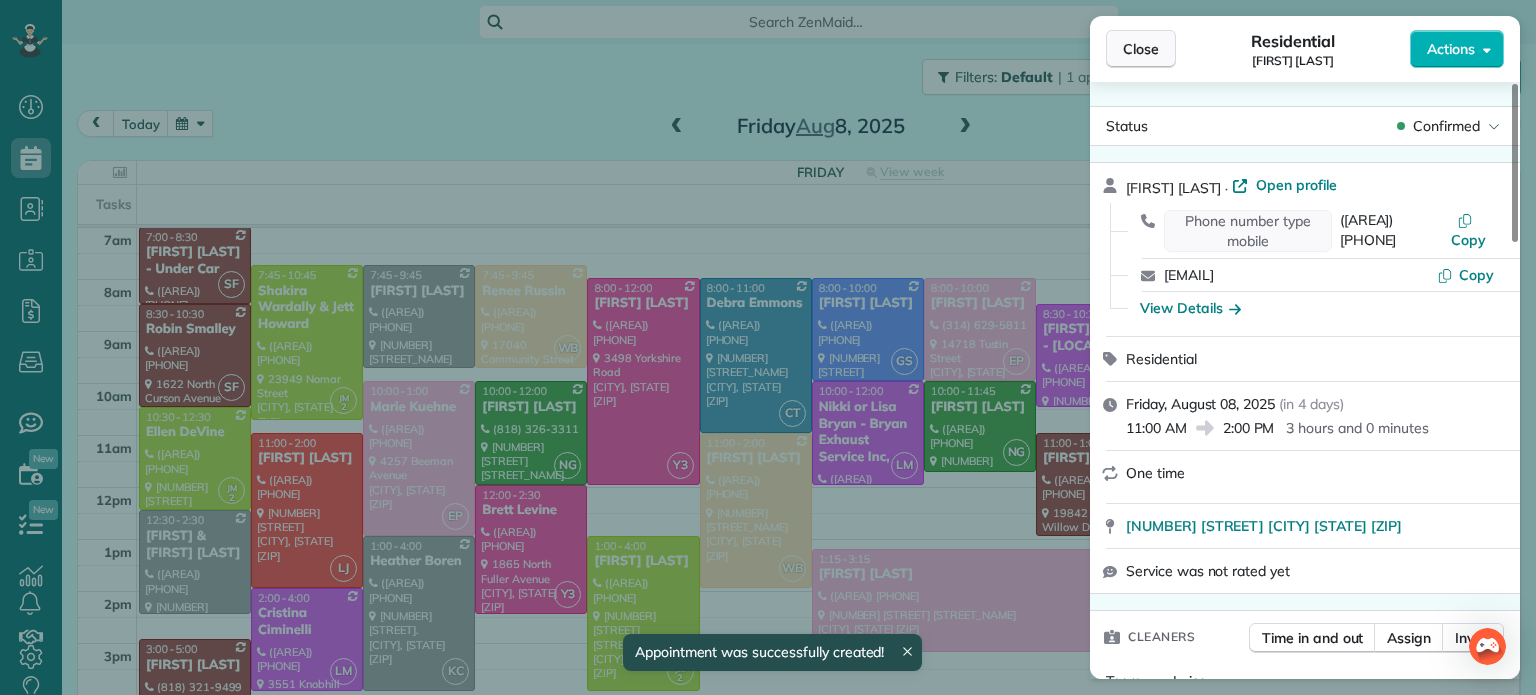 click on "Close" at bounding box center [1141, 49] 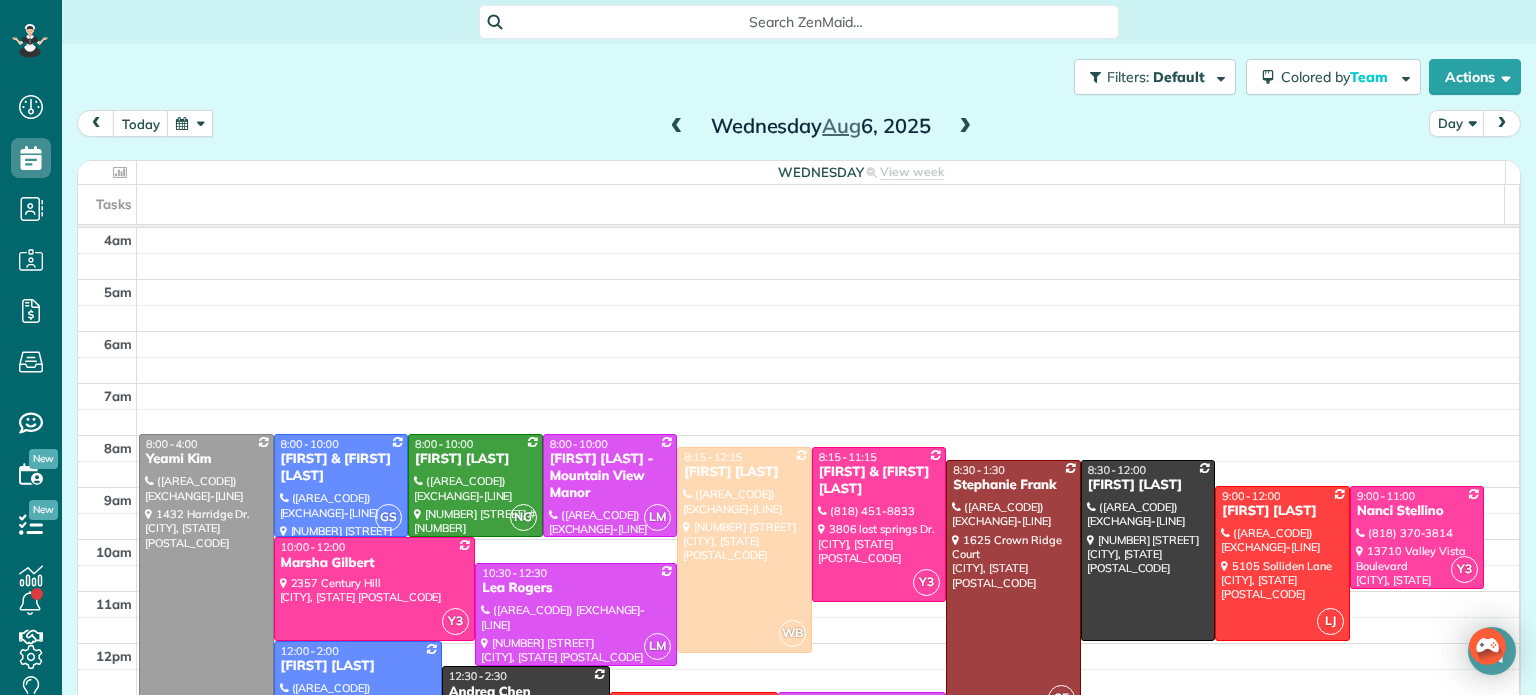 scroll, scrollTop: 0, scrollLeft: 0, axis: both 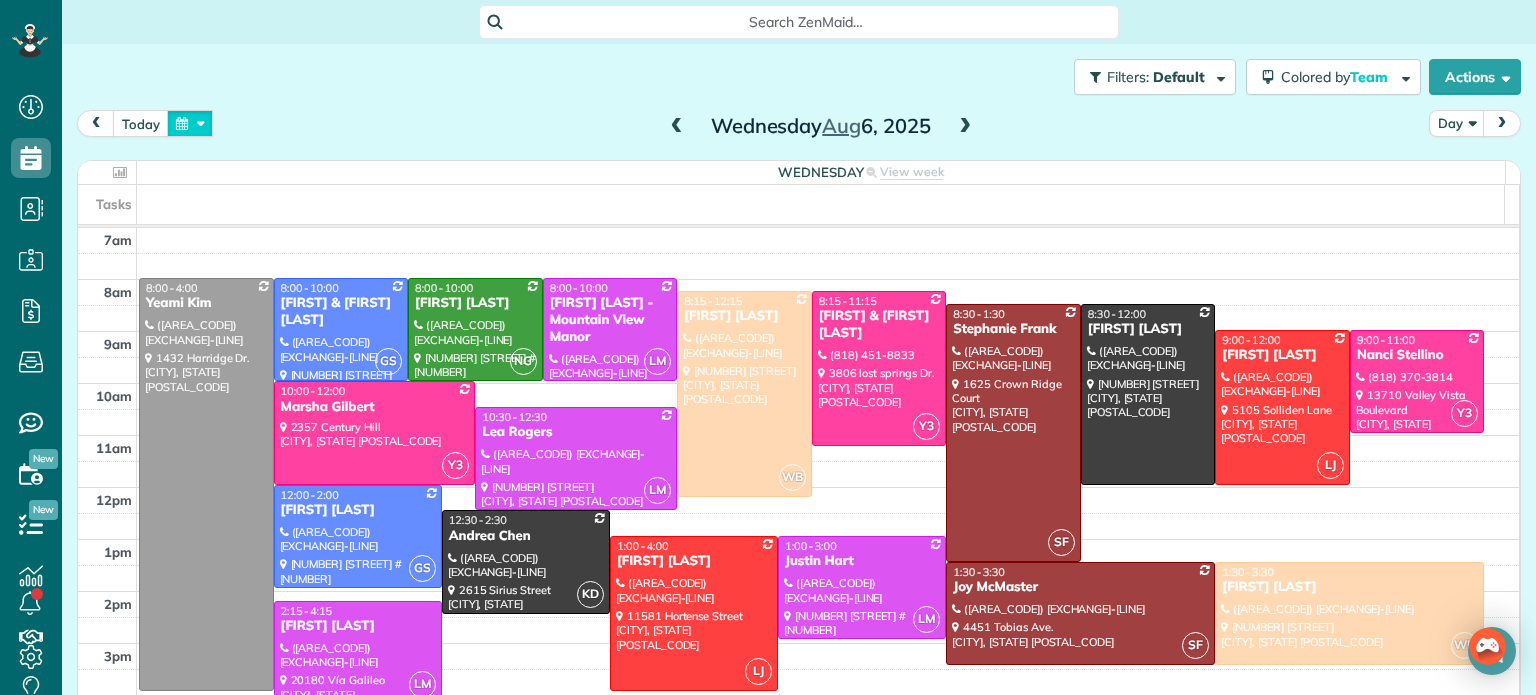 click at bounding box center (190, 123) 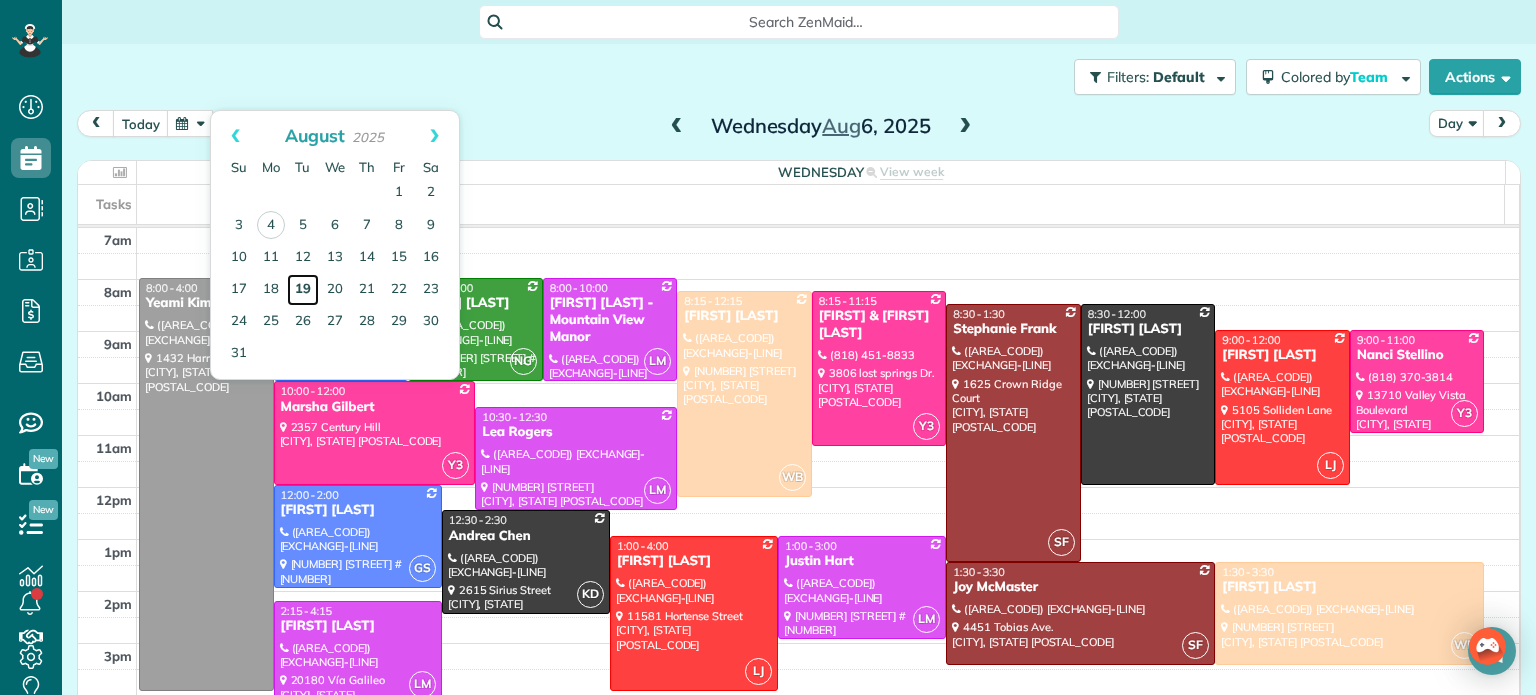 click on "19" at bounding box center [303, 290] 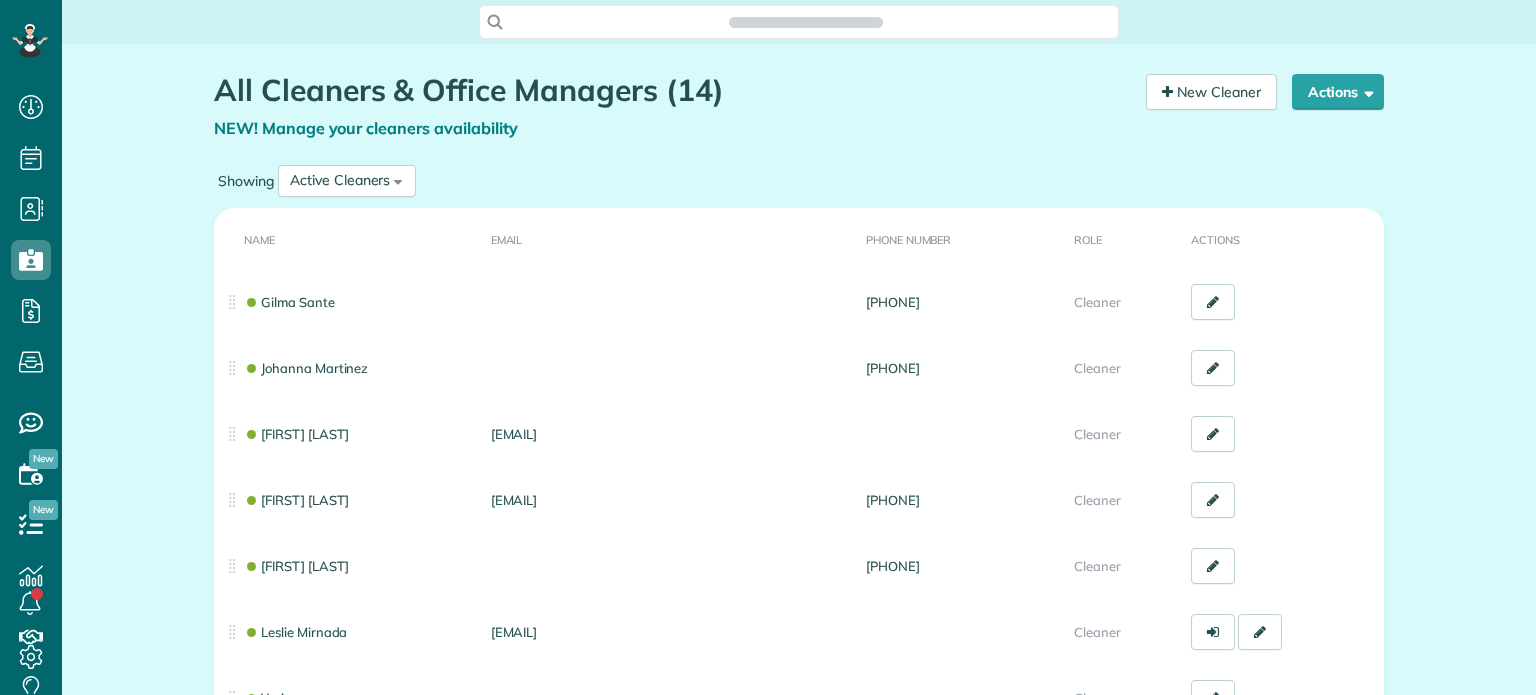 scroll, scrollTop: 0, scrollLeft: 0, axis: both 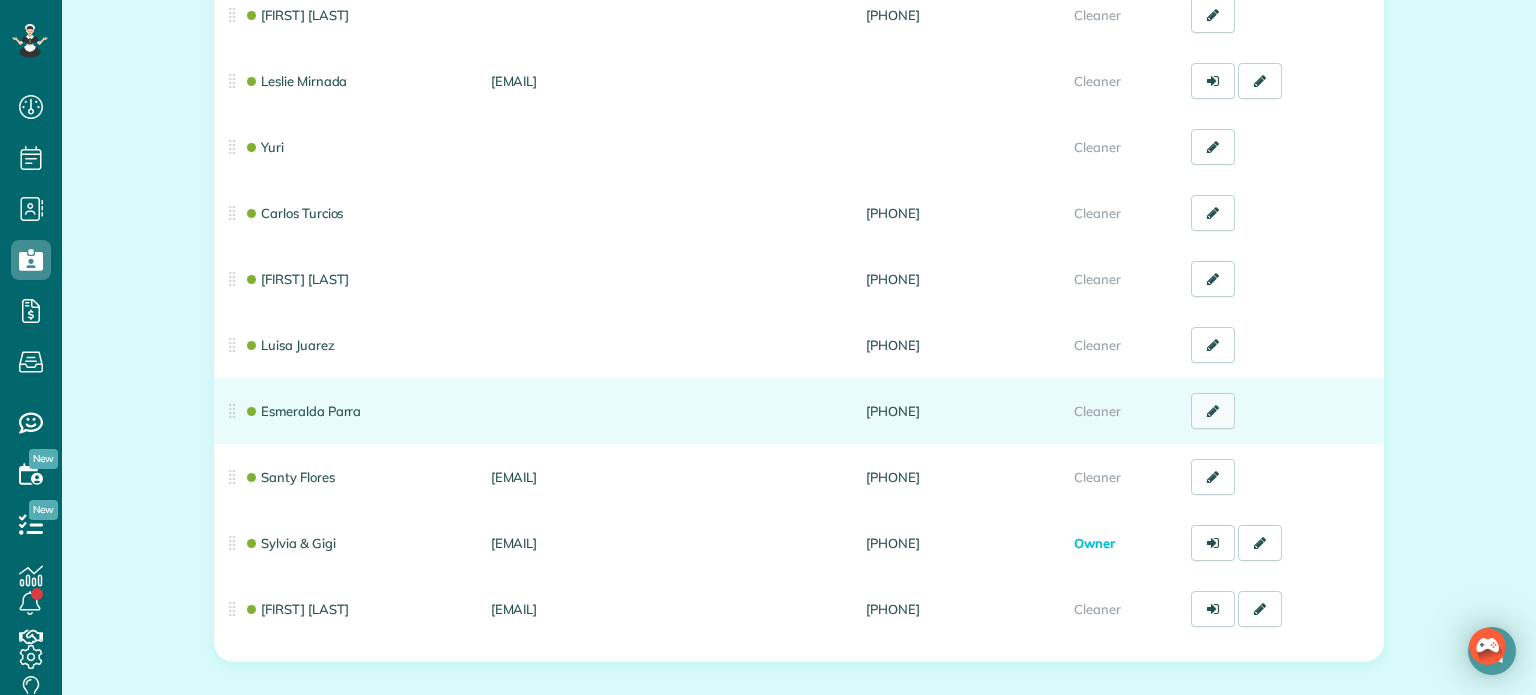click at bounding box center [1213, 411] 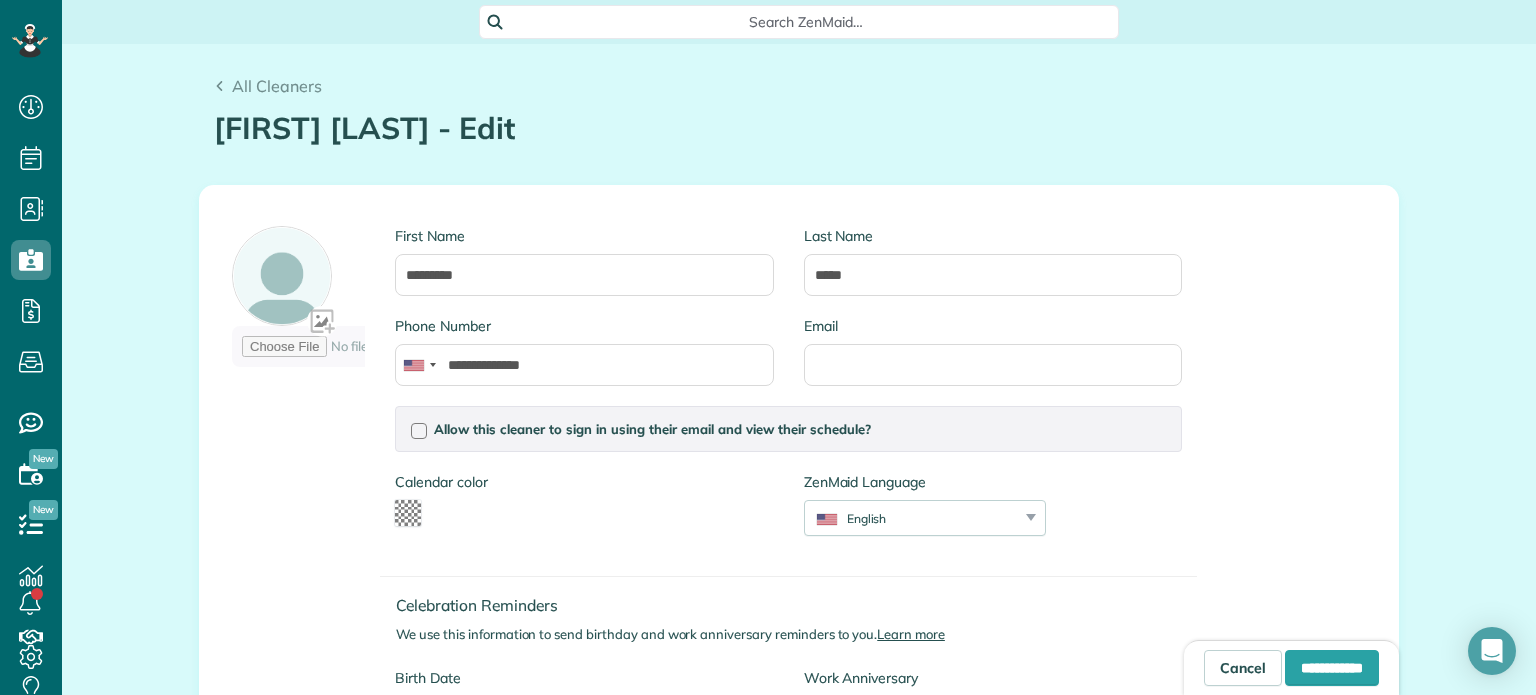 type on "*******" 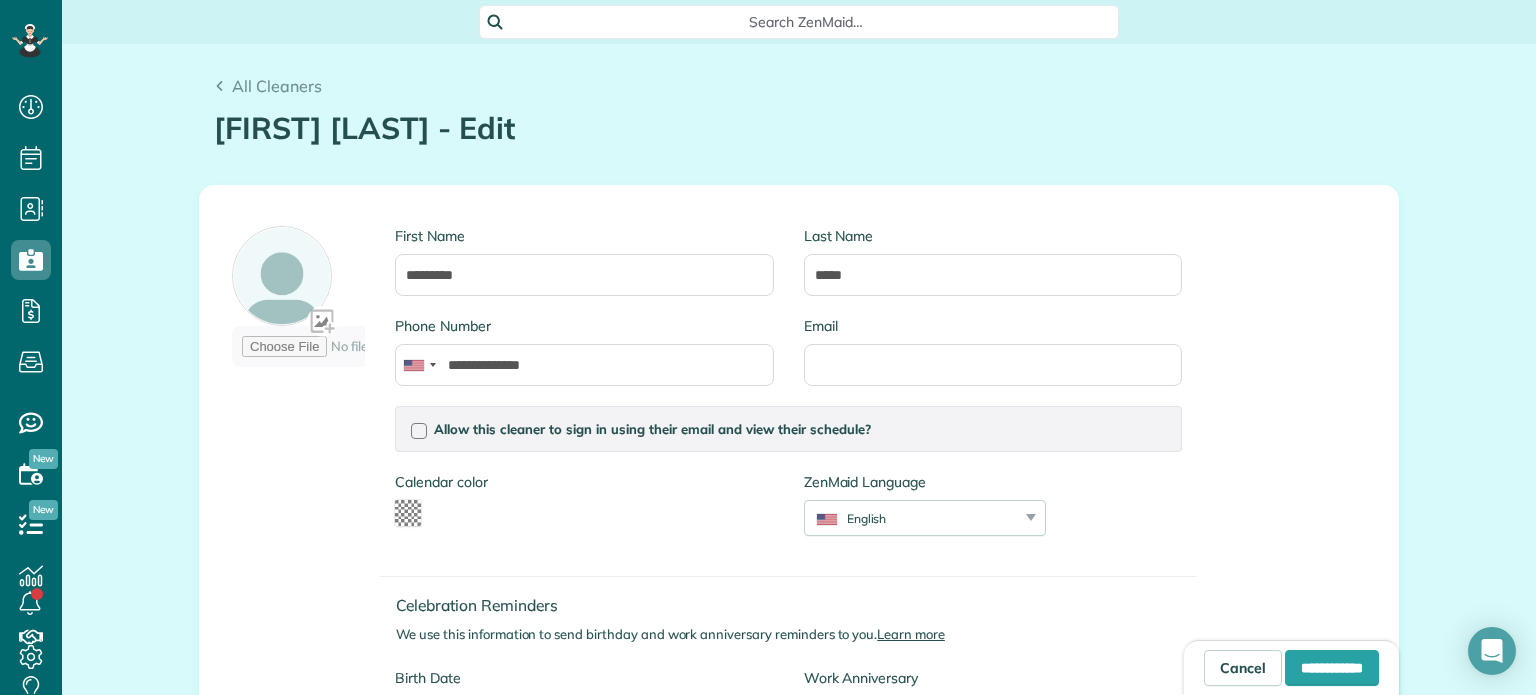scroll, scrollTop: 0, scrollLeft: 0, axis: both 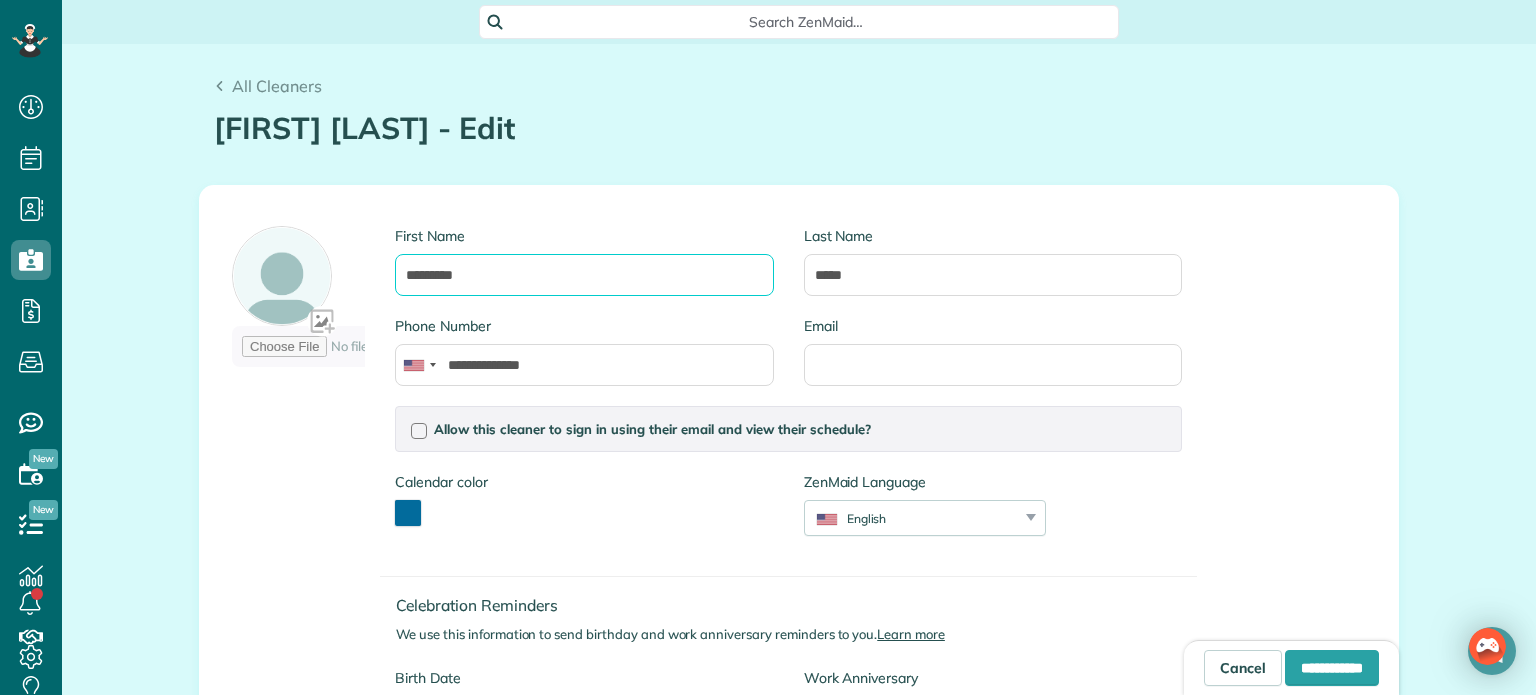 click on "*********" at bounding box center [584, 275] 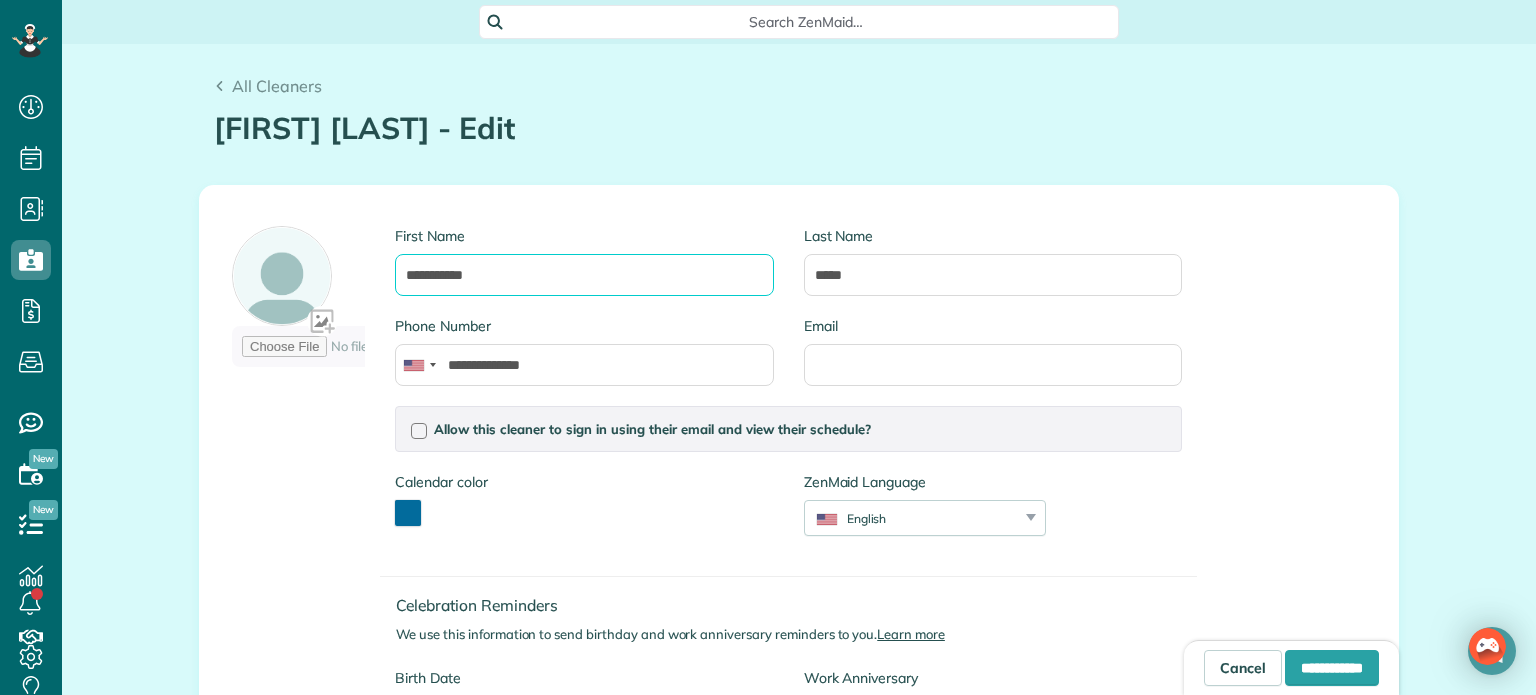 click on "**********" at bounding box center [584, 275] 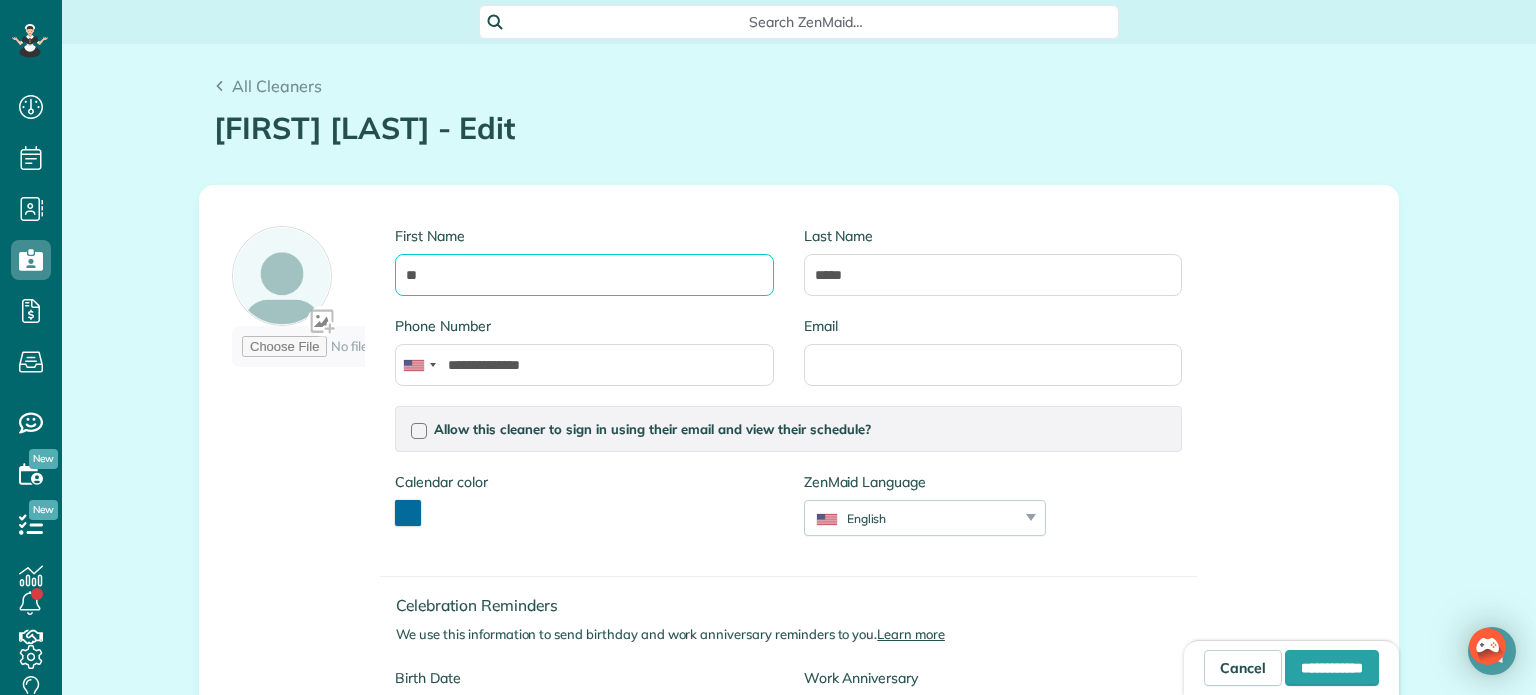 type on "*" 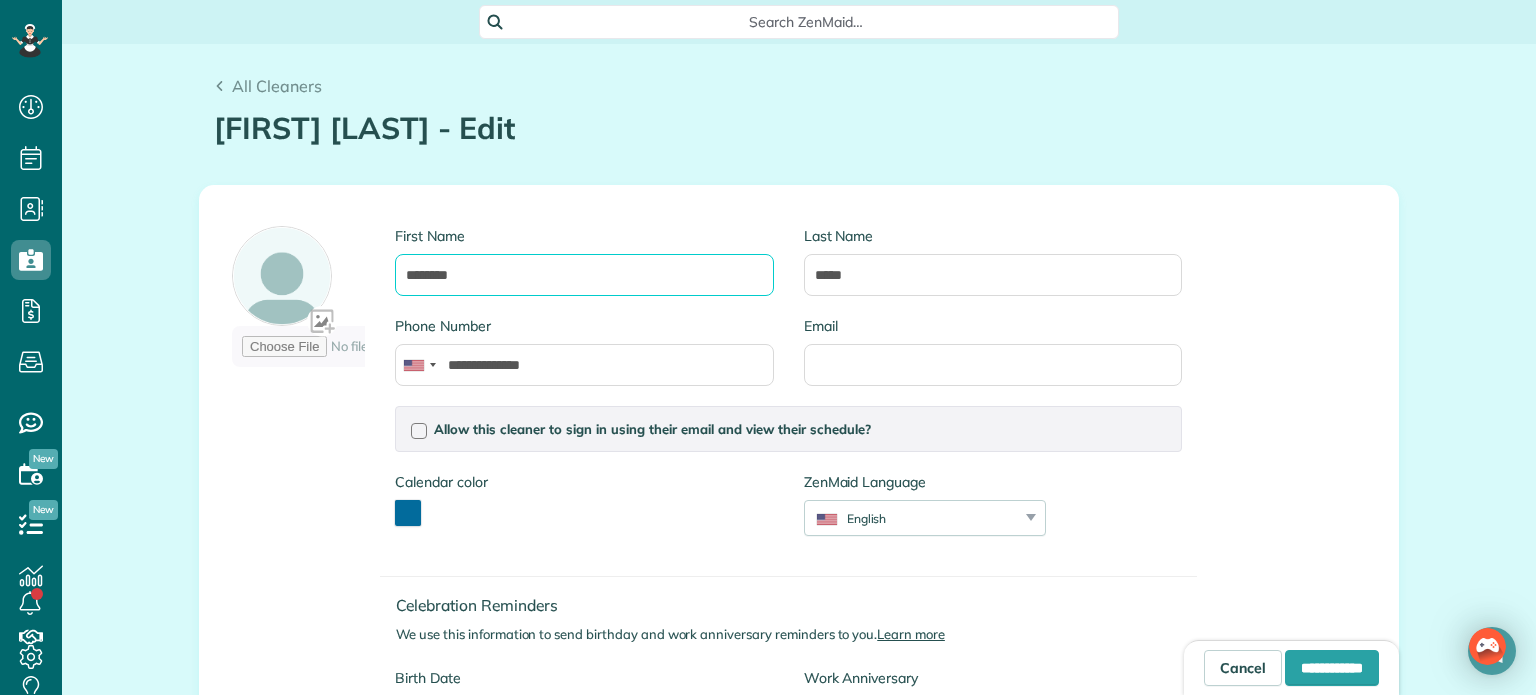 type on "********" 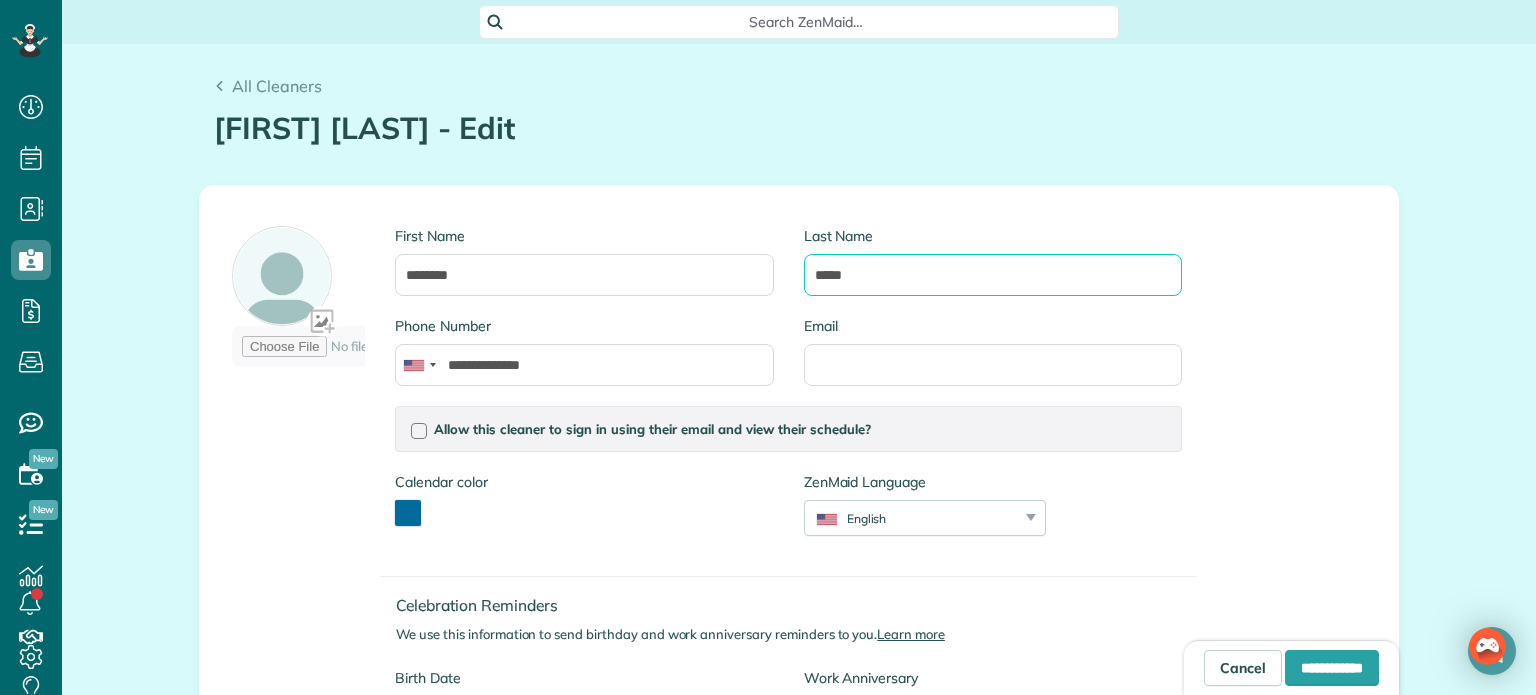 click on "*****" at bounding box center (993, 275) 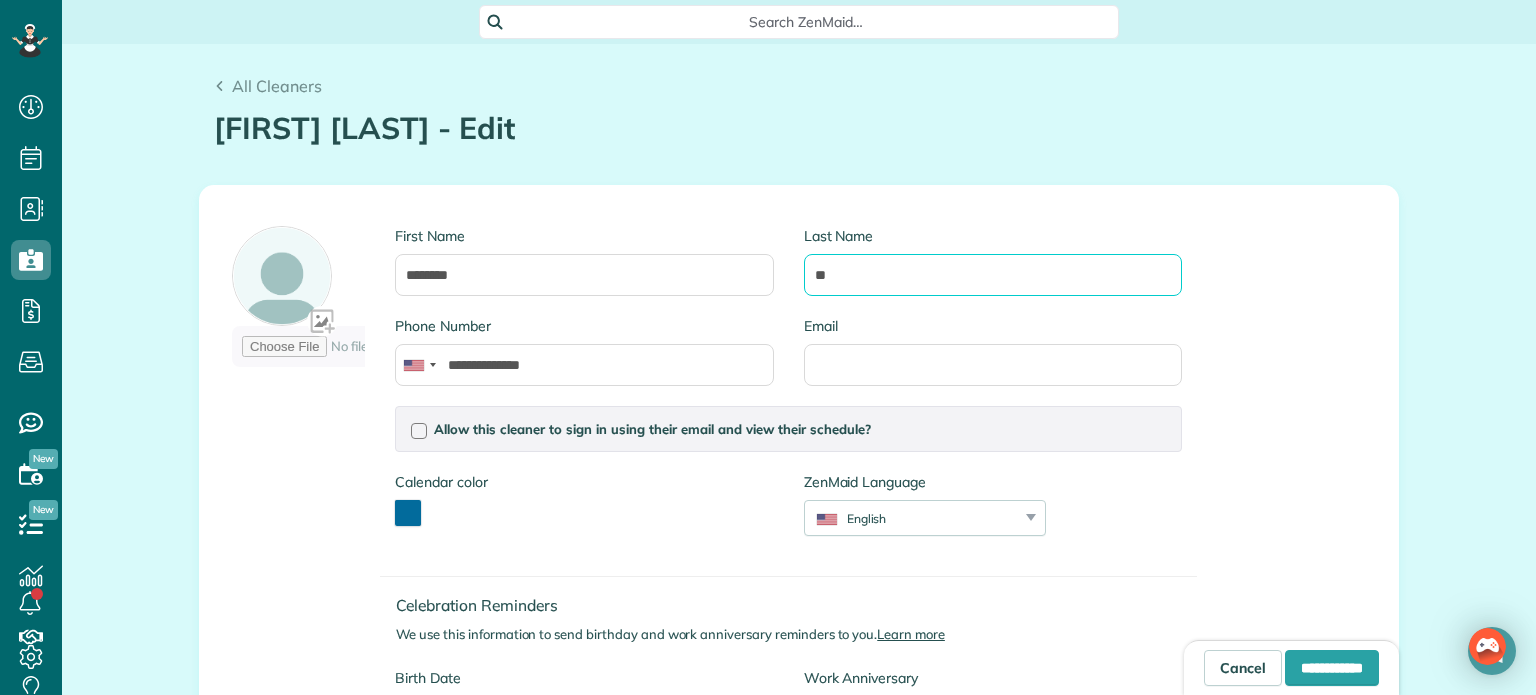 type on "*" 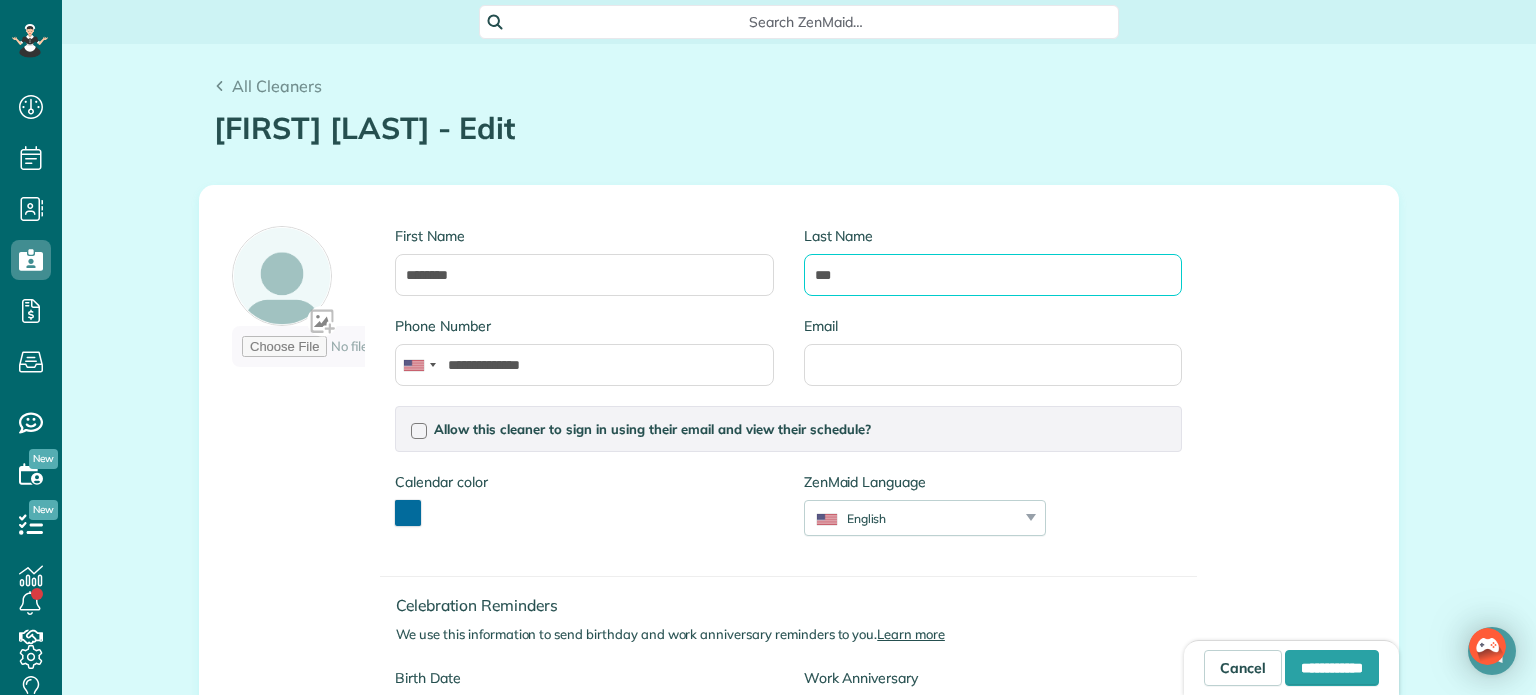 type on "***" 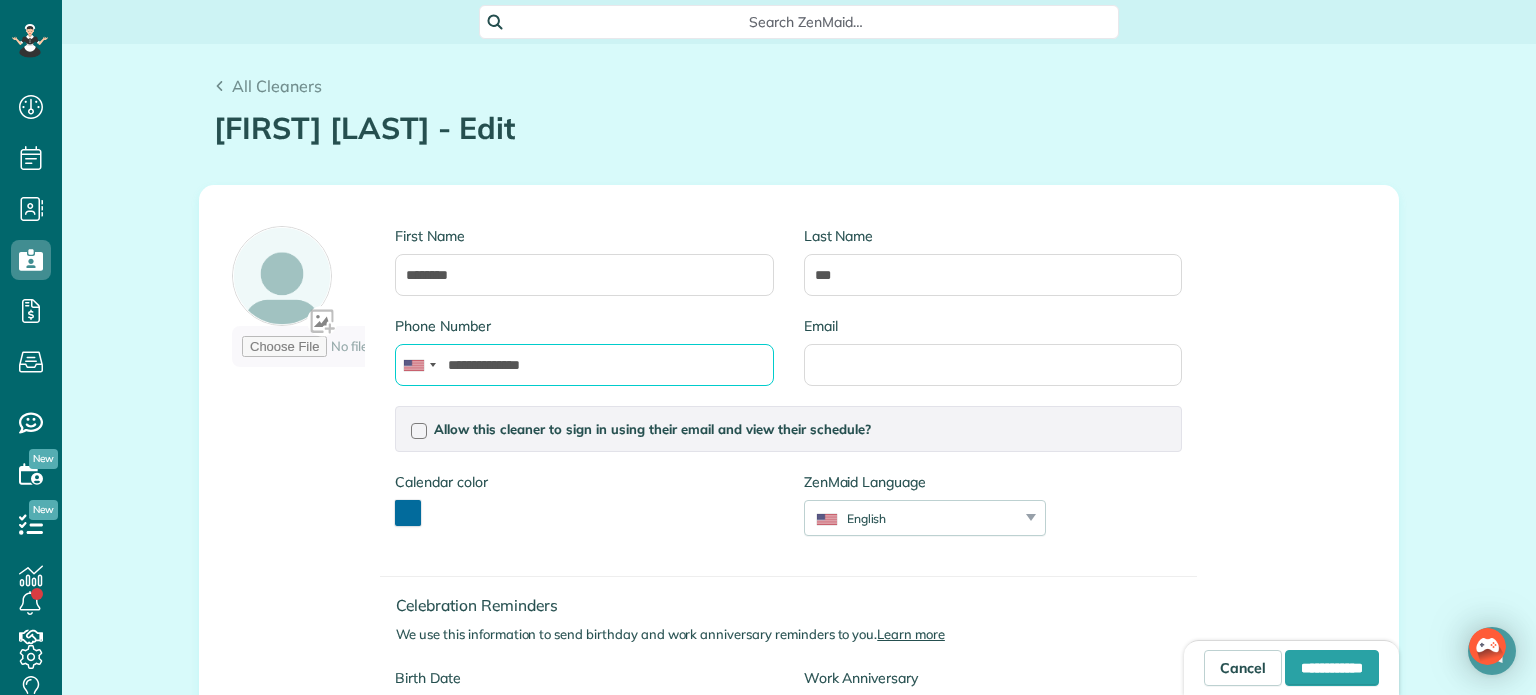 click on "**********" at bounding box center [584, 365] 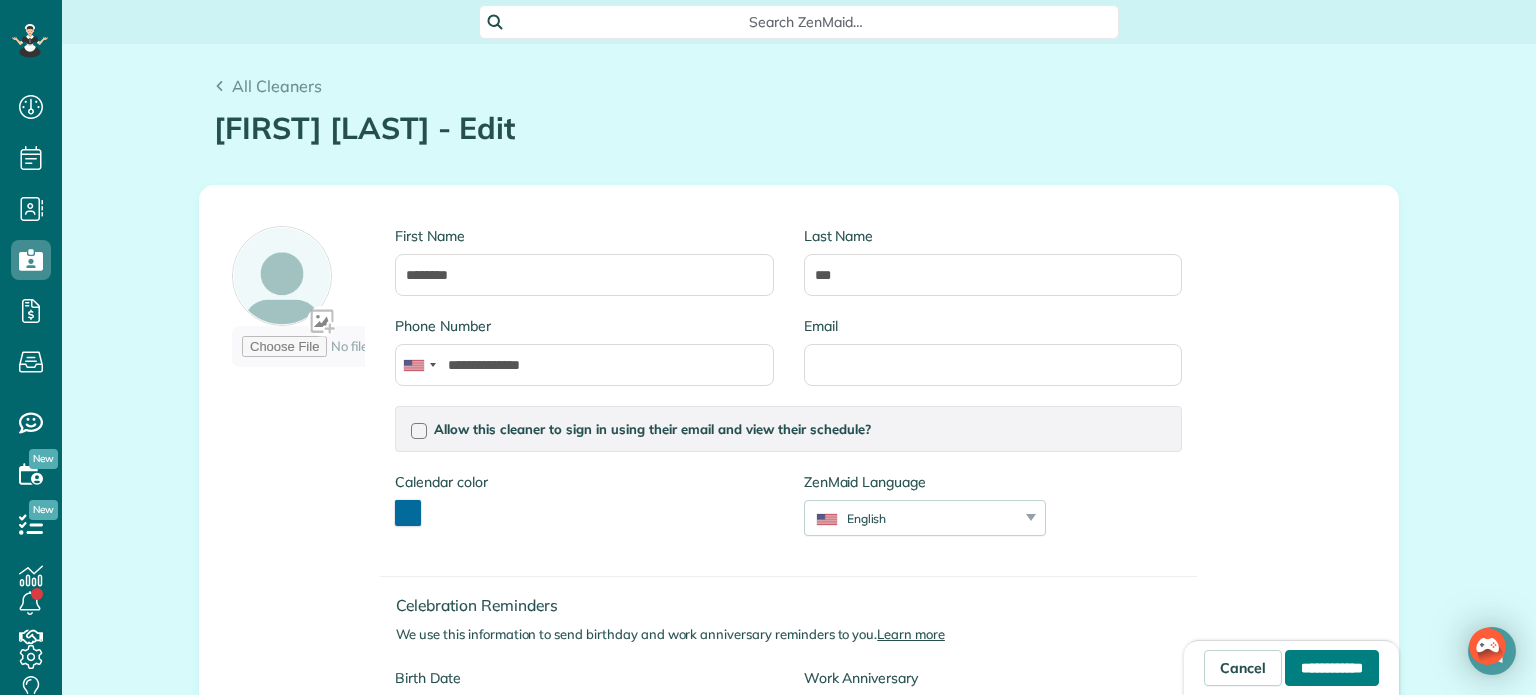 click on "**********" at bounding box center (1332, 668) 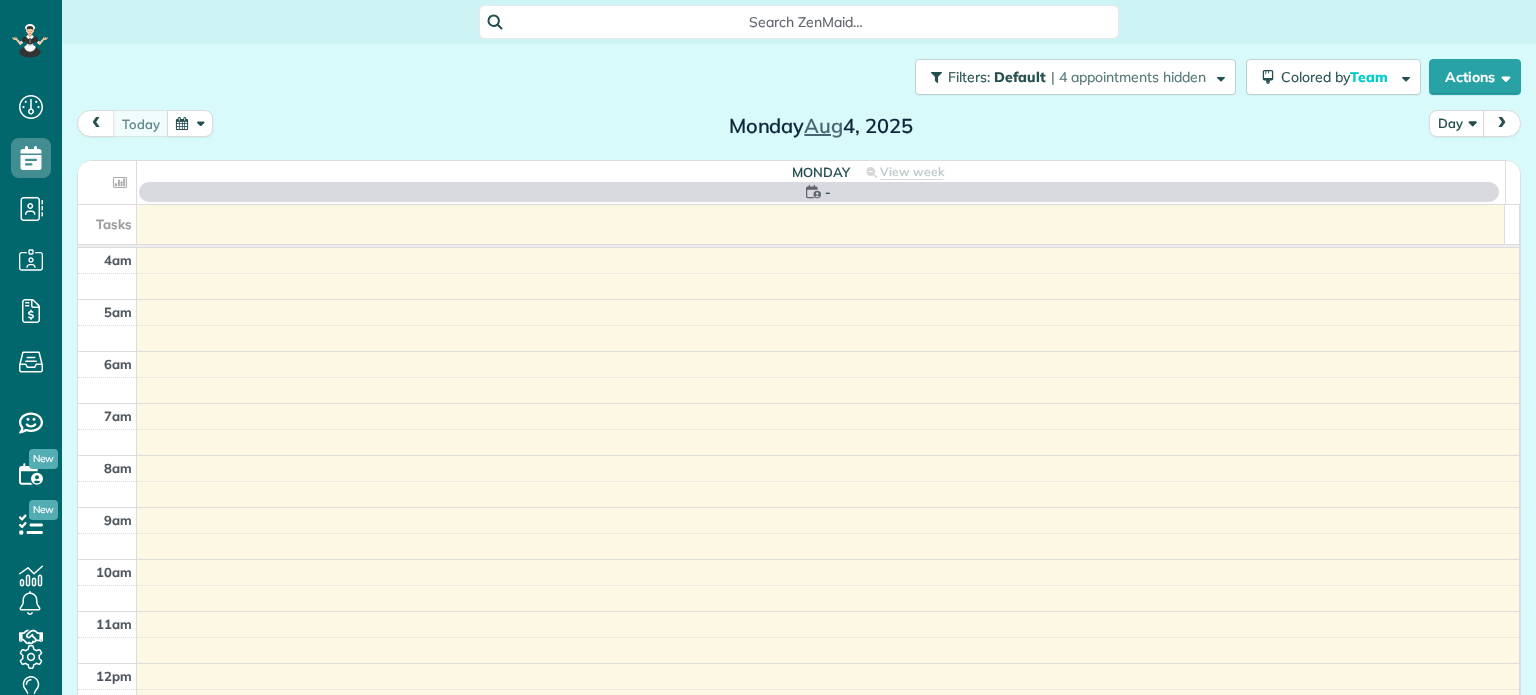 scroll, scrollTop: 0, scrollLeft: 0, axis: both 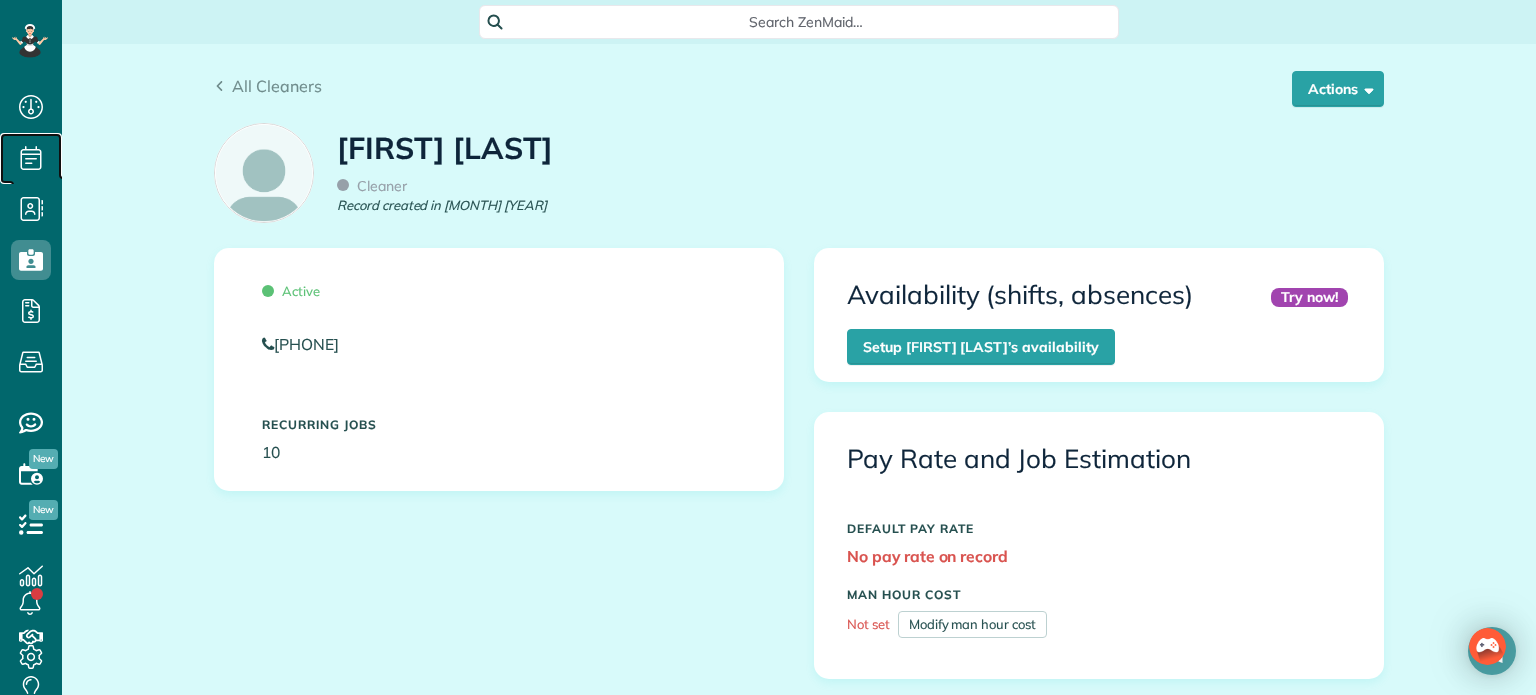 click on "Scheduling" at bounding box center [31, 178] 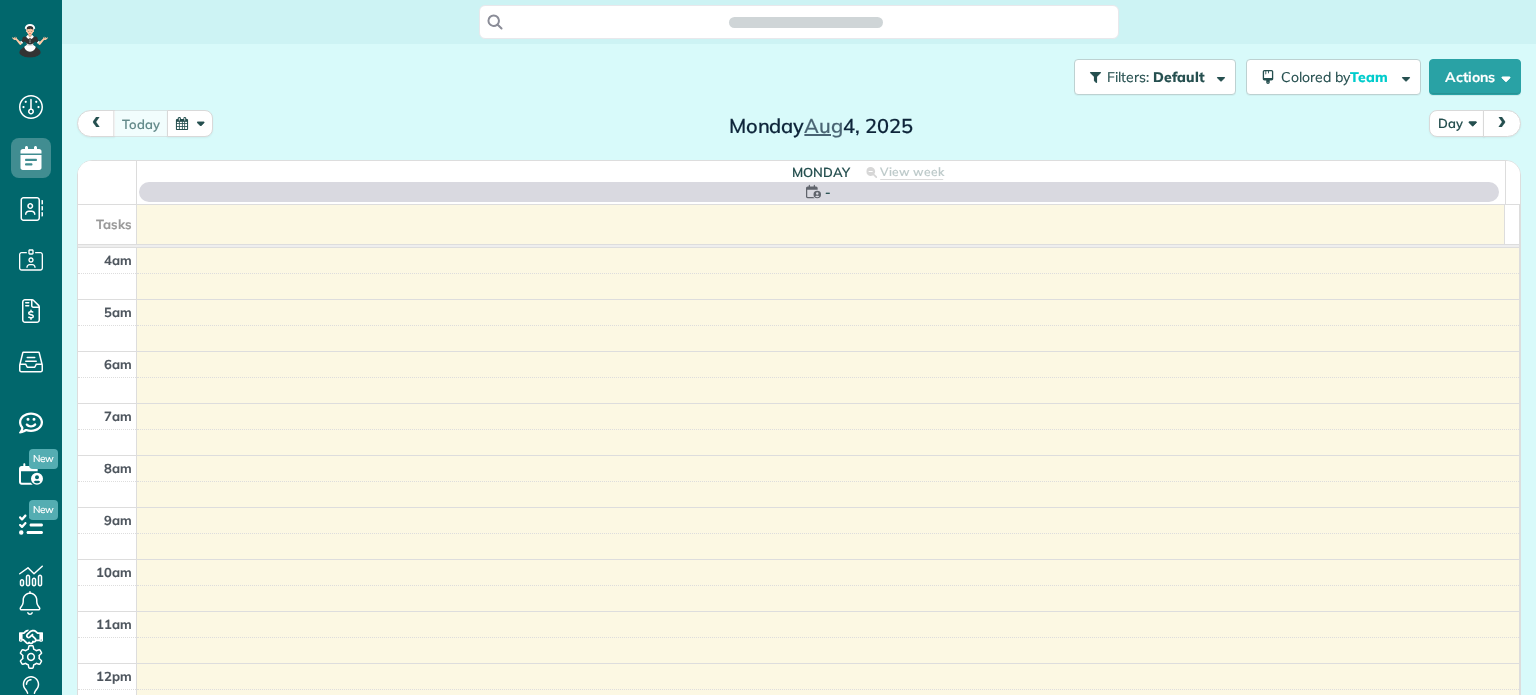 scroll, scrollTop: 0, scrollLeft: 0, axis: both 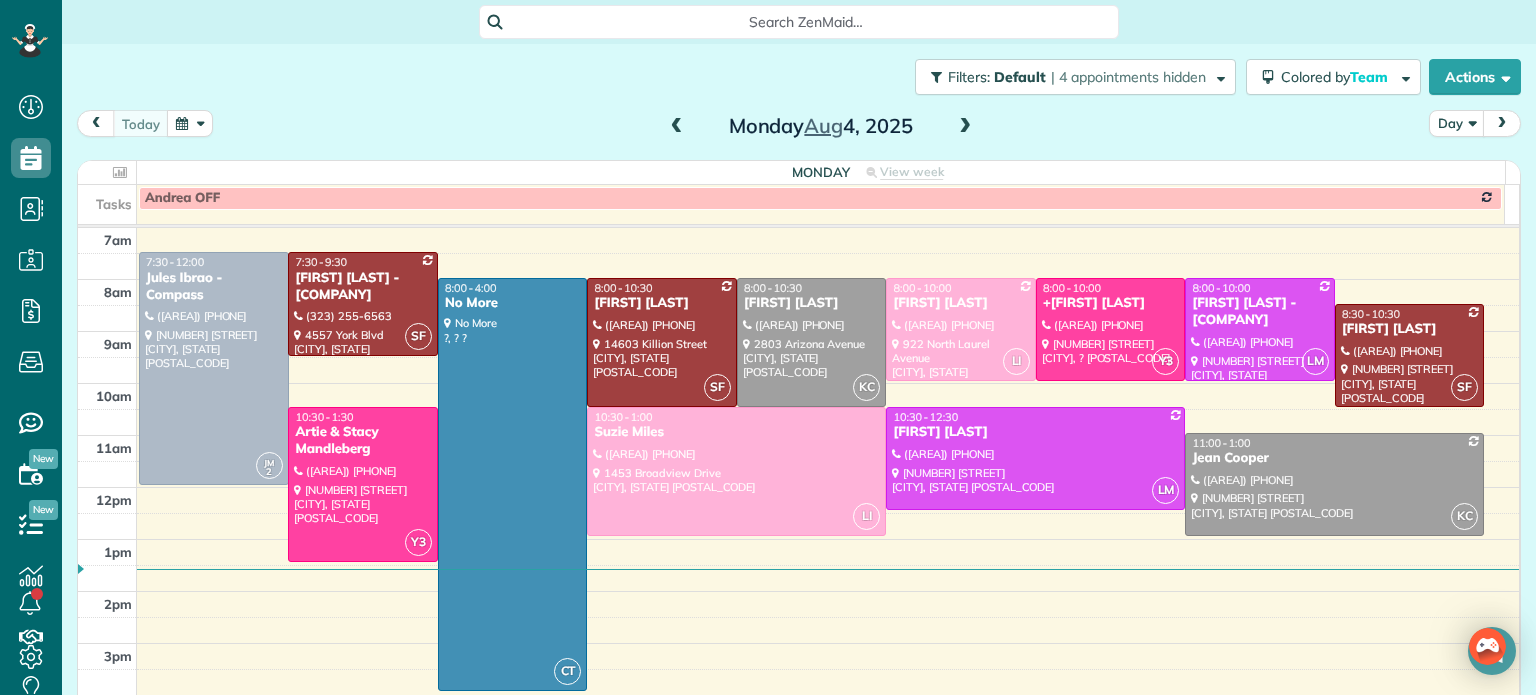 click at bounding box center [965, 127] 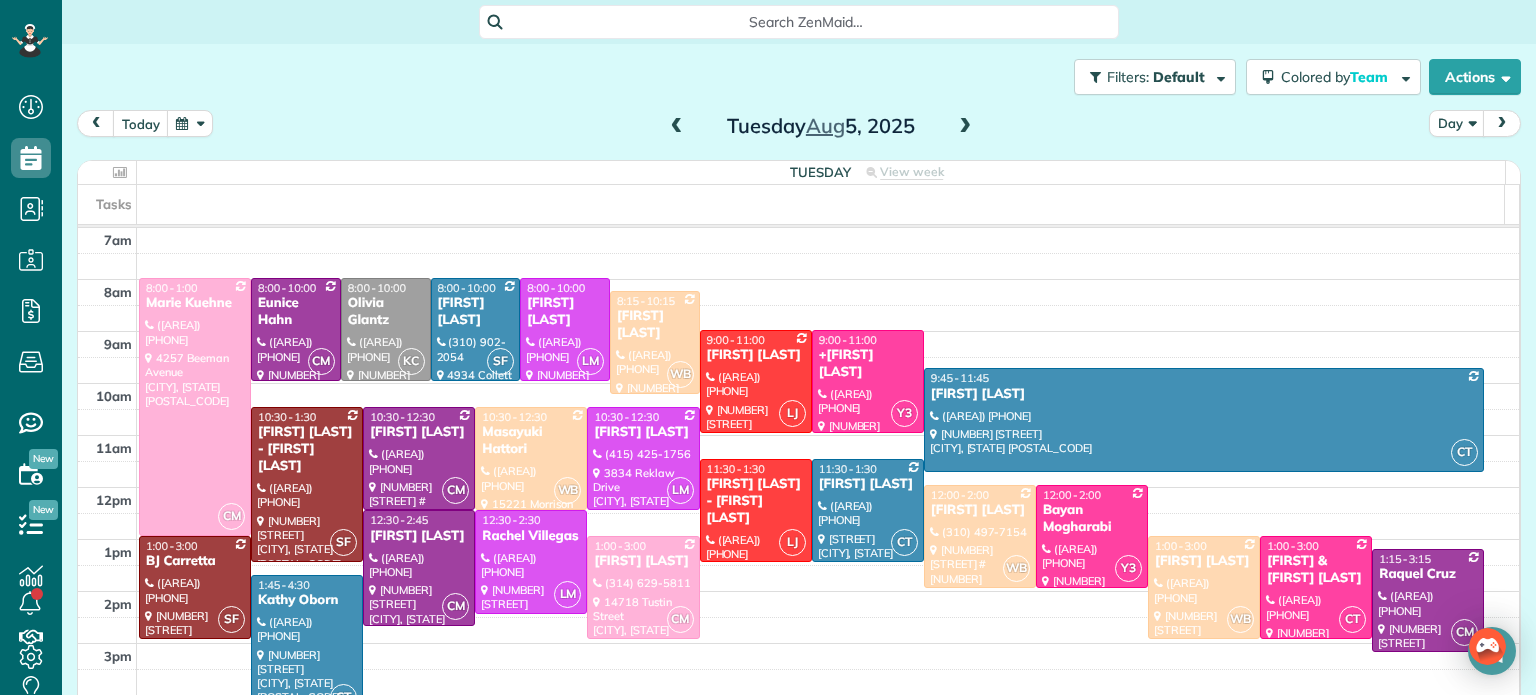 click on "today   Day [DAY] [MONTH] [NUMBER], [YEAR]" at bounding box center [799, 128] 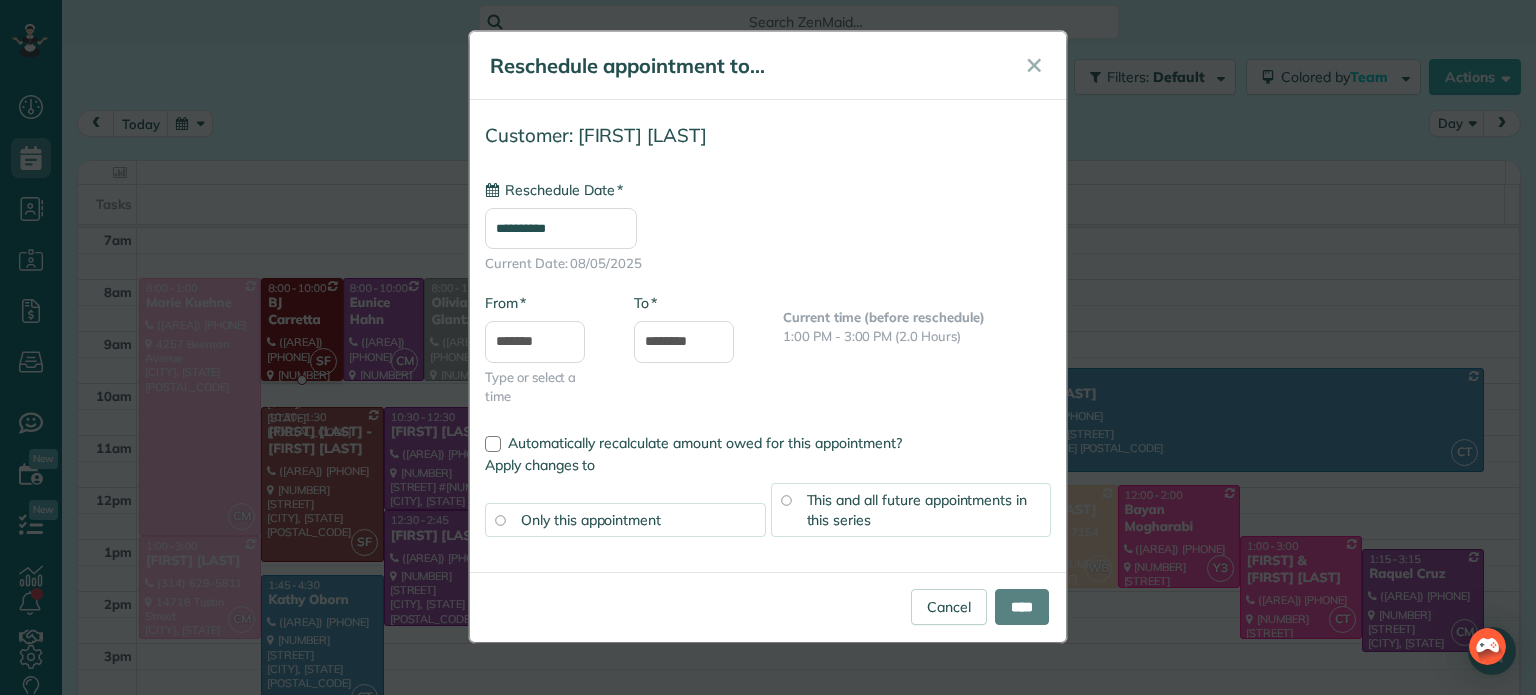 type on "**********" 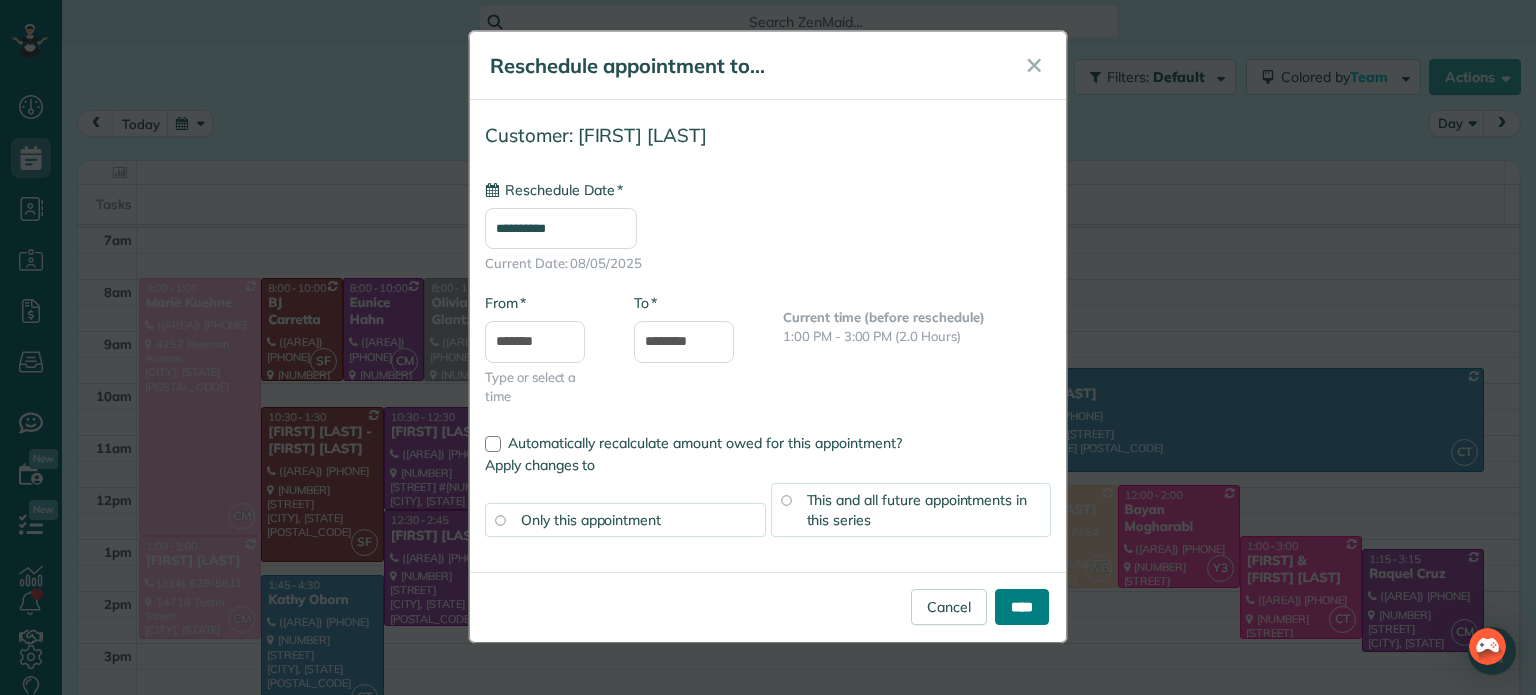 click on "****" at bounding box center (1022, 607) 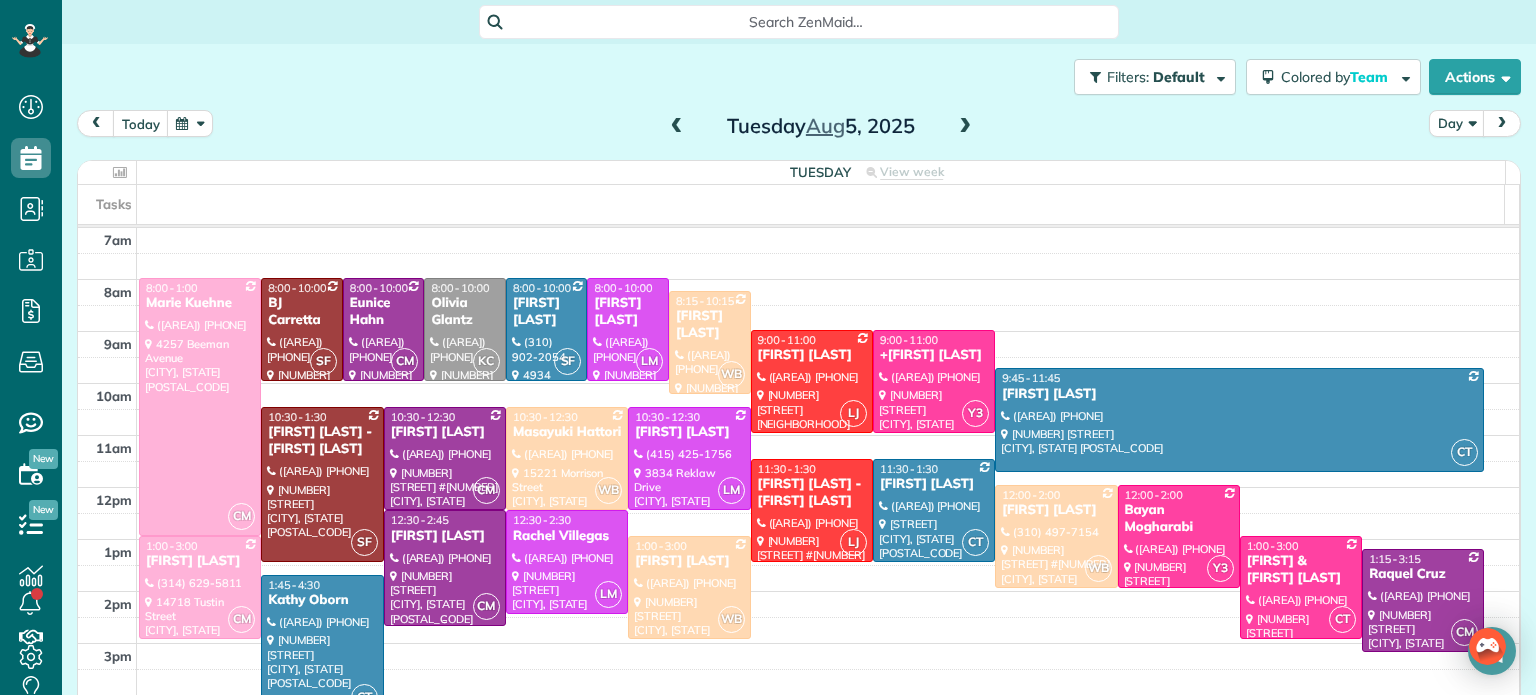 click at bounding box center (445, 568) 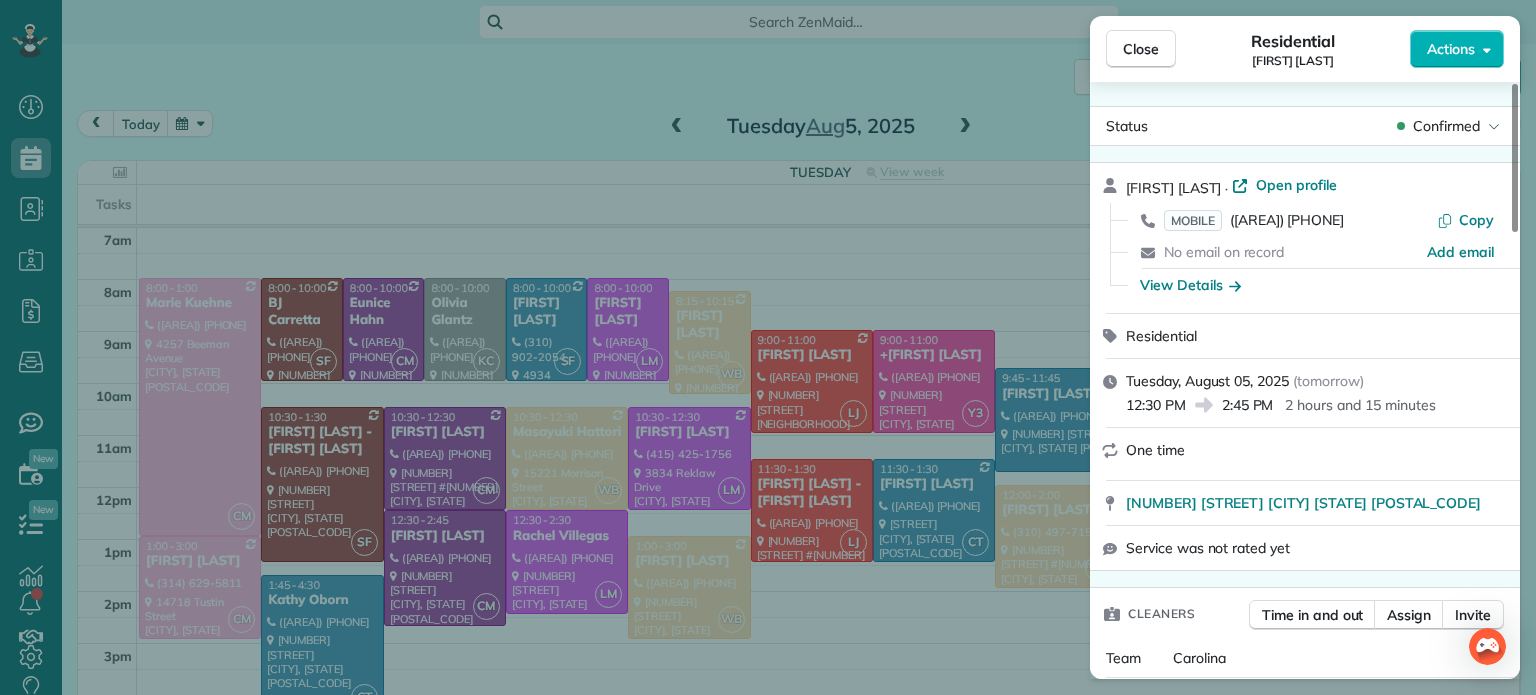 click on "Close" at bounding box center [1141, 49] 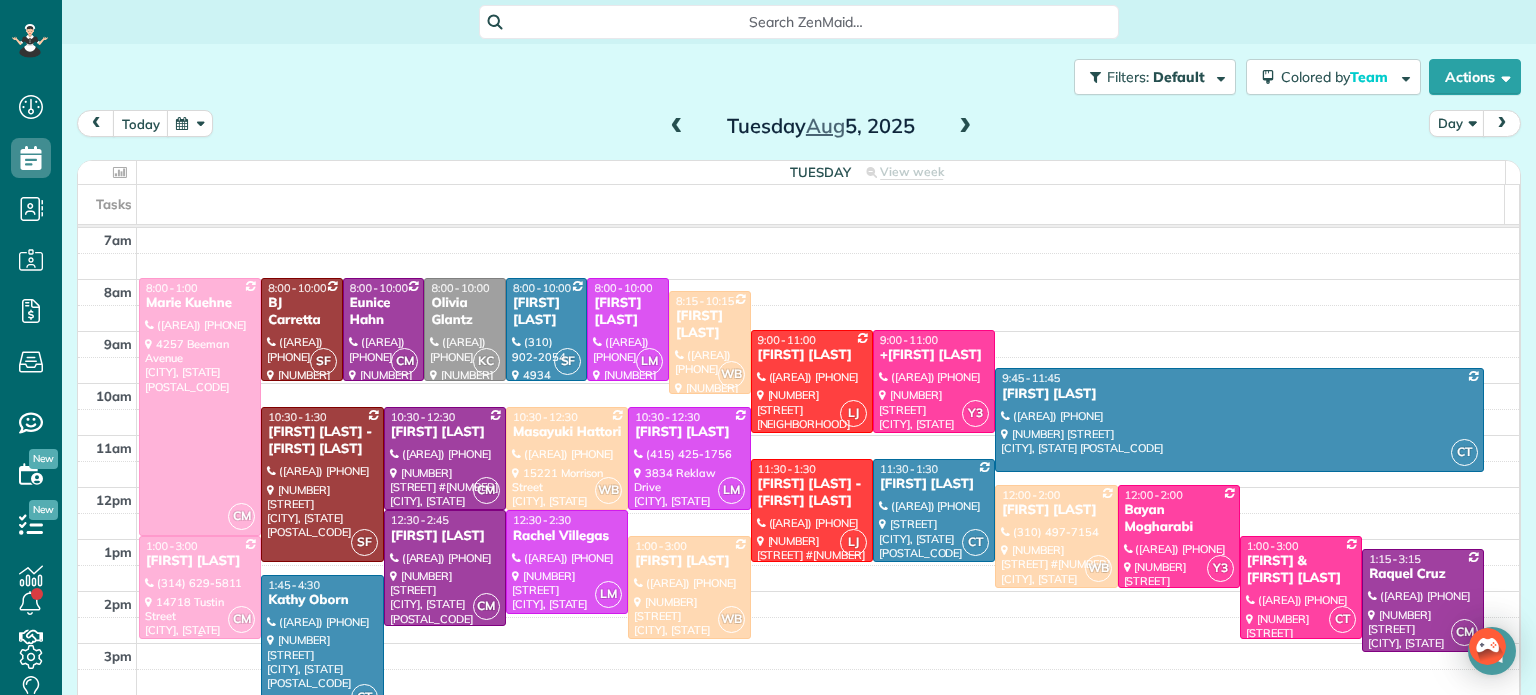 click at bounding box center [200, 587] 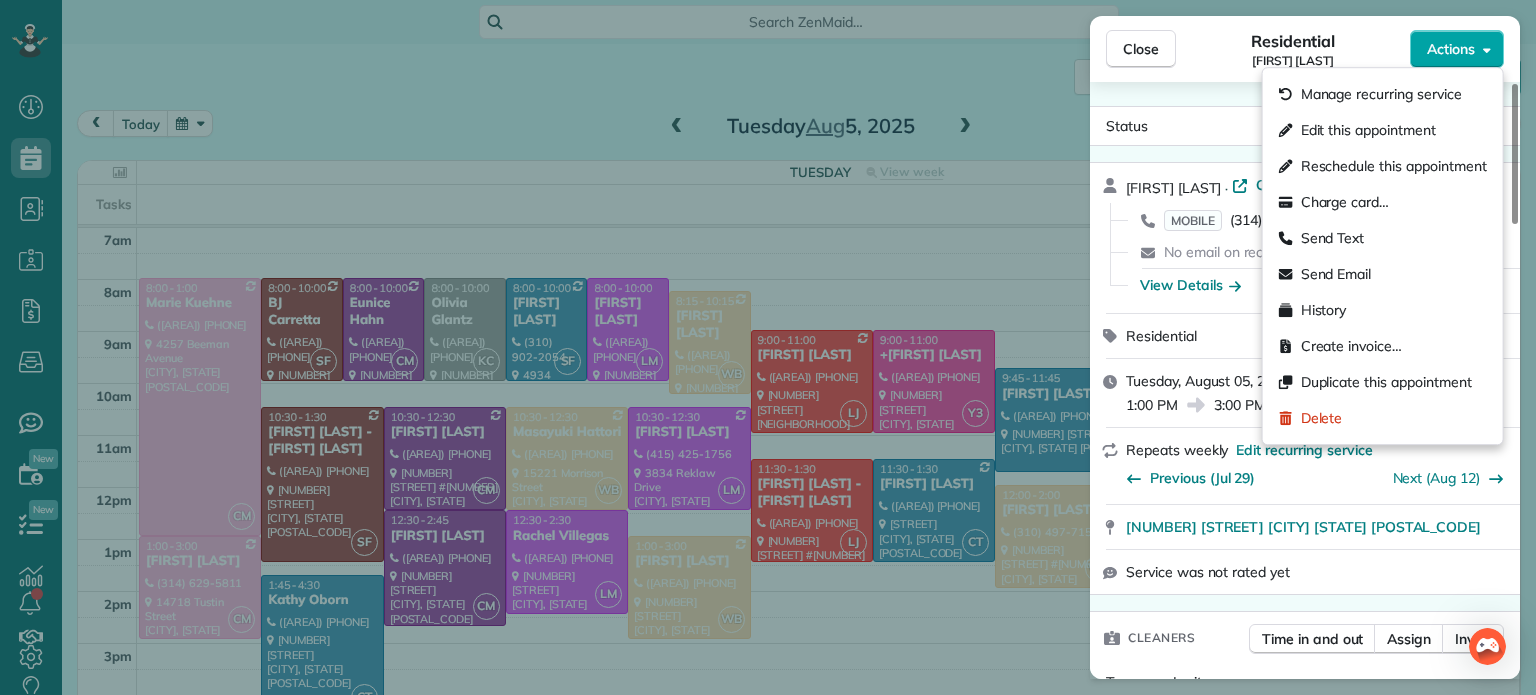 click on "Actions" at bounding box center (1451, 49) 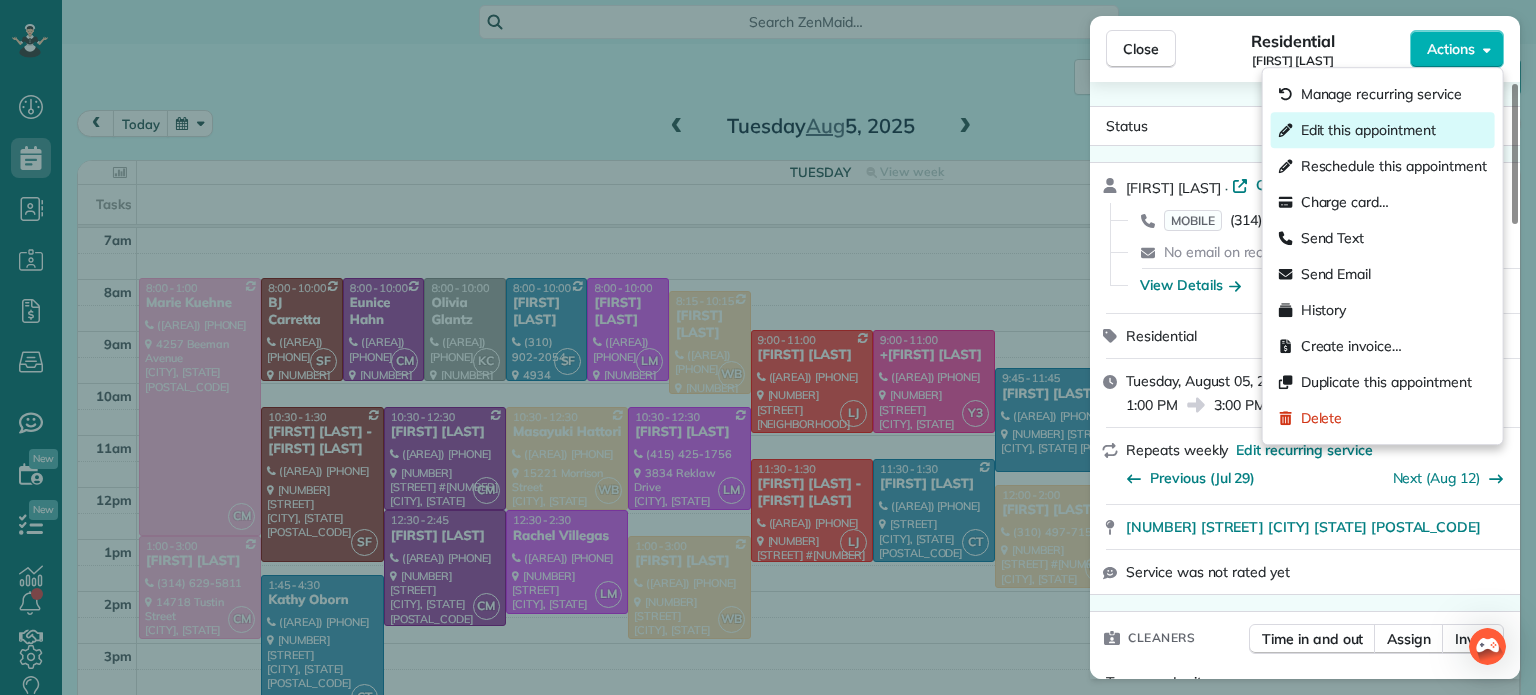 click on "Edit this appointment" at bounding box center (1368, 130) 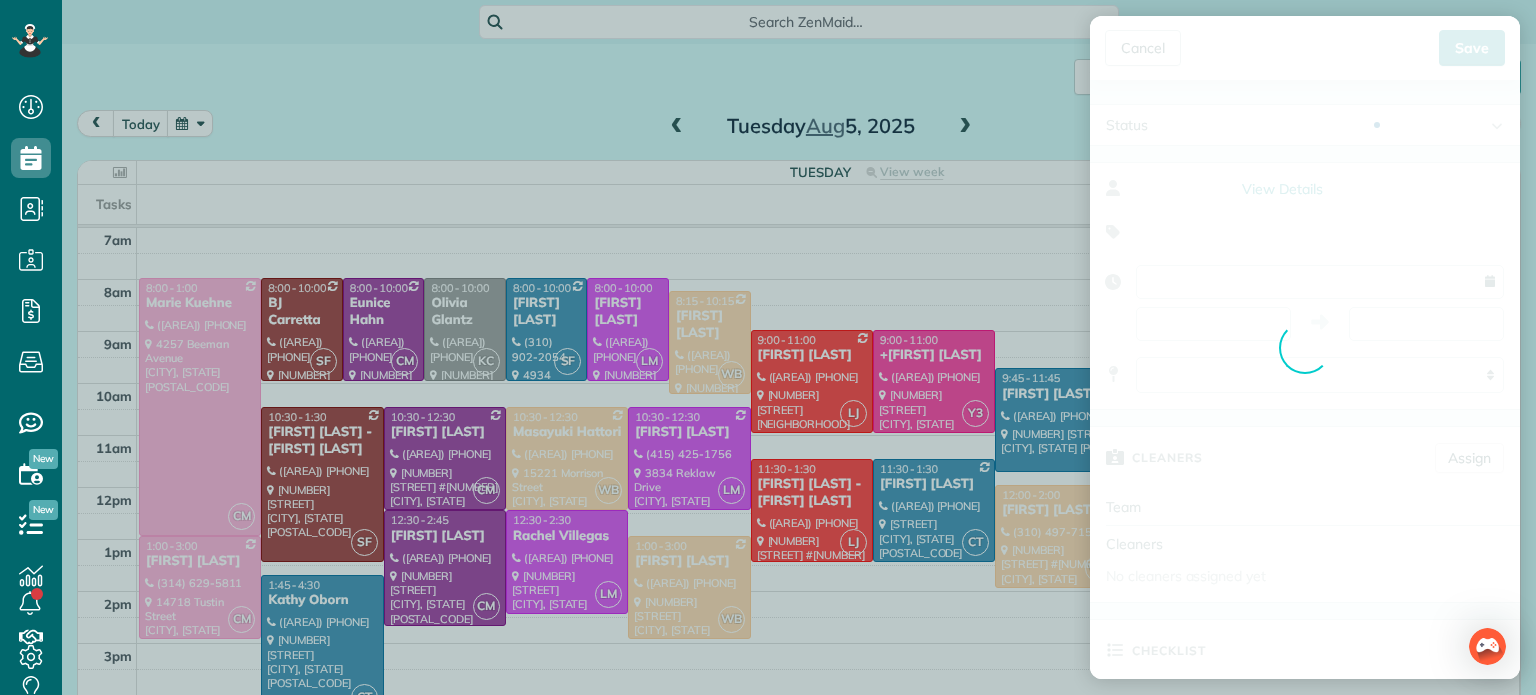 type on "**********" 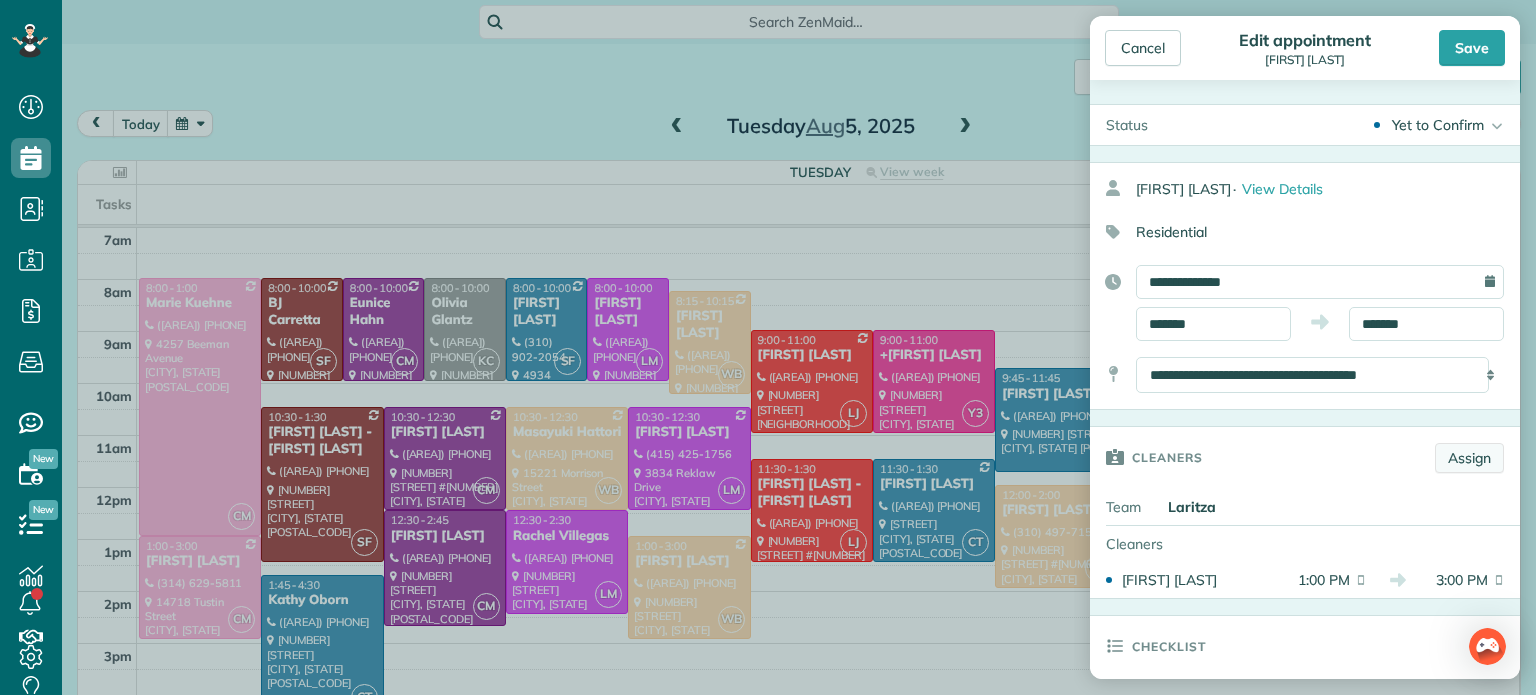 click on "Assign" at bounding box center [1469, 458] 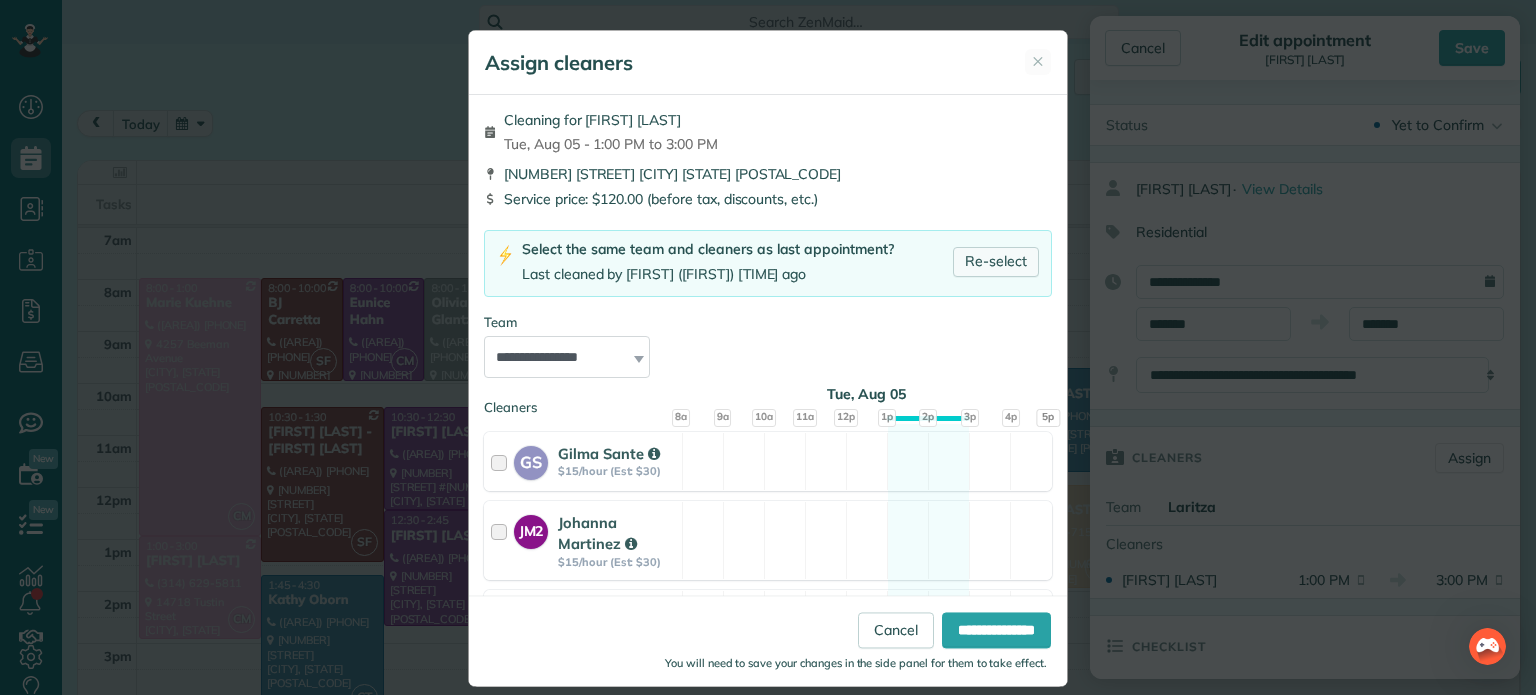 click on "Re-select" at bounding box center (996, 262) 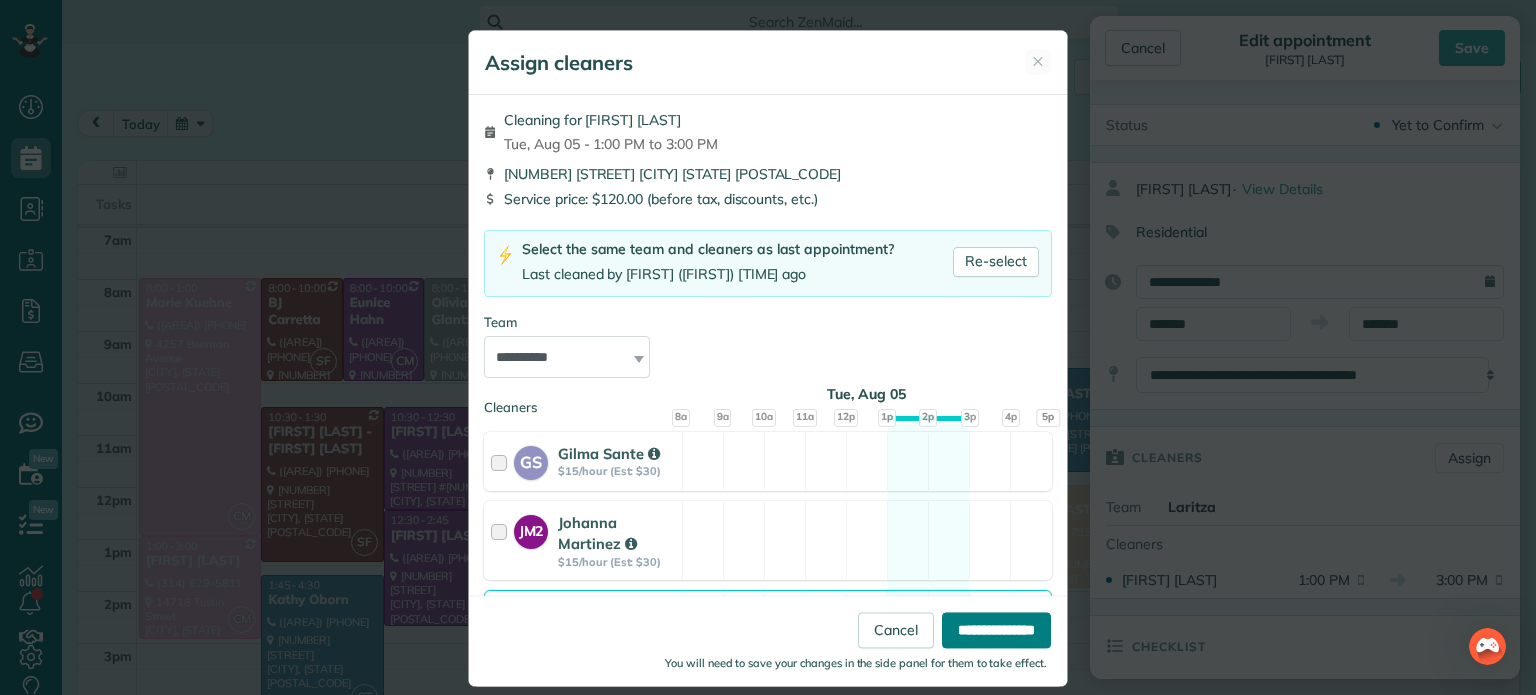 click on "**********" at bounding box center (996, 631) 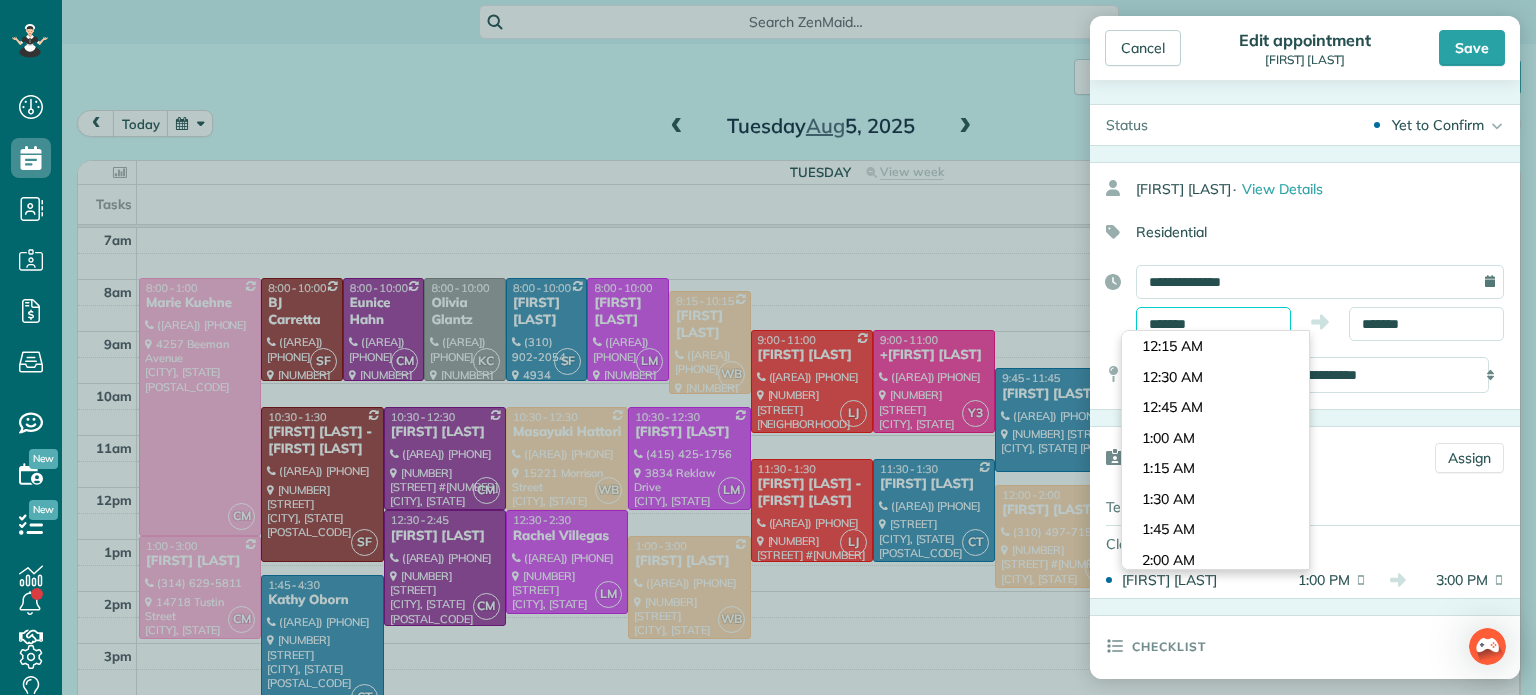 click on "*******" at bounding box center (1213, 324) 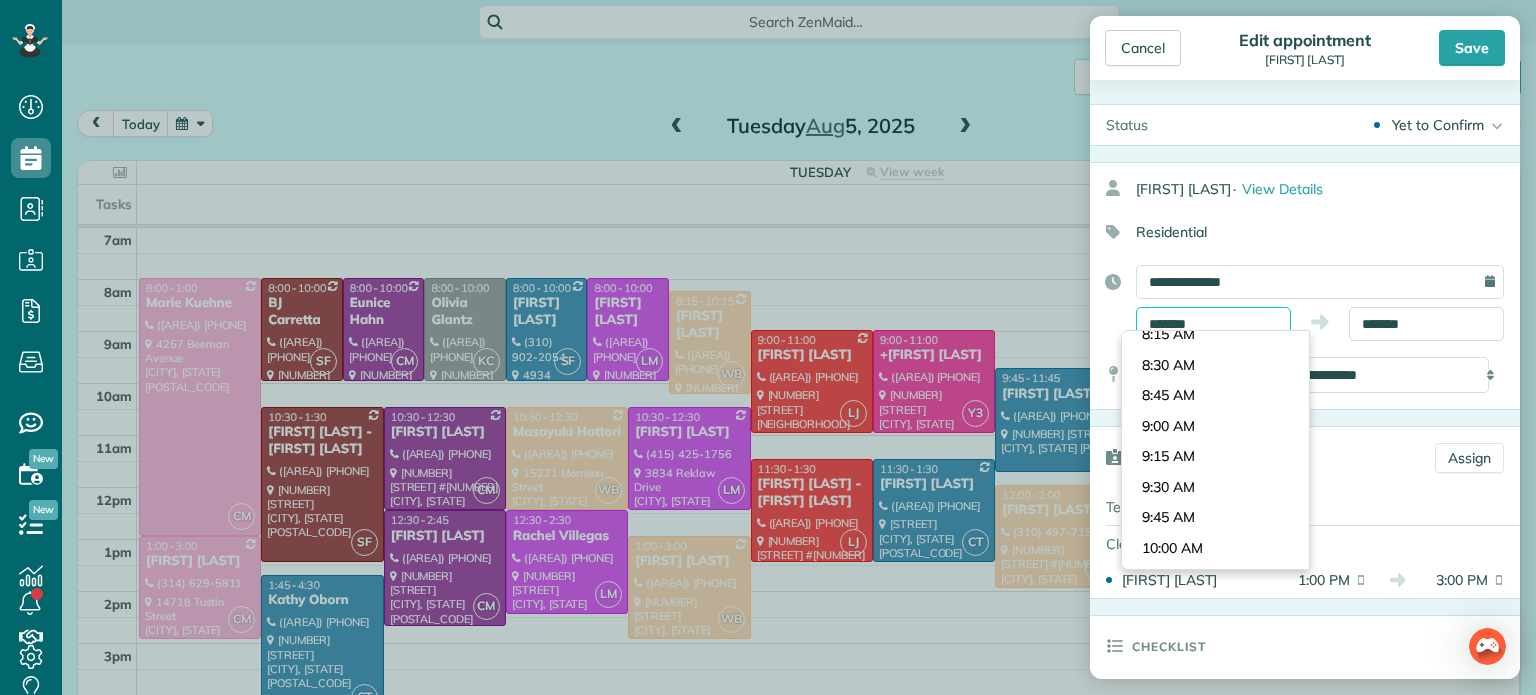 scroll, scrollTop: 990, scrollLeft: 0, axis: vertical 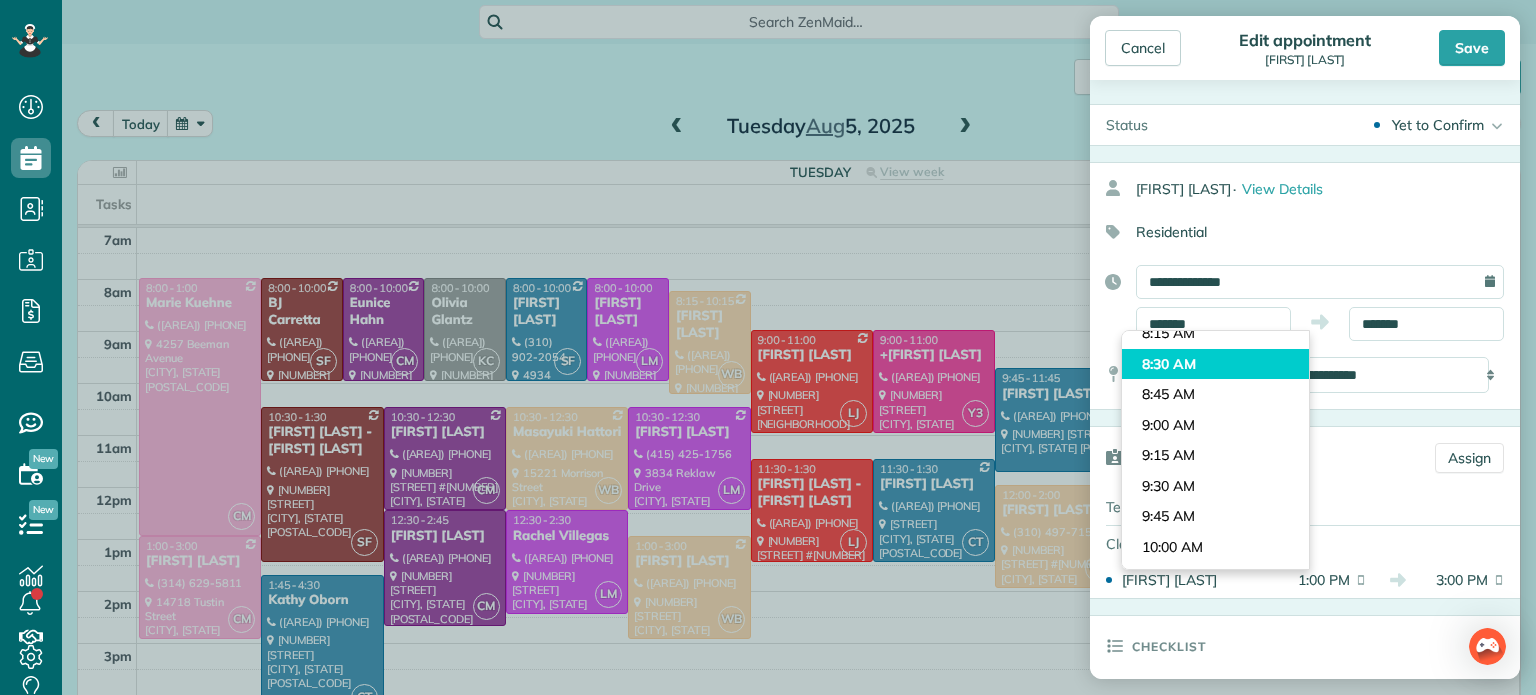 type on "*******" 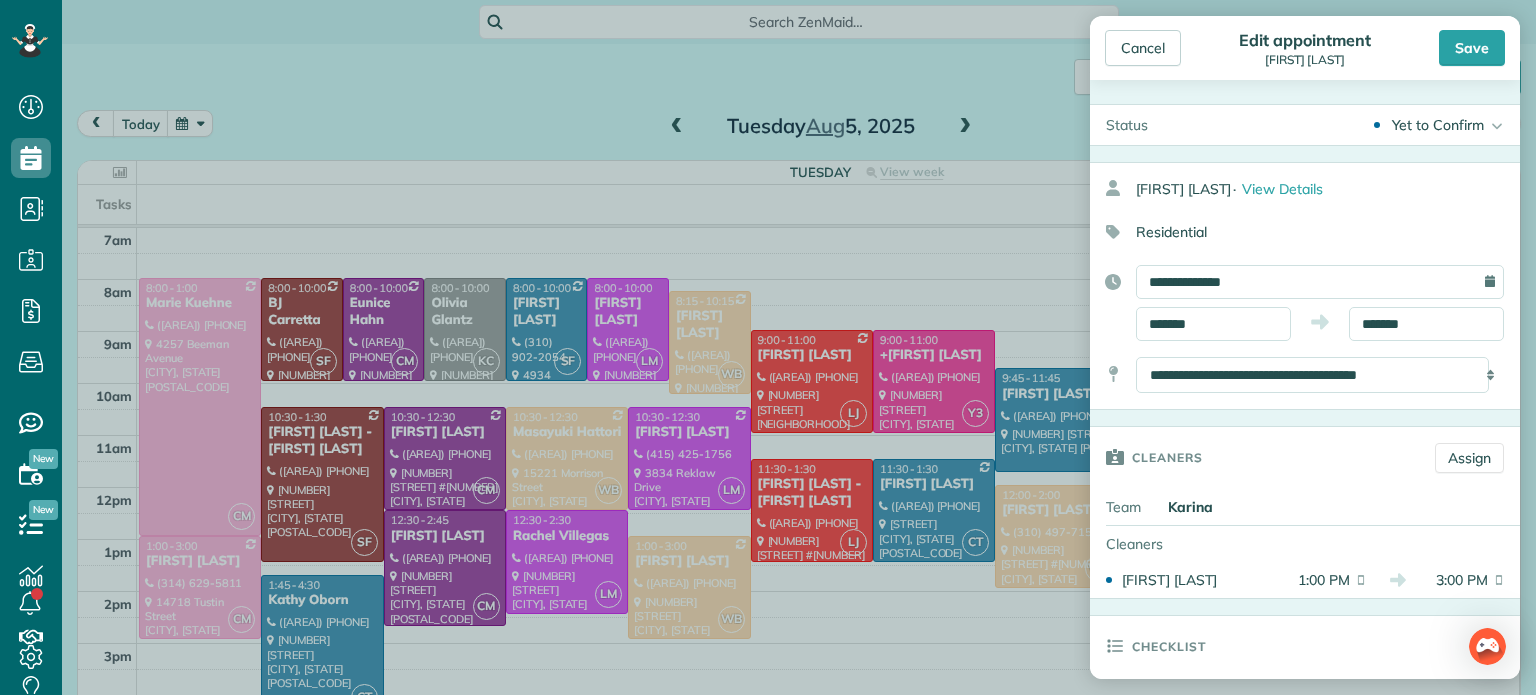 click on "Dashboard
Scheduling
Calendar View
List View
Dispatch View - Weekly scheduling (Beta)" at bounding box center (768, 347) 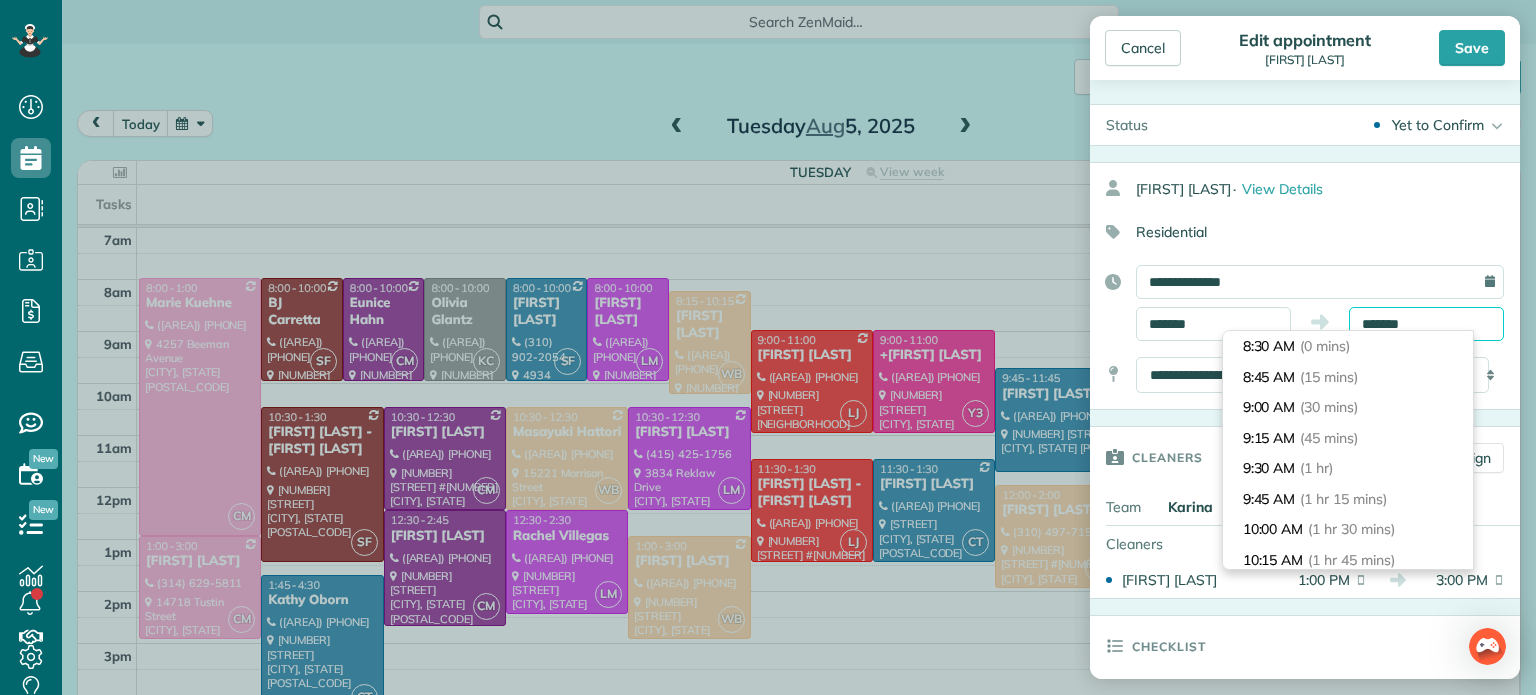 scroll, scrollTop: 763, scrollLeft: 0, axis: vertical 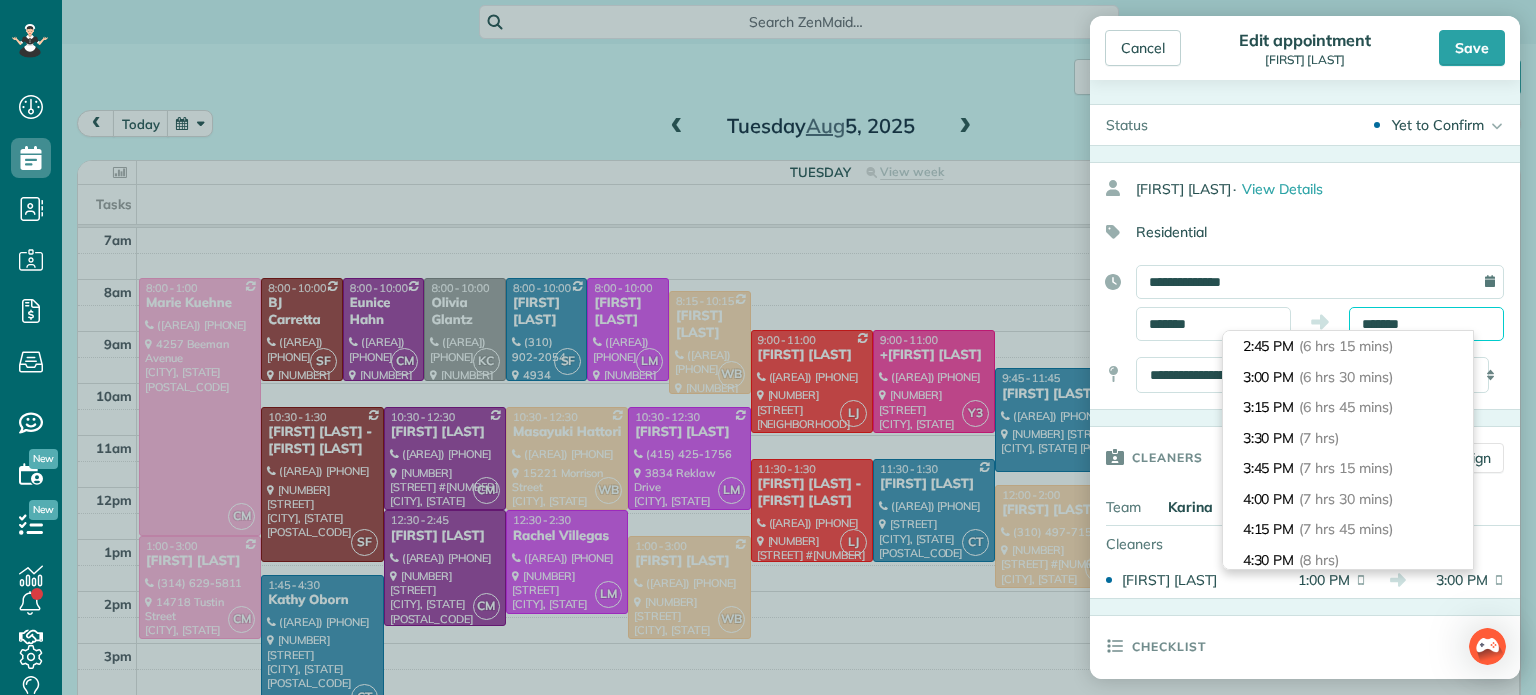 click on "*******" at bounding box center [1426, 324] 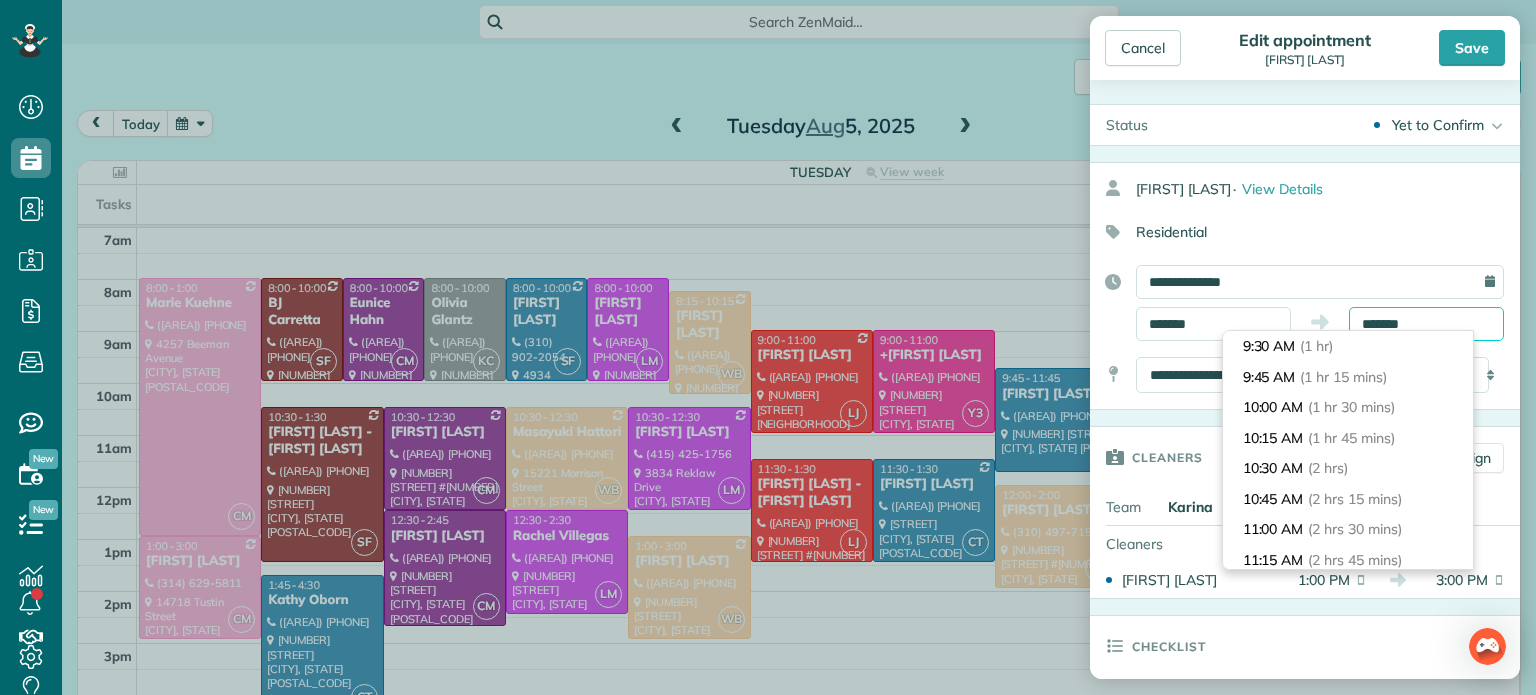scroll, scrollTop: 121, scrollLeft: 0, axis: vertical 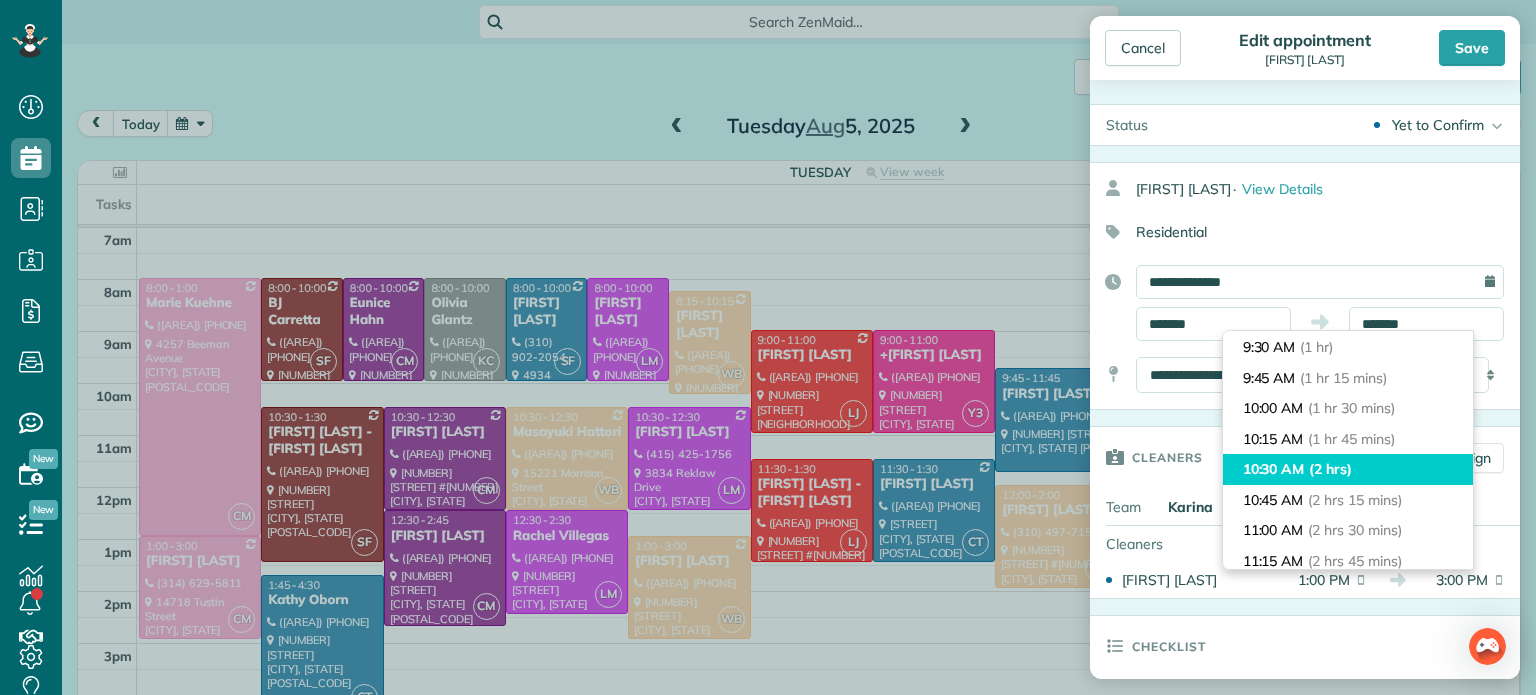 type on "********" 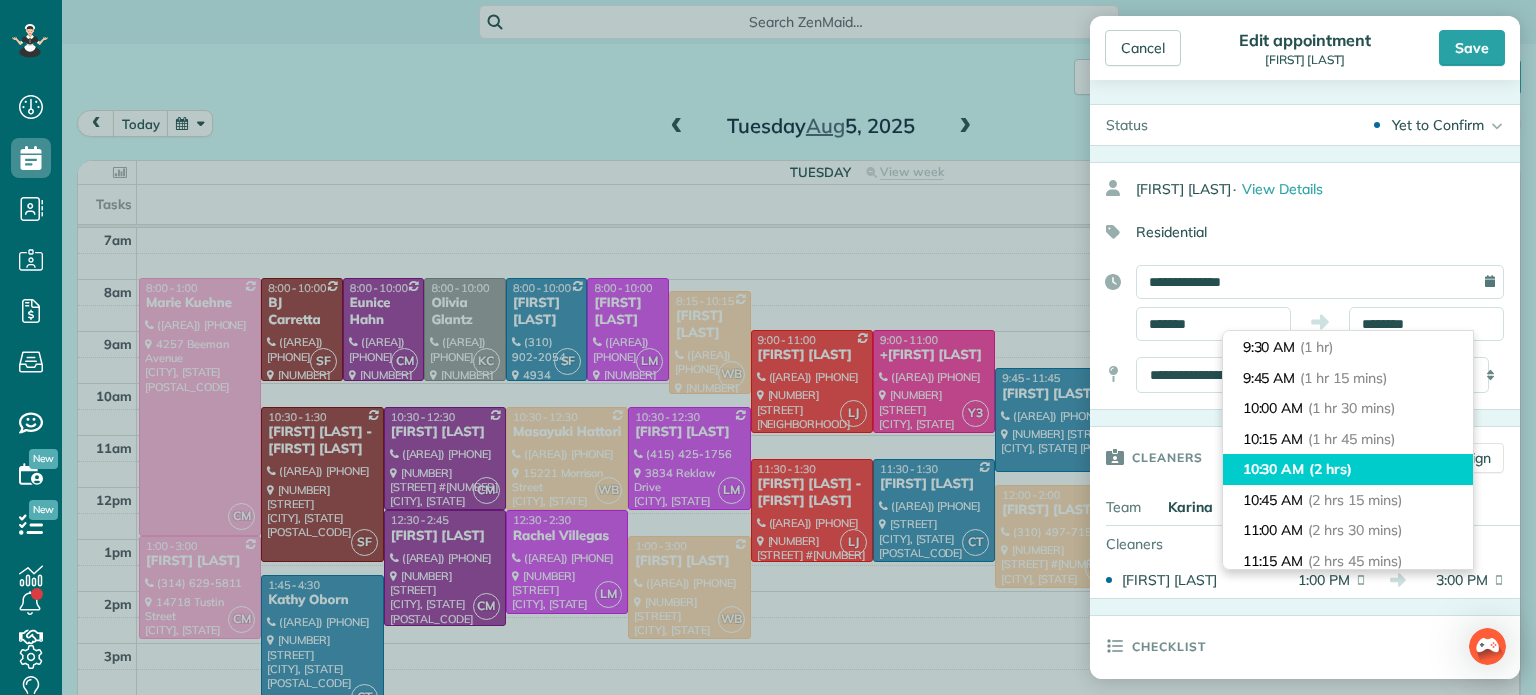 click on "(2 hrs)" at bounding box center [1330, 469] 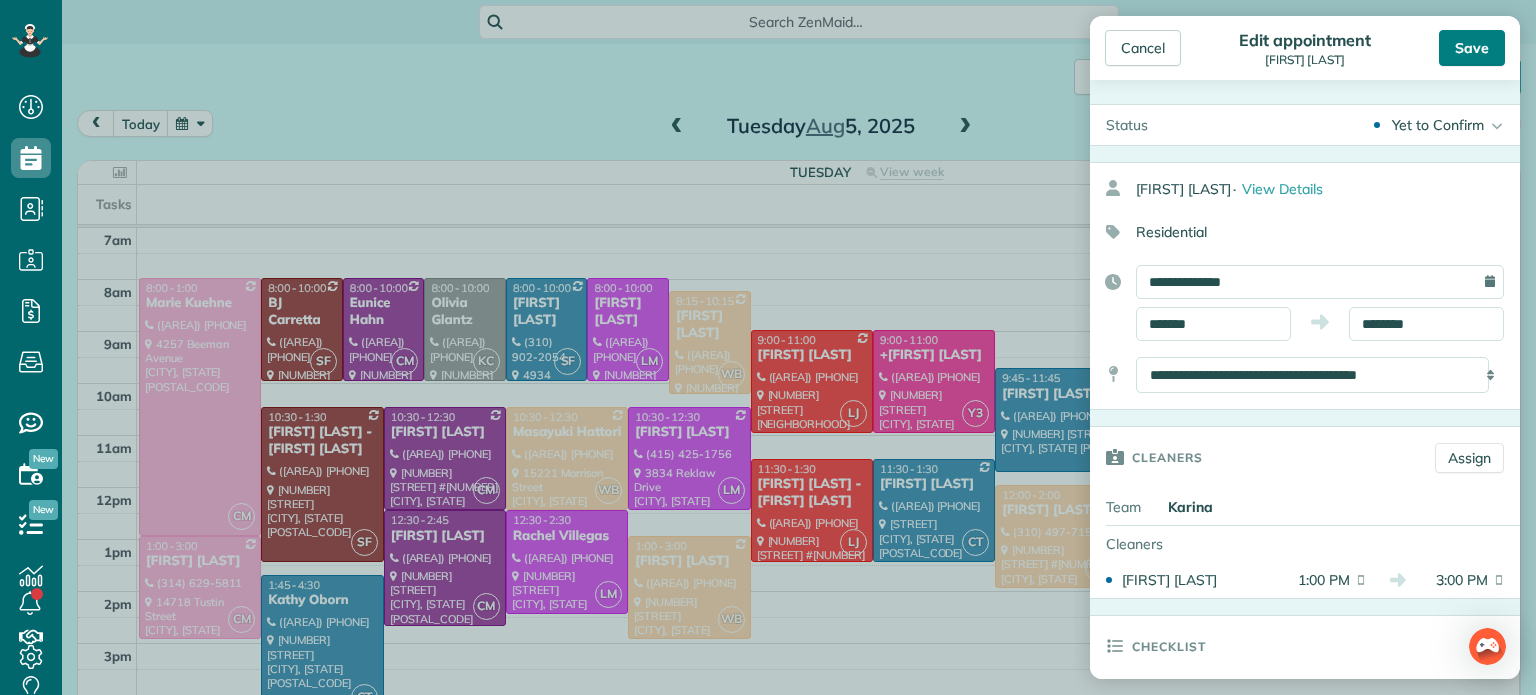 click on "Save" at bounding box center (1472, 48) 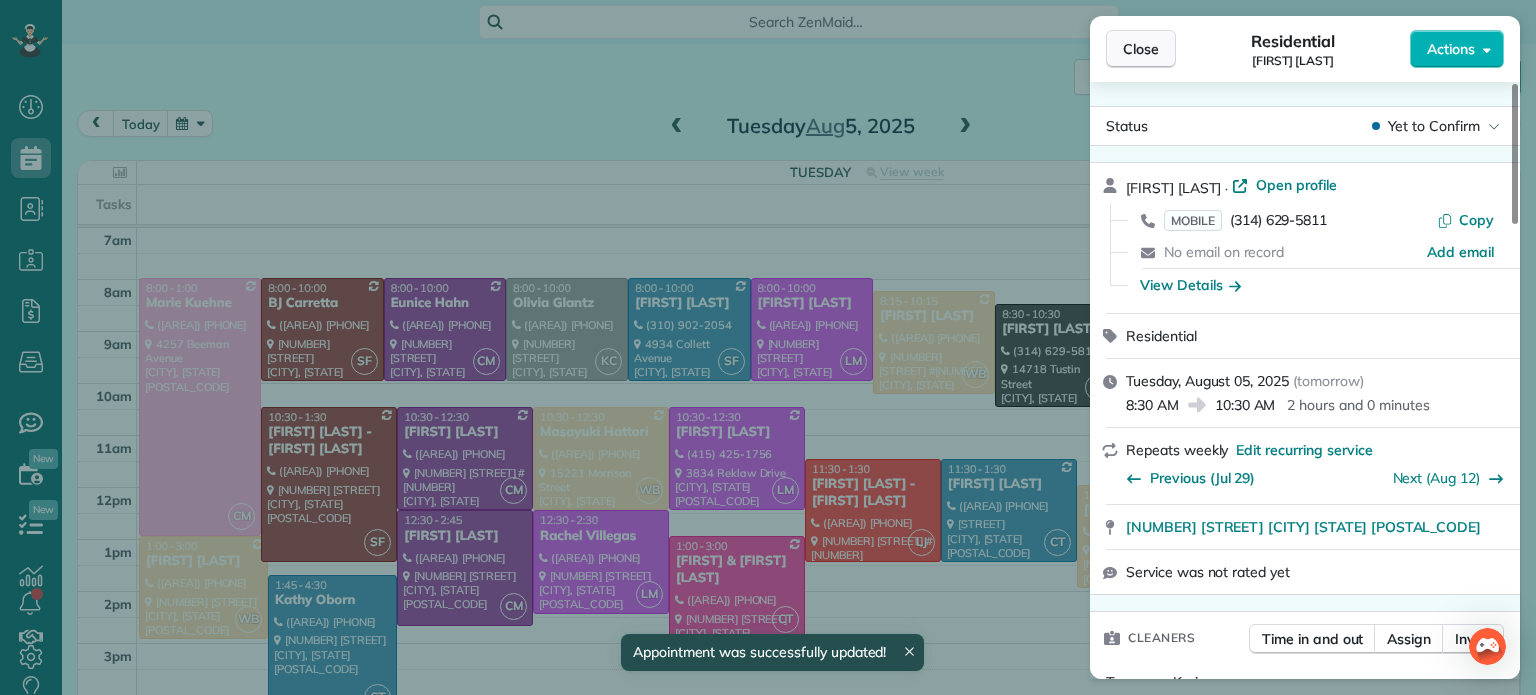click on "Close" at bounding box center [1141, 49] 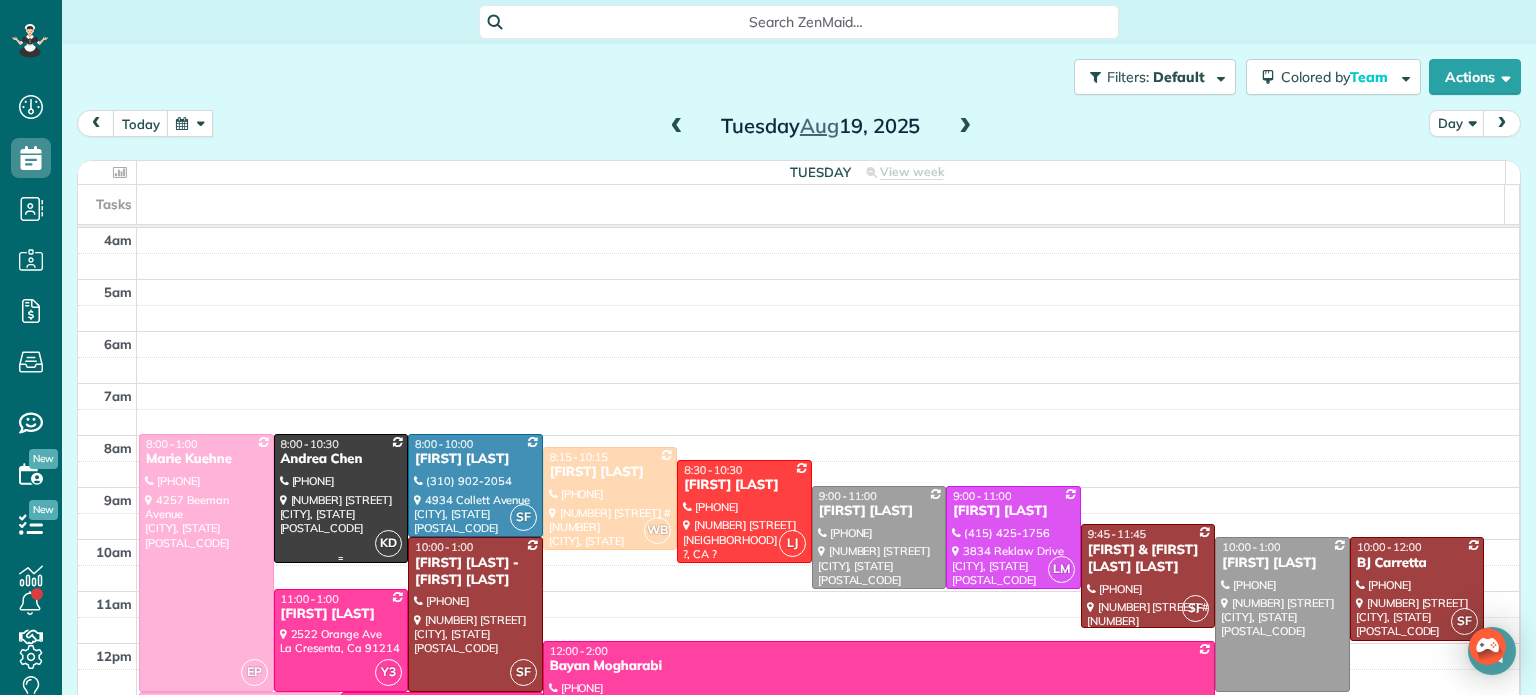 scroll, scrollTop: 0, scrollLeft: 0, axis: both 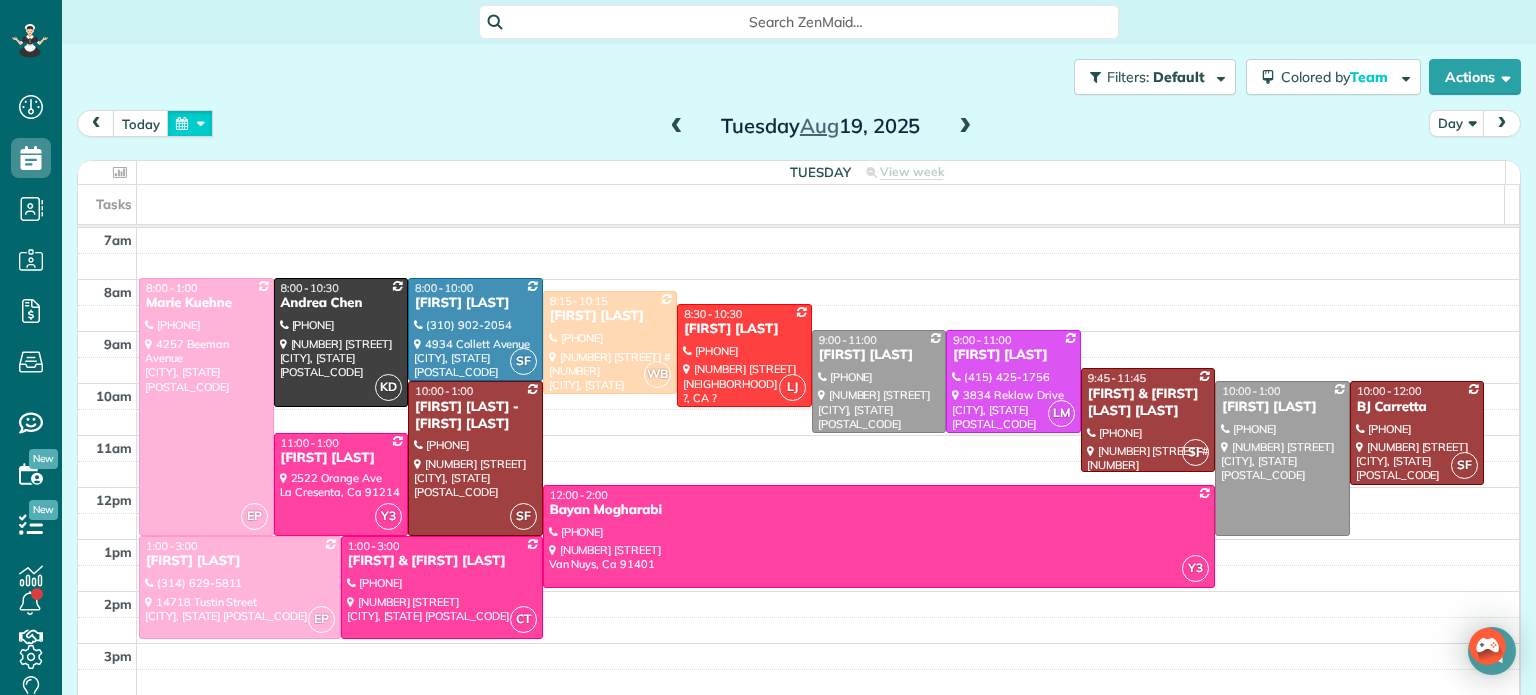 click at bounding box center [190, 123] 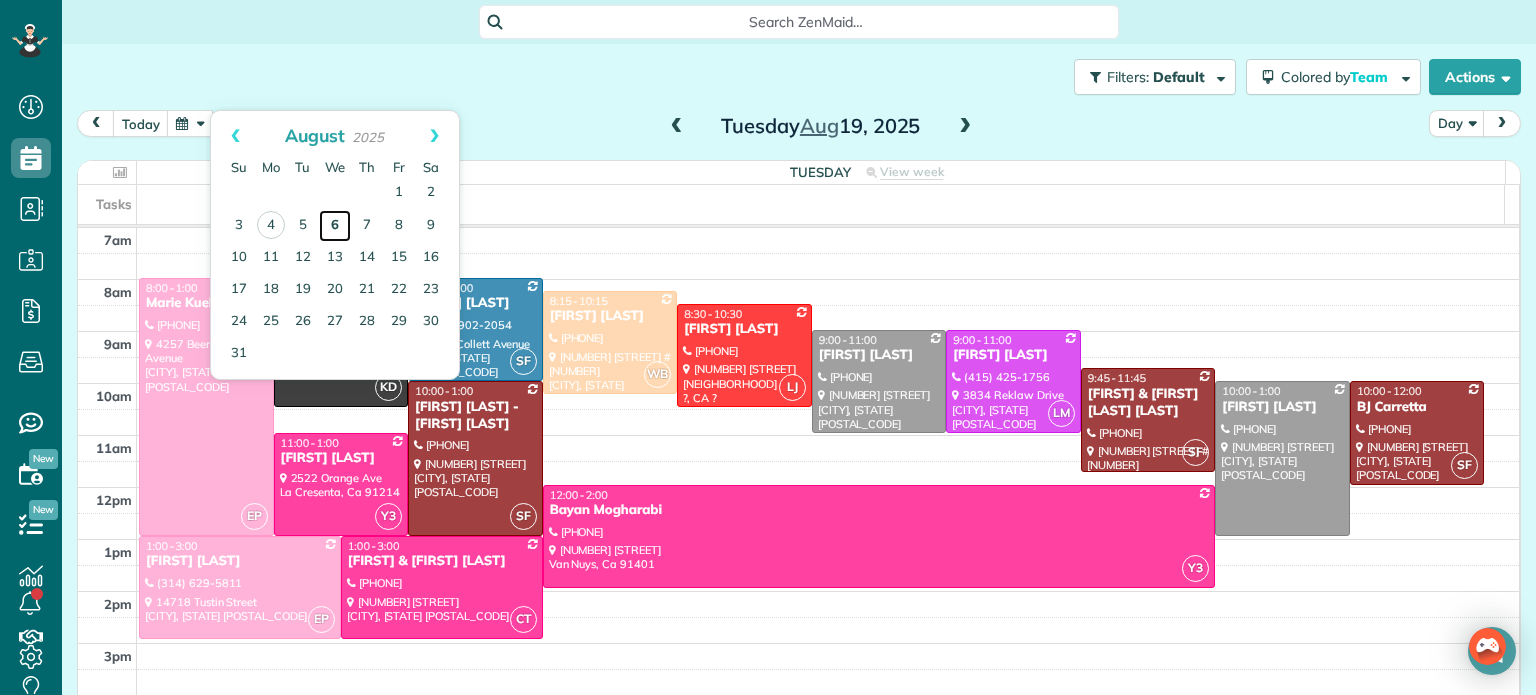 click on "6" at bounding box center [335, 226] 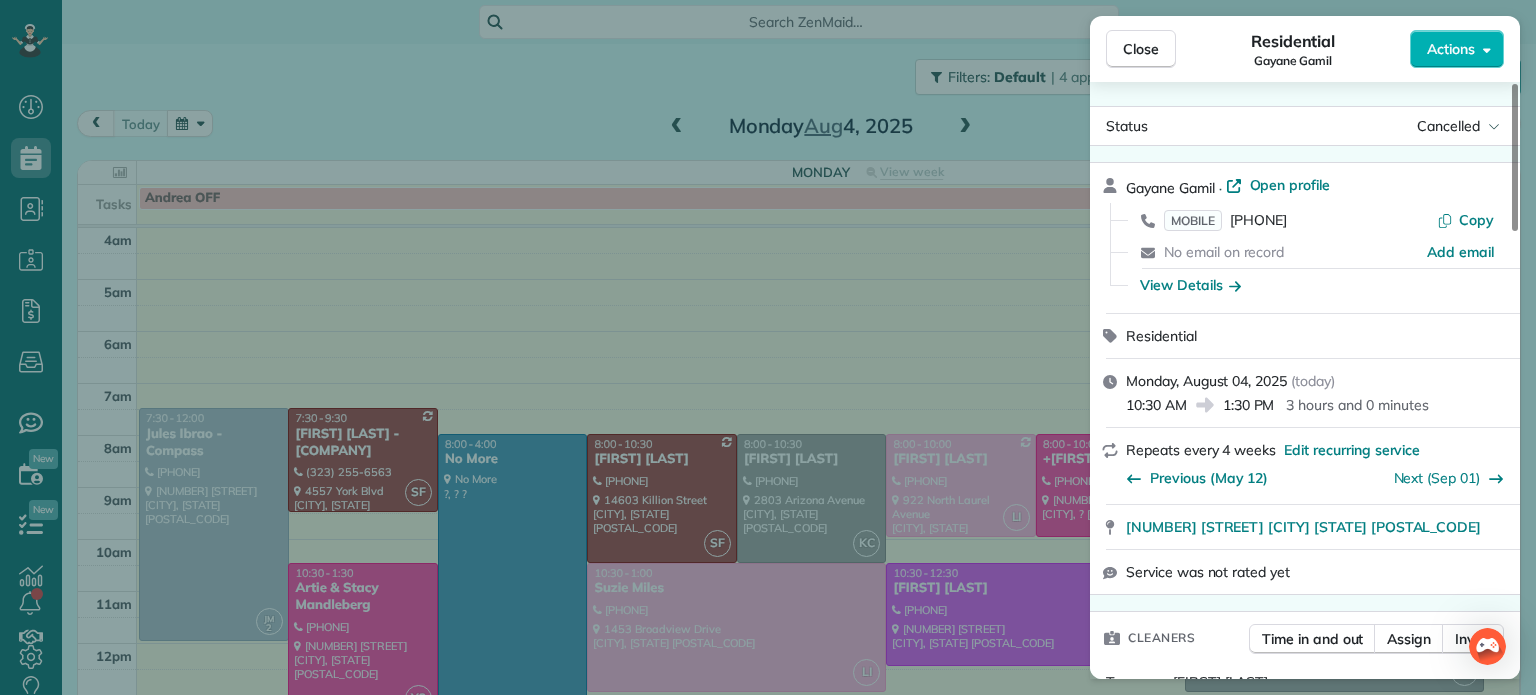 scroll, scrollTop: 0, scrollLeft: 0, axis: both 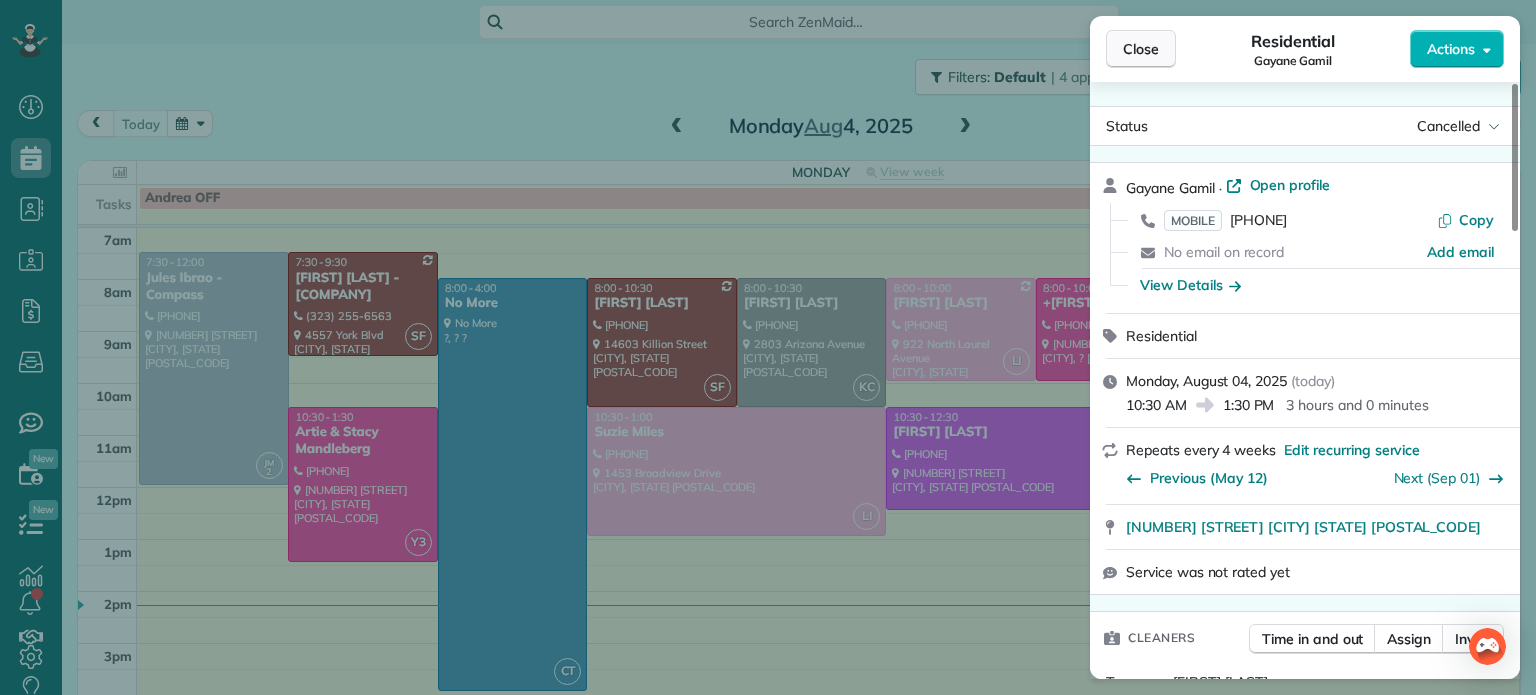 click on "Close" at bounding box center (1141, 49) 